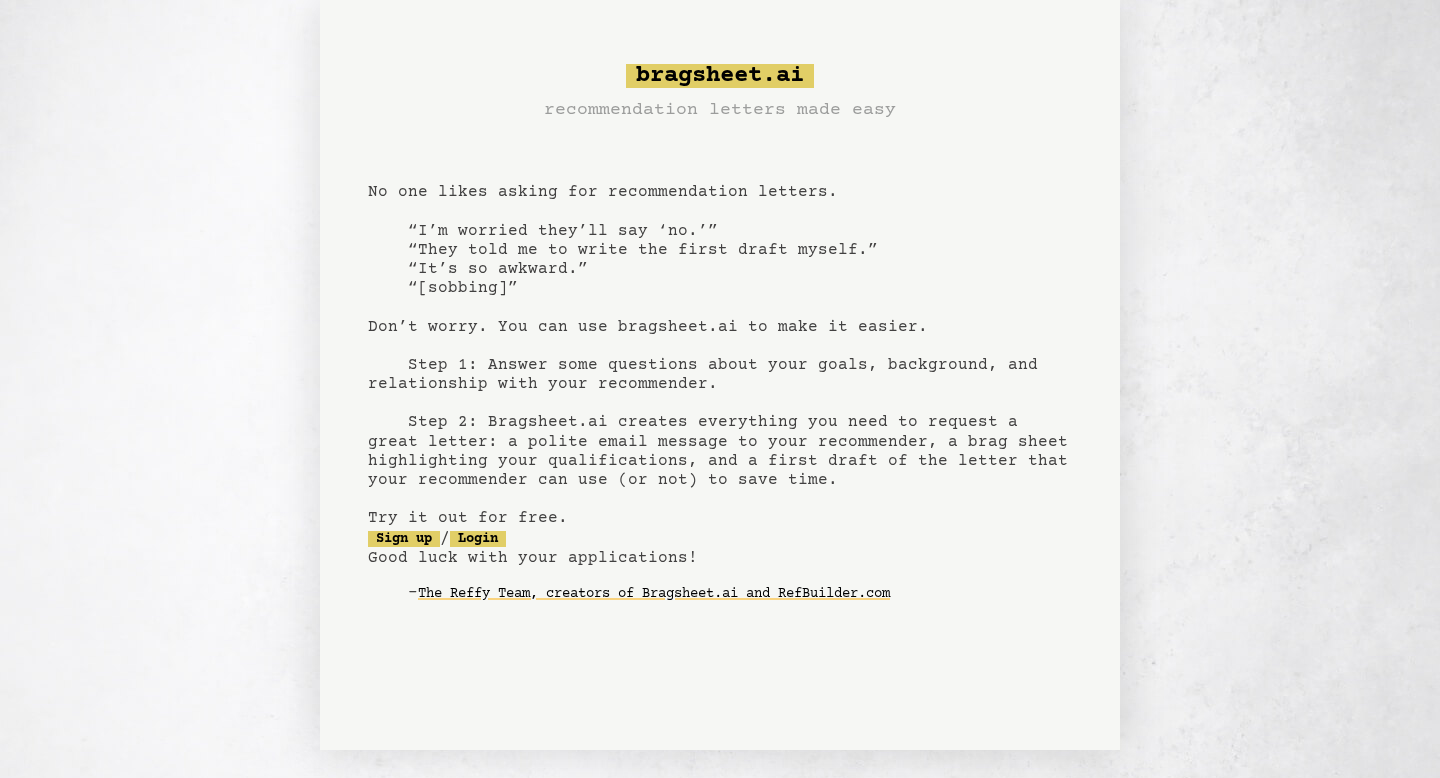 scroll, scrollTop: 0, scrollLeft: 0, axis: both 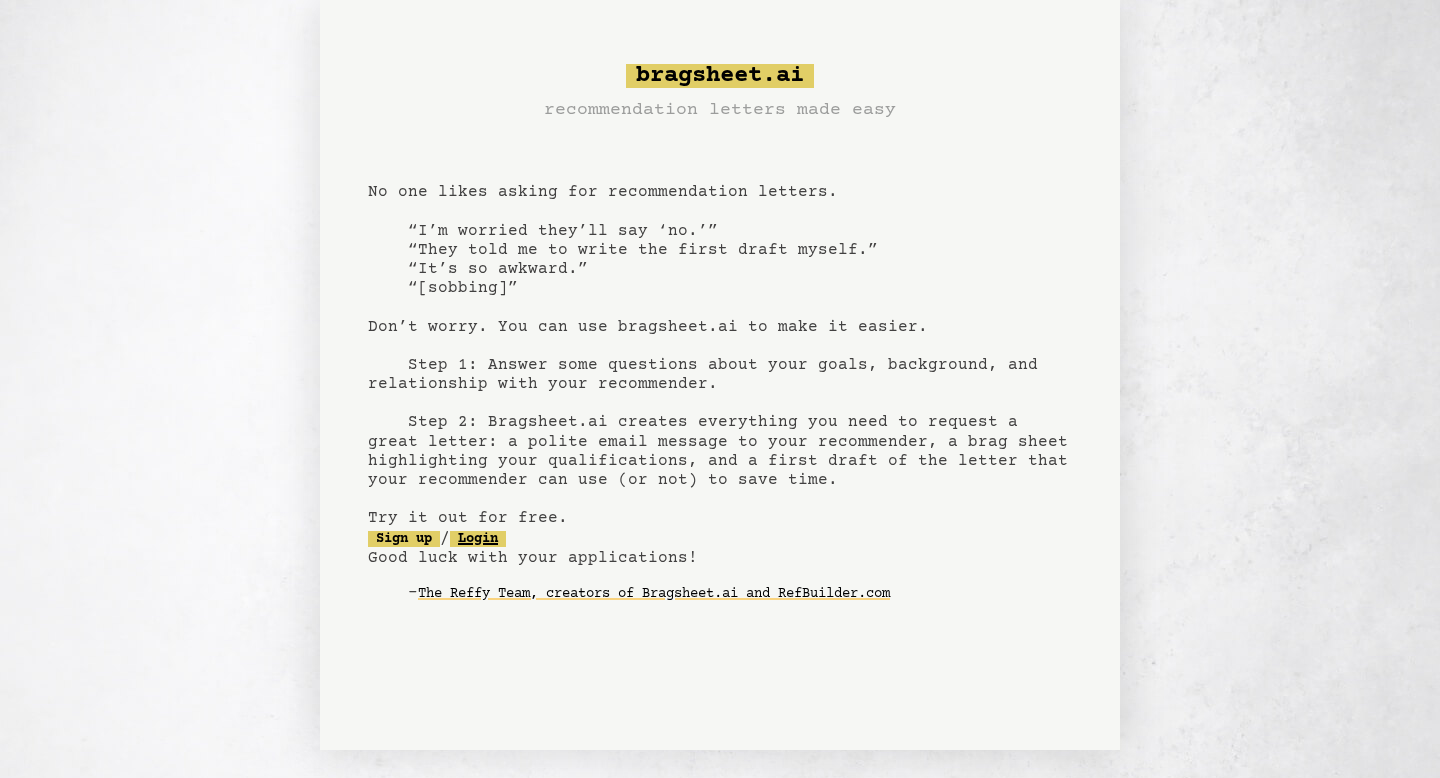 click on "Login" 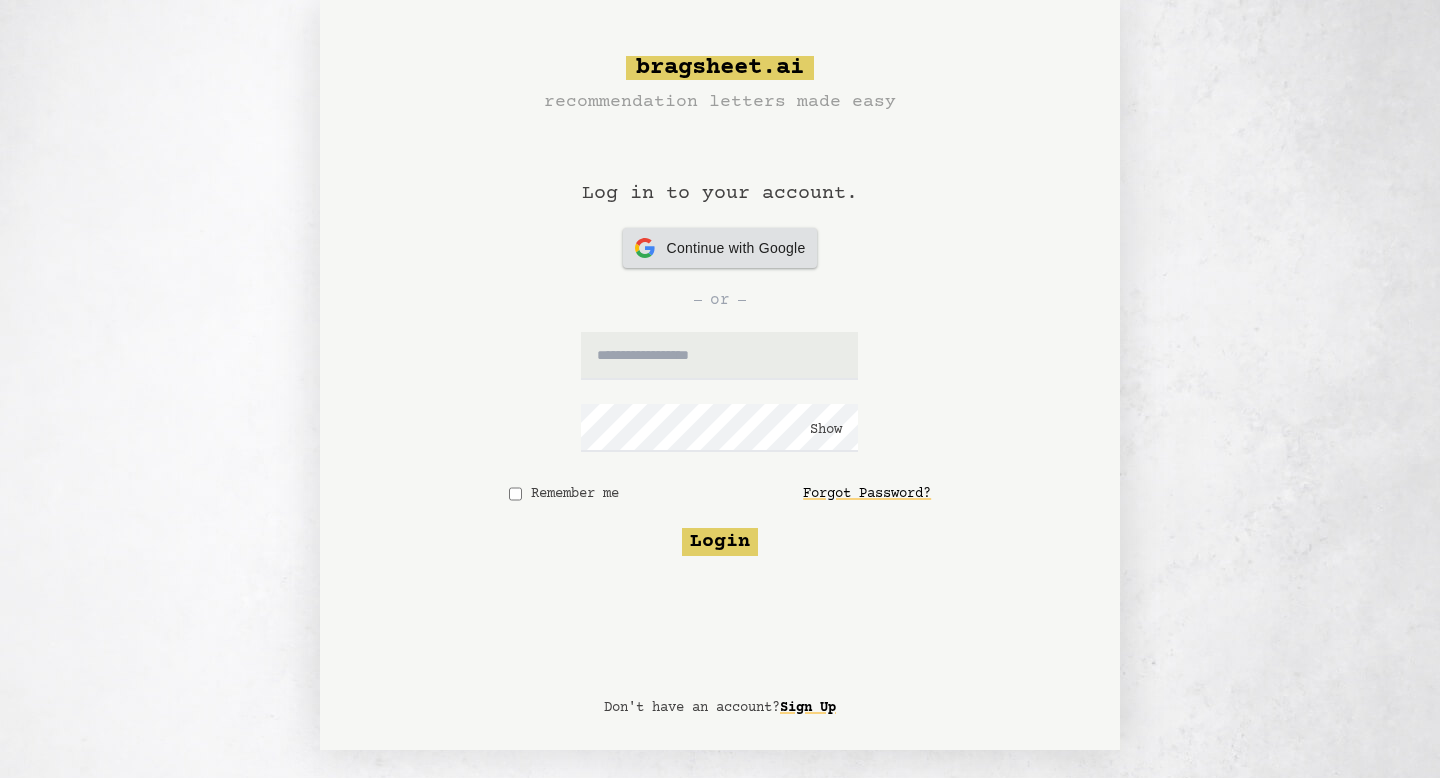 click on "Continue with Google" at bounding box center (736, 248) 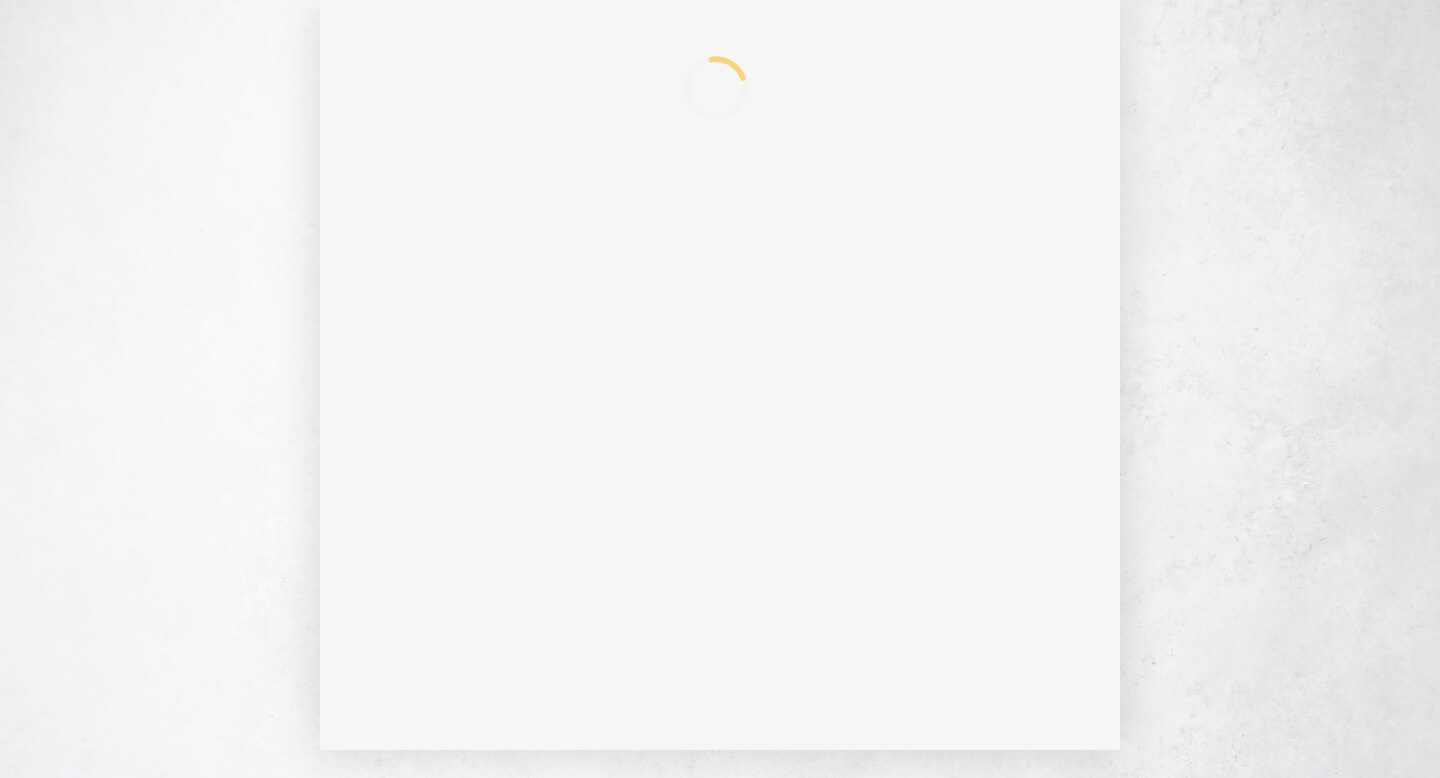 scroll, scrollTop: 0, scrollLeft: 0, axis: both 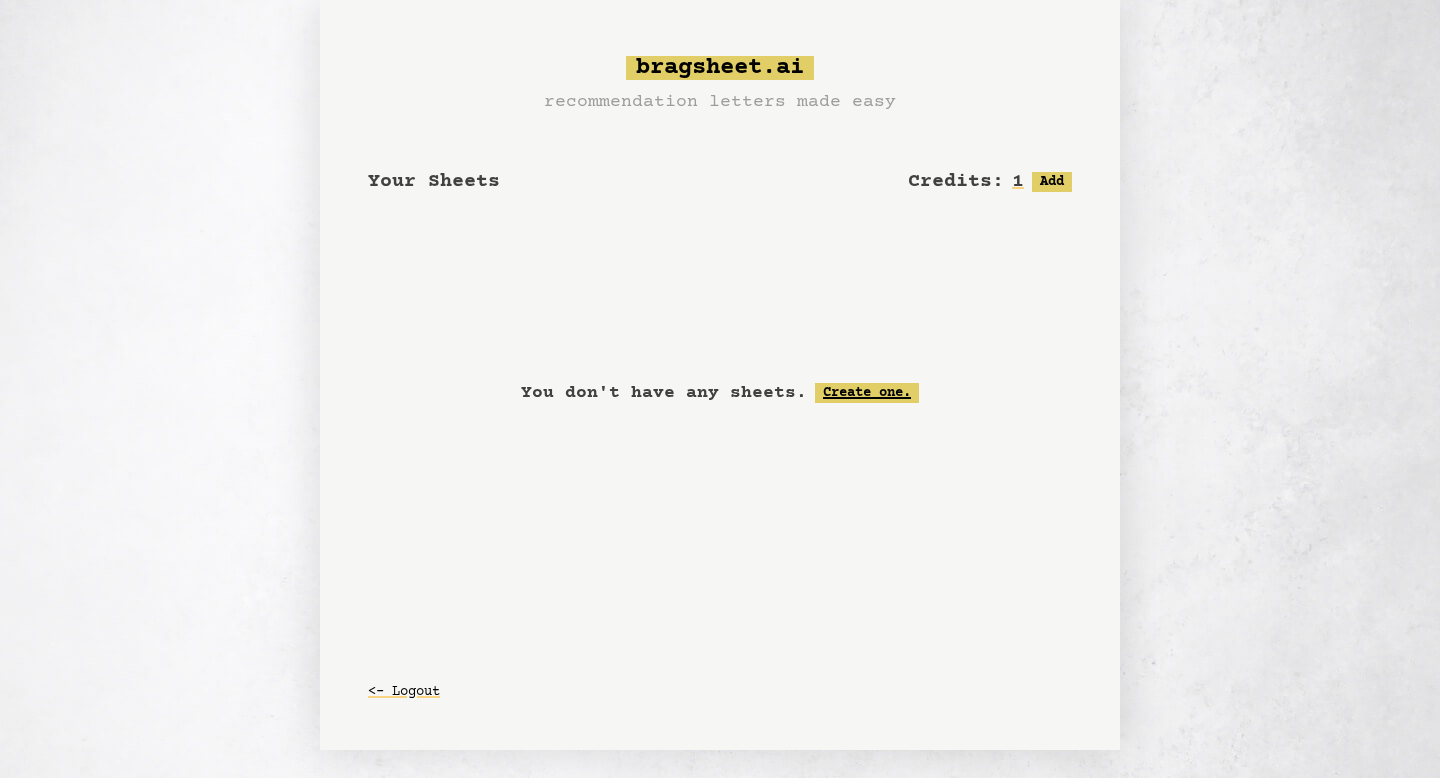 click on "Create one." at bounding box center [867, 393] 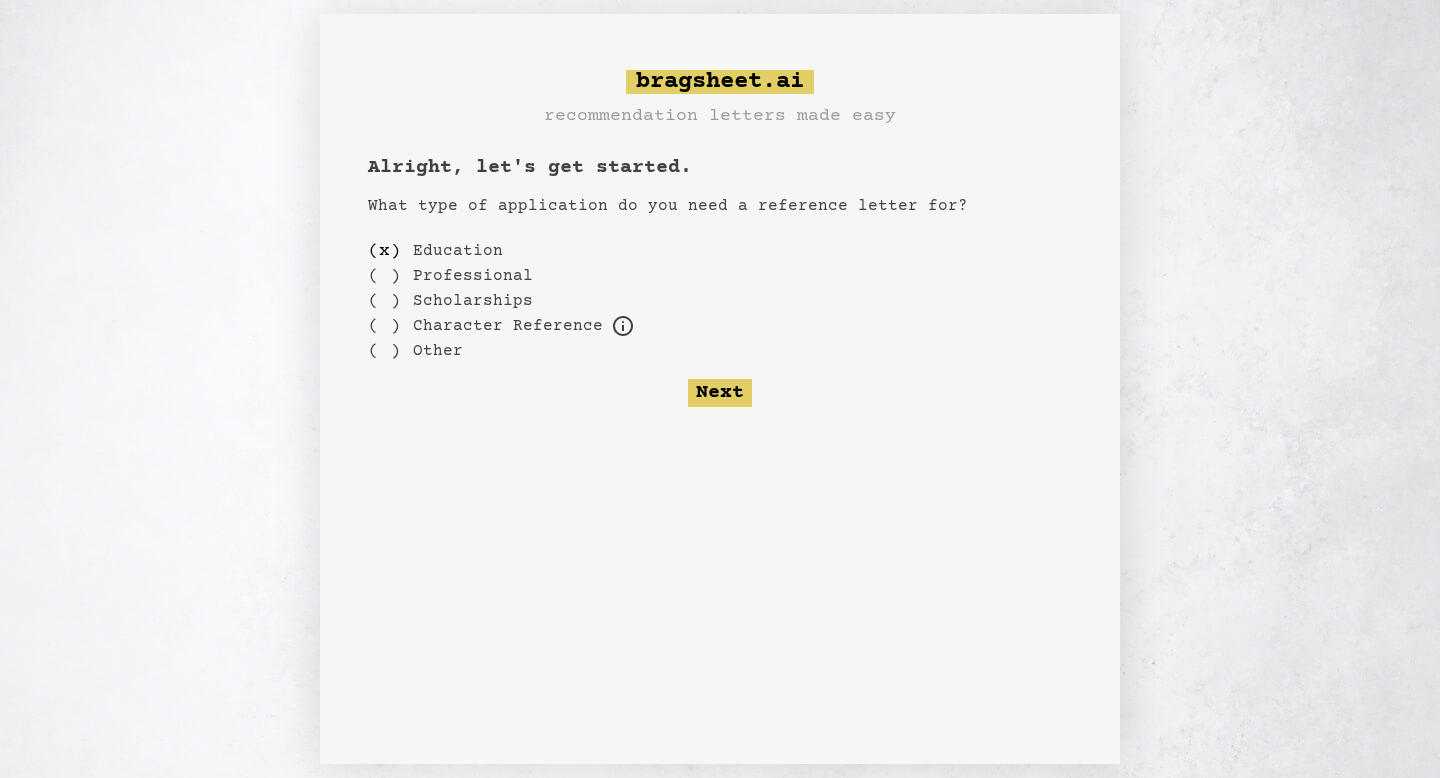 click on "Professional" at bounding box center [473, 276] 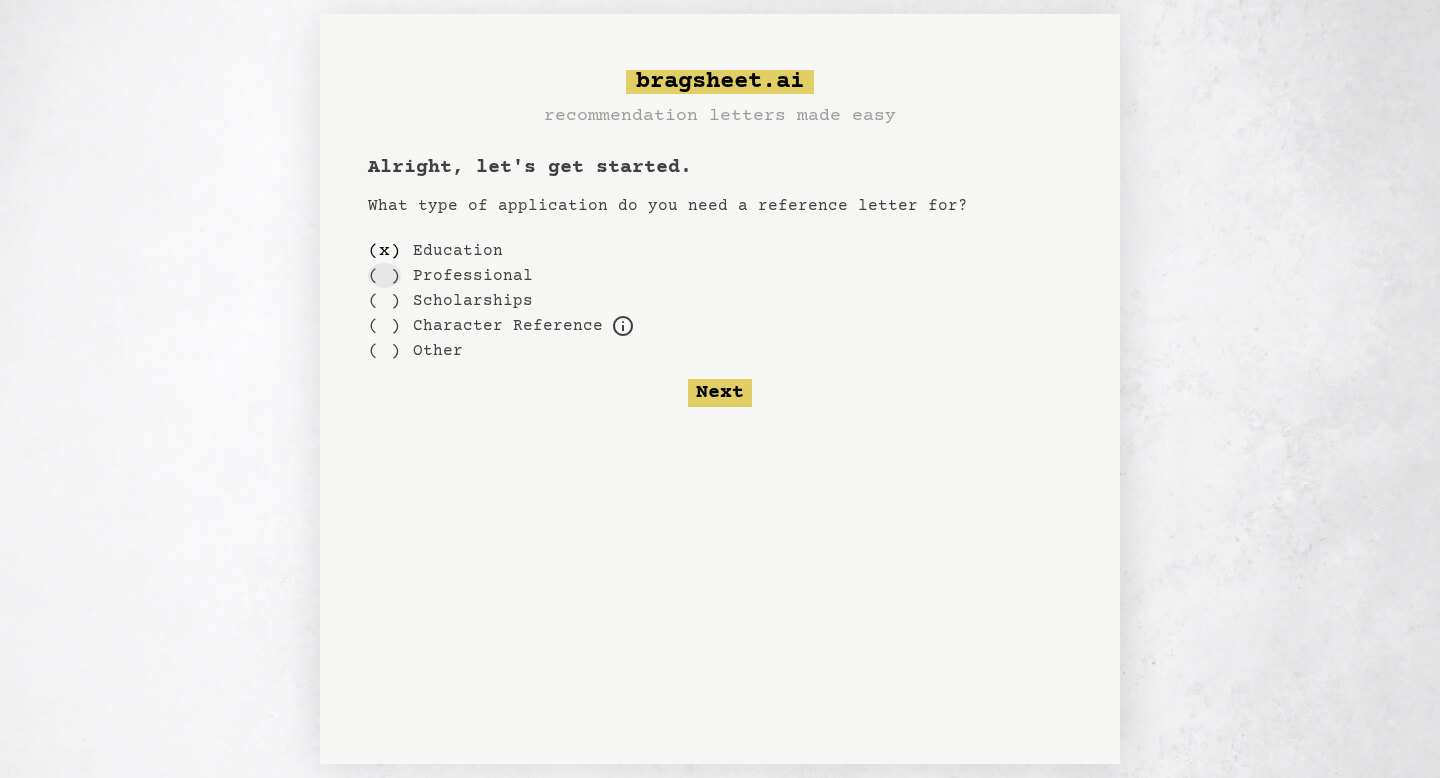 click on "(    )" at bounding box center (384, 275) 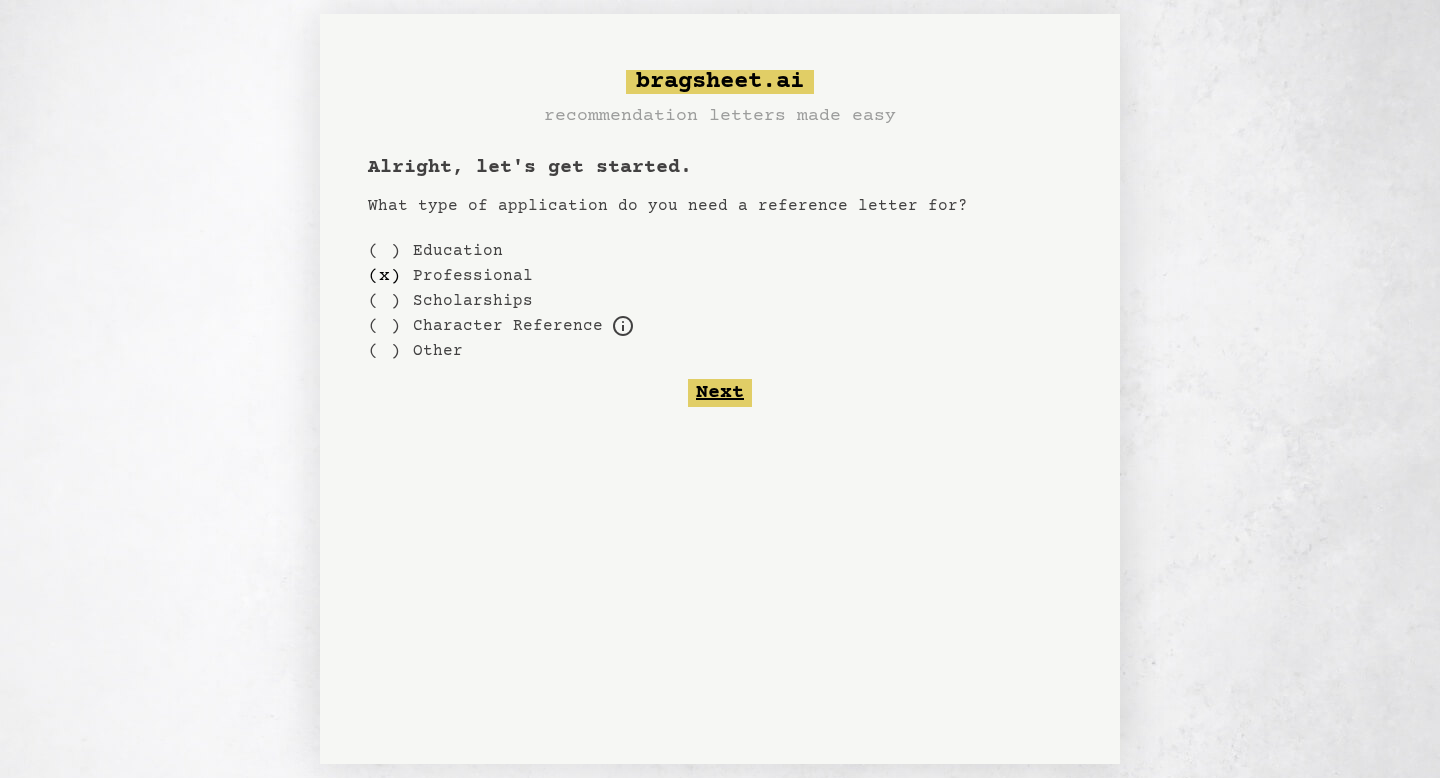 click on "Next" at bounding box center [720, 393] 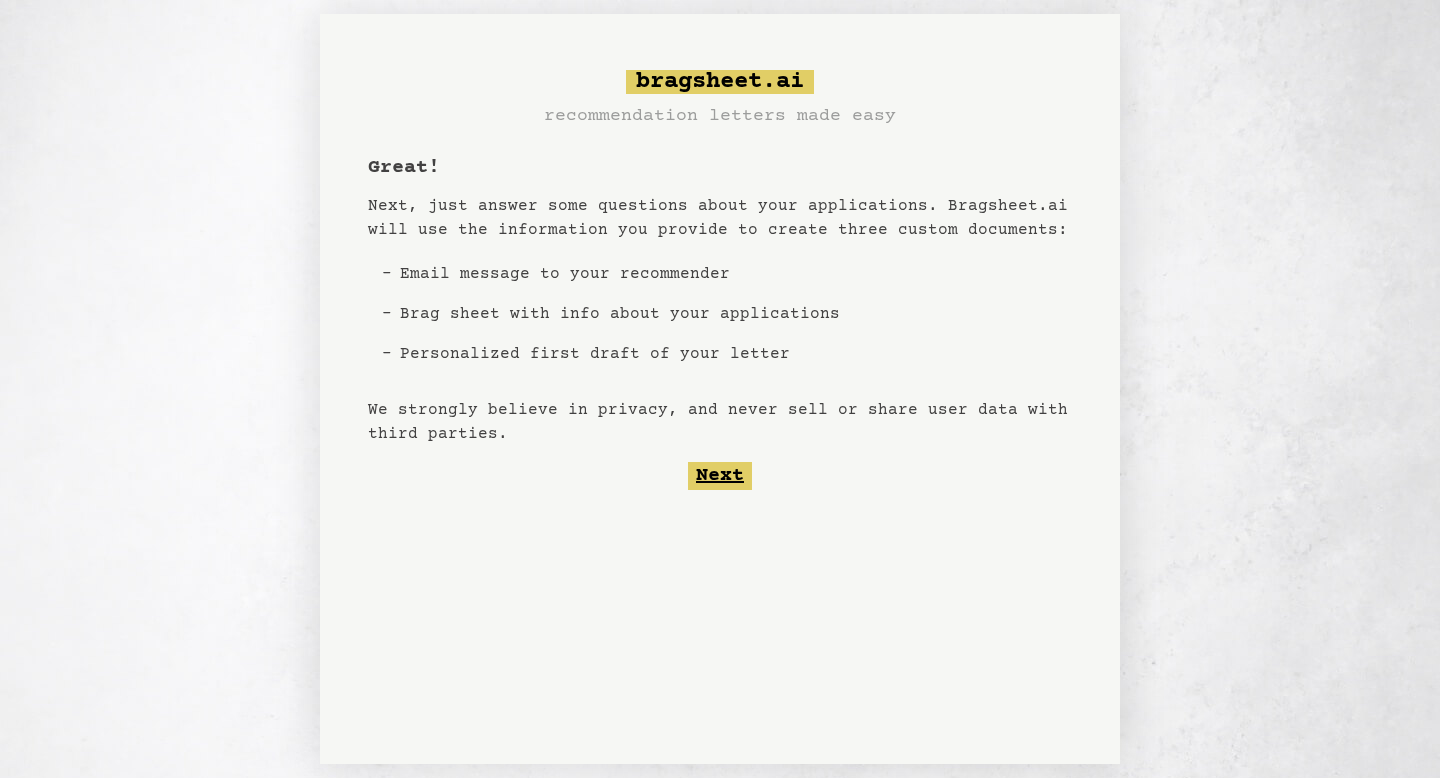 click on "Next" at bounding box center [720, 476] 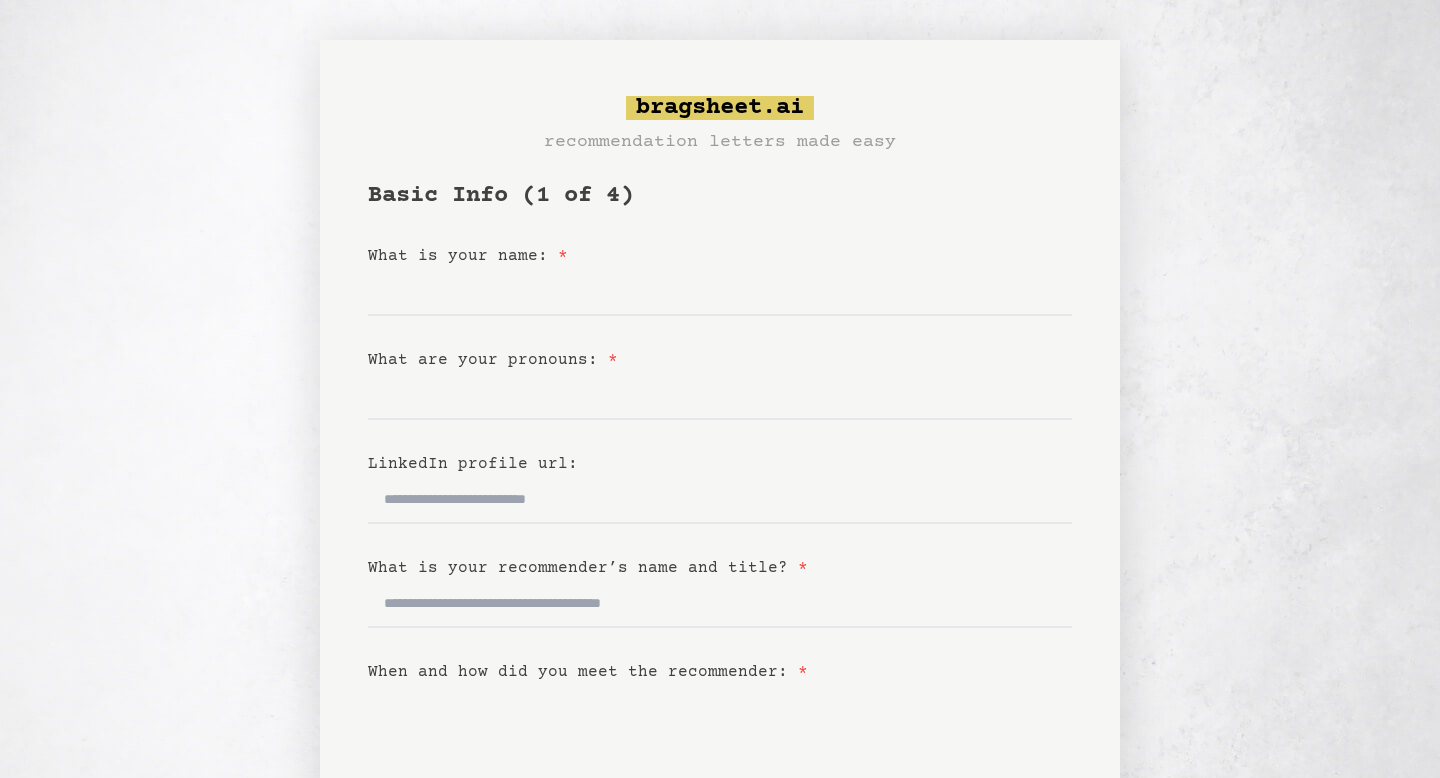click on "Basic Info (1 of 4)   What is your name:   *         What are your pronouns:   *         LinkedIn profile url:           What is your recommender’s name and title?   *         When and how did you meet the recommender:   *         What is the nature of your relationship?   *         Back   Next" at bounding box center (720, 636) 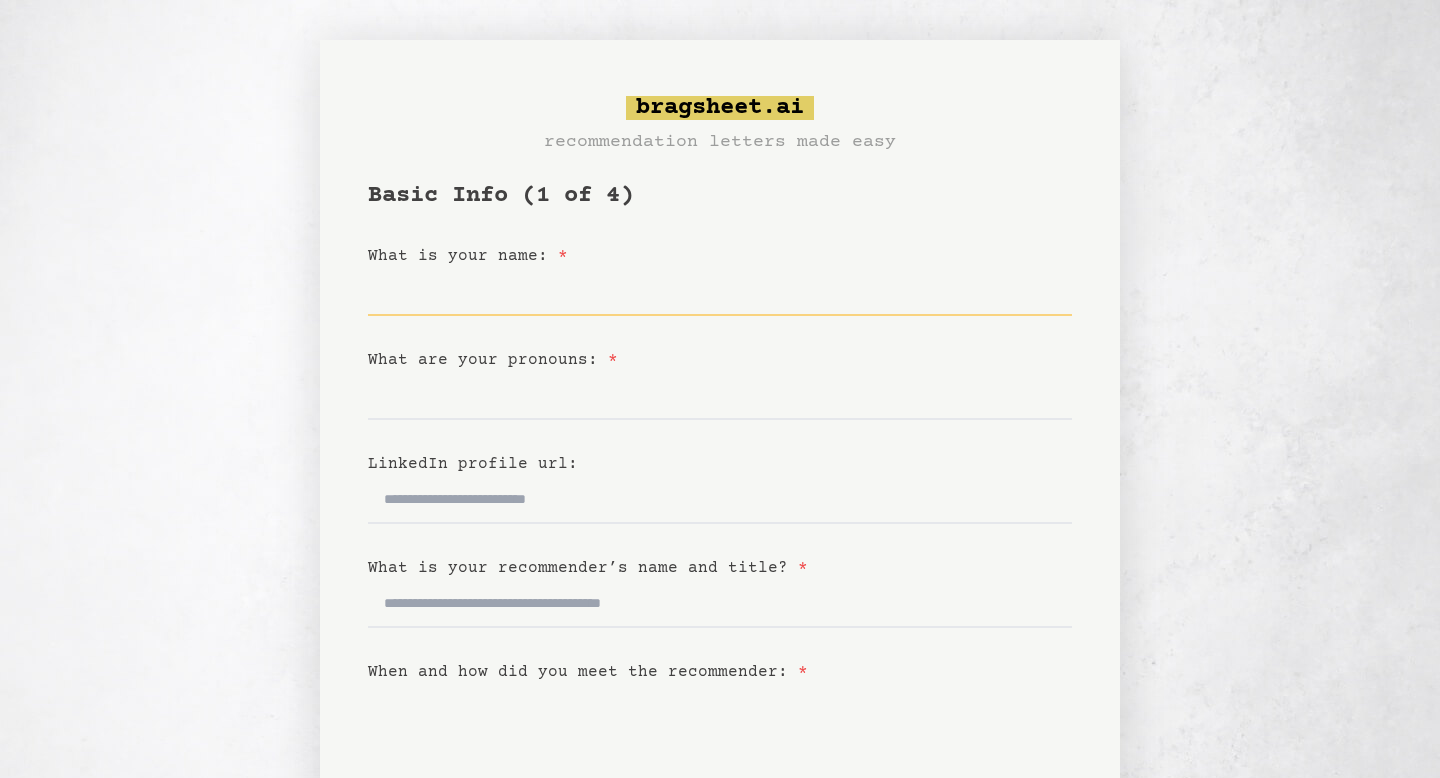 click on "What is your name:   *" at bounding box center [720, 292] 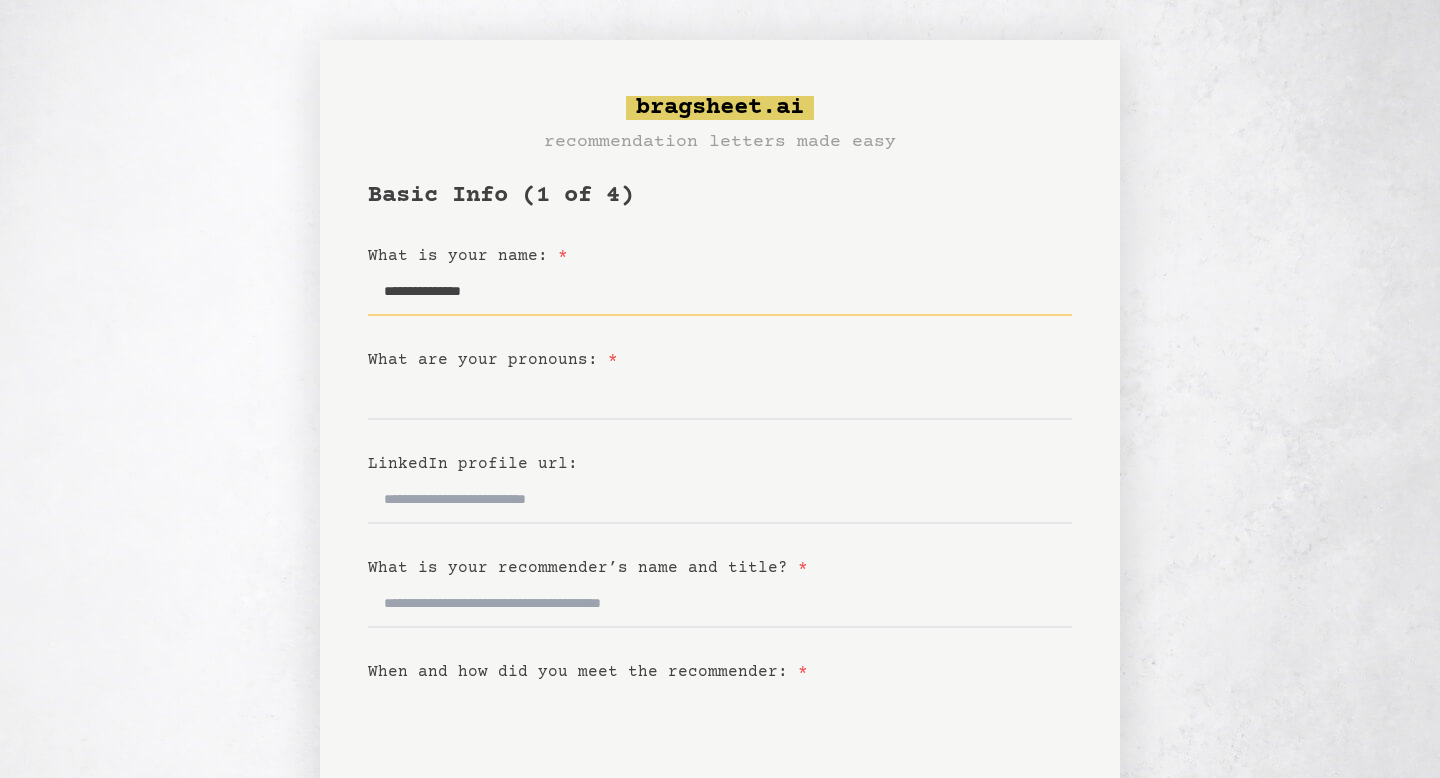 type on "**********" 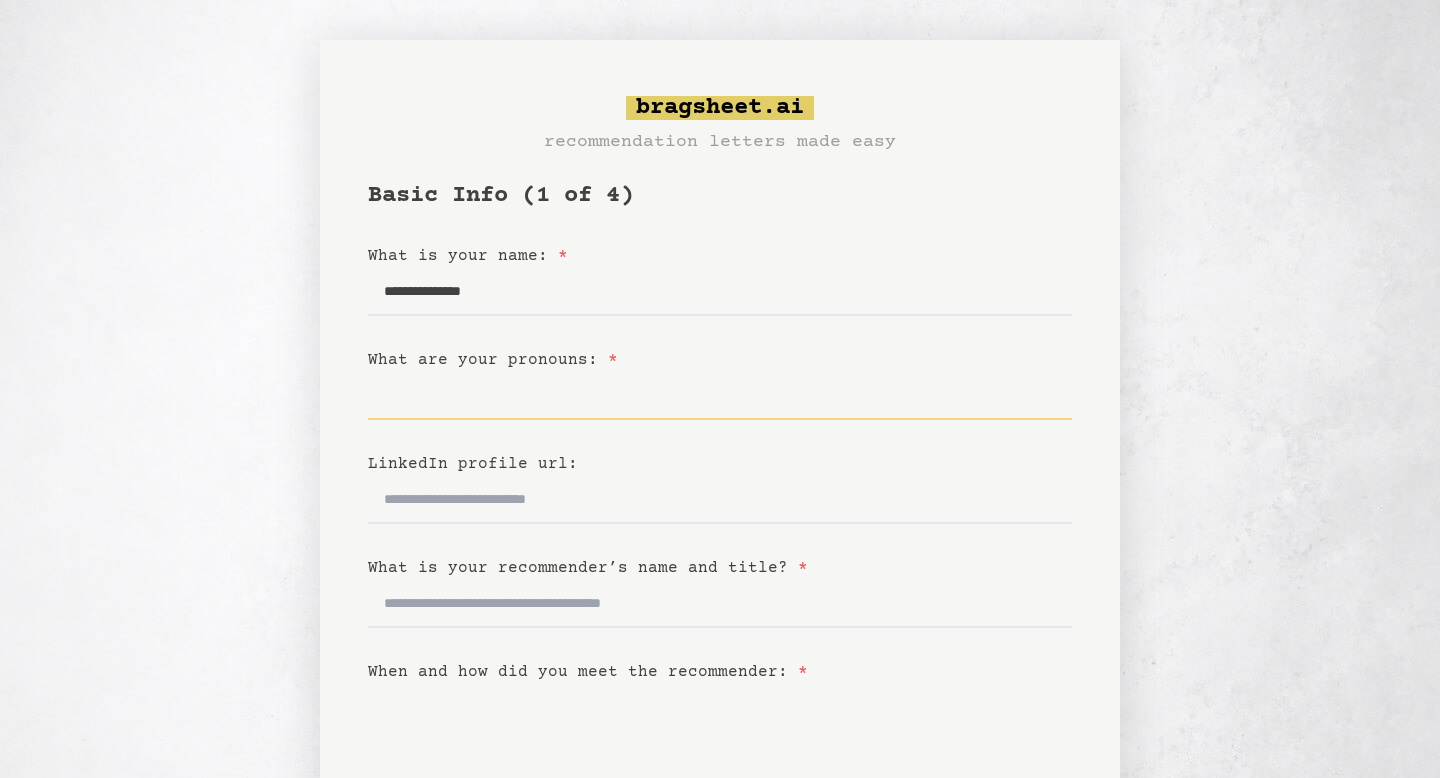 click on "What are your pronouns:   *" at bounding box center (720, 396) 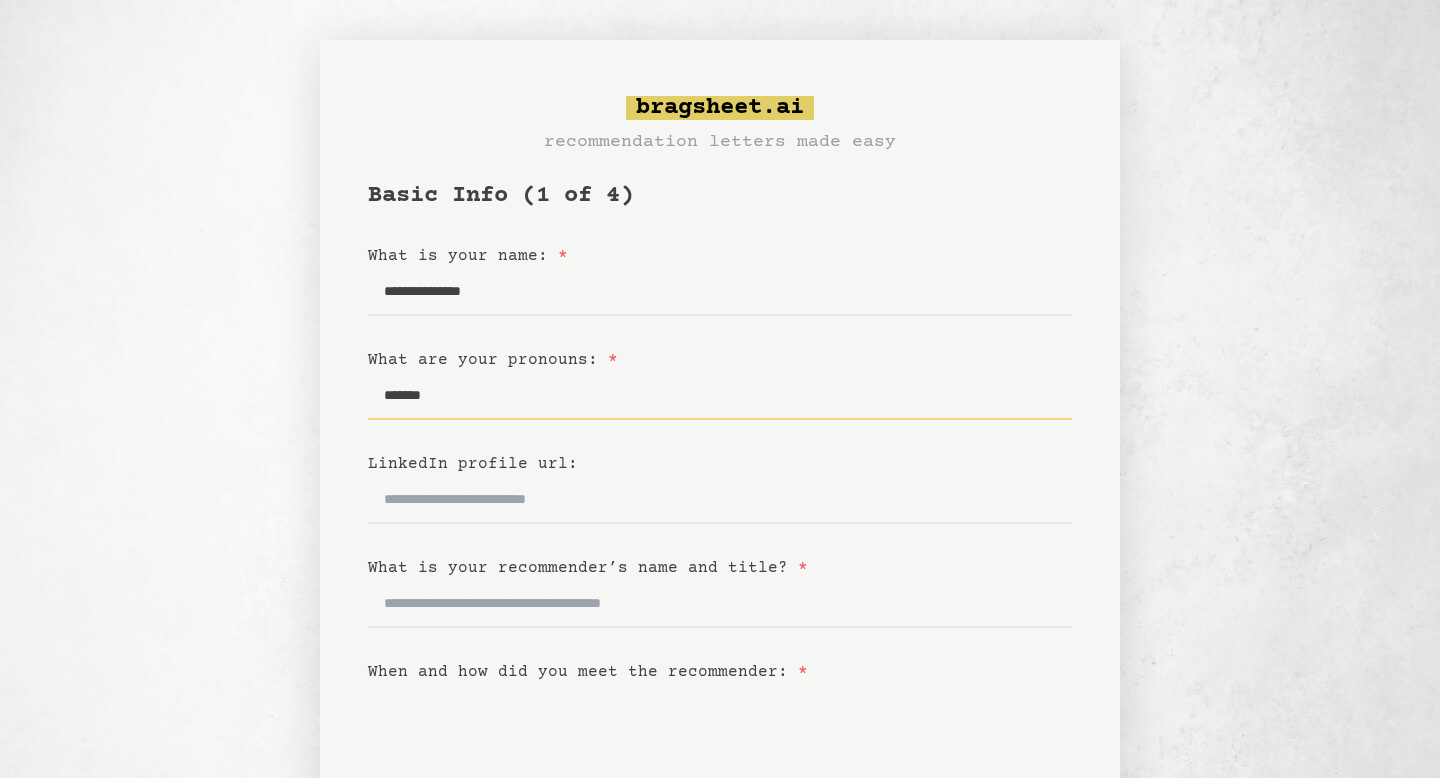 type on "*******" 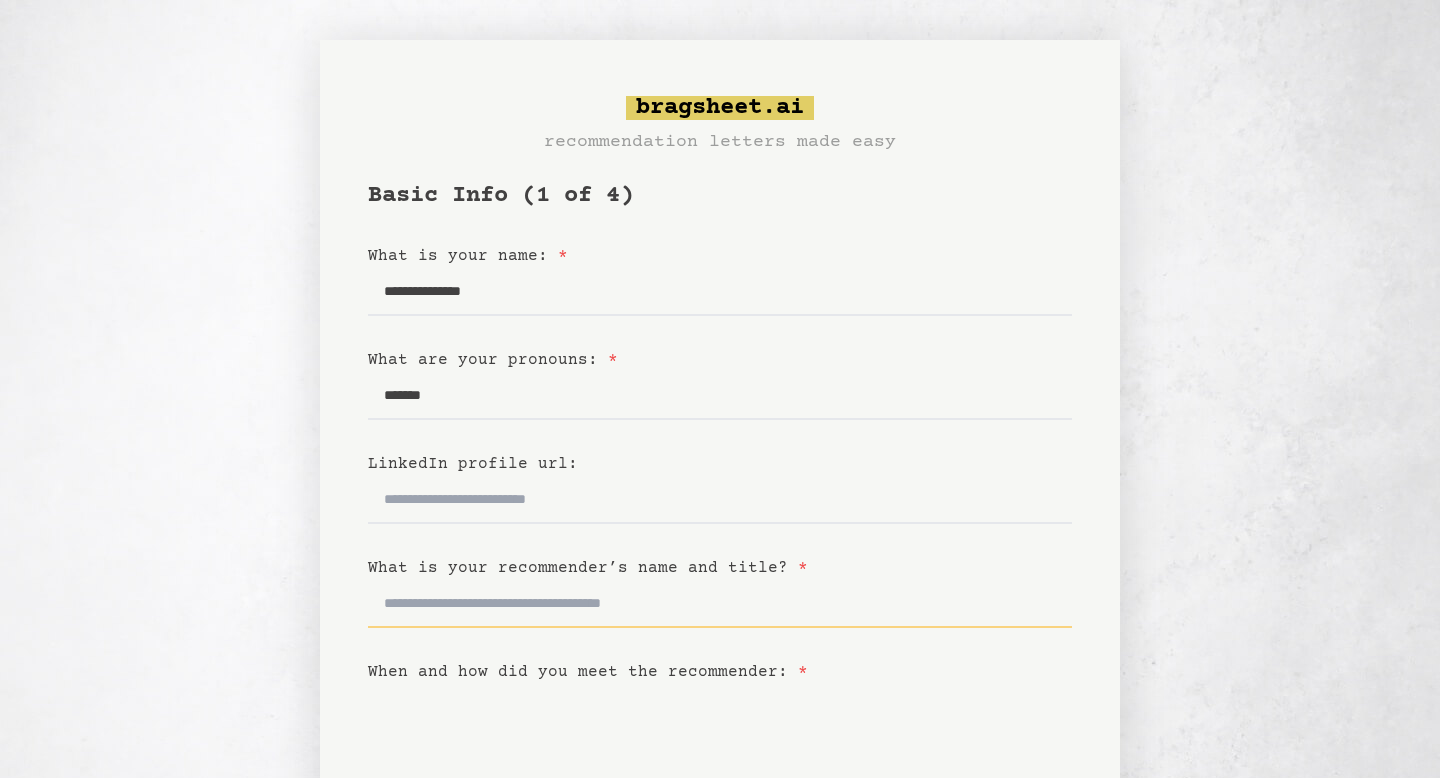click on "What is your recommender’s name and title?   *" at bounding box center [720, 604] 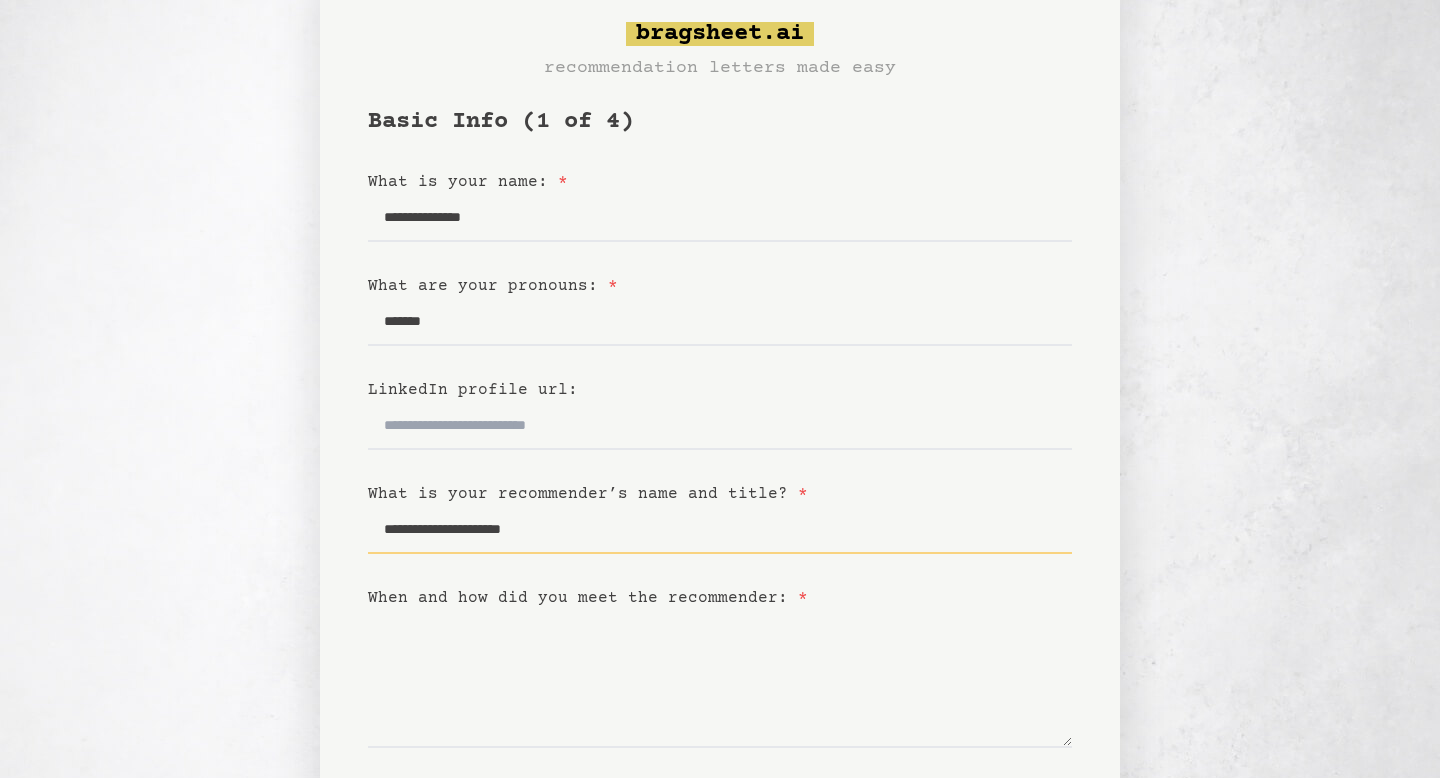 scroll, scrollTop: 92, scrollLeft: 0, axis: vertical 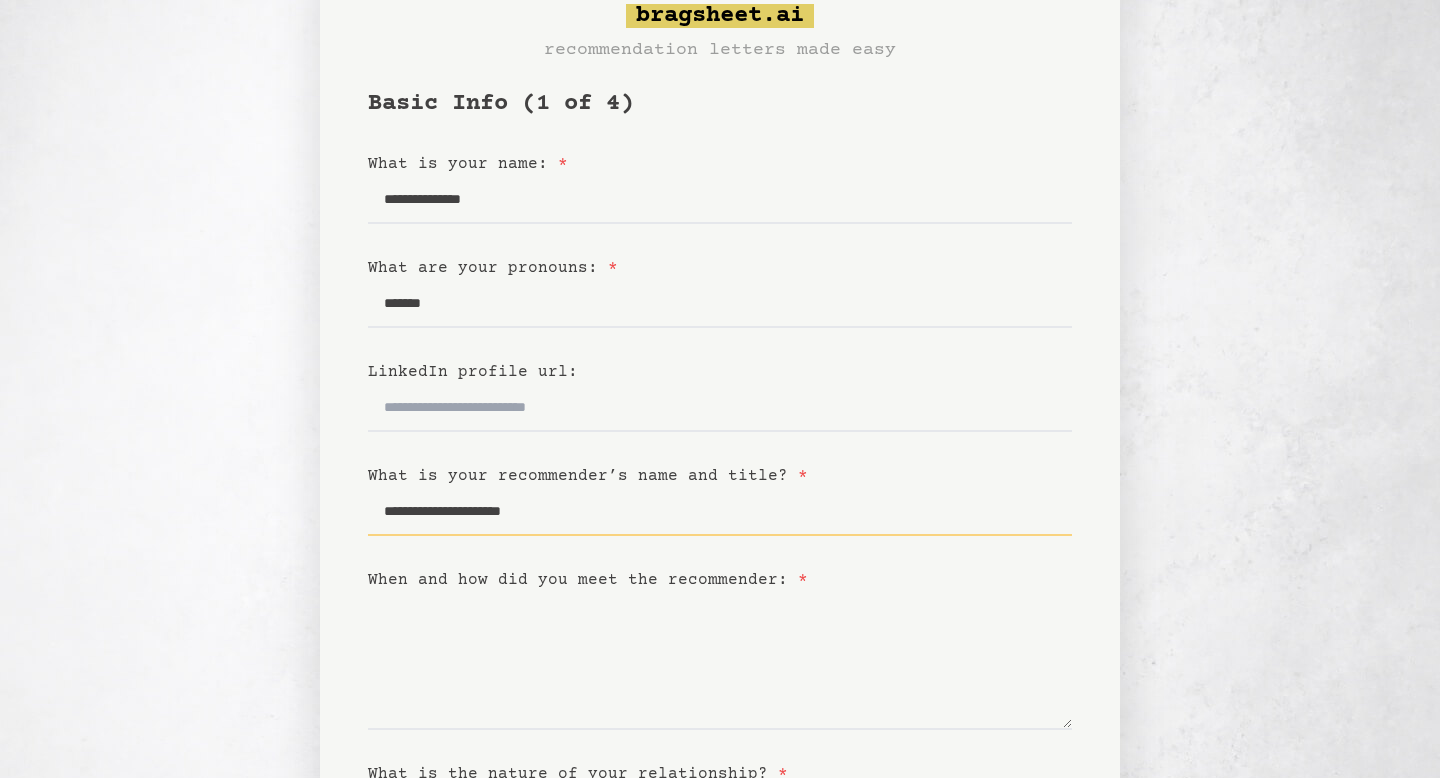 type on "**********" 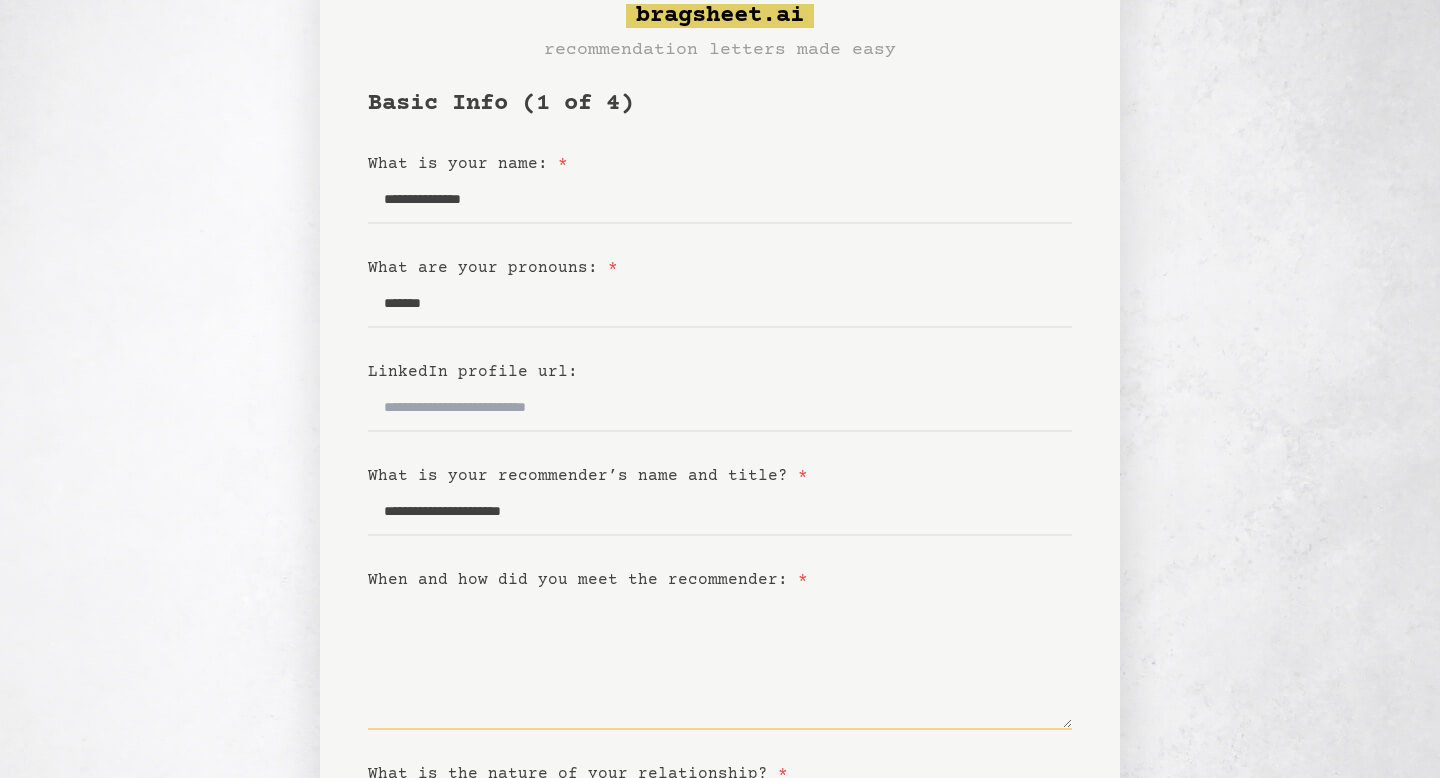 click on "When and how did you meet the recommender:   *" at bounding box center (720, 661) 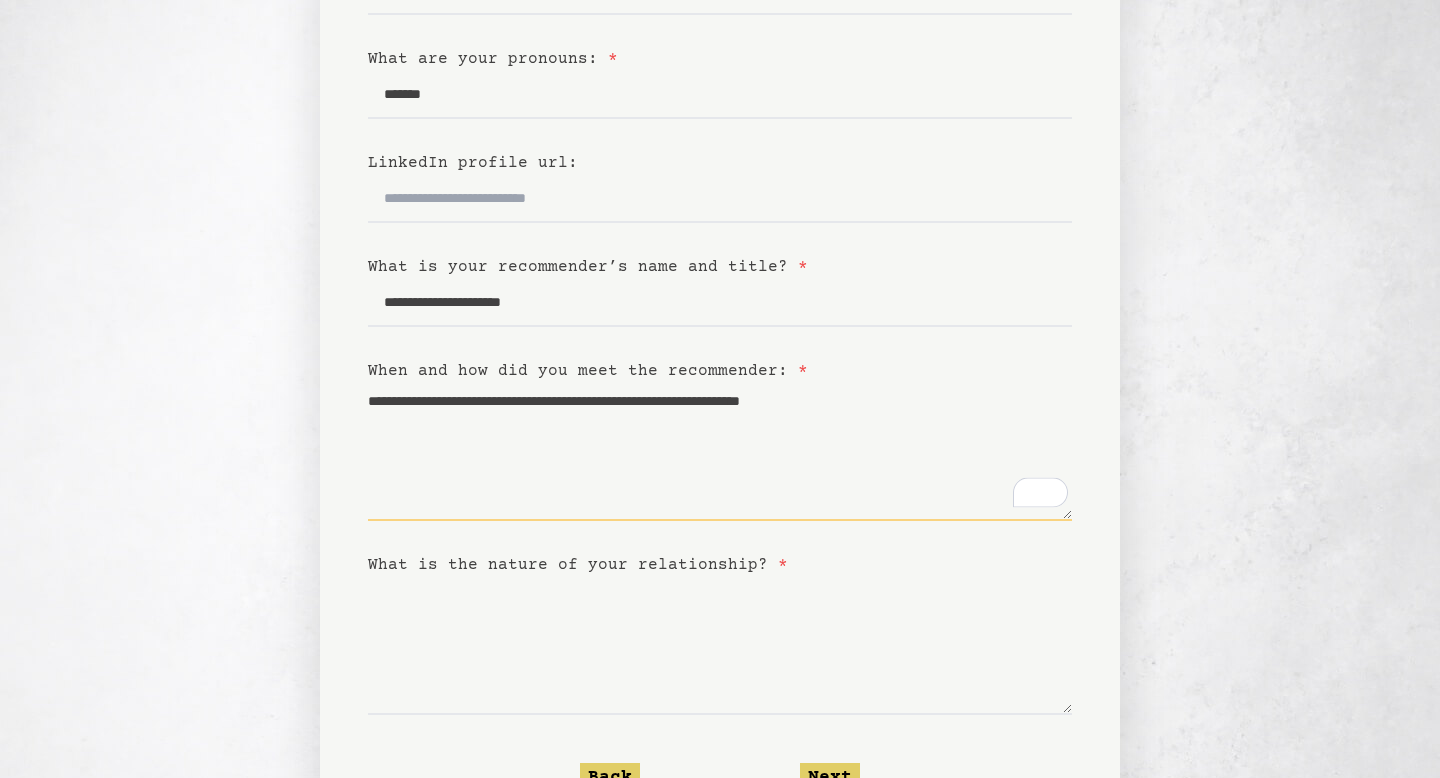 scroll, scrollTop: 319, scrollLeft: 0, axis: vertical 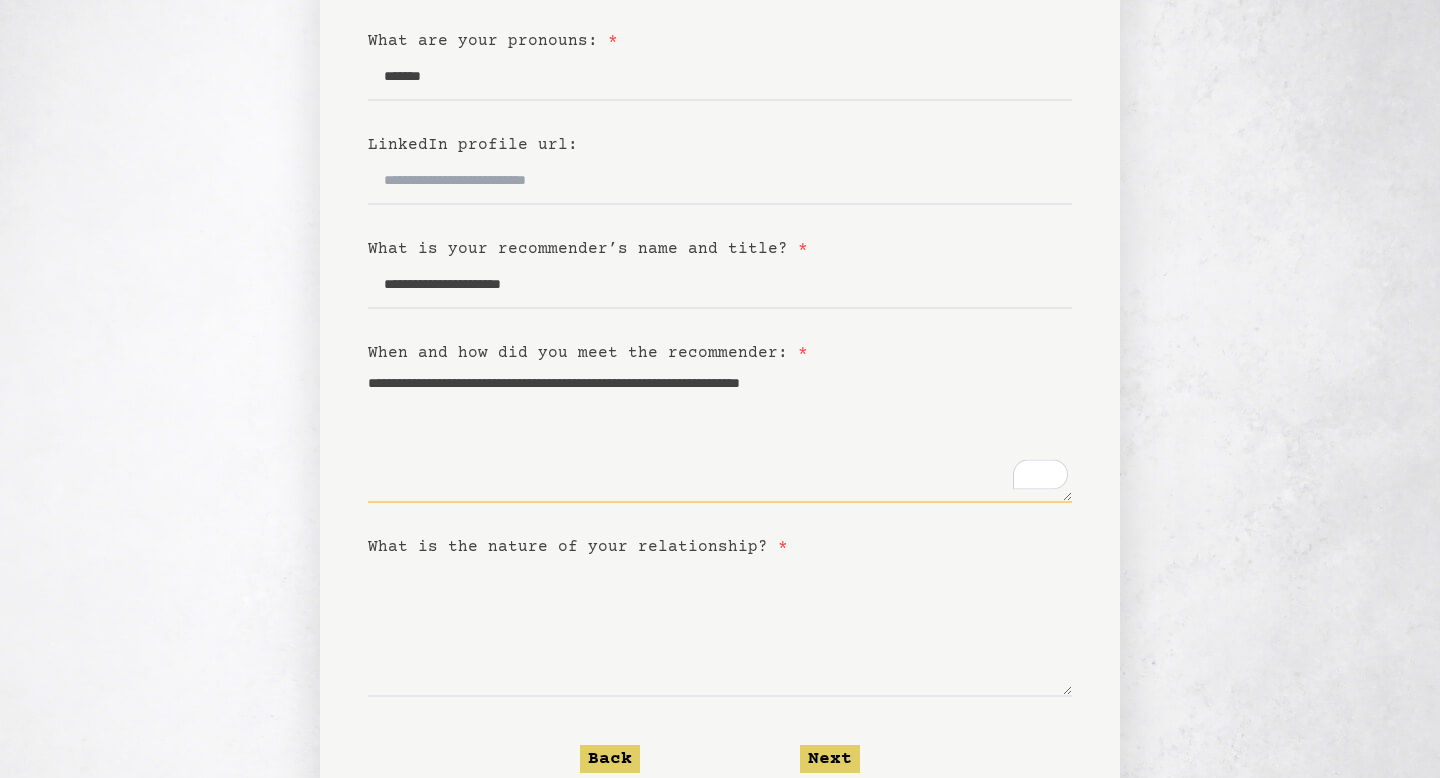 type on "**********" 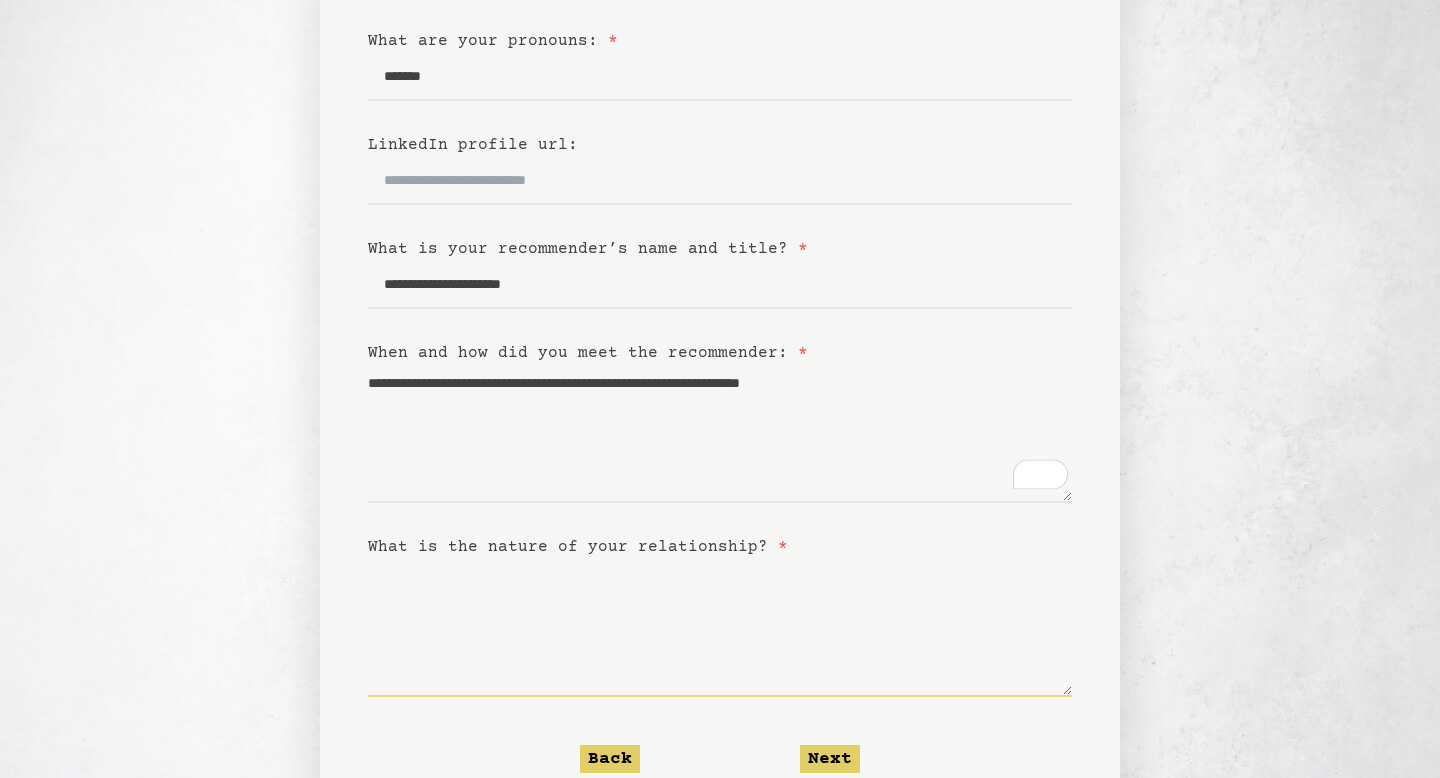 click on "What is the nature of your relationship?   *" at bounding box center (720, 628) 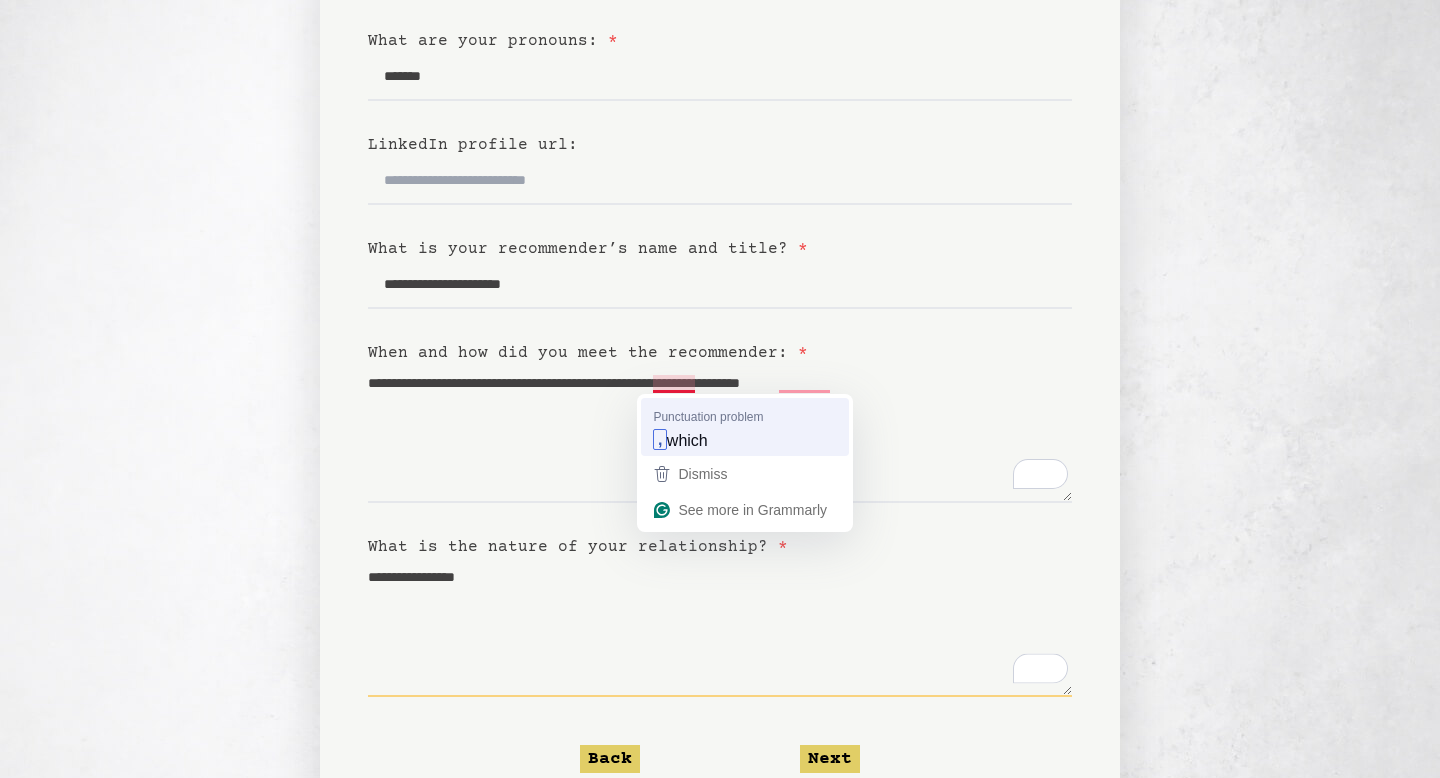 type on "**********" 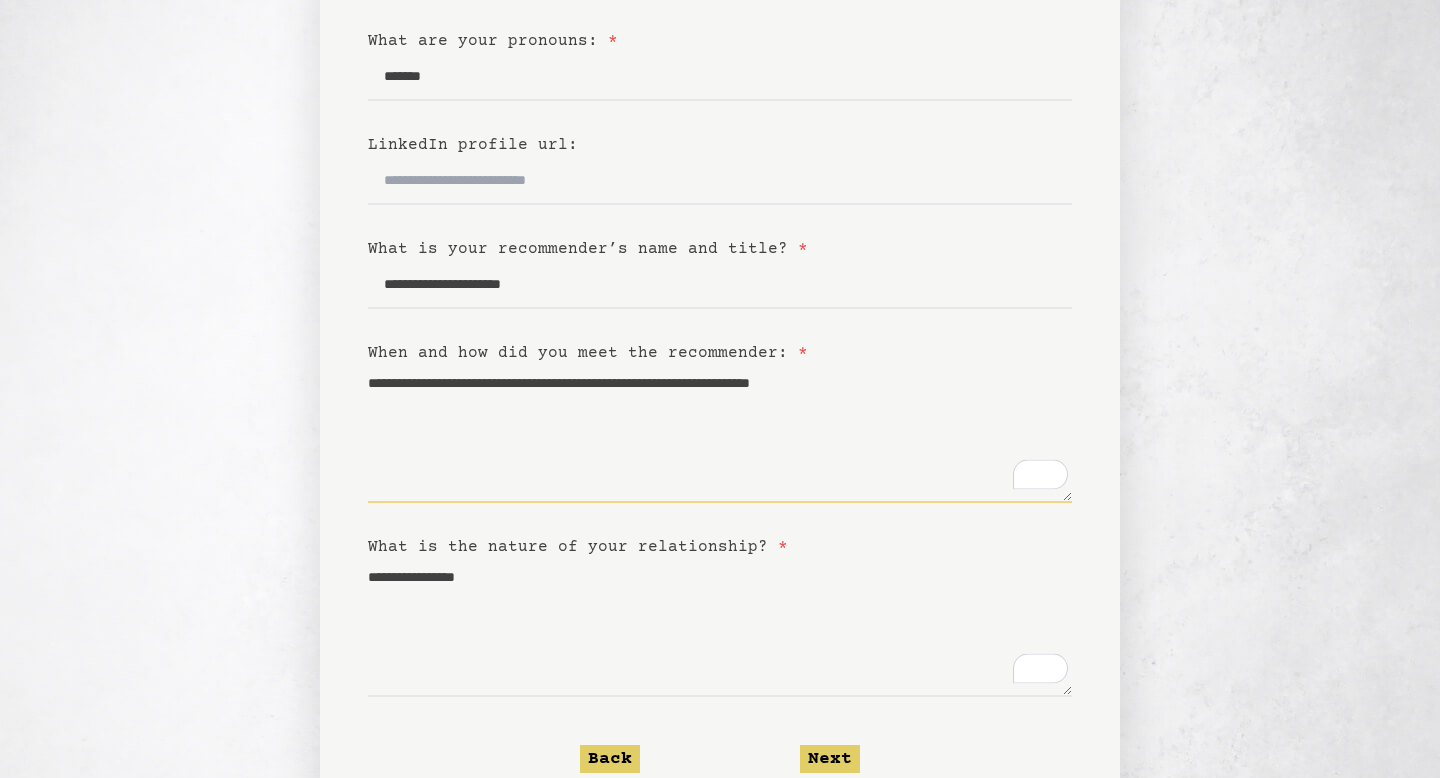 click on "**********" at bounding box center [720, 434] 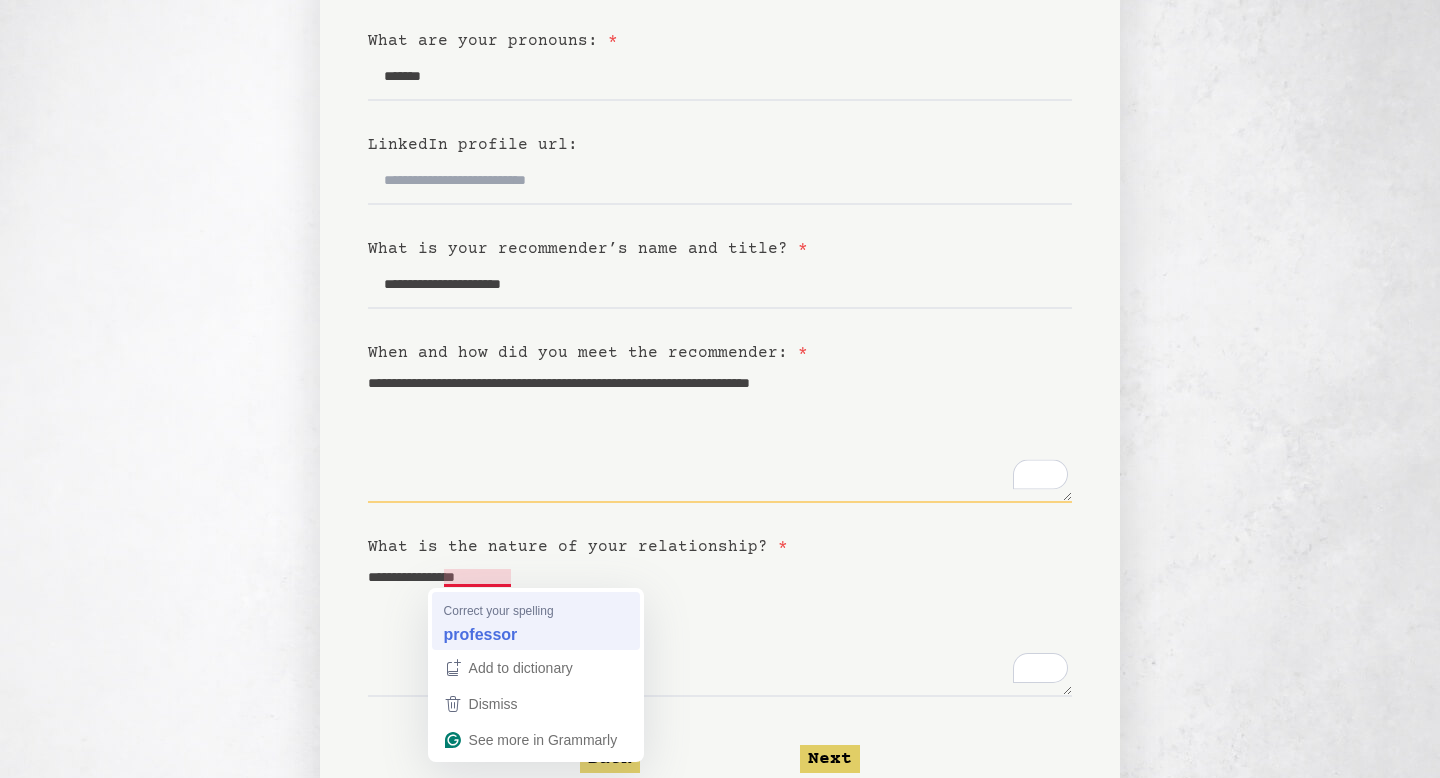 type on "**********" 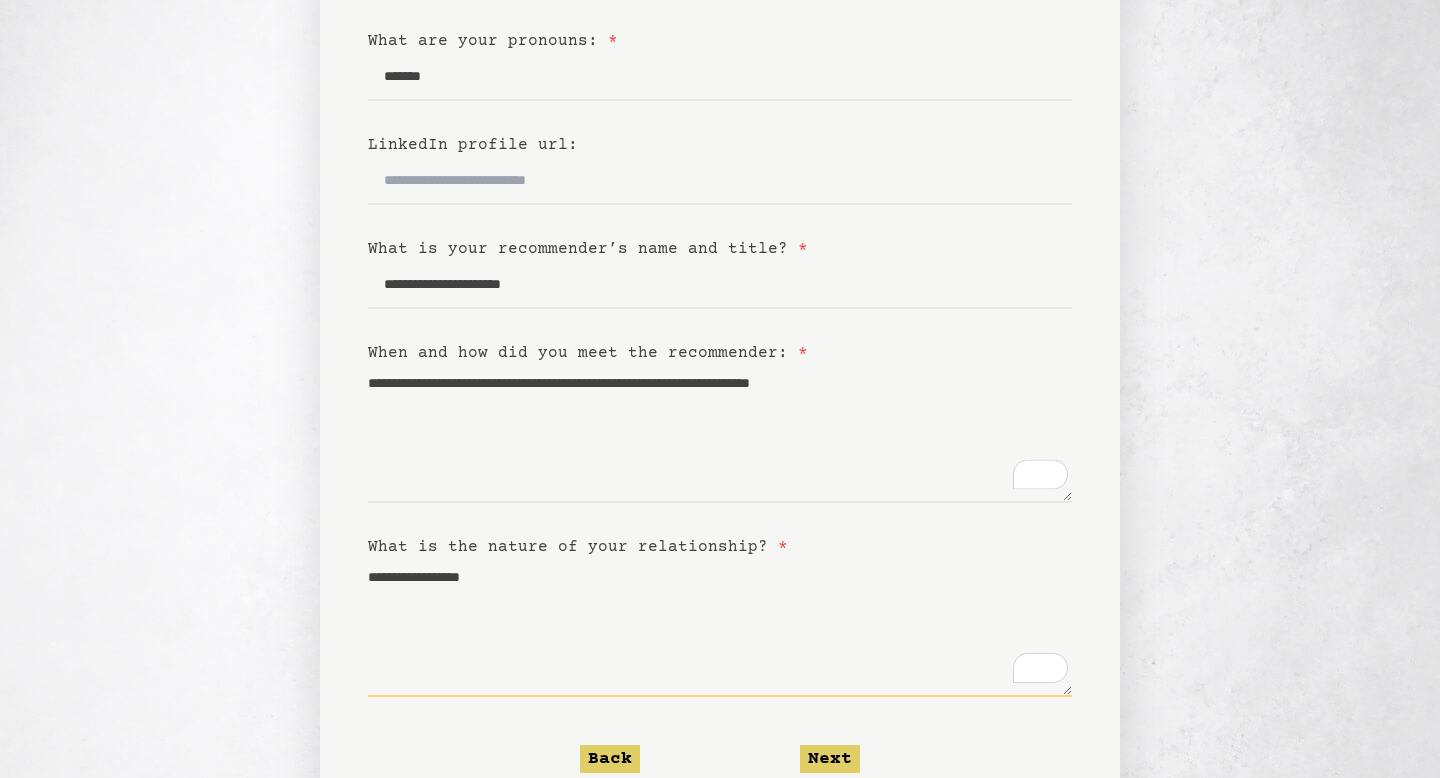 type on "**********" 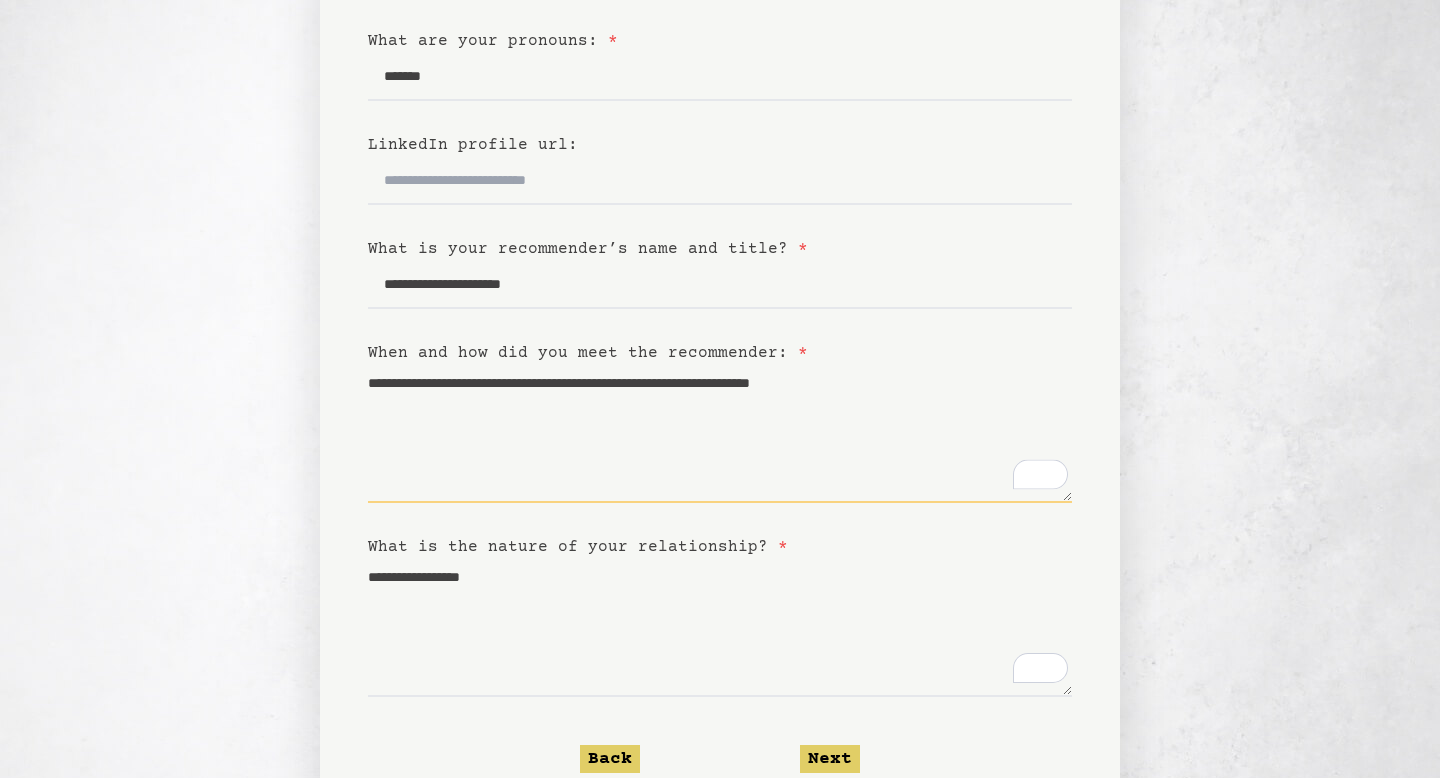 click on "**********" at bounding box center [720, 434] 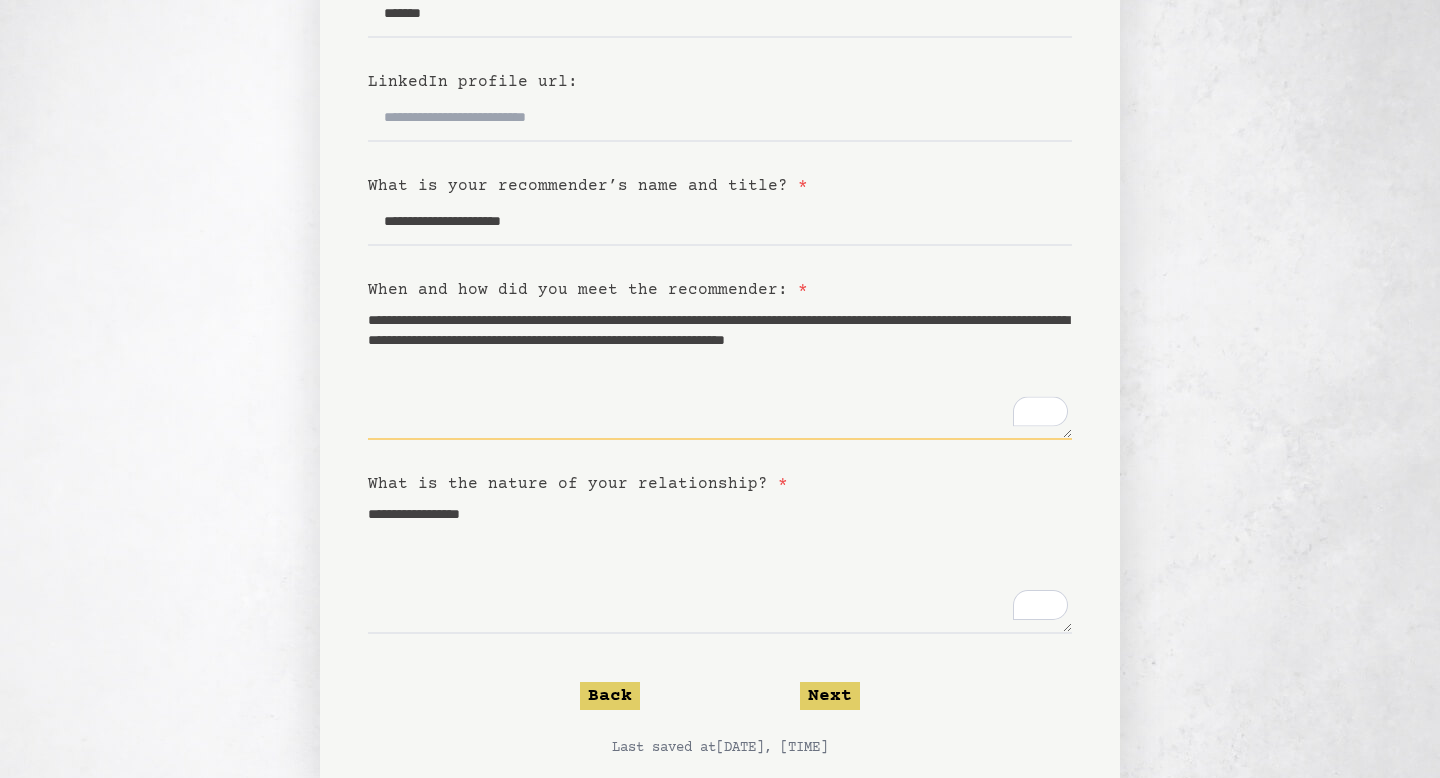 scroll, scrollTop: 389, scrollLeft: 0, axis: vertical 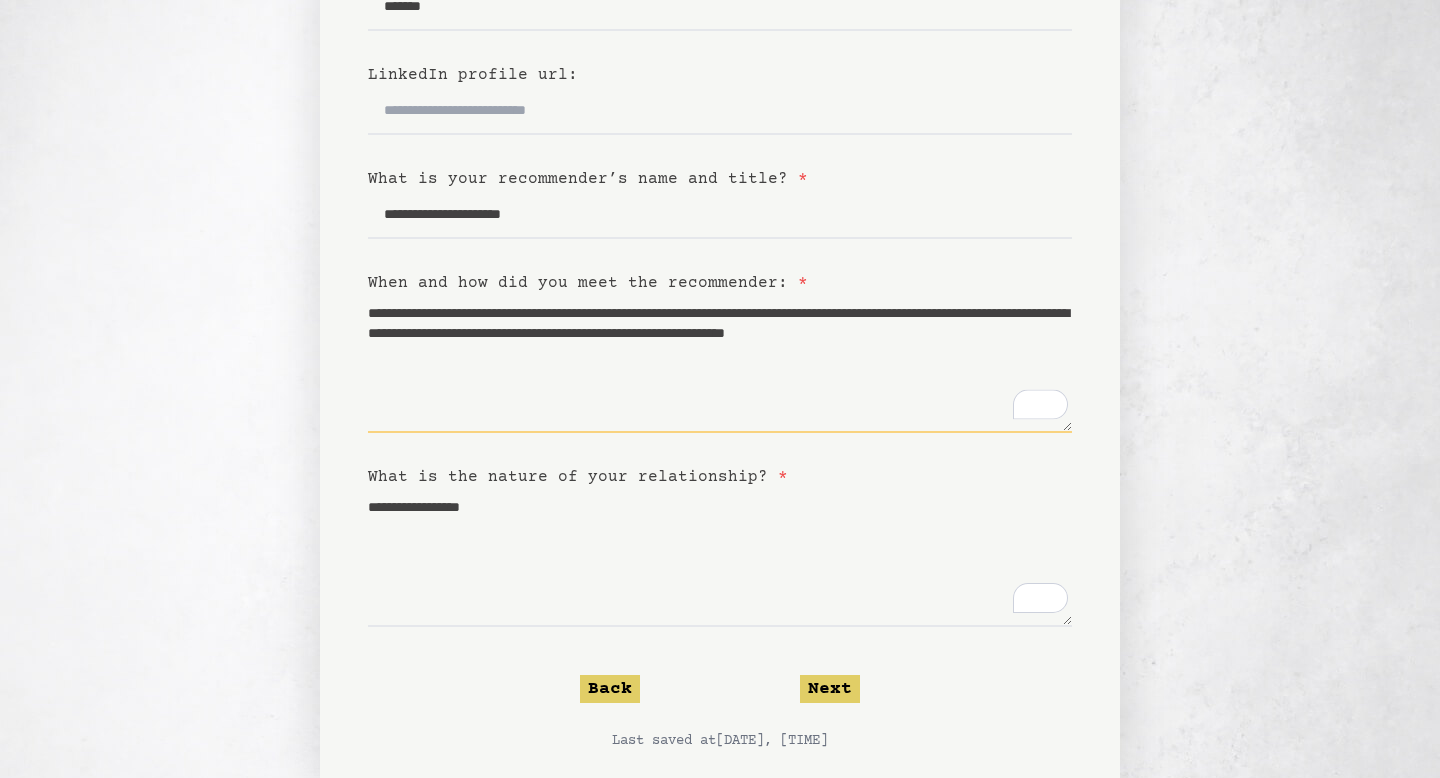 click on "**********" at bounding box center [720, 364] 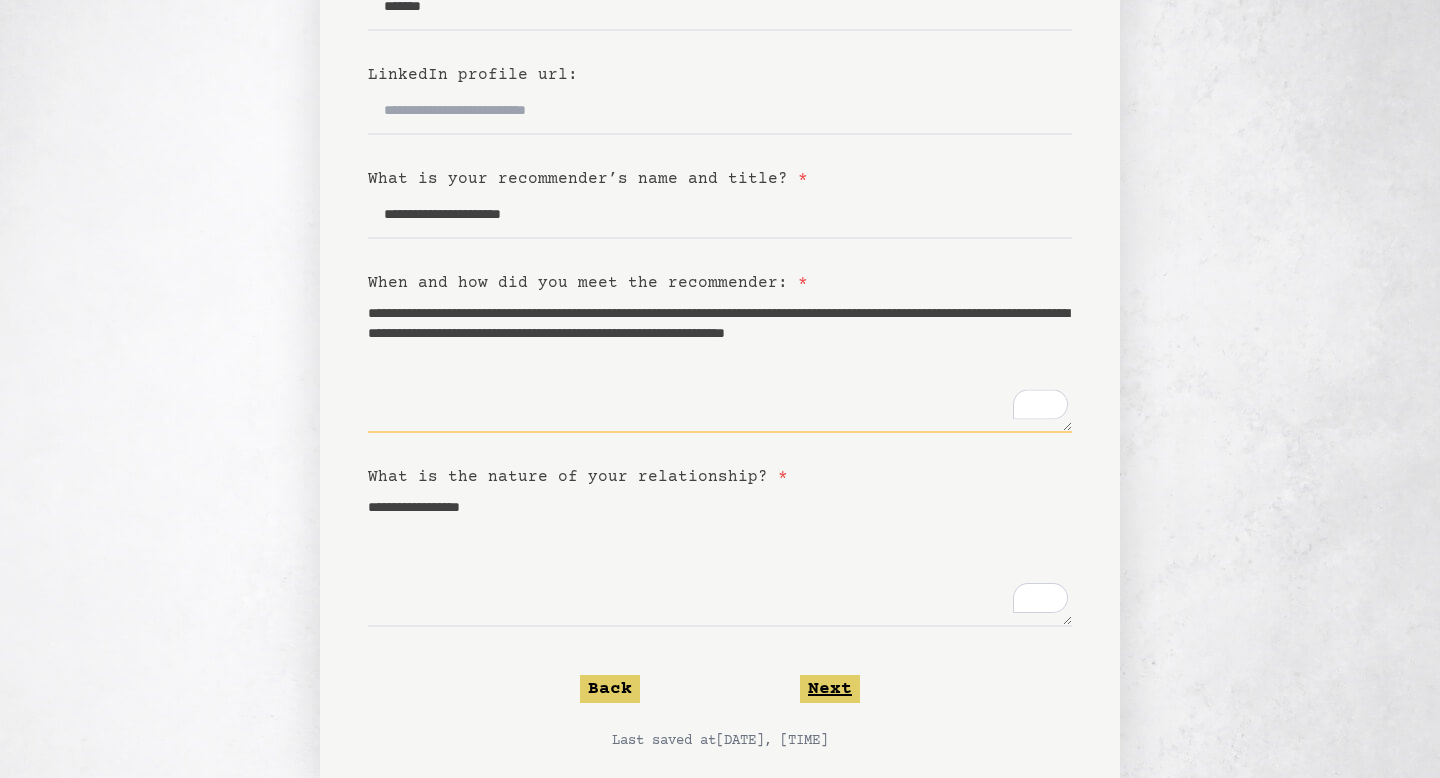 type on "**********" 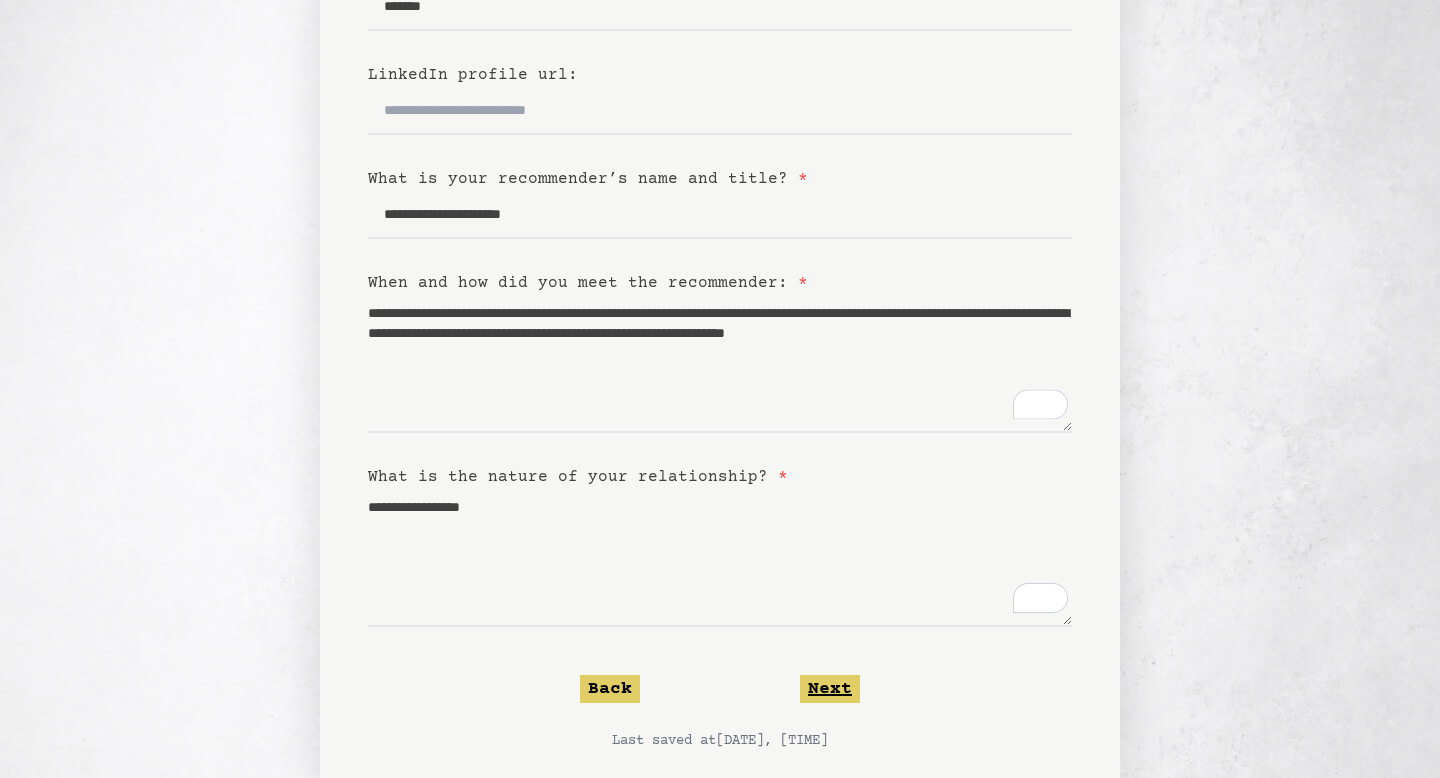 click on "Next" 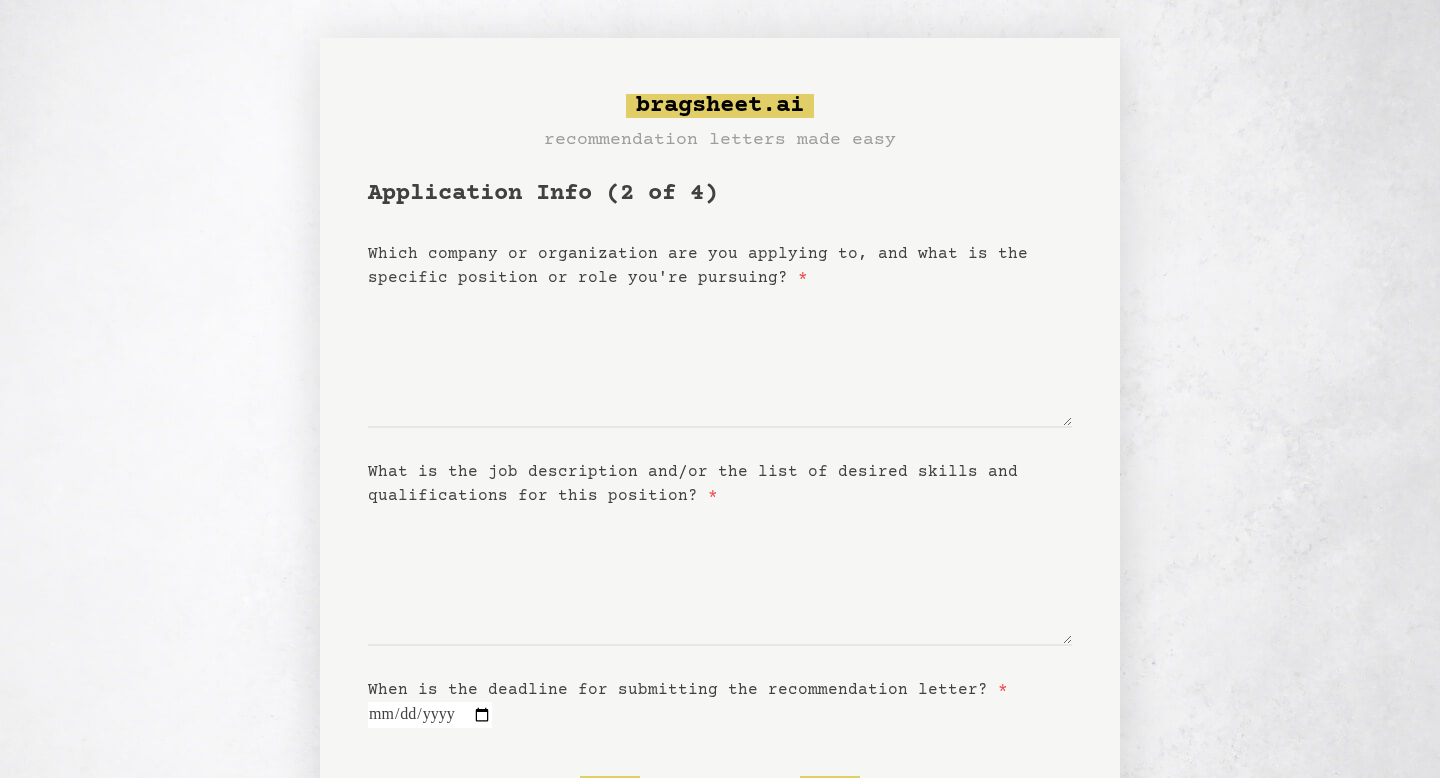 scroll, scrollTop: 0, scrollLeft: 0, axis: both 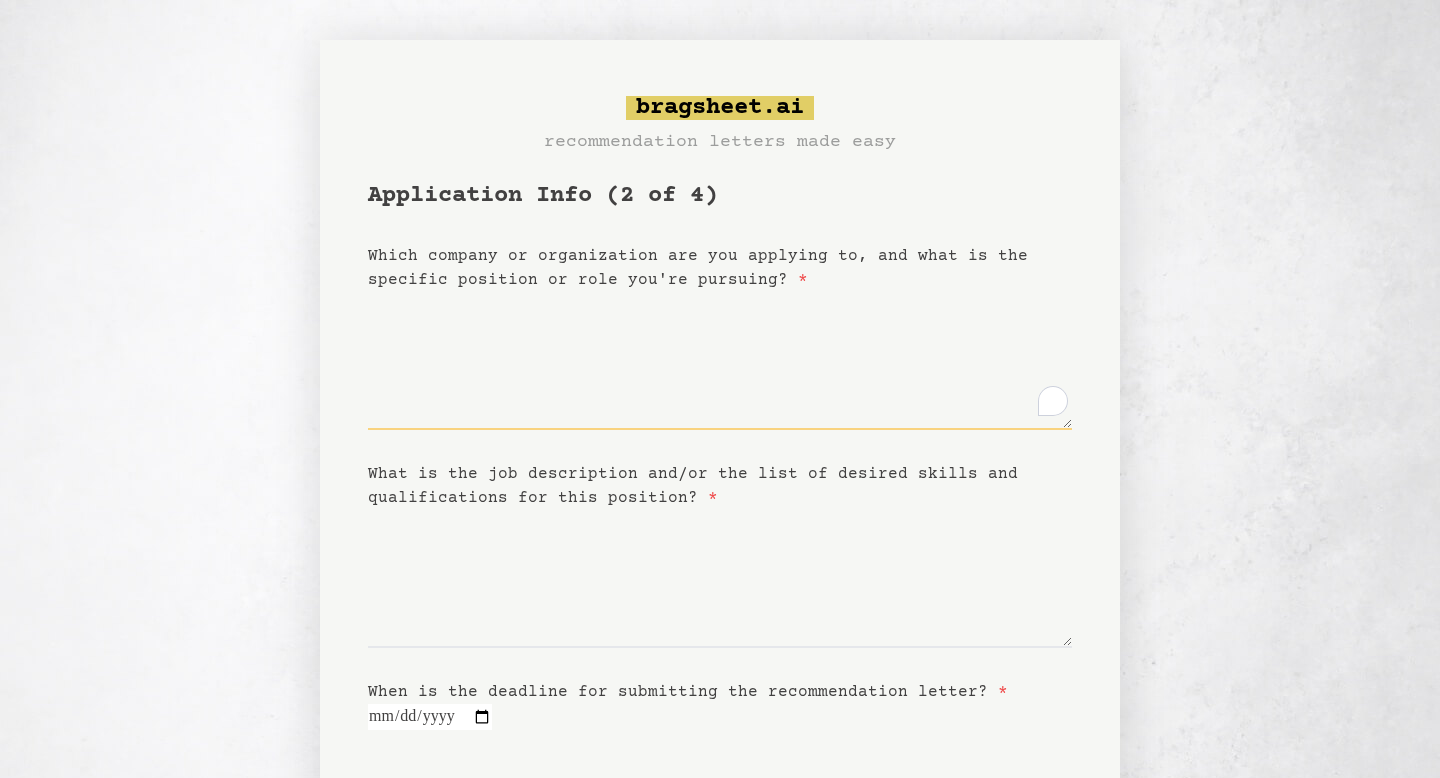click on "Which company or organization are you applying to, and what is
the specific position or role you're pursuing?   *" at bounding box center (720, 361) 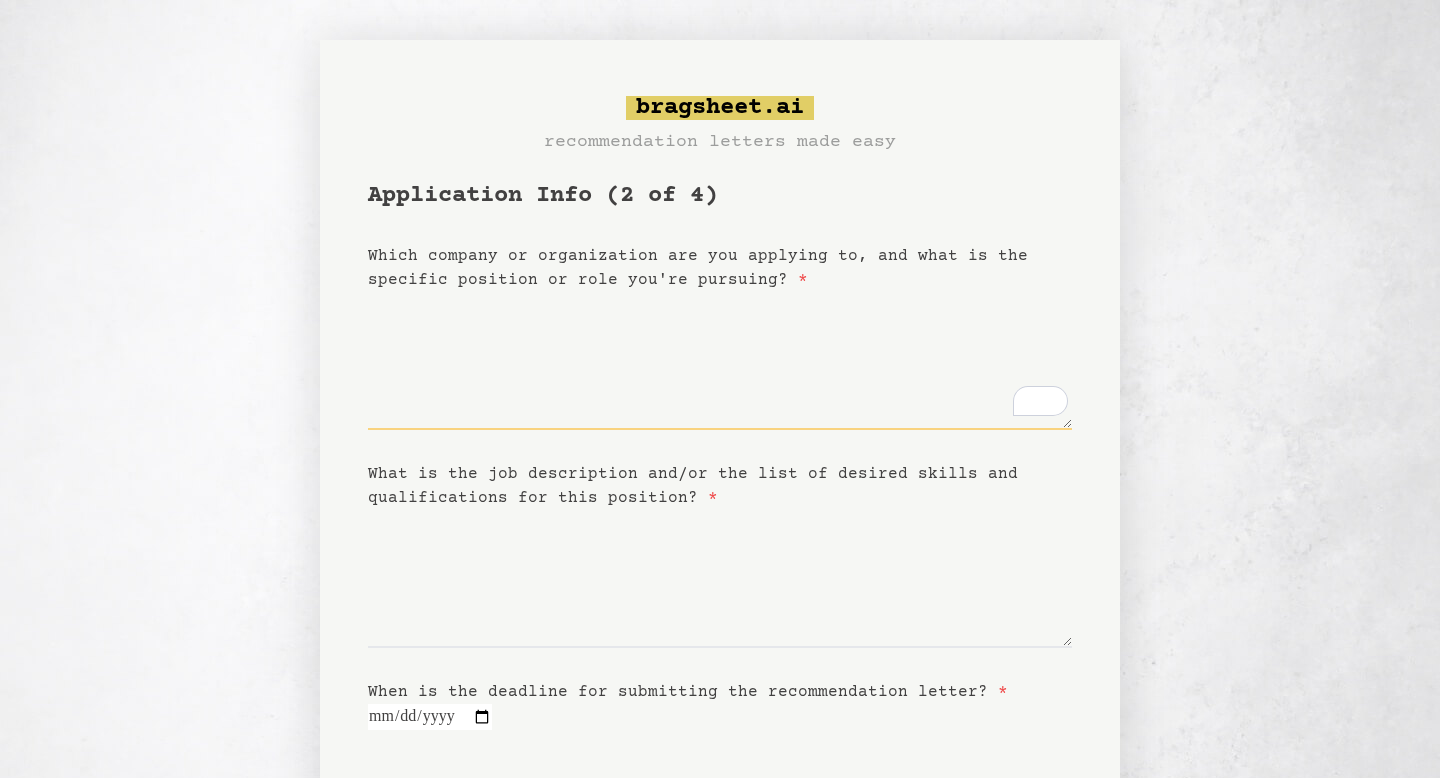 type on "*" 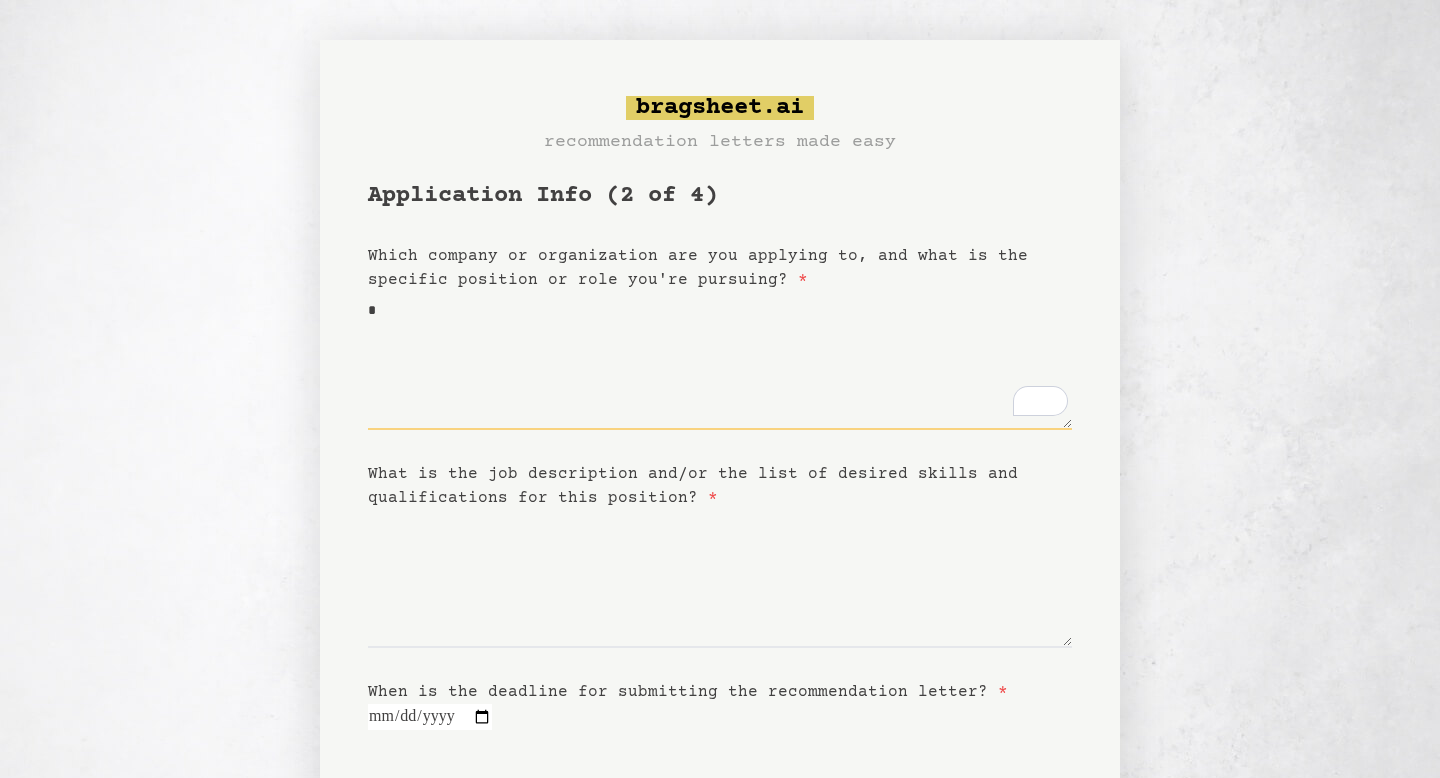 type on "**" 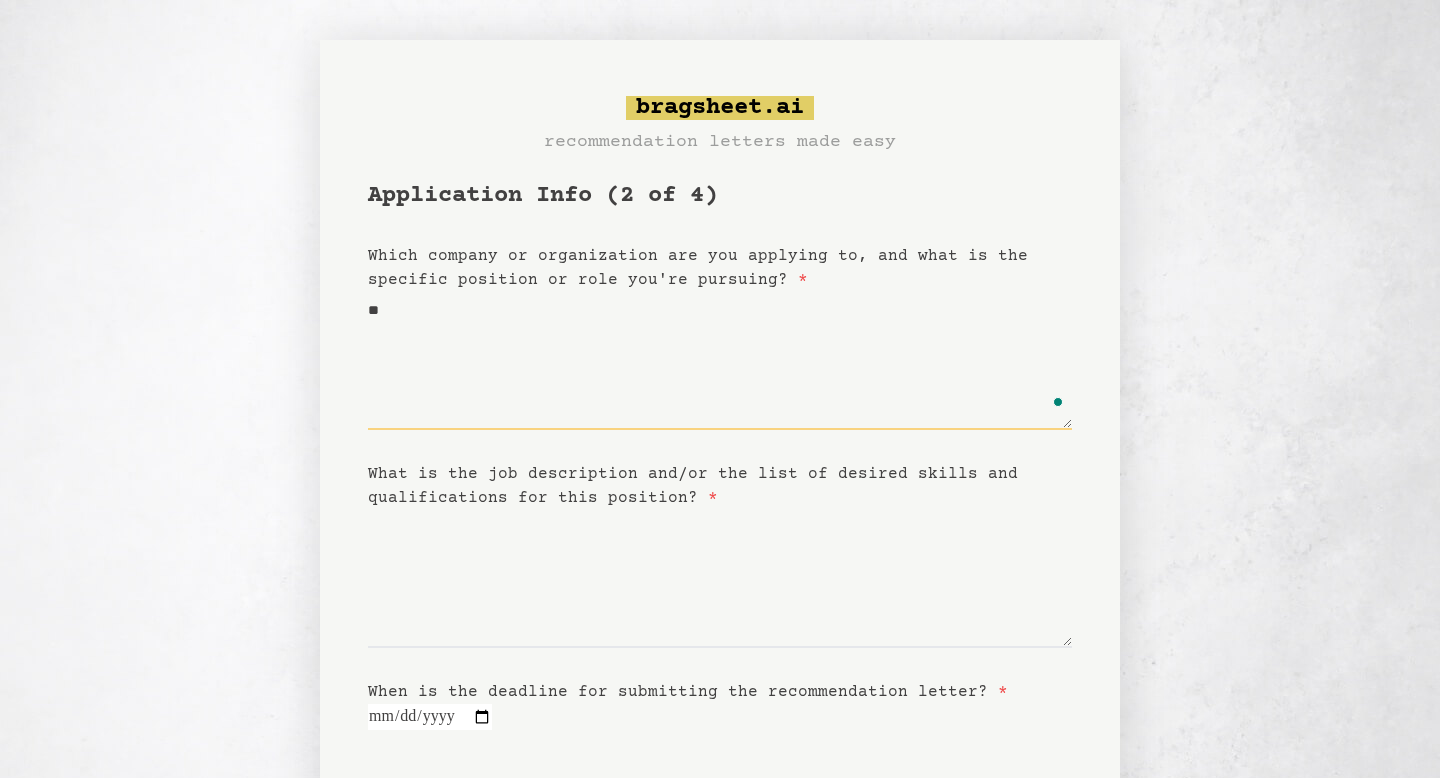 type on "***" 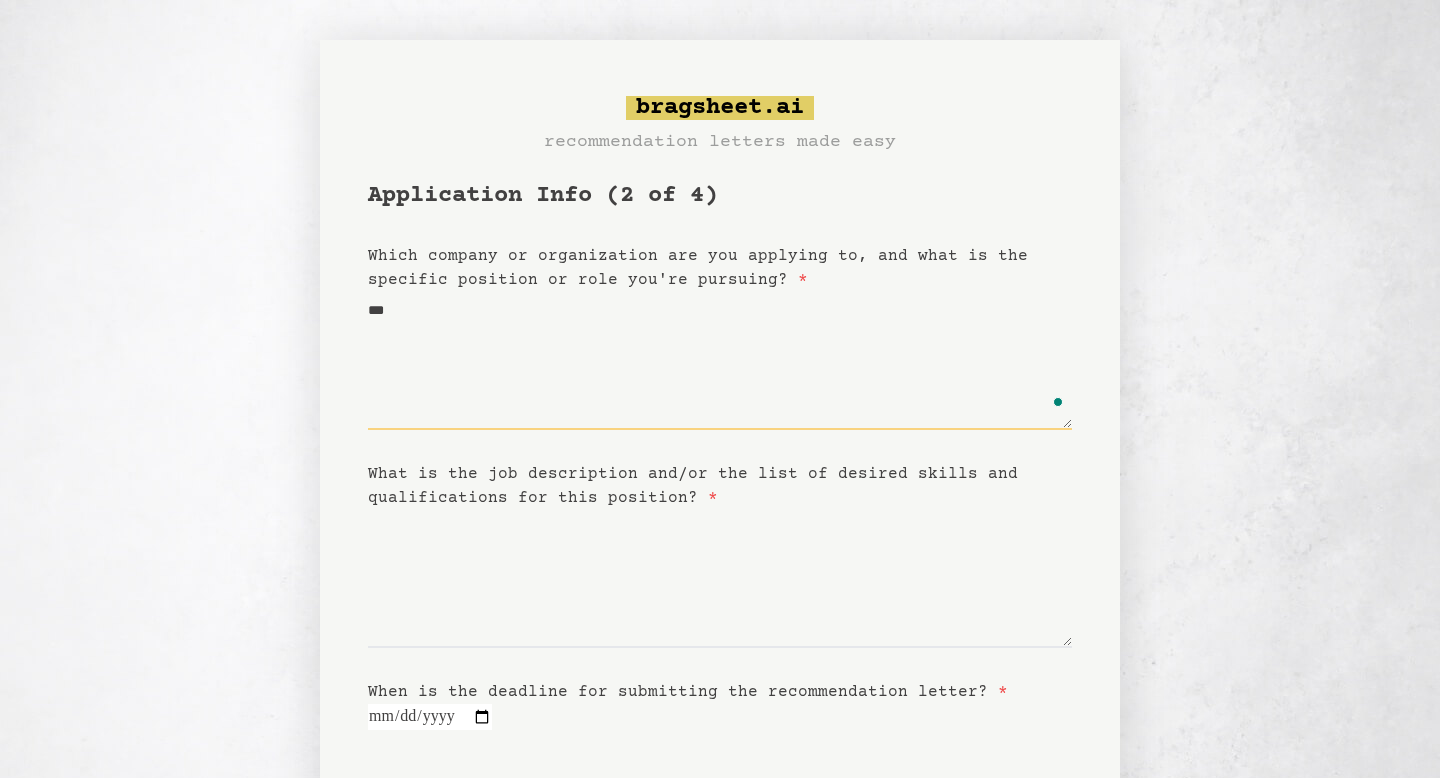 type on "****" 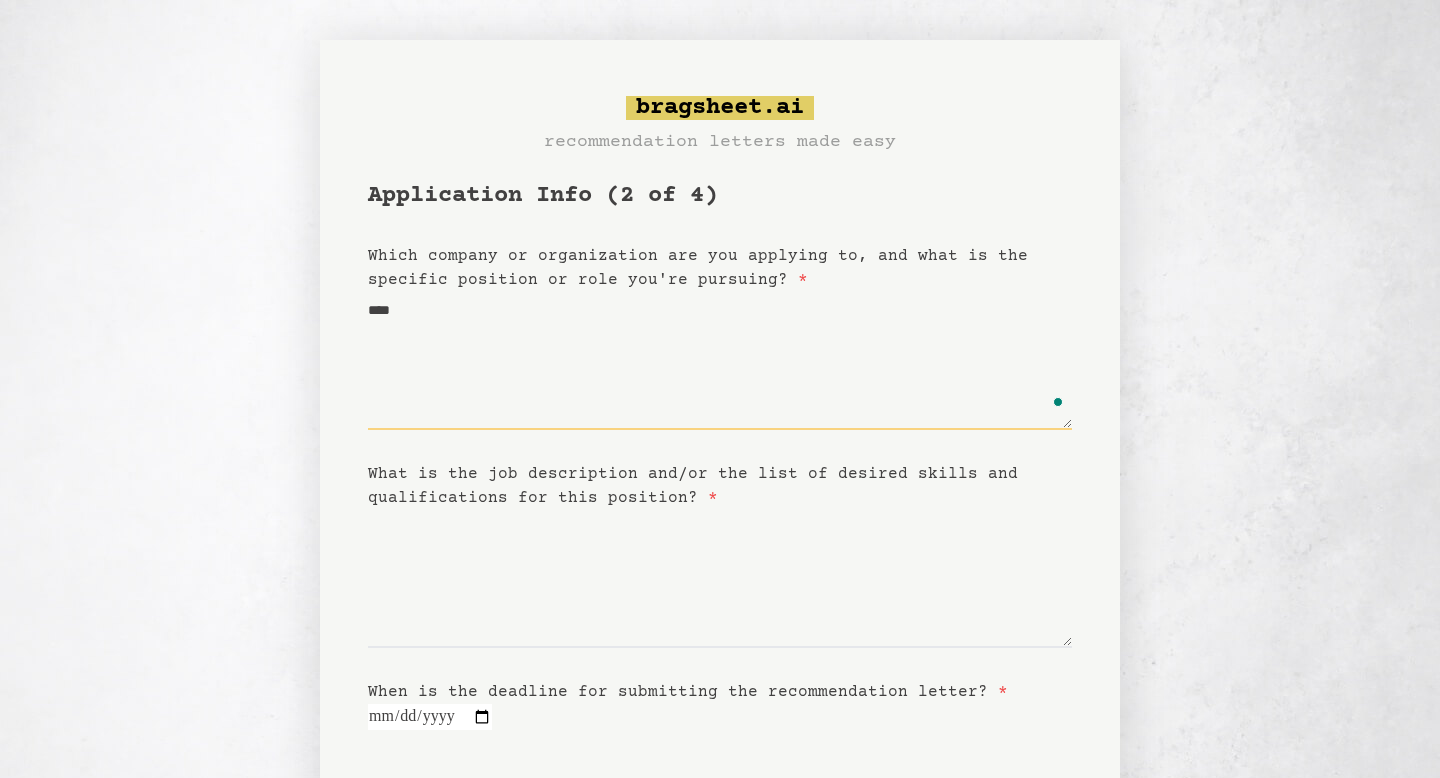 type on "*****" 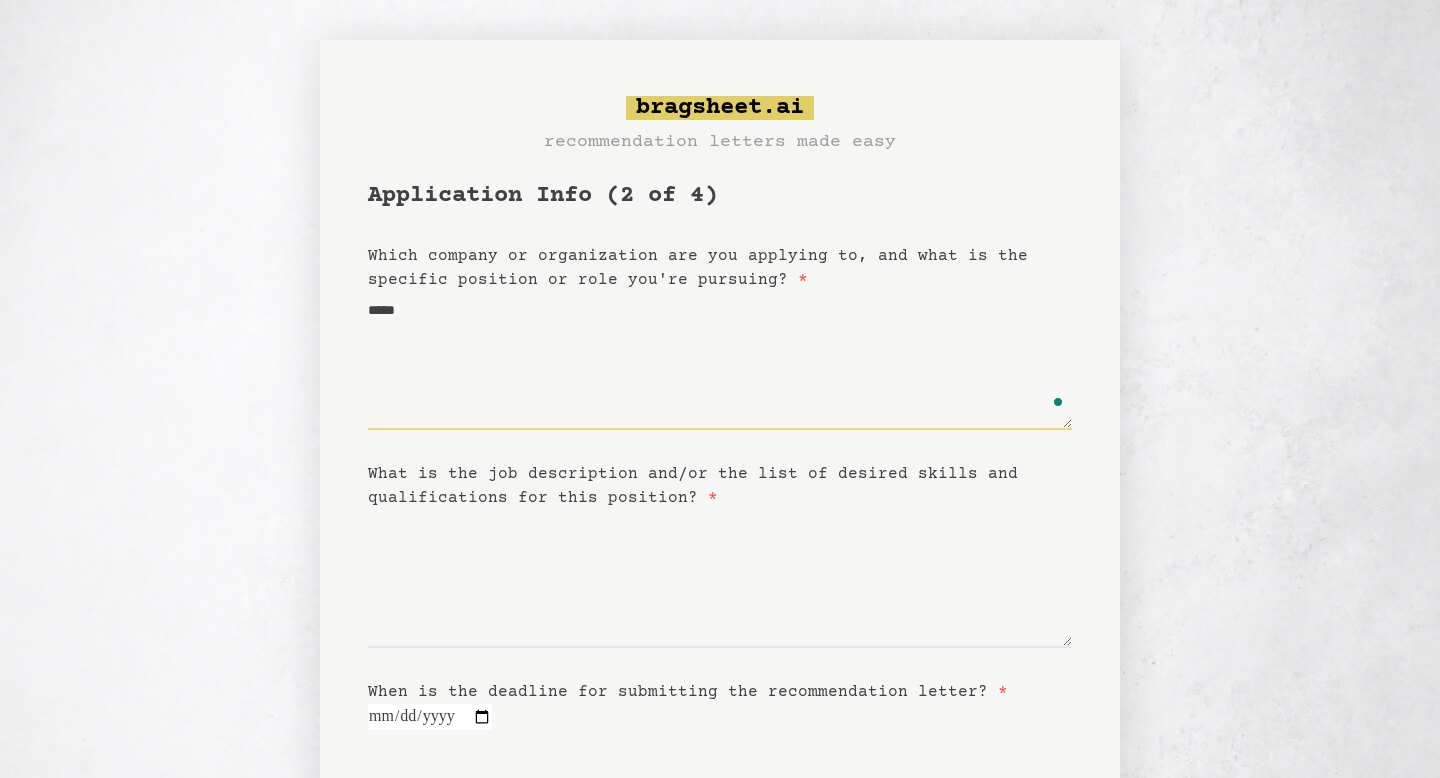 type 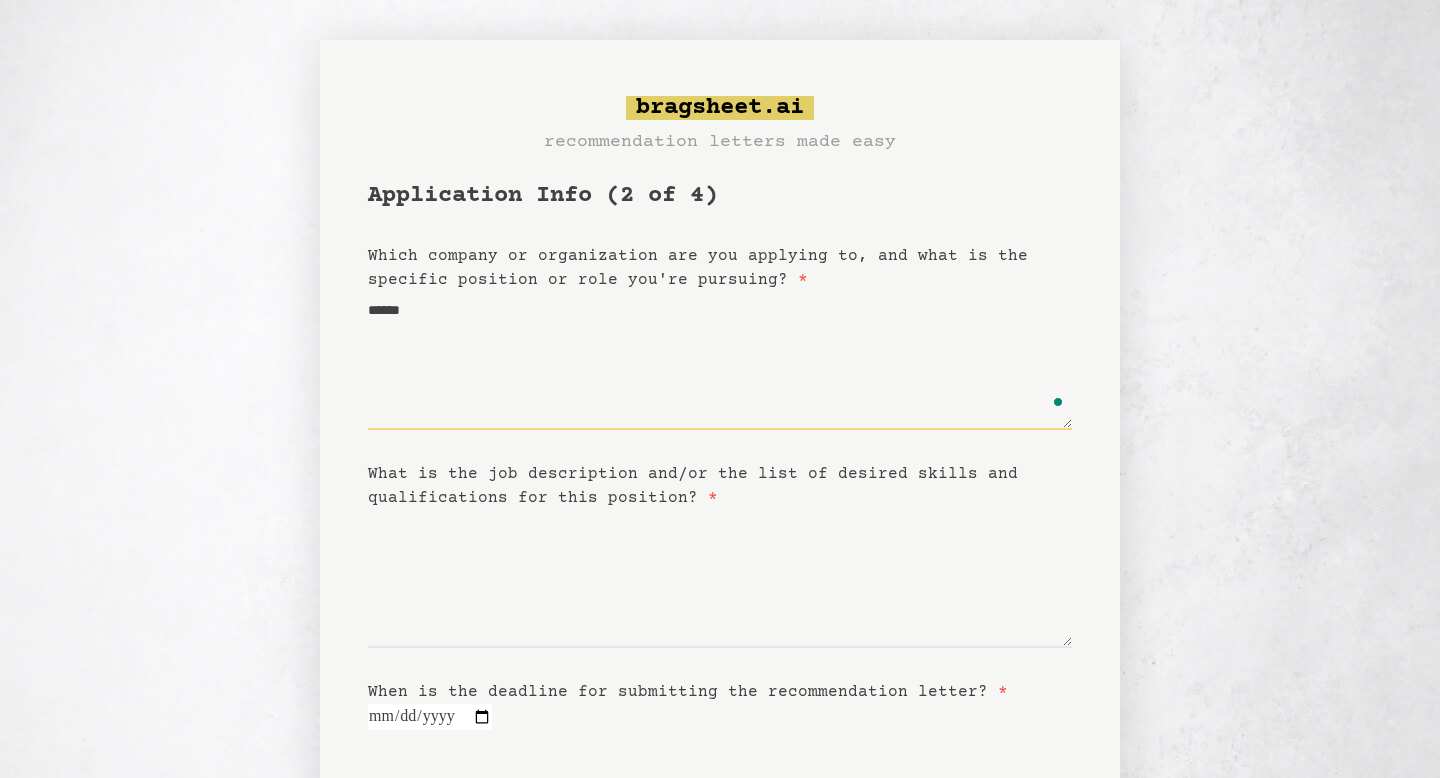 type on "******" 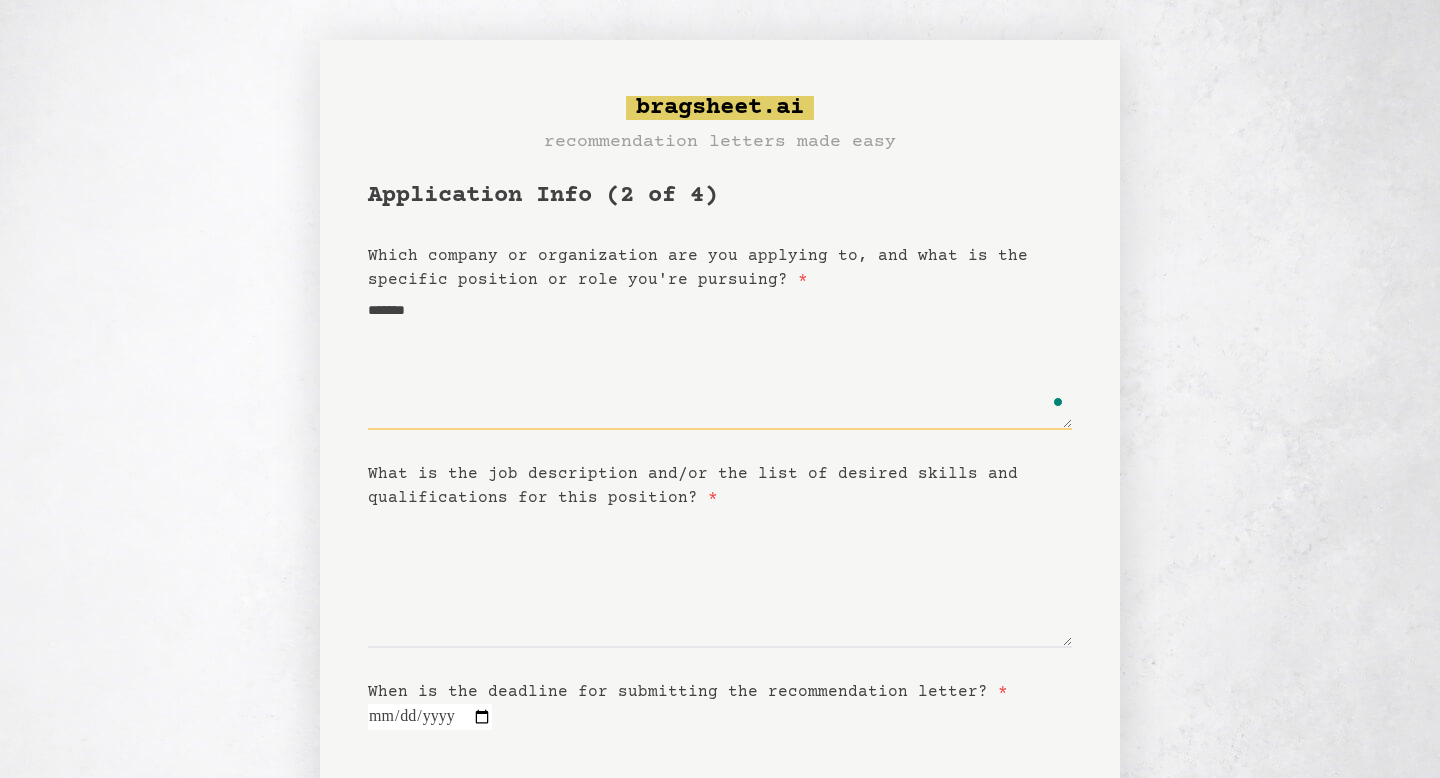 type on "********" 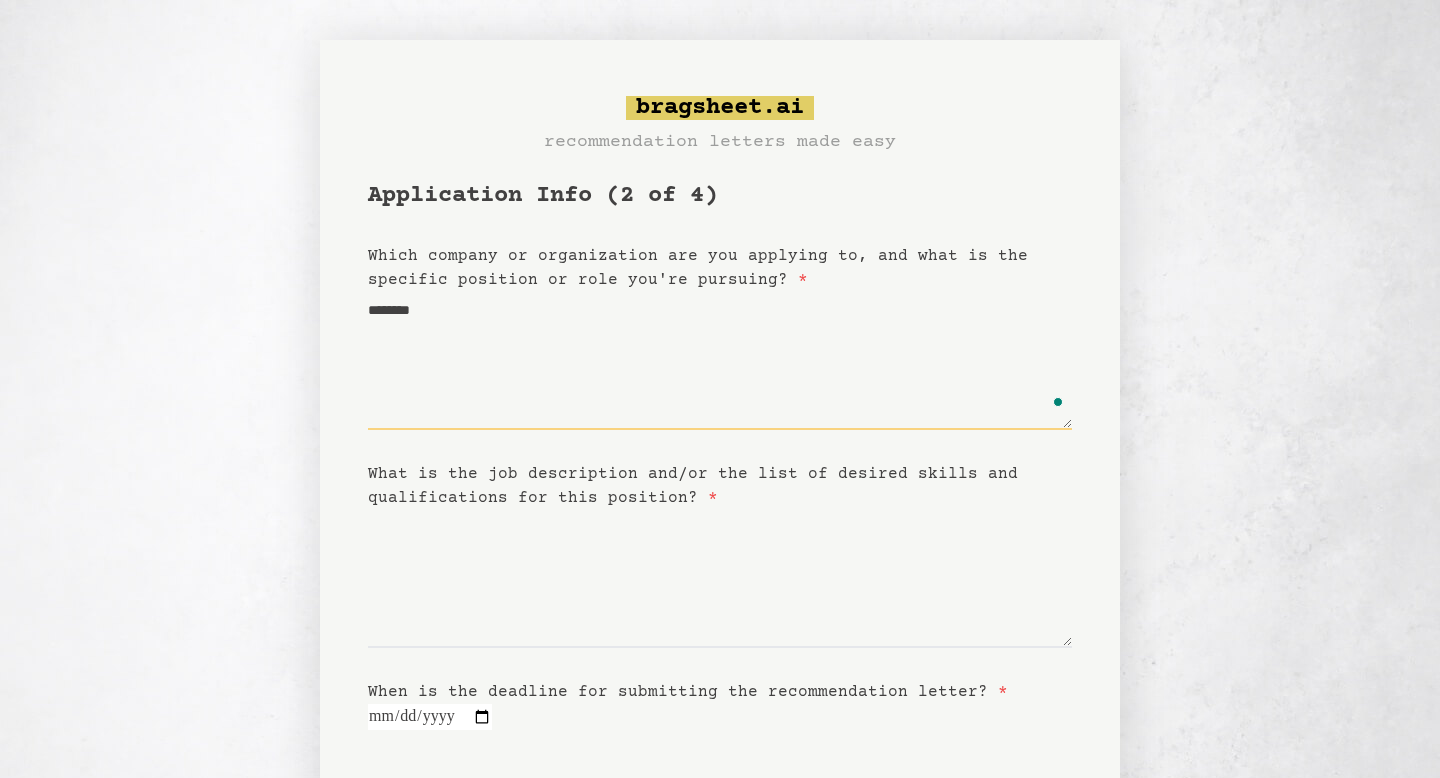 type on "*********" 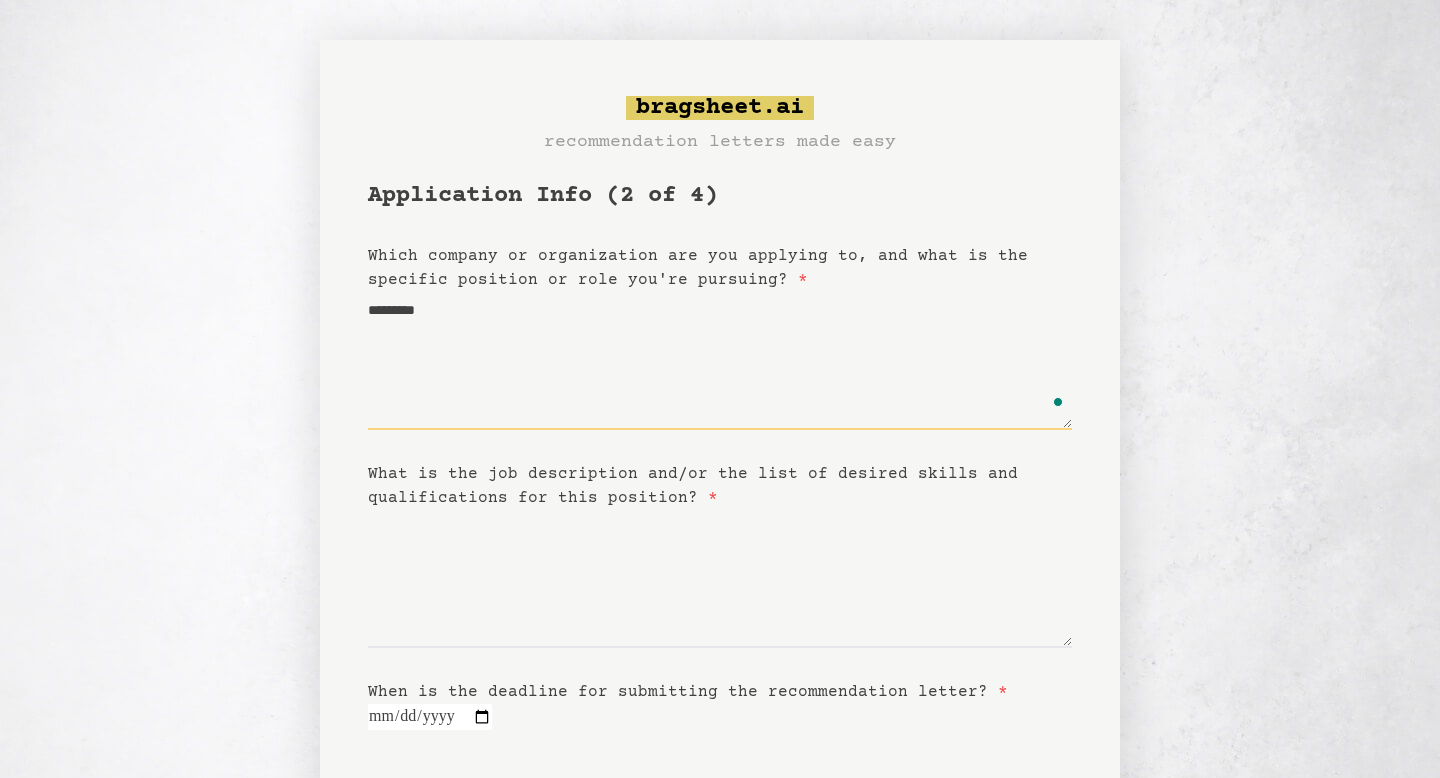 type on "**********" 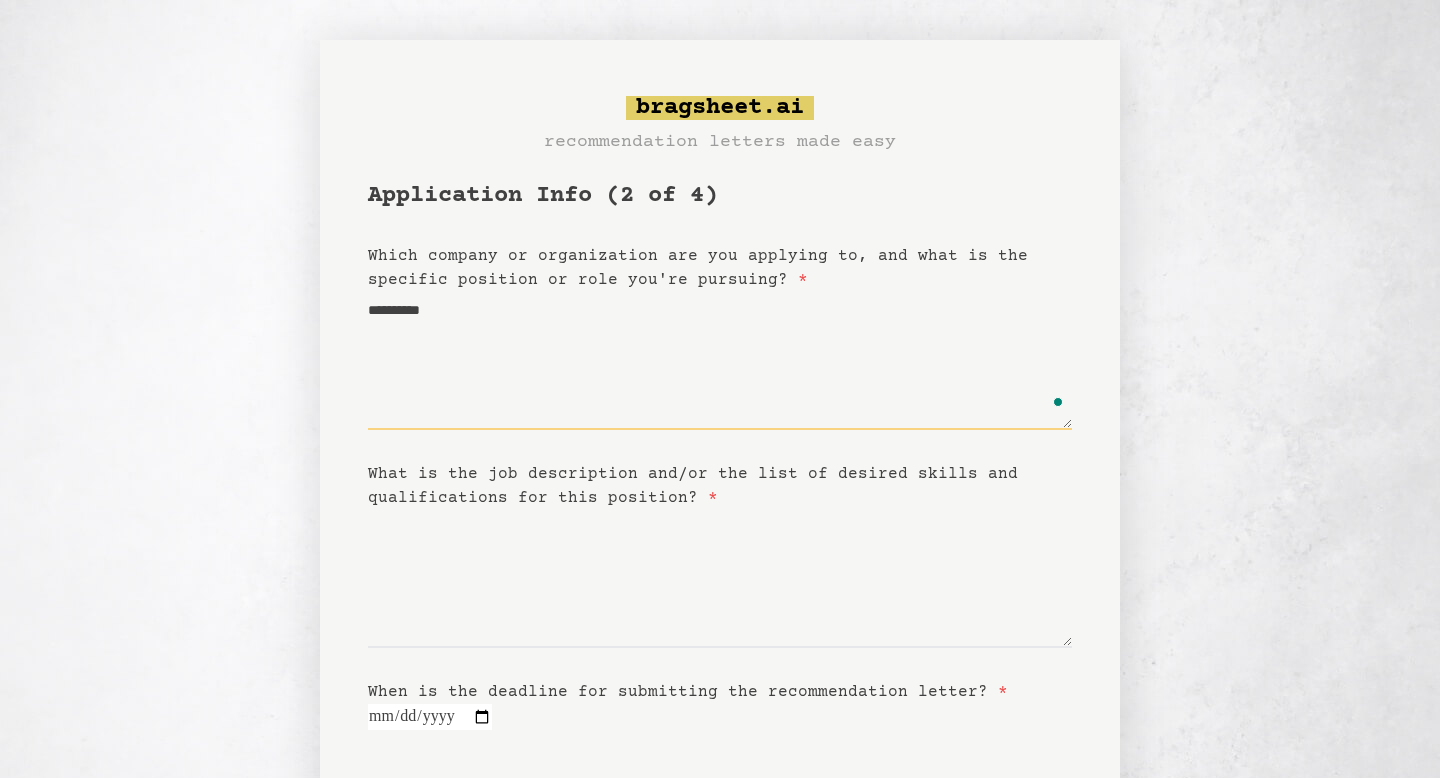 type on "**********" 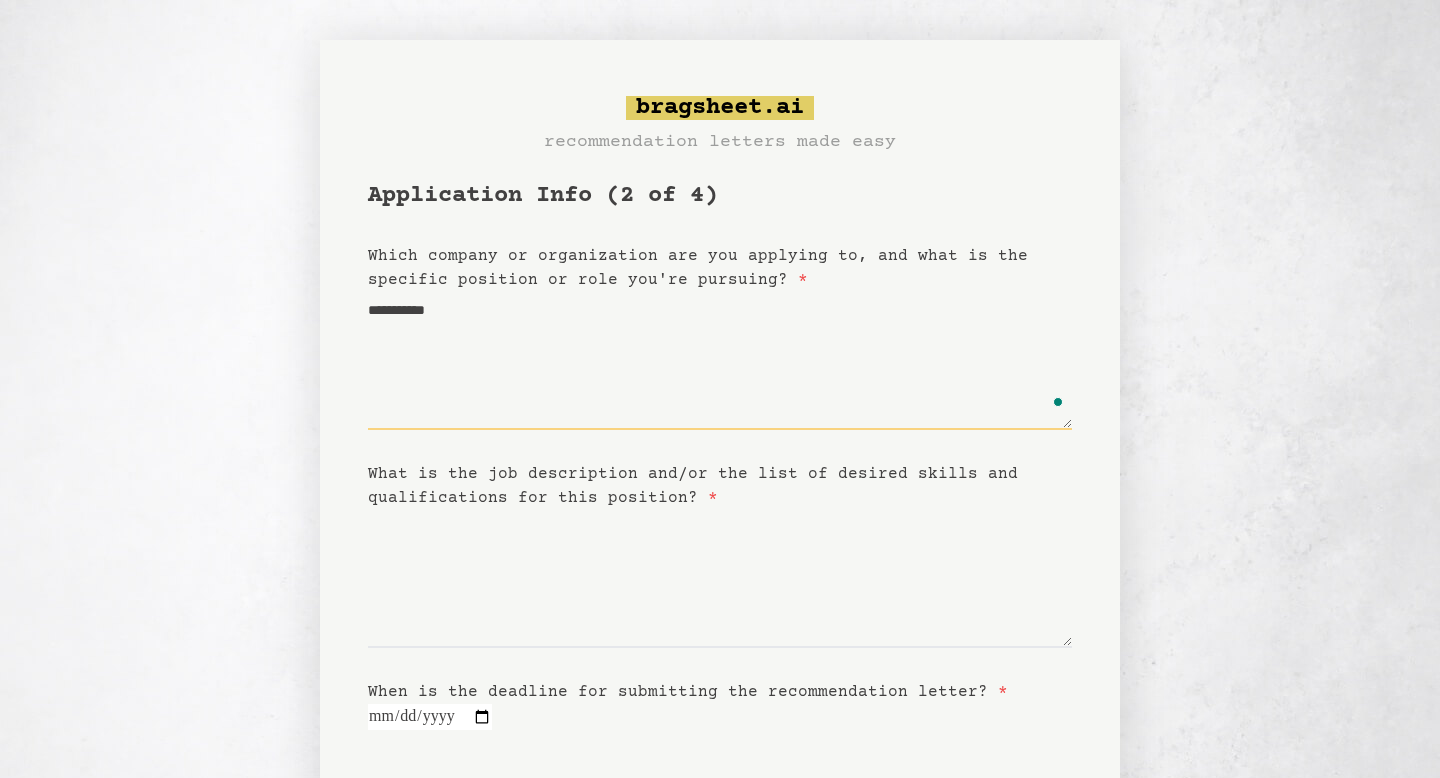 type 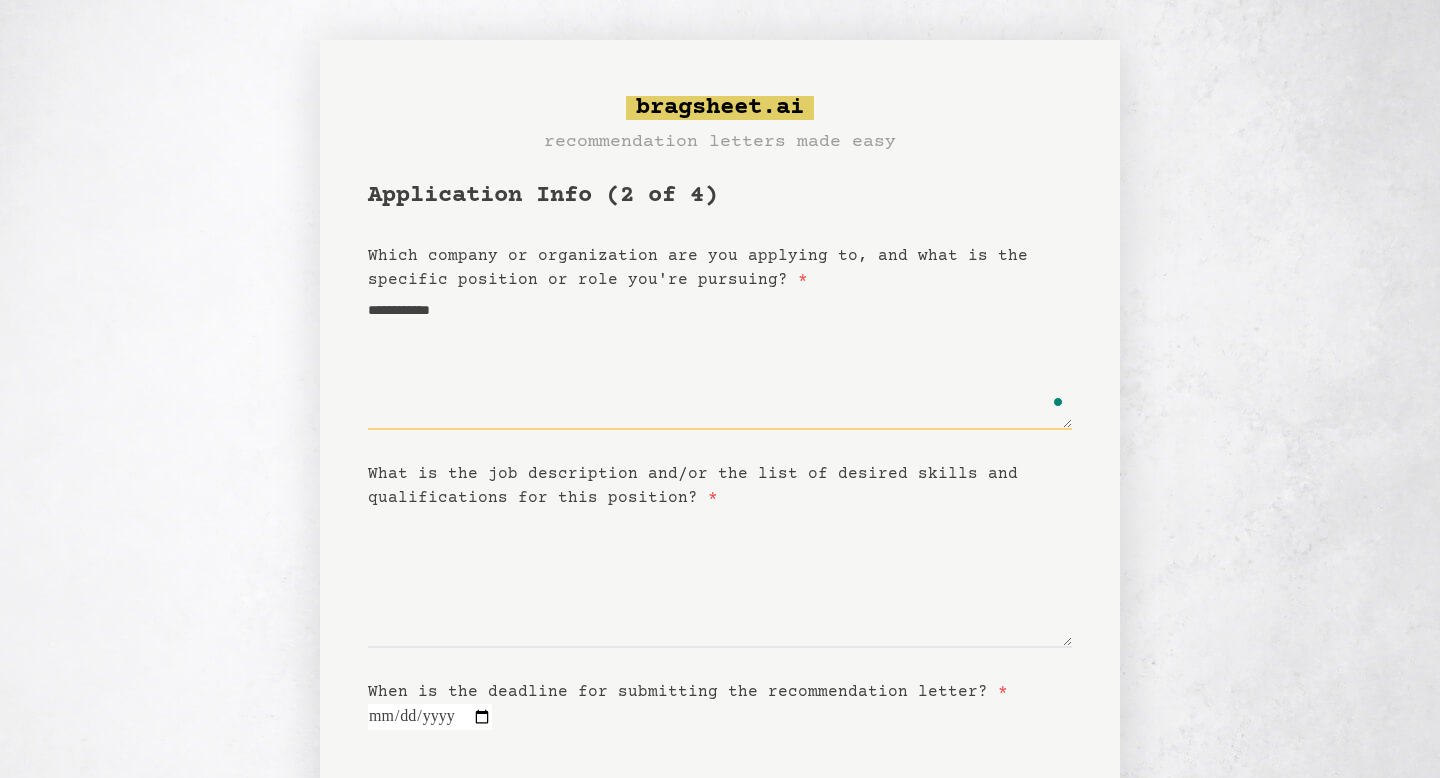 type on "**********" 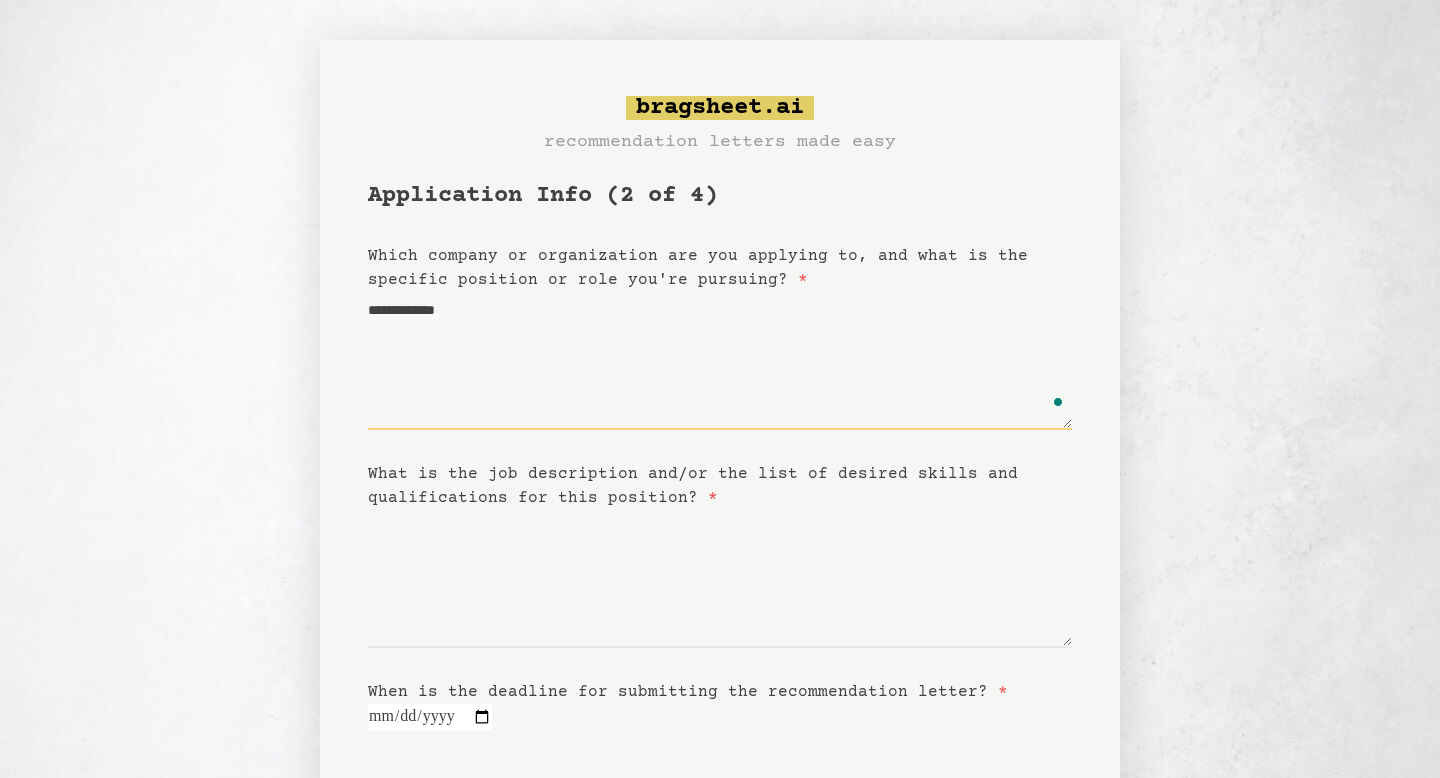 type on "**********" 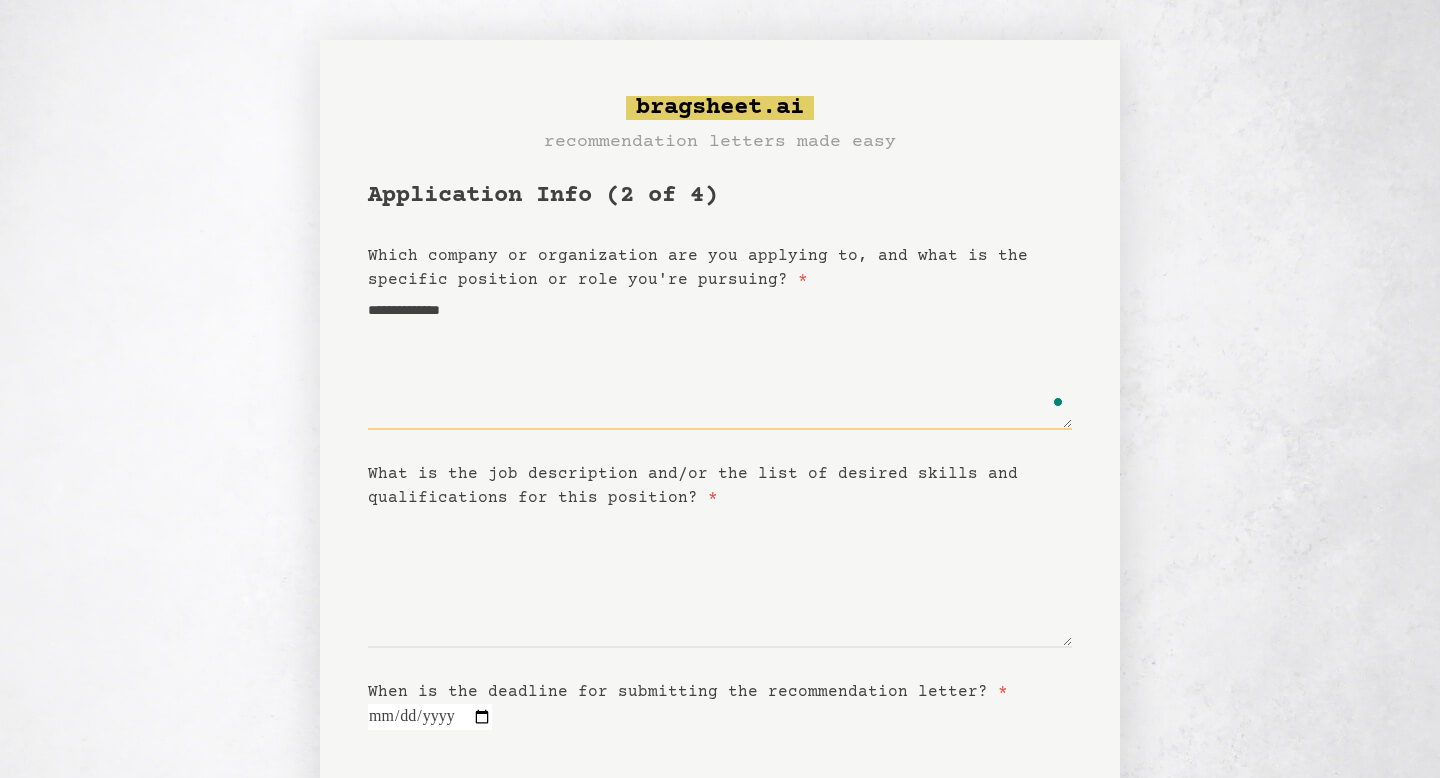 type on "**********" 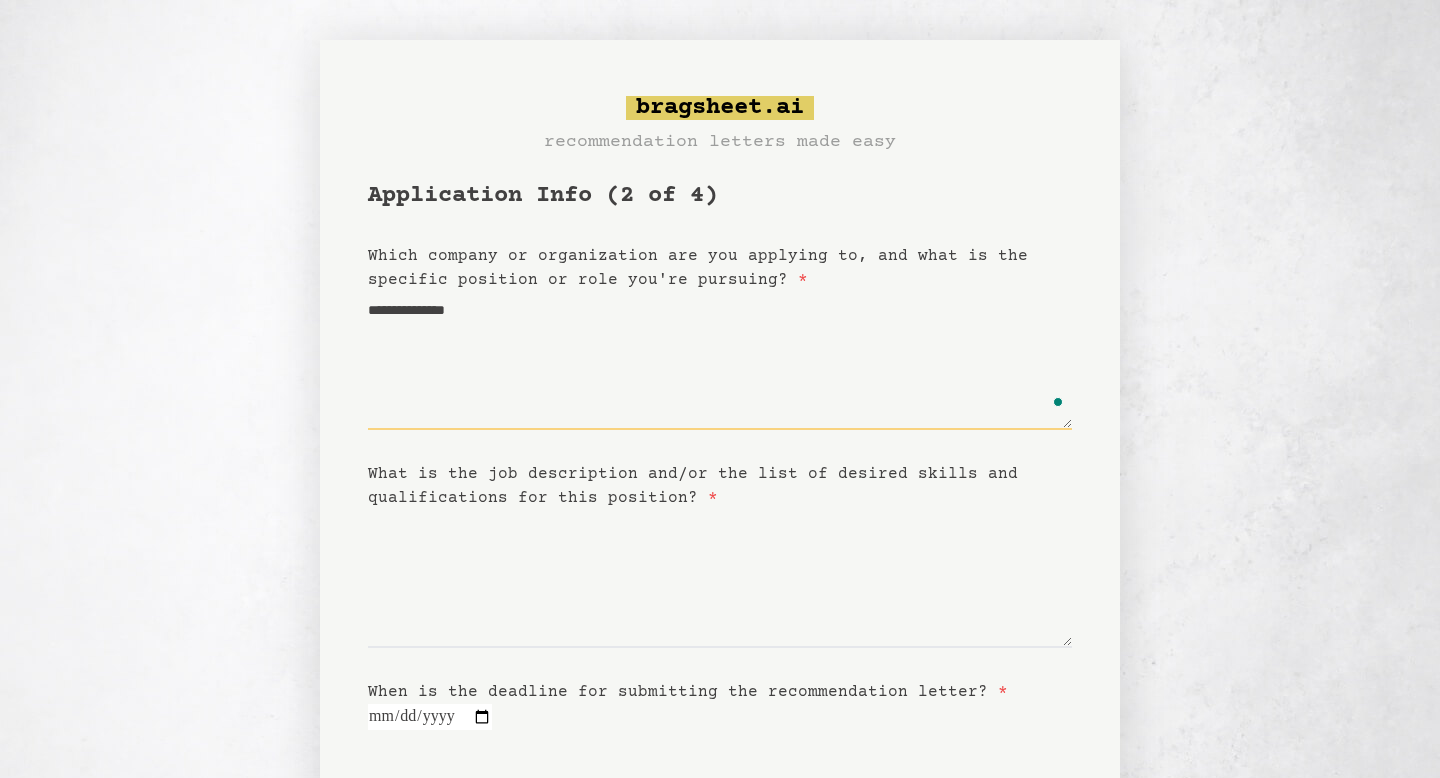 type on "**********" 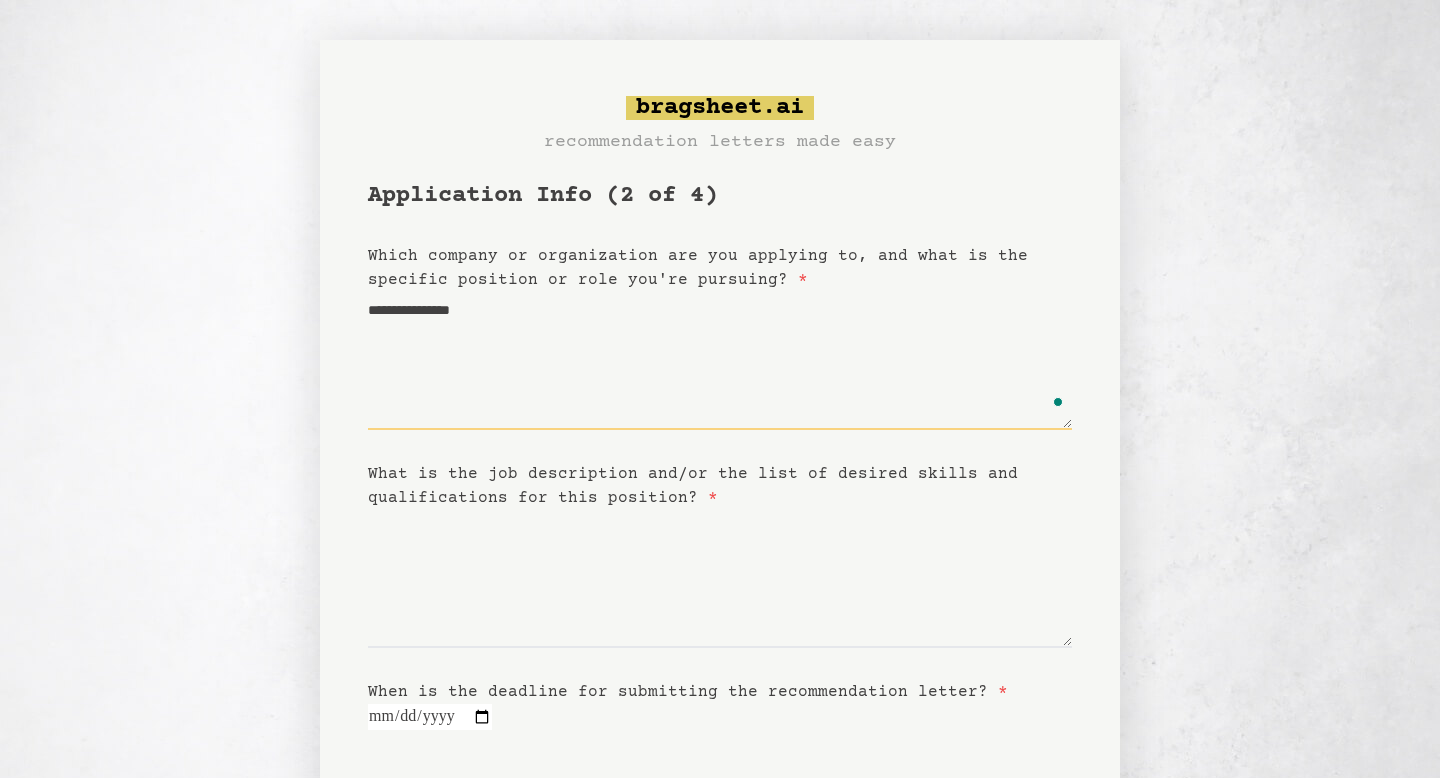 type on "**********" 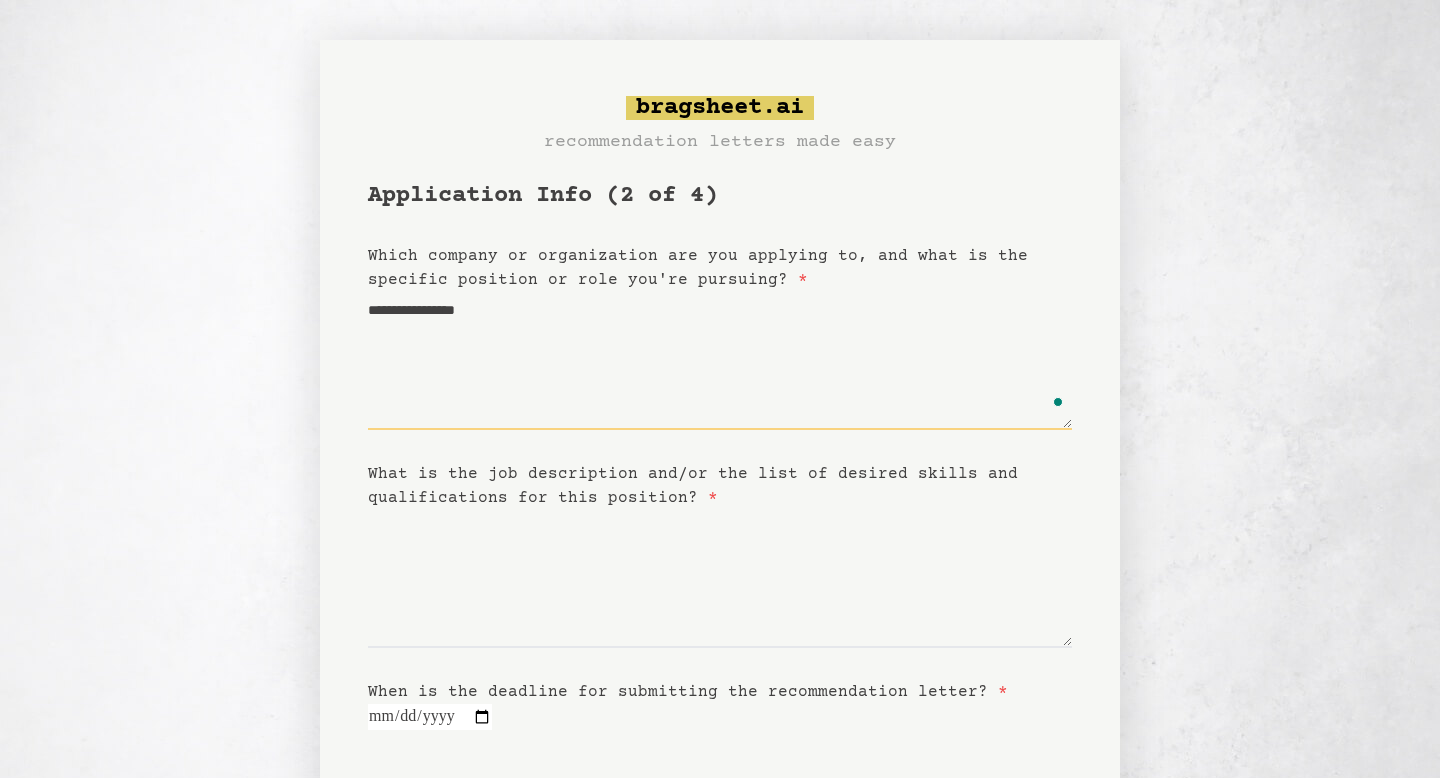 type on "**********" 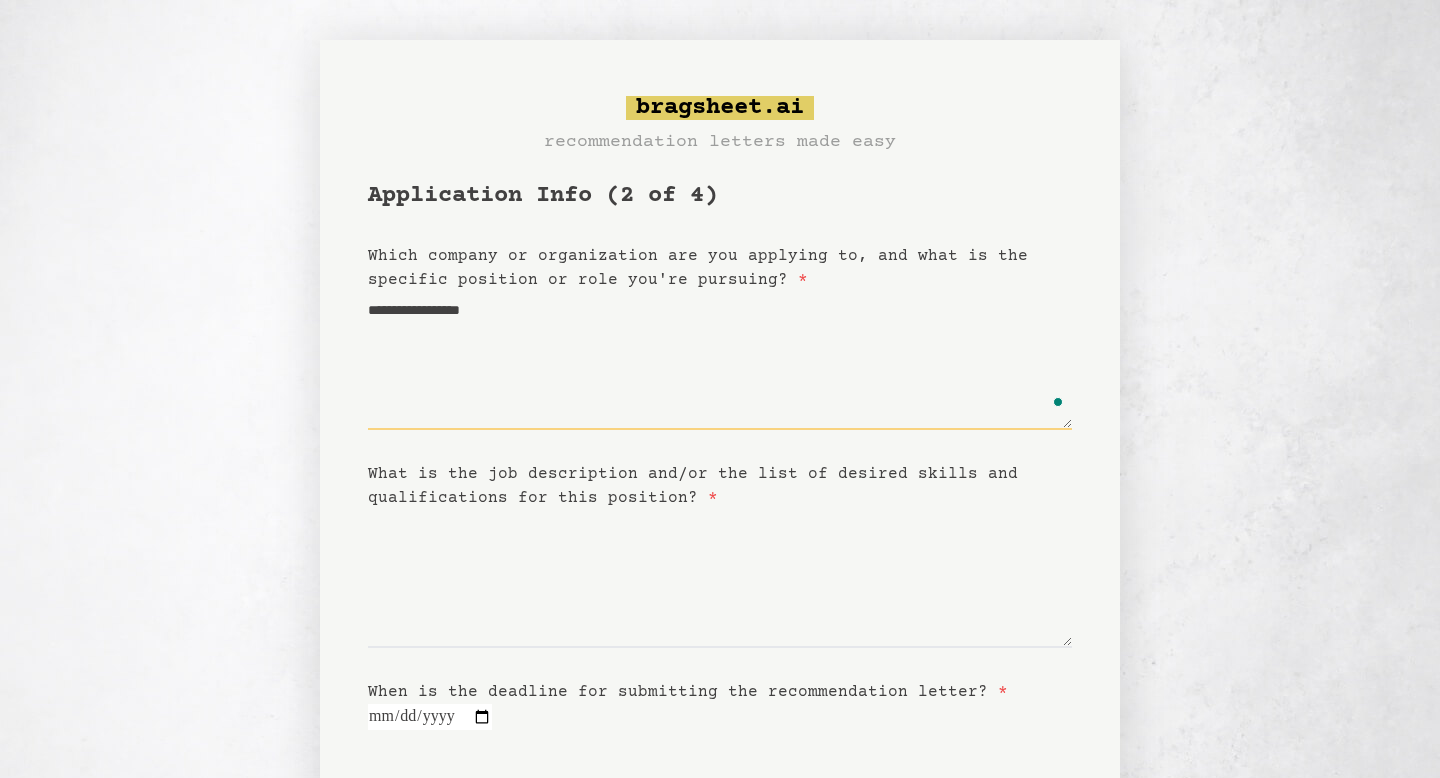type on "**********" 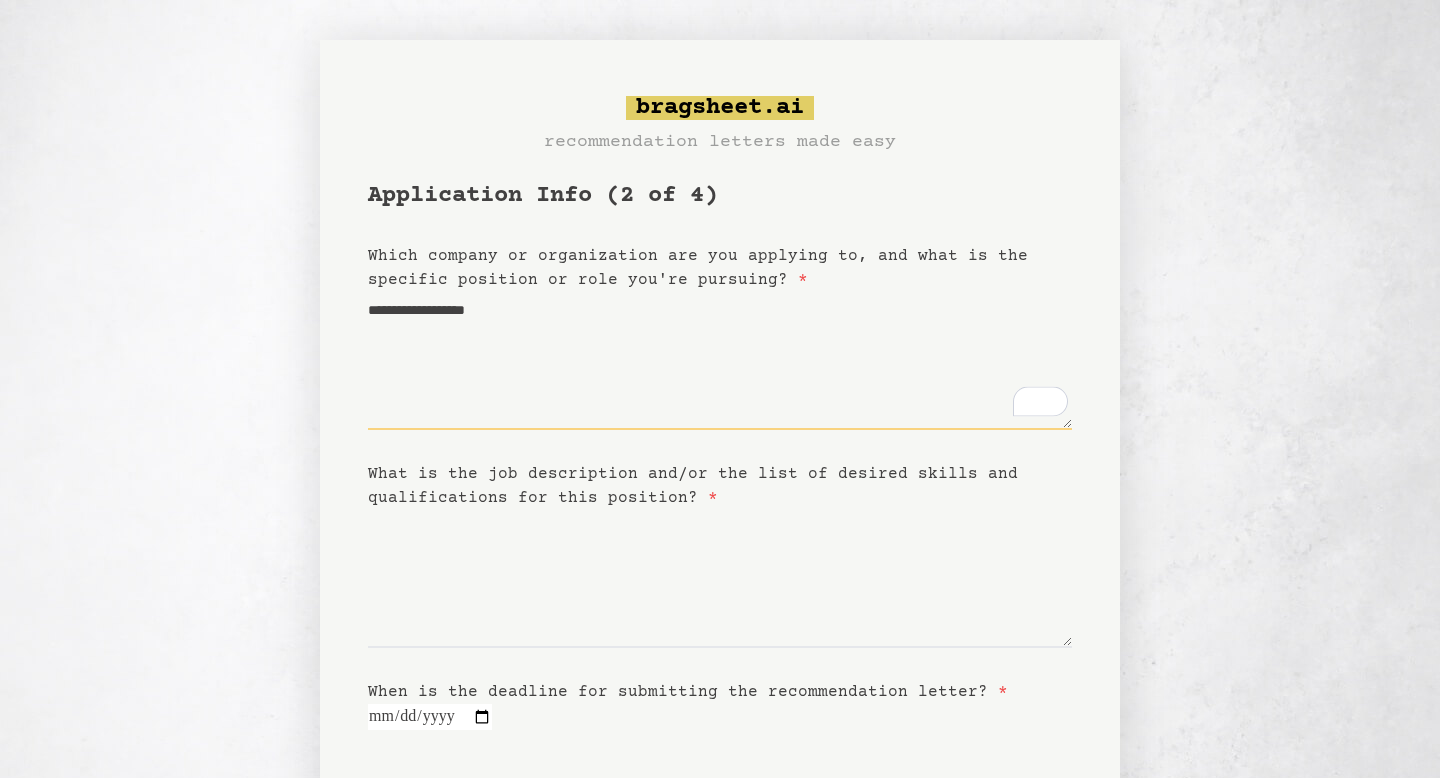type on "**********" 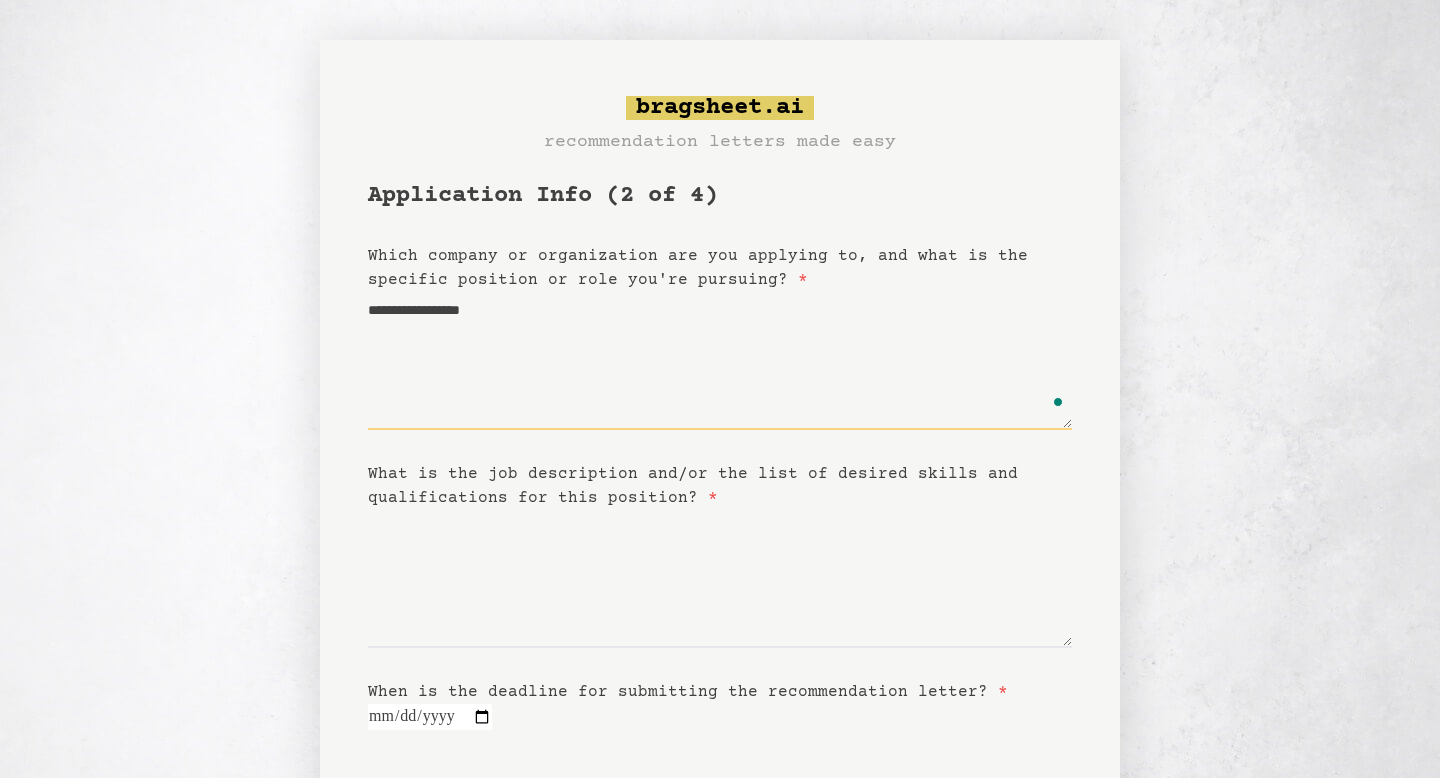 type on "**********" 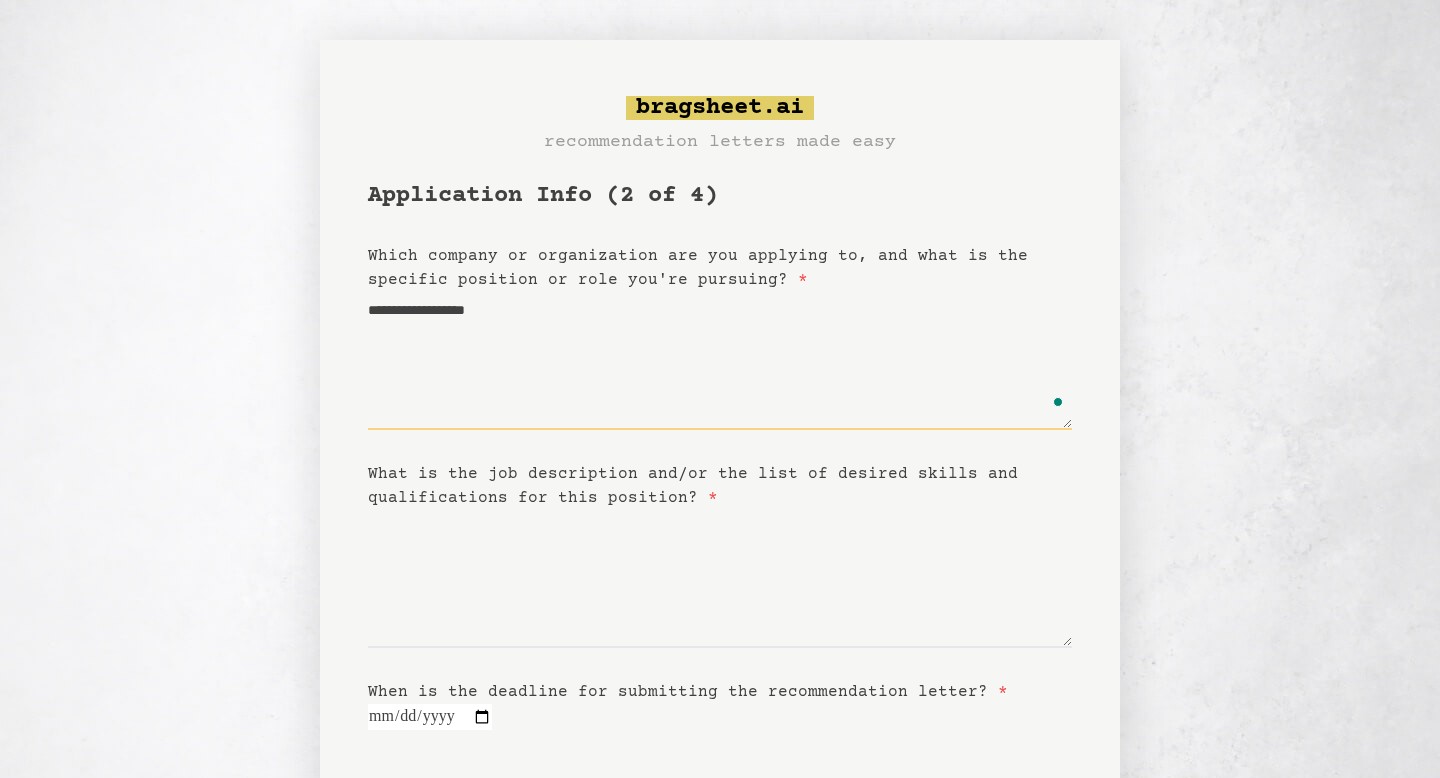 type on "**********" 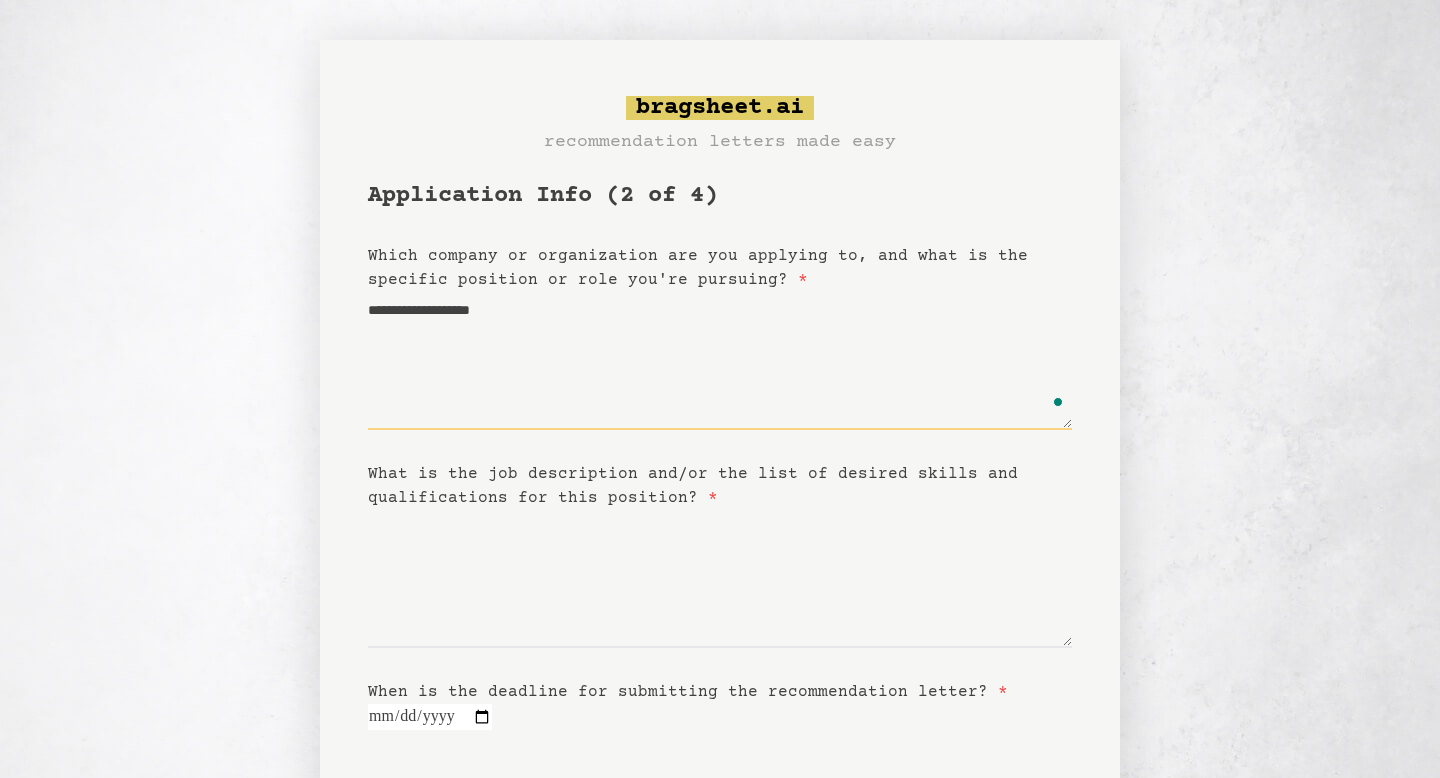 type on "**********" 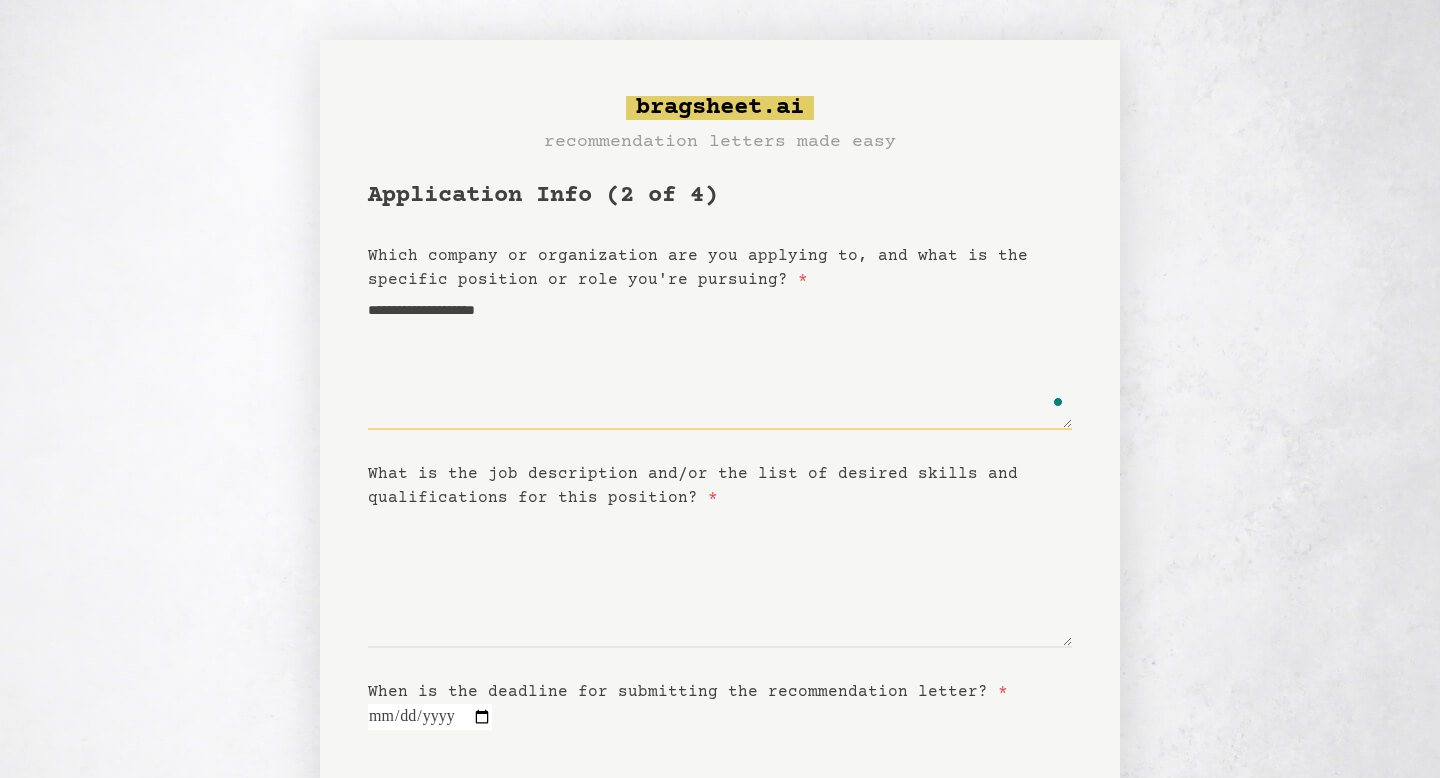 type on "**********" 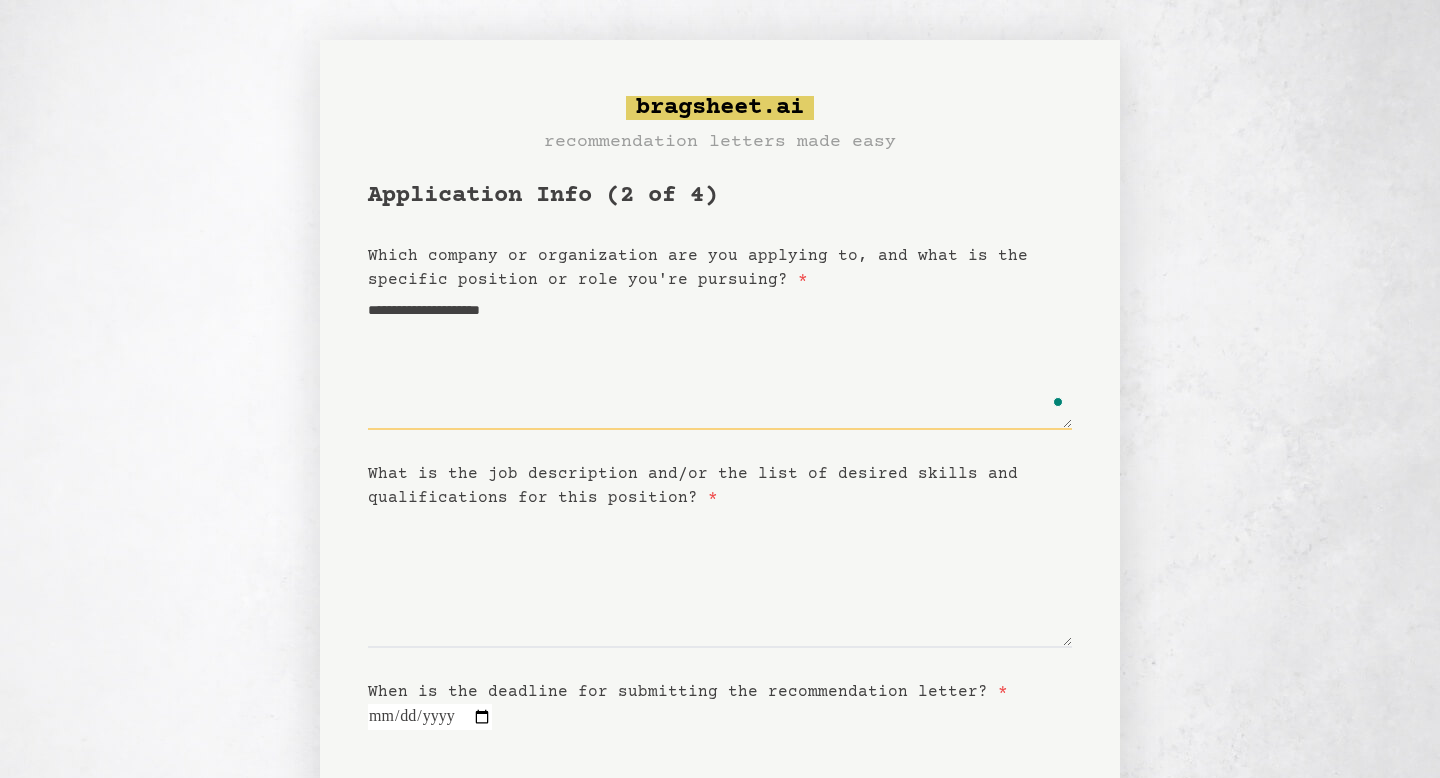 type on "**********" 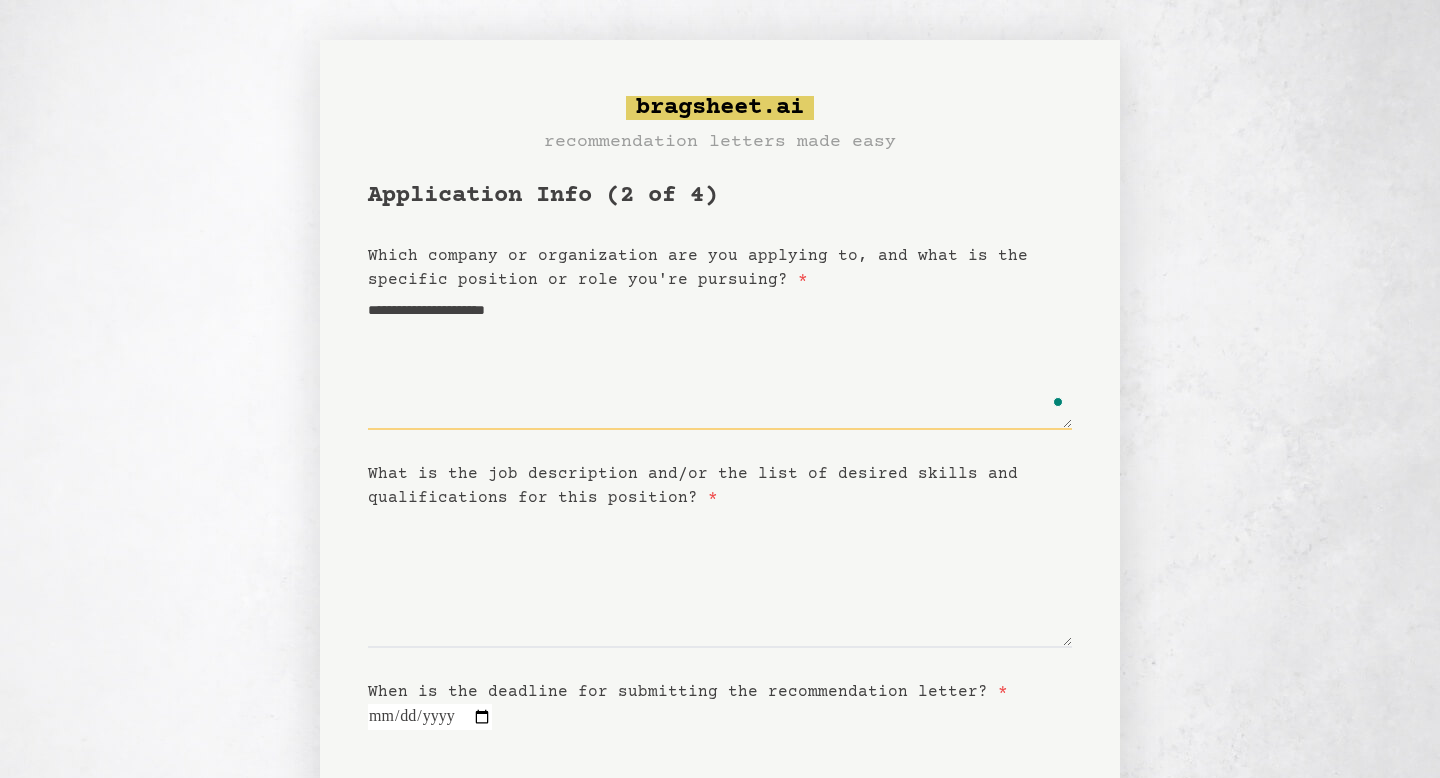 type 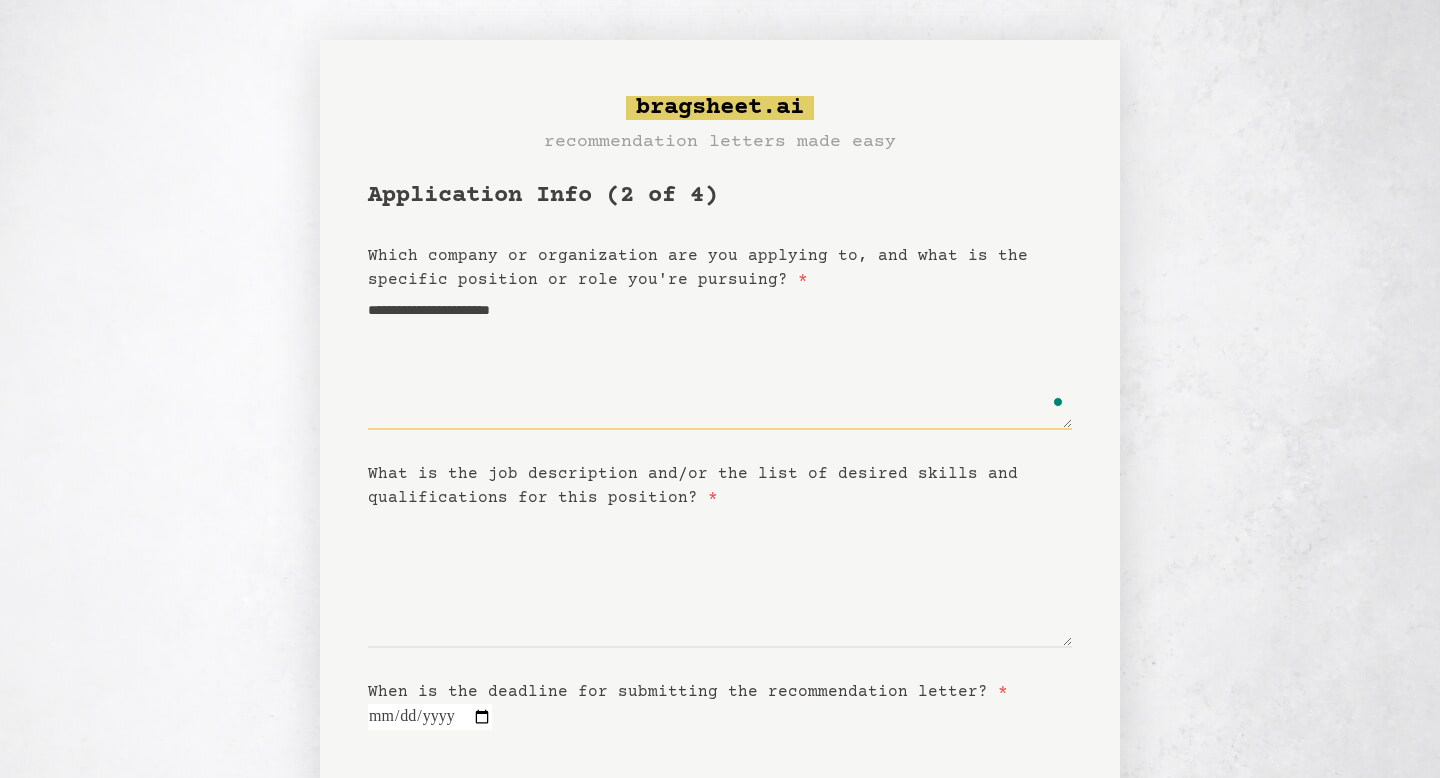 type 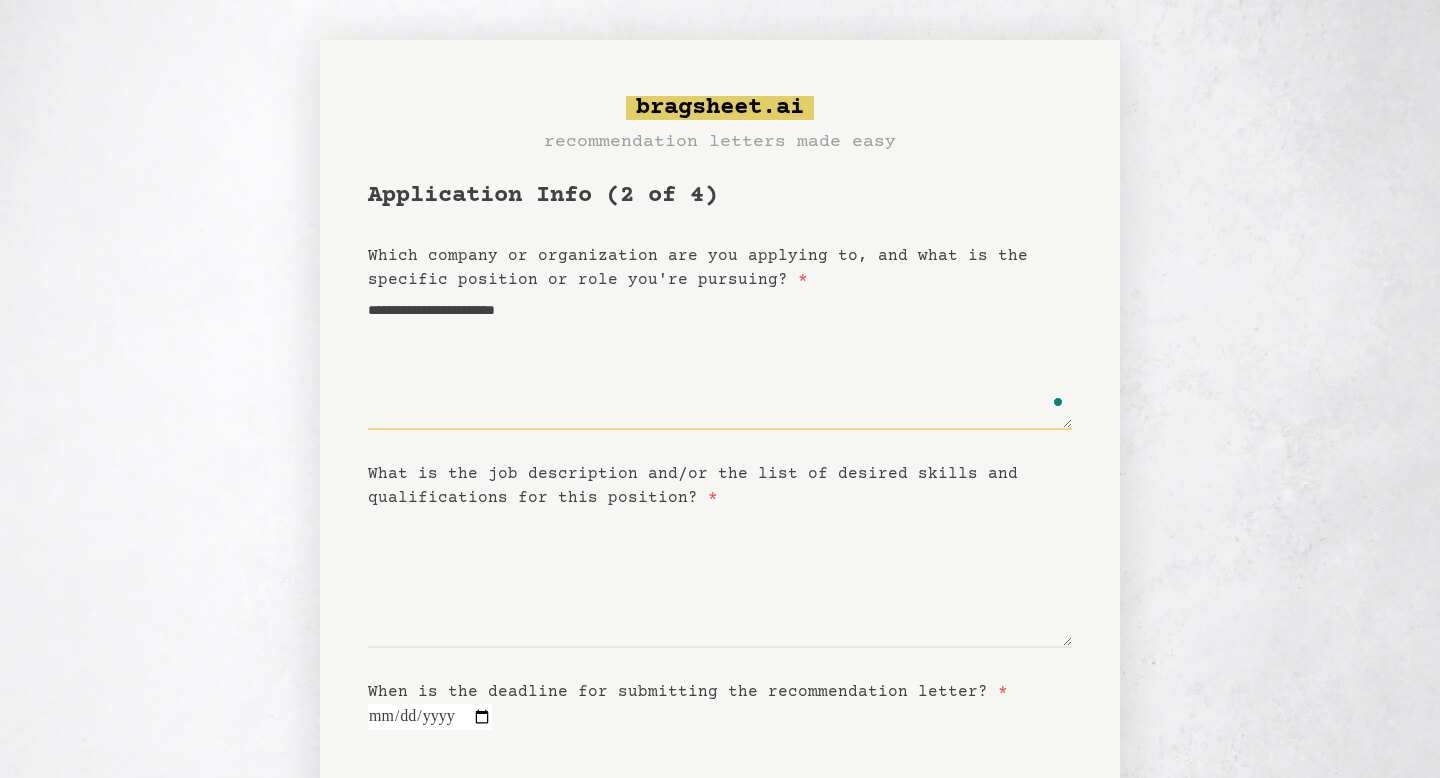 type on "**********" 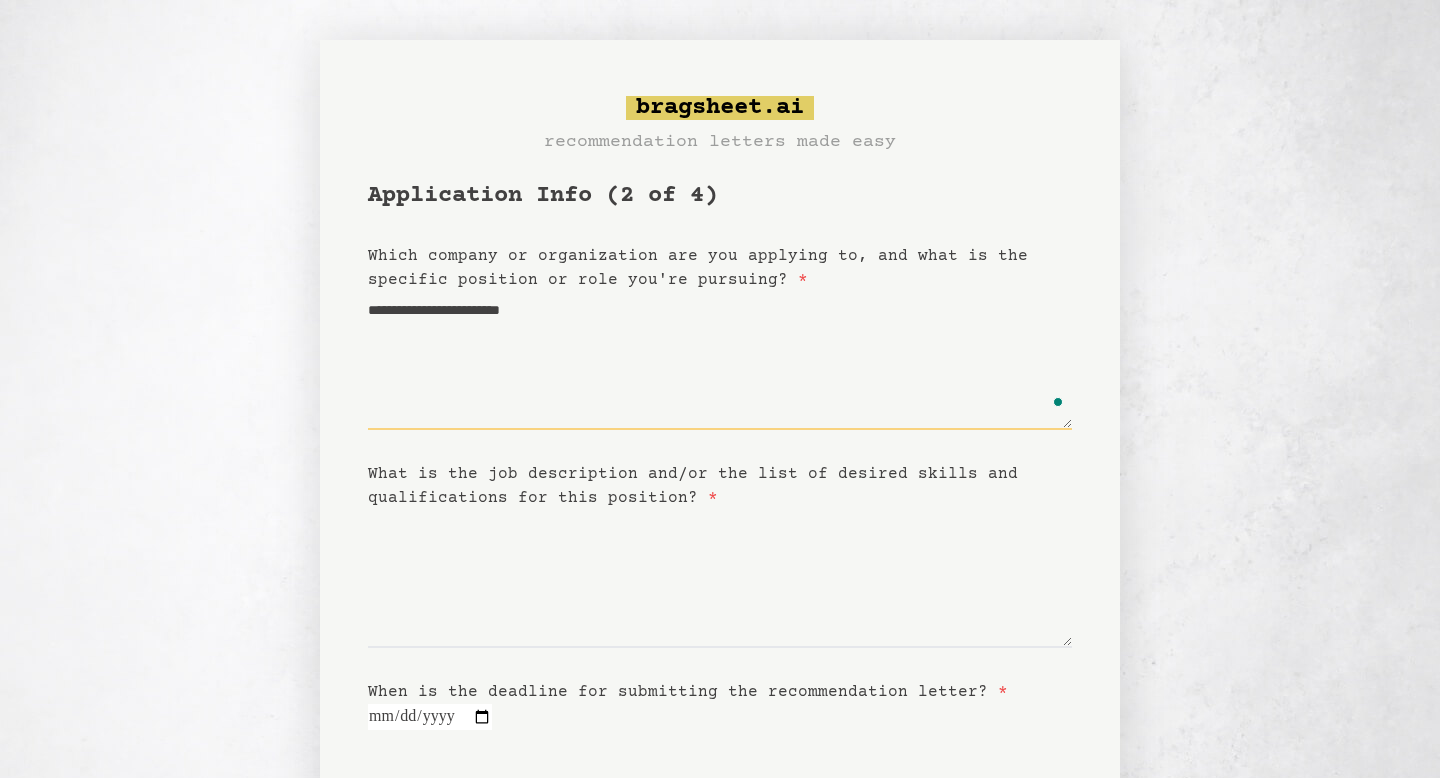 type on "**********" 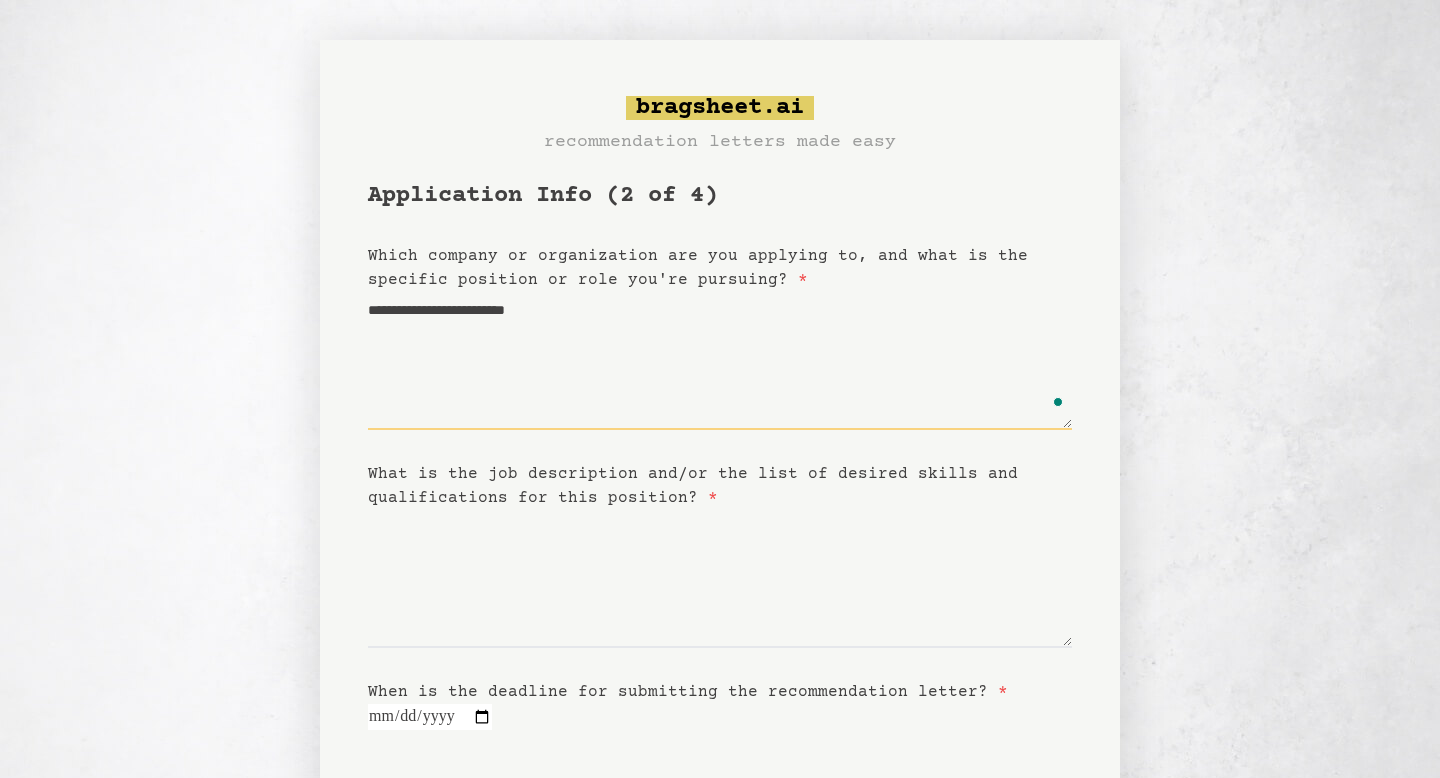 type on "**********" 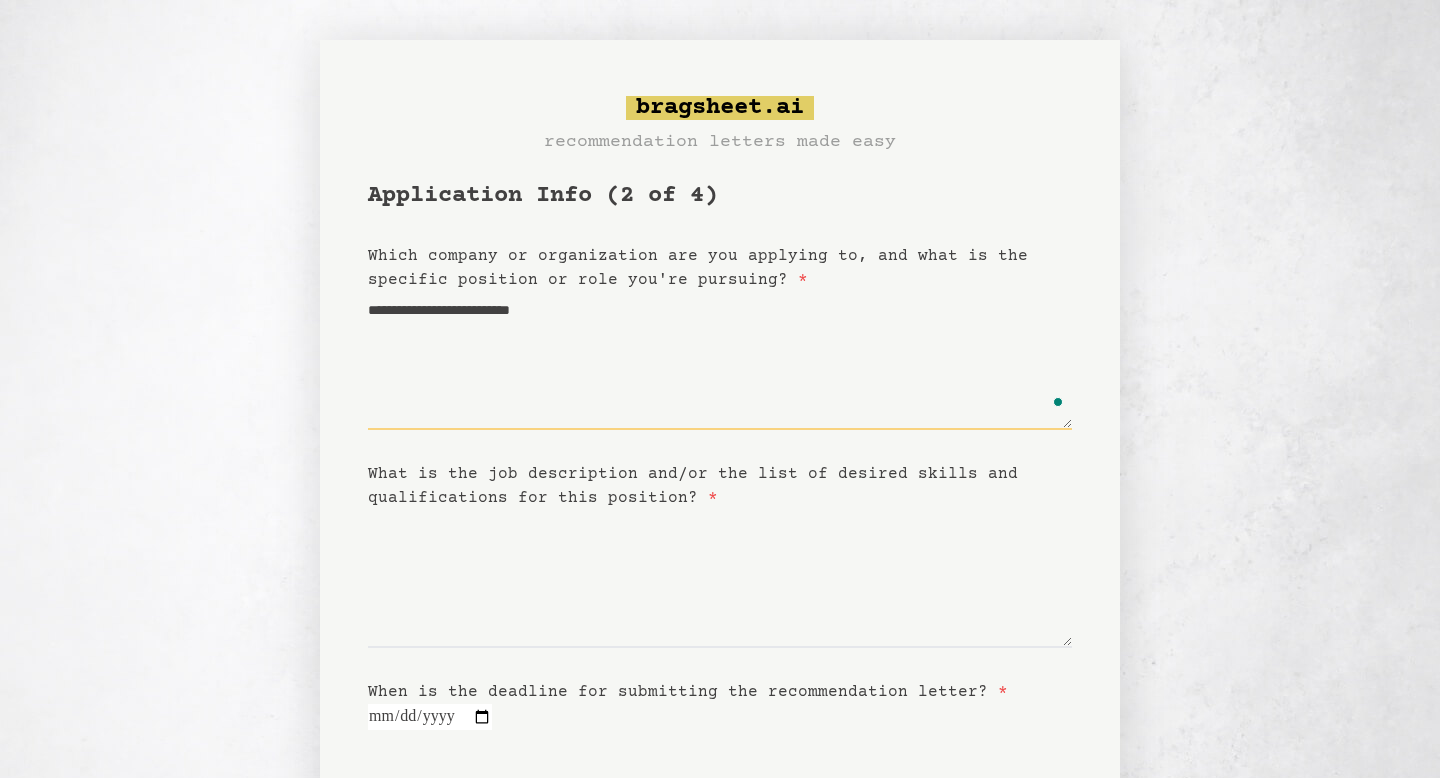 type on "**********" 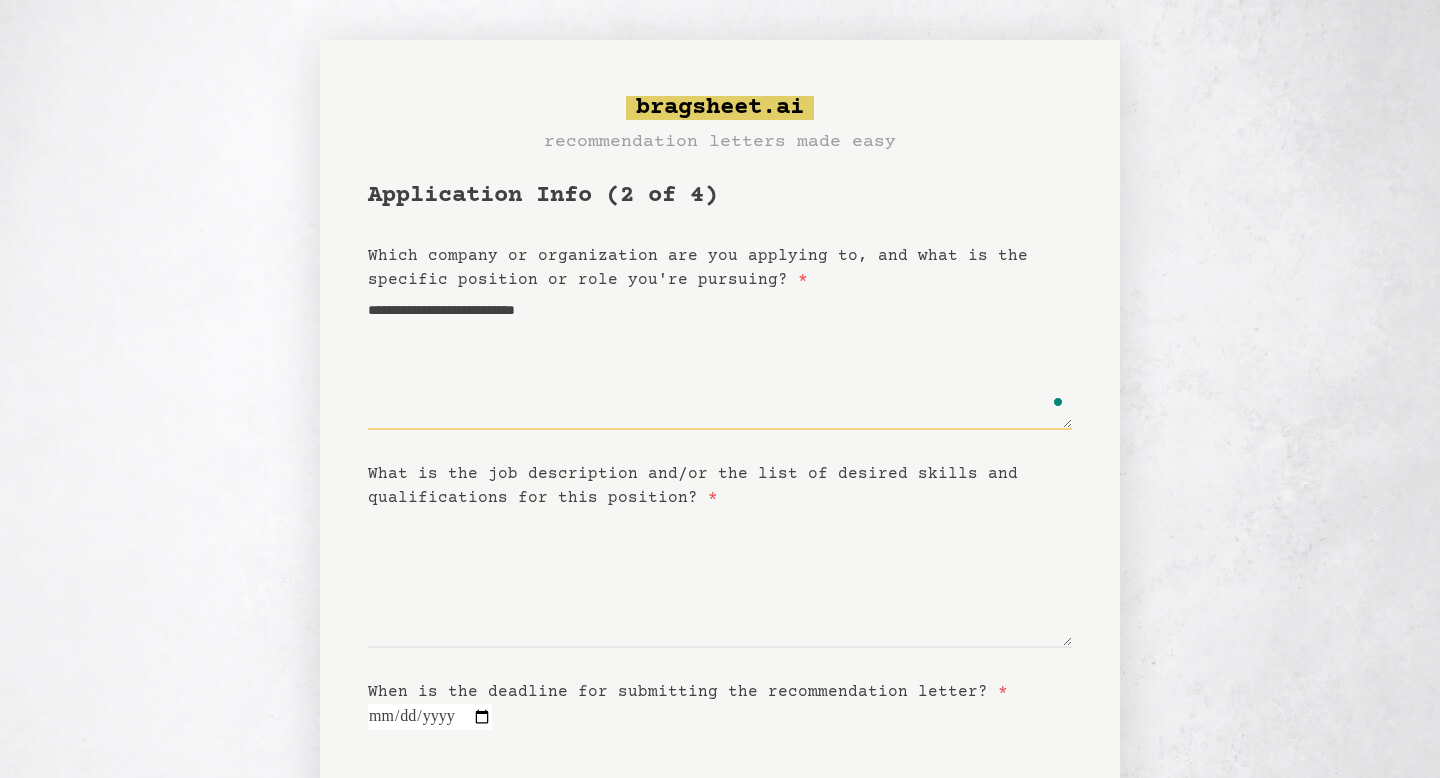 type on "**********" 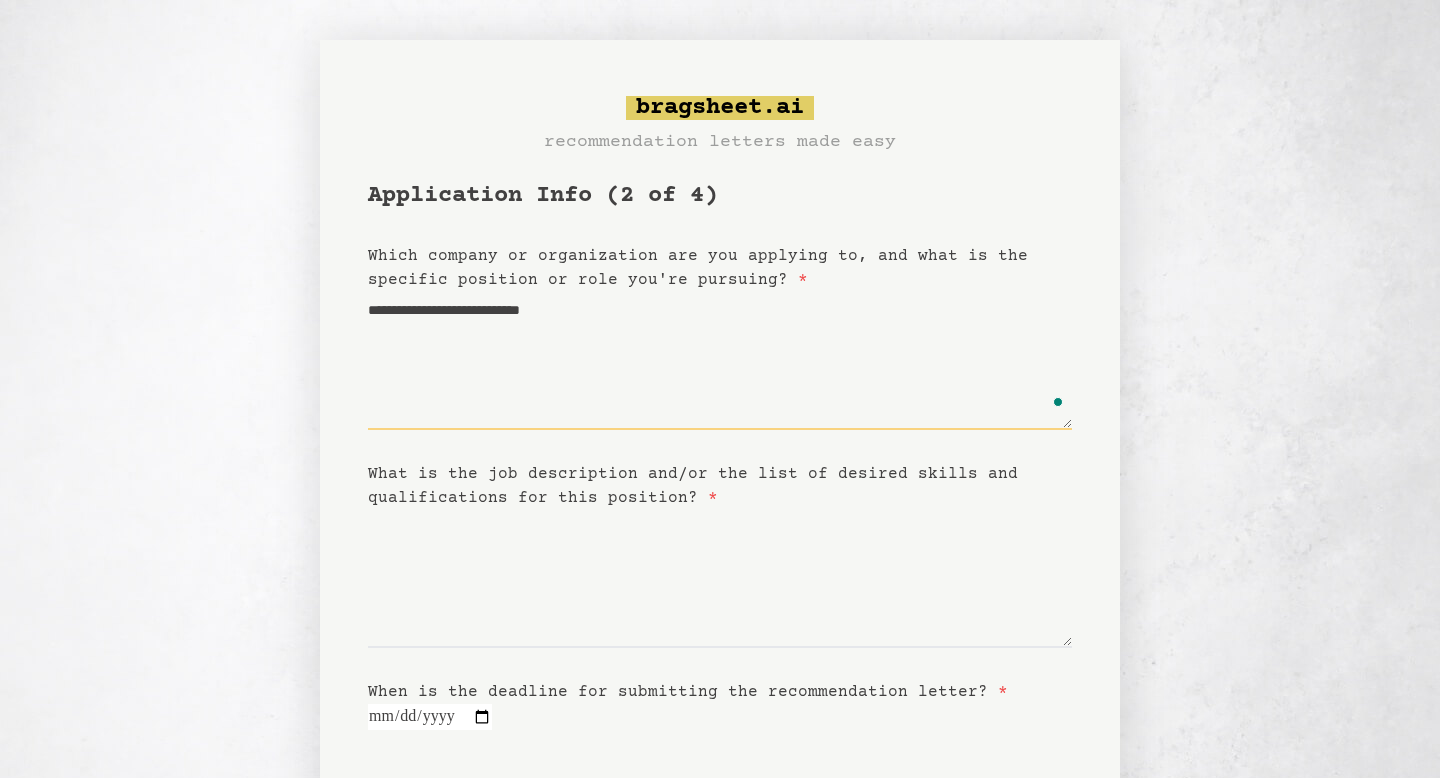 type on "**********" 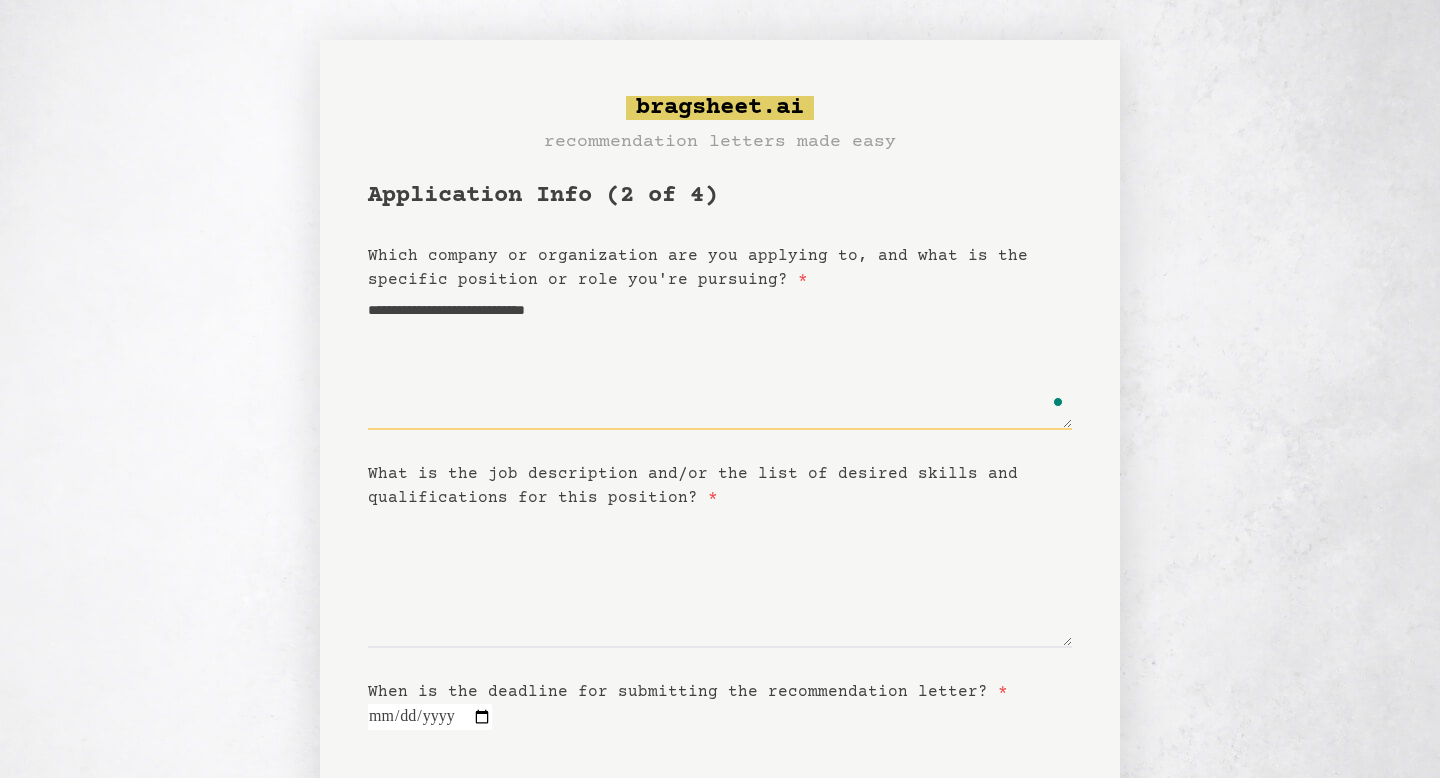 type on "**********" 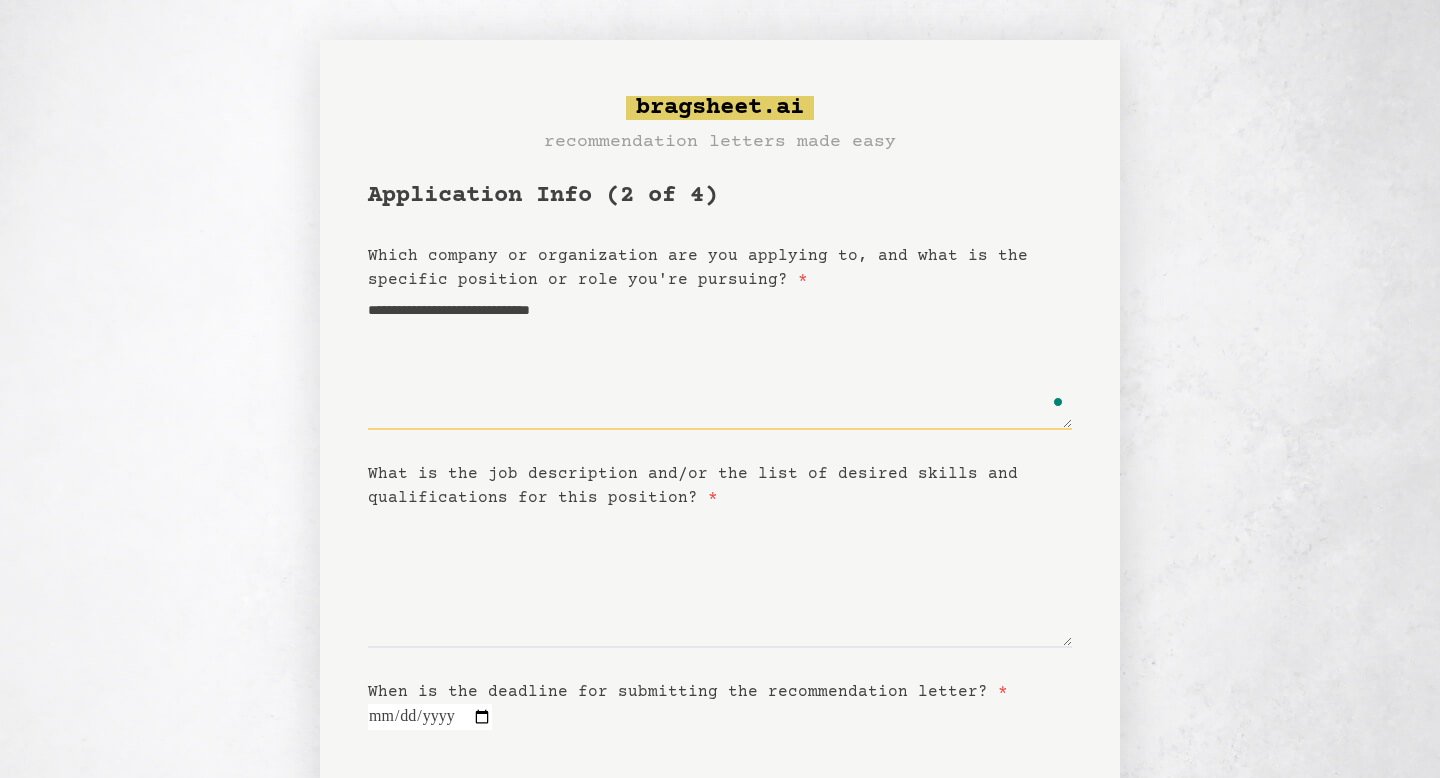type on "**********" 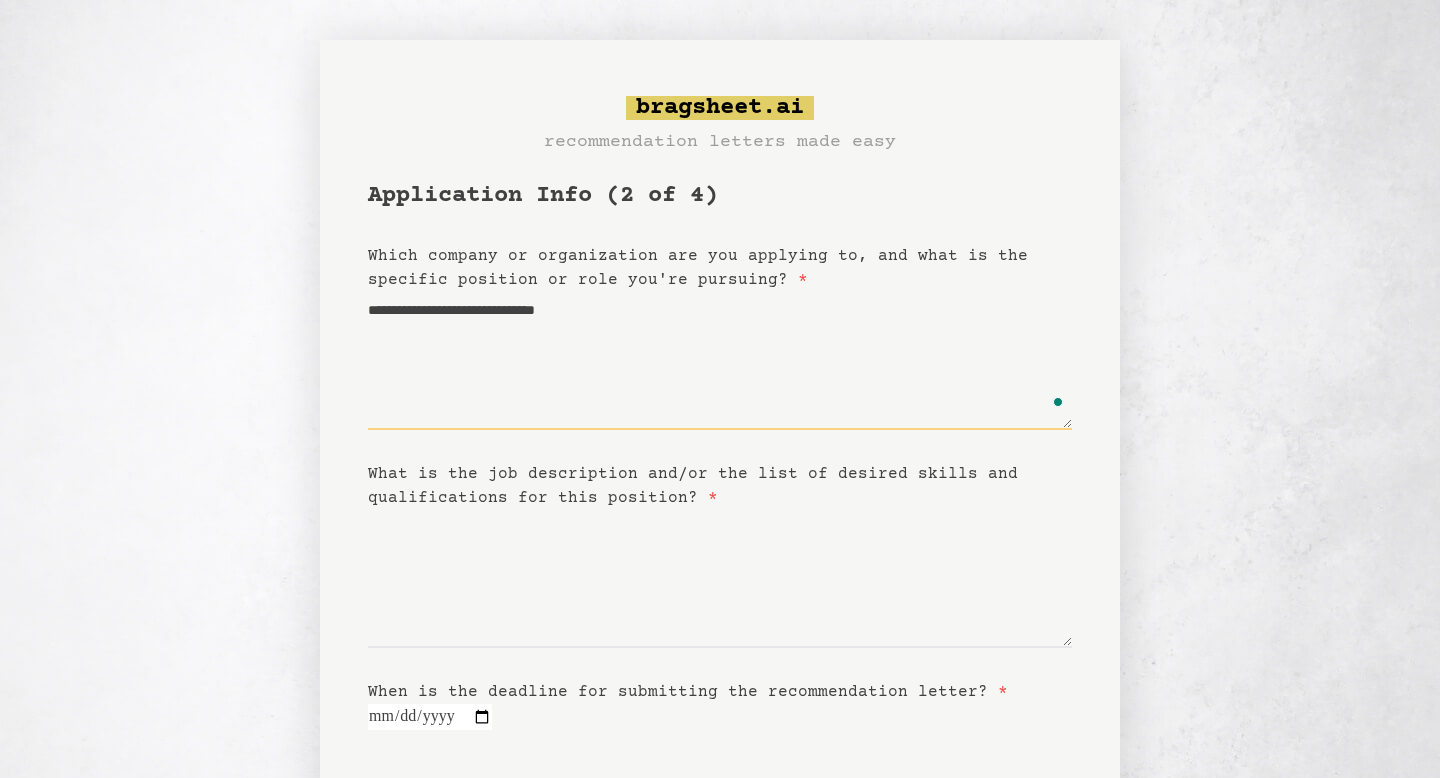 type on "**********" 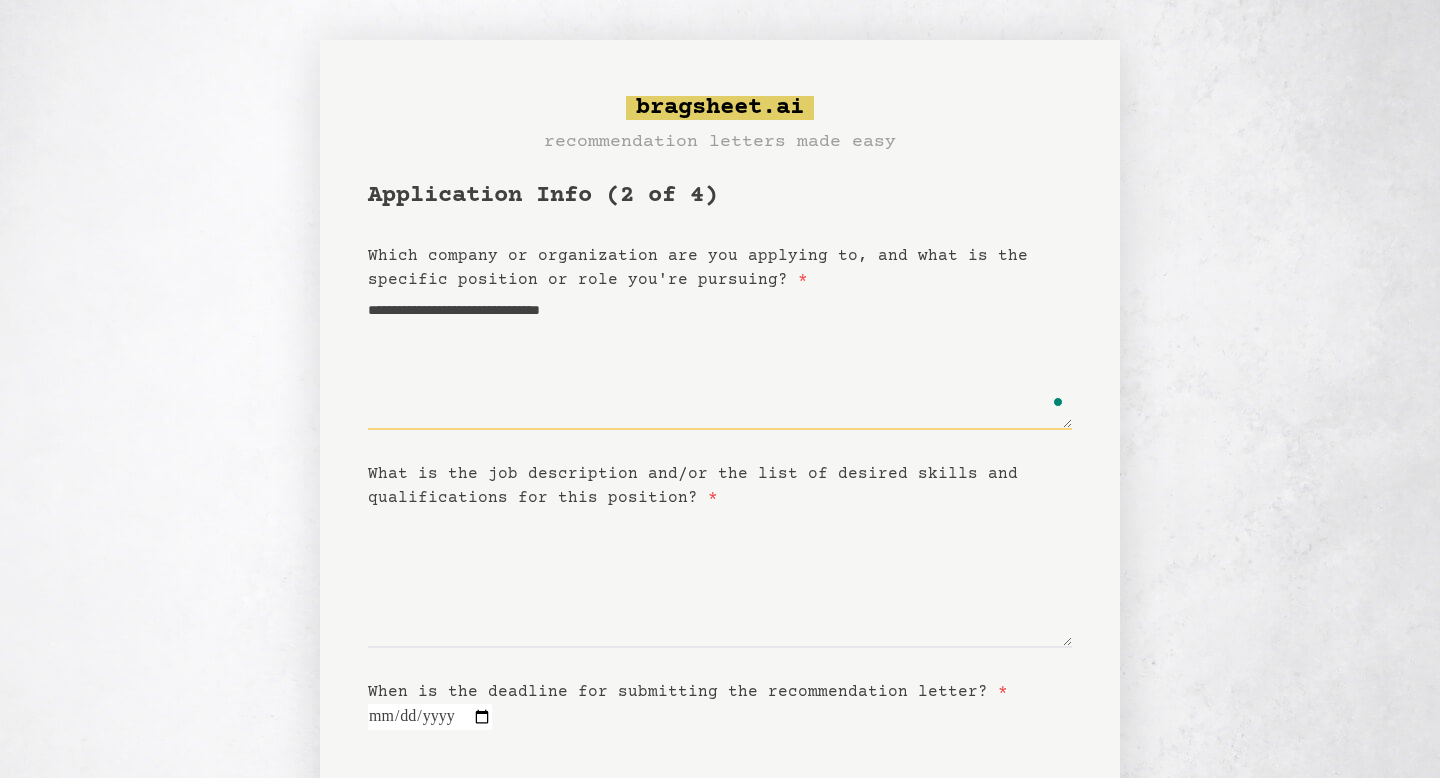 type on "**********" 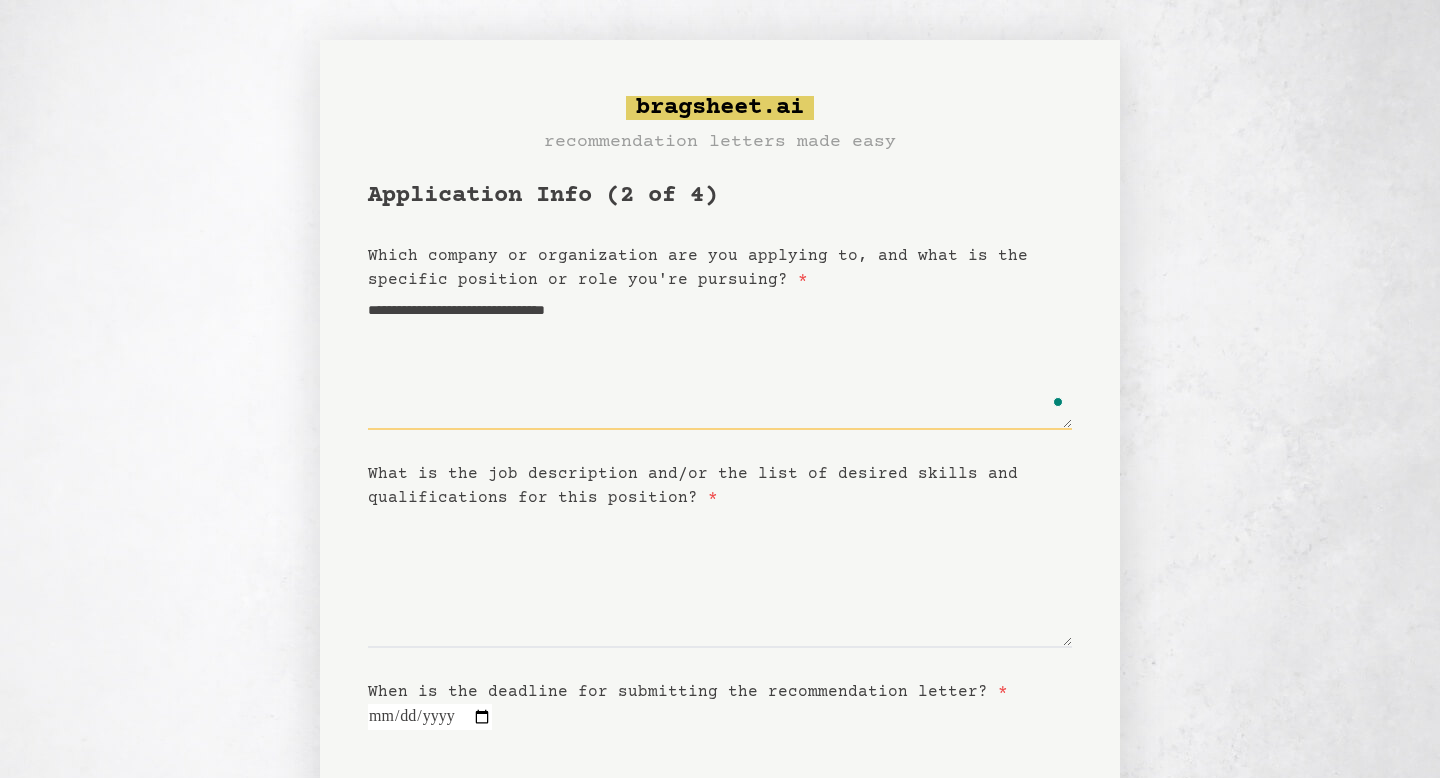 type on "**********" 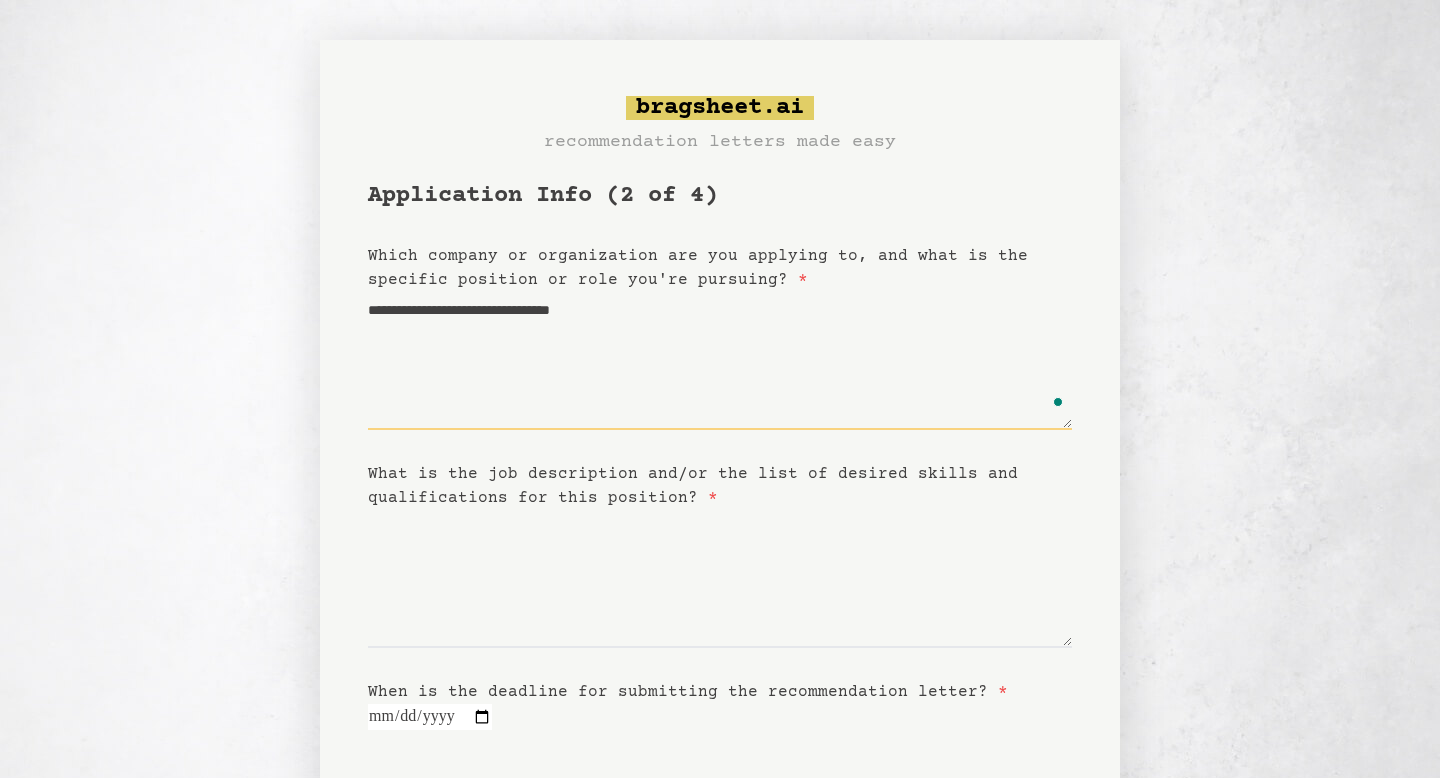 type on "**********" 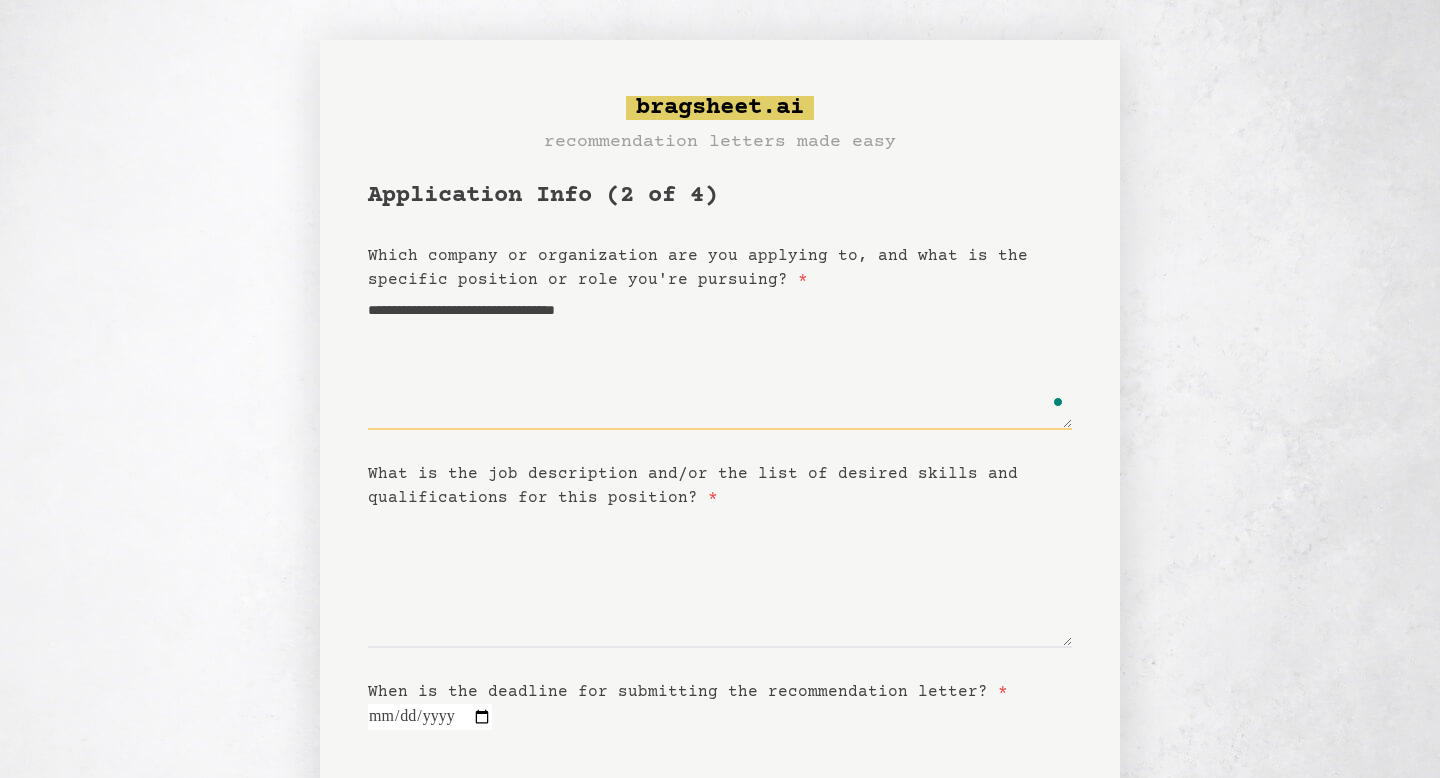type on "**********" 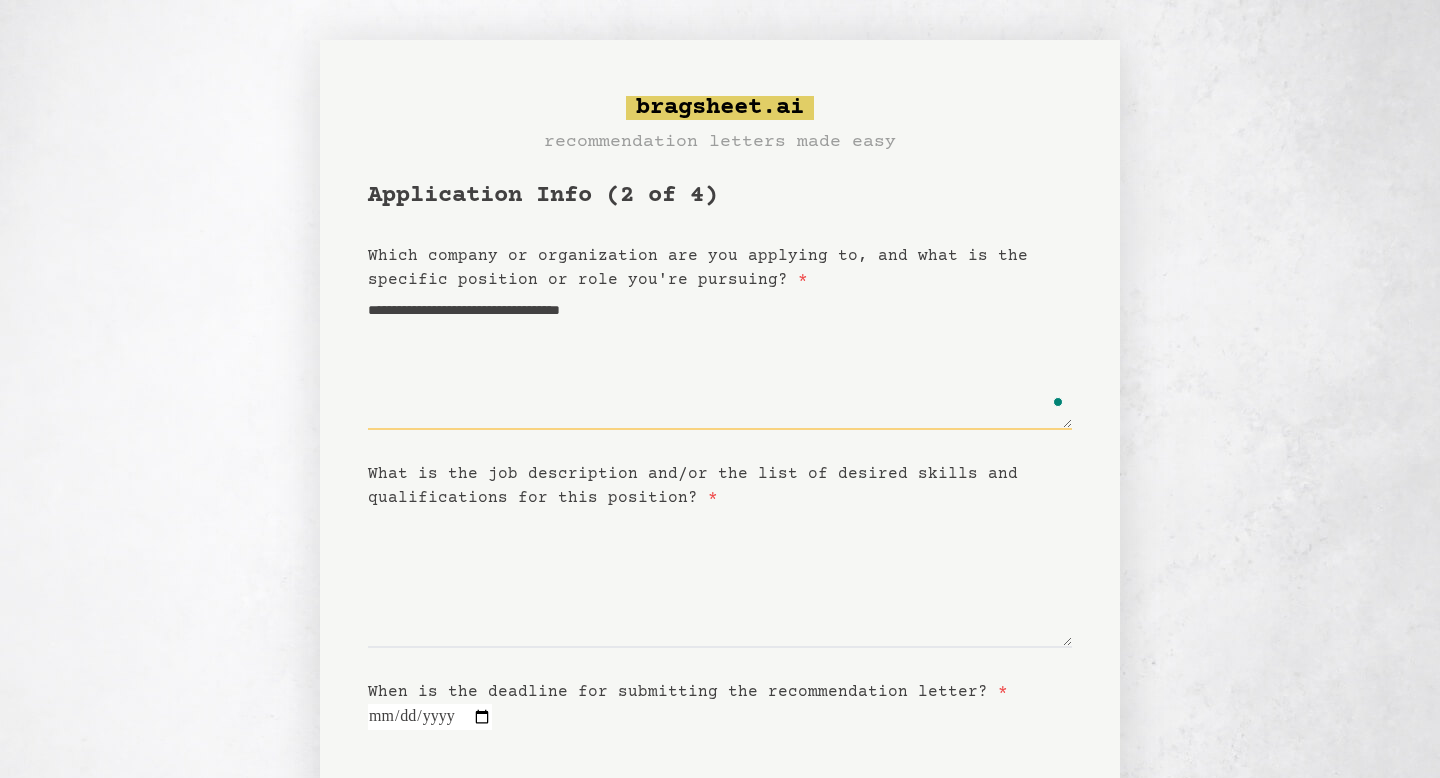 type on "**********" 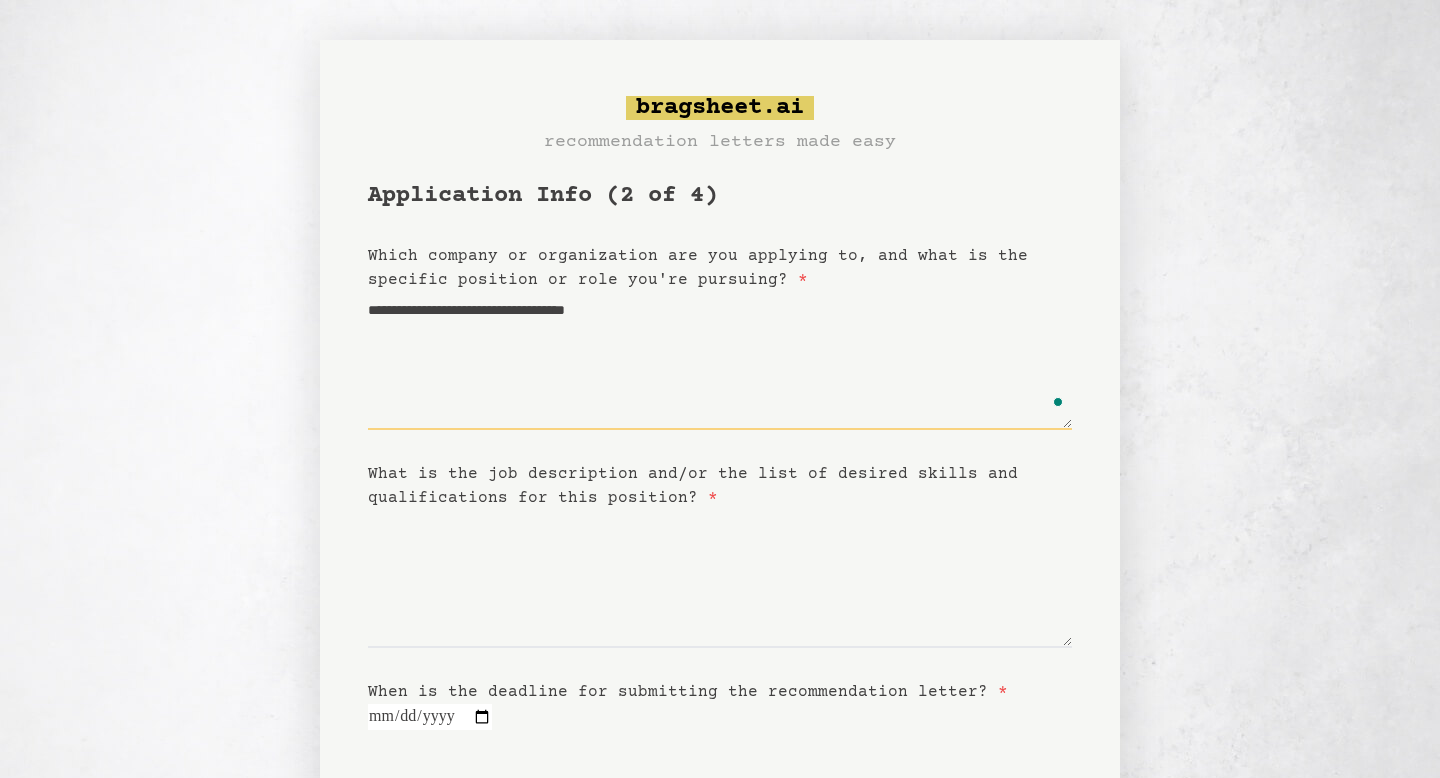 type on "**********" 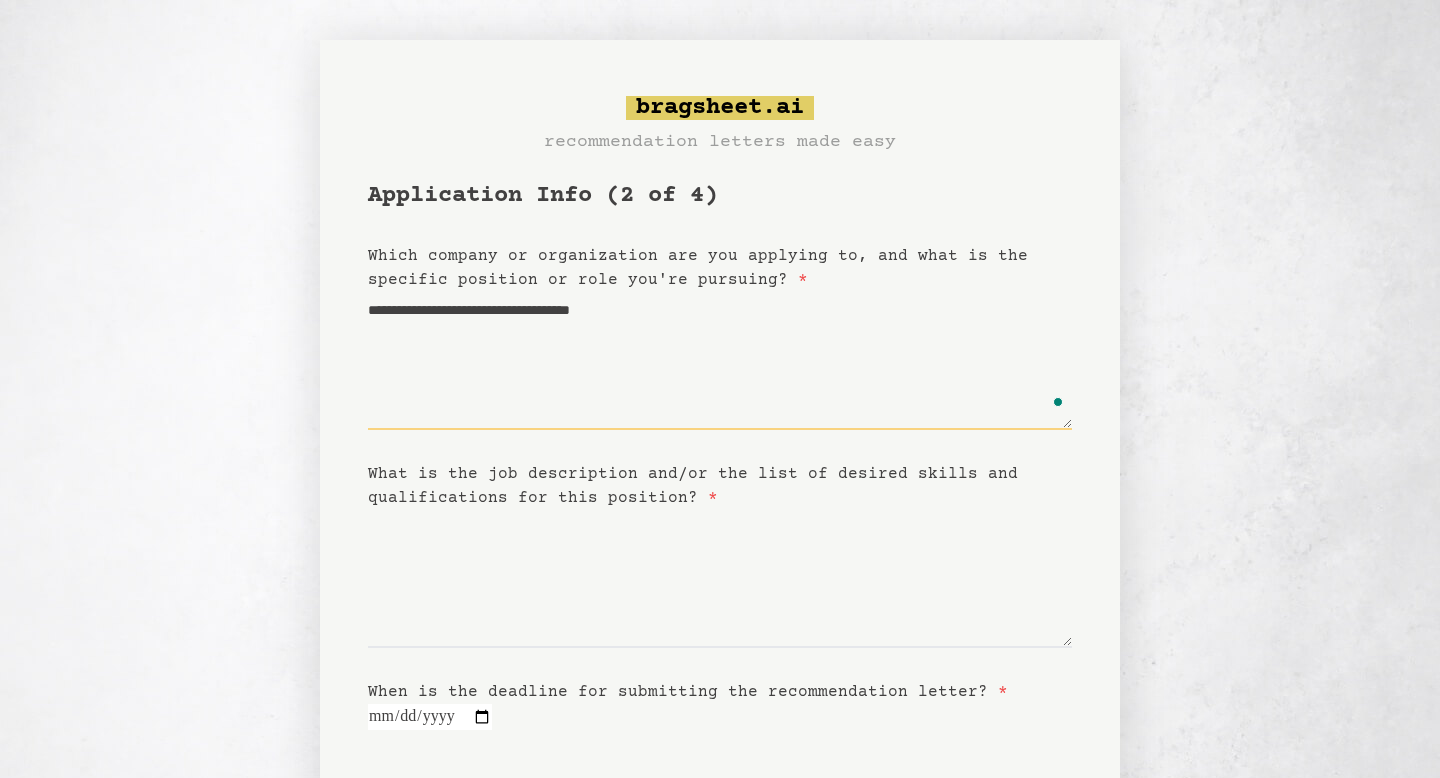 type on "**********" 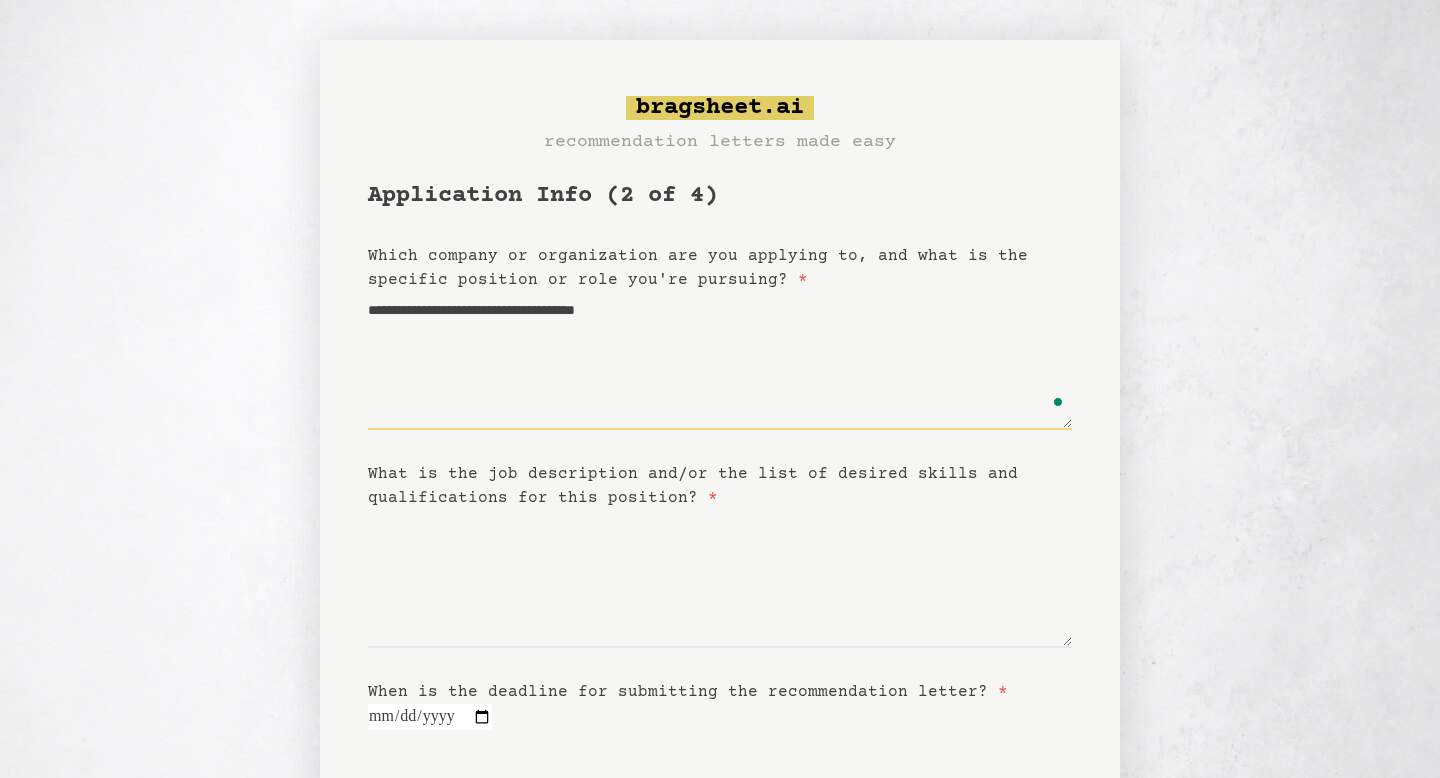 type on "**********" 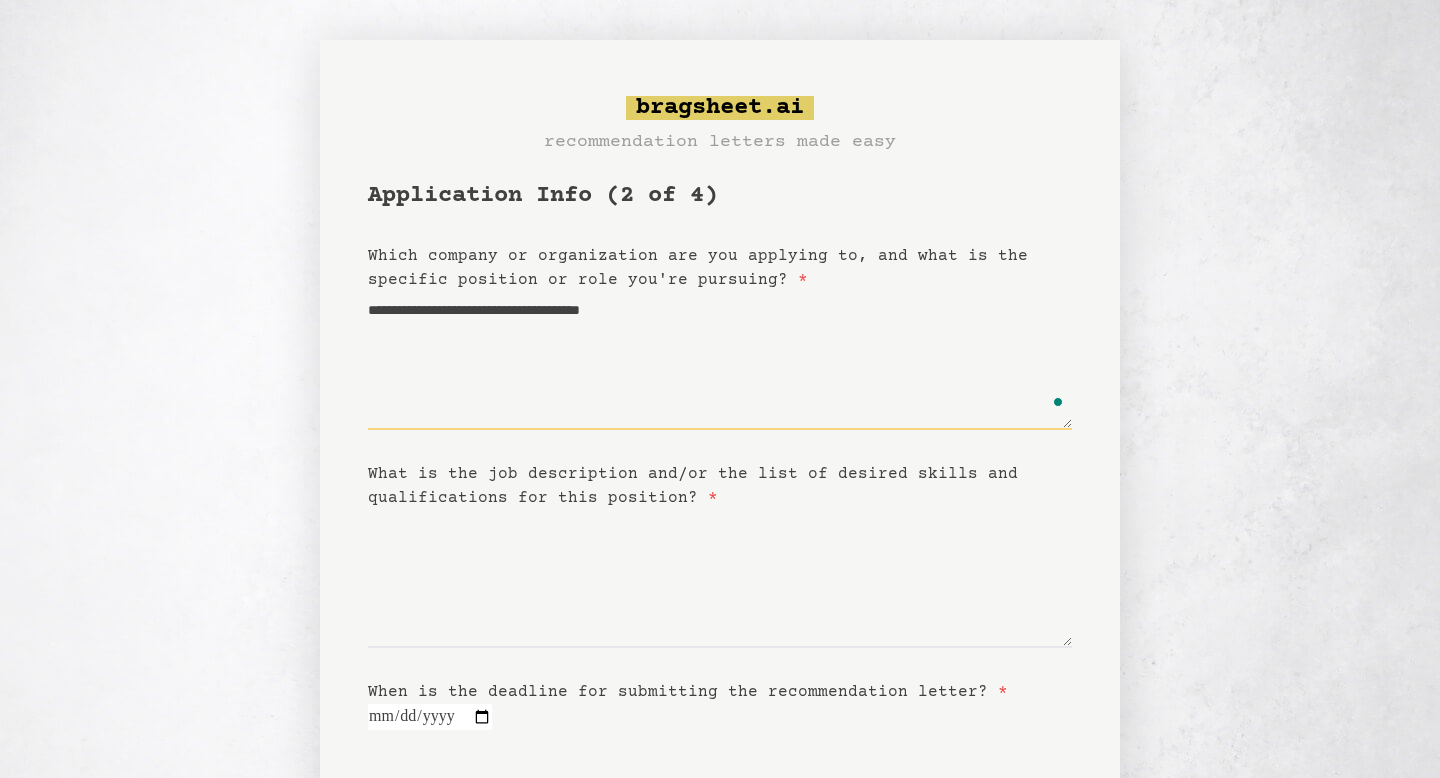 type on "**********" 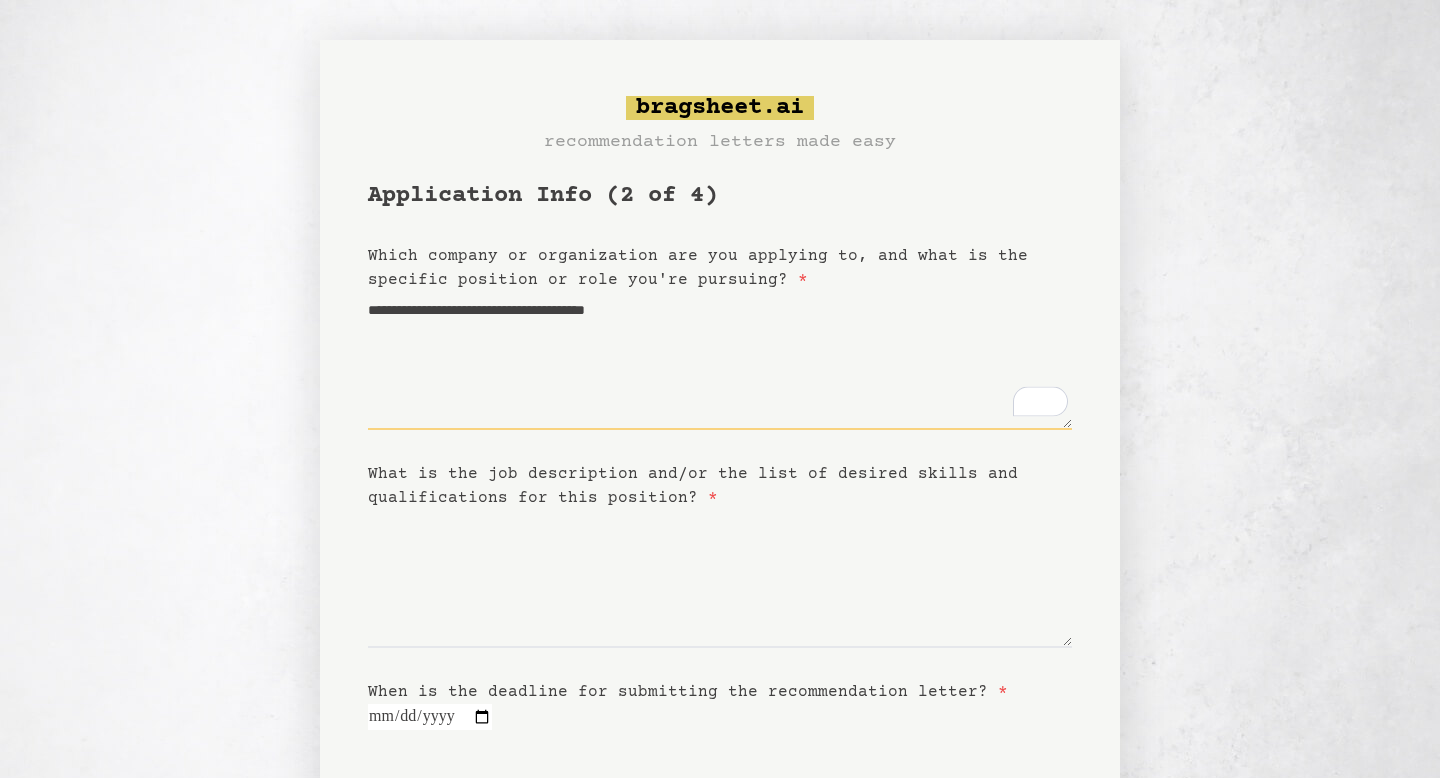type on "**********" 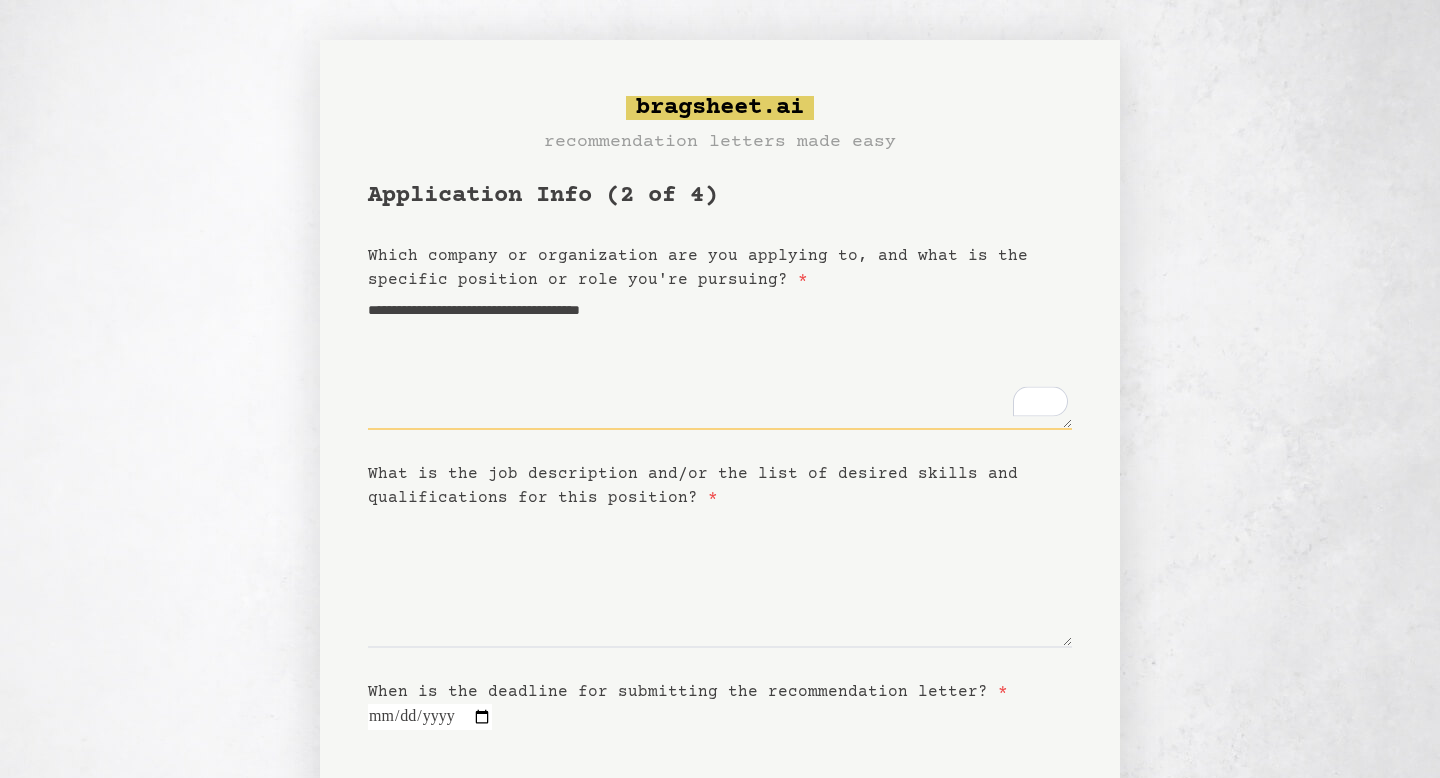 type on "**********" 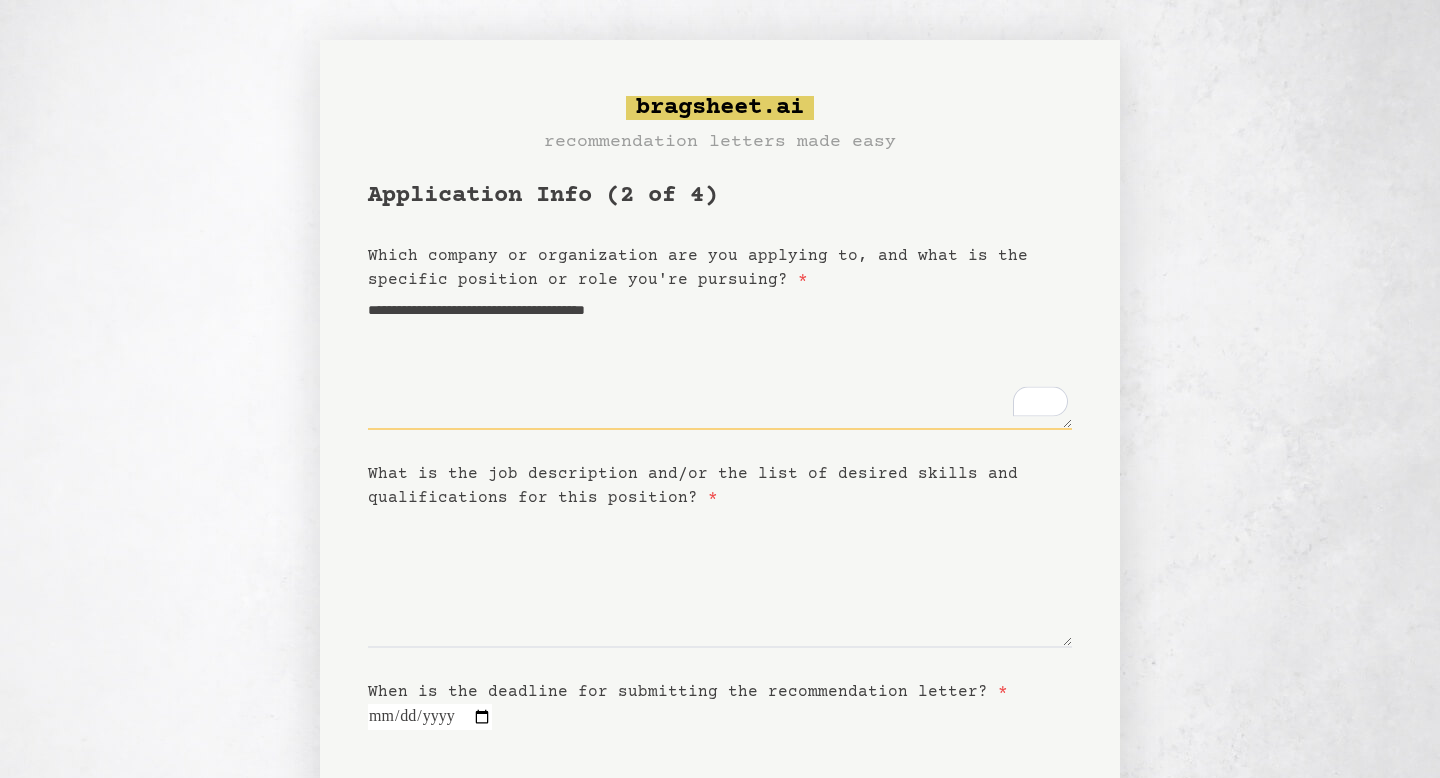 type on "**********" 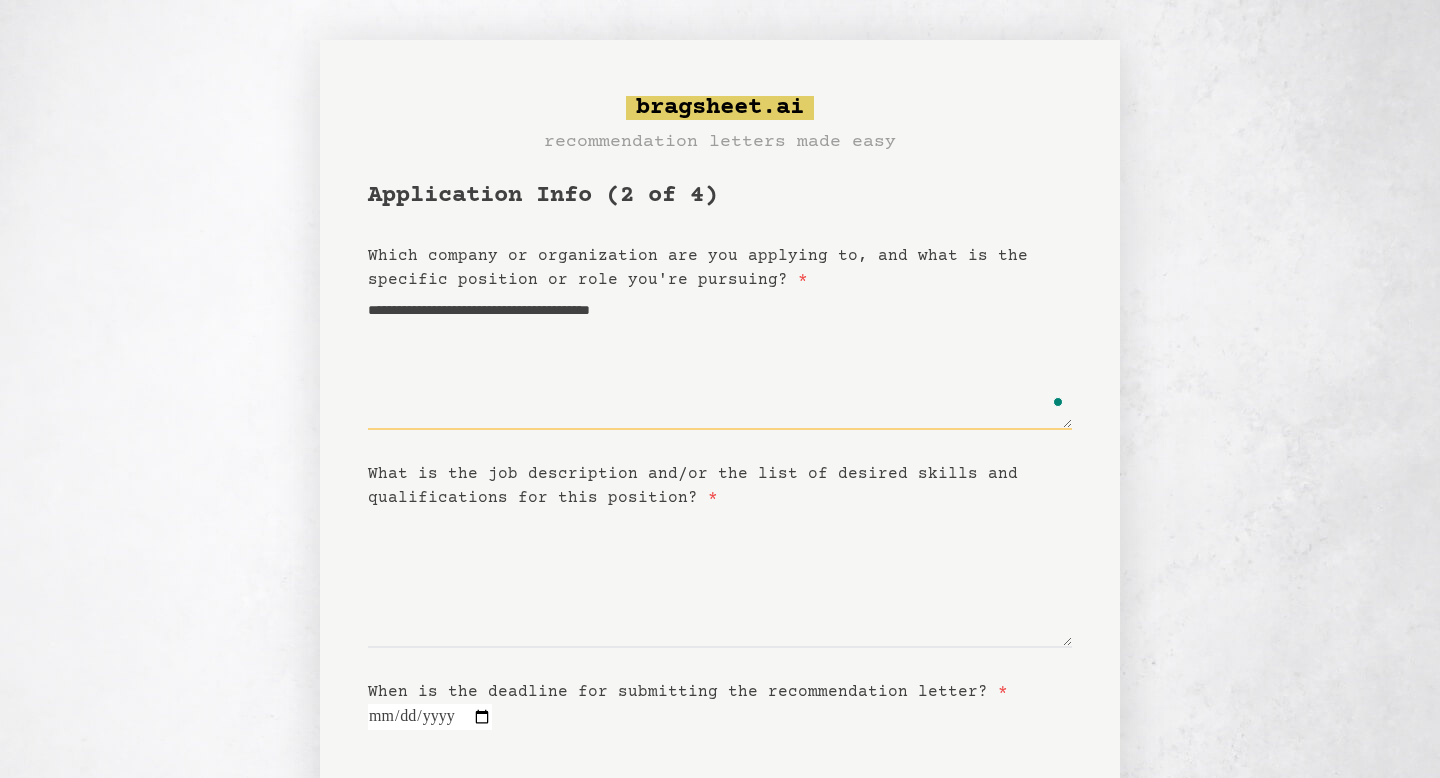 type on "**********" 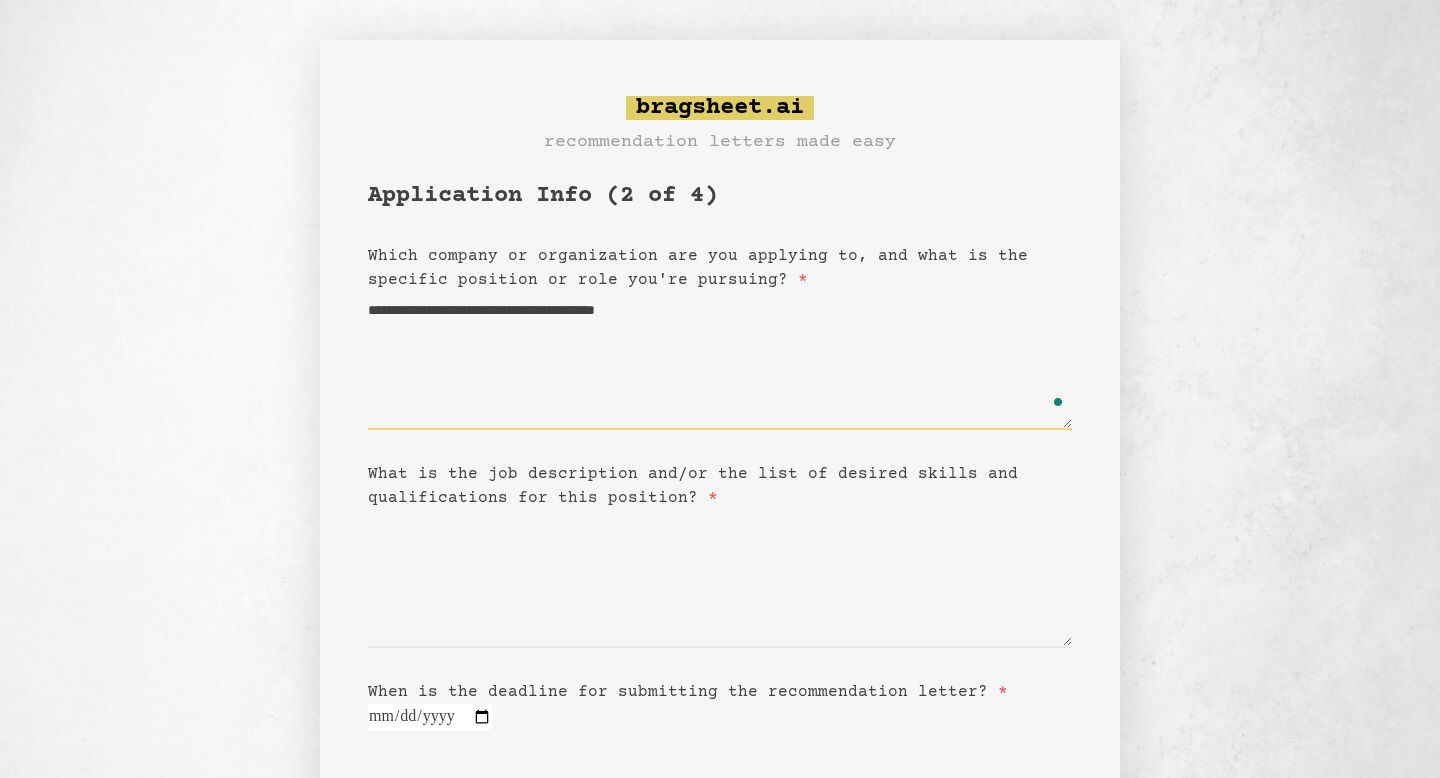 type on "**********" 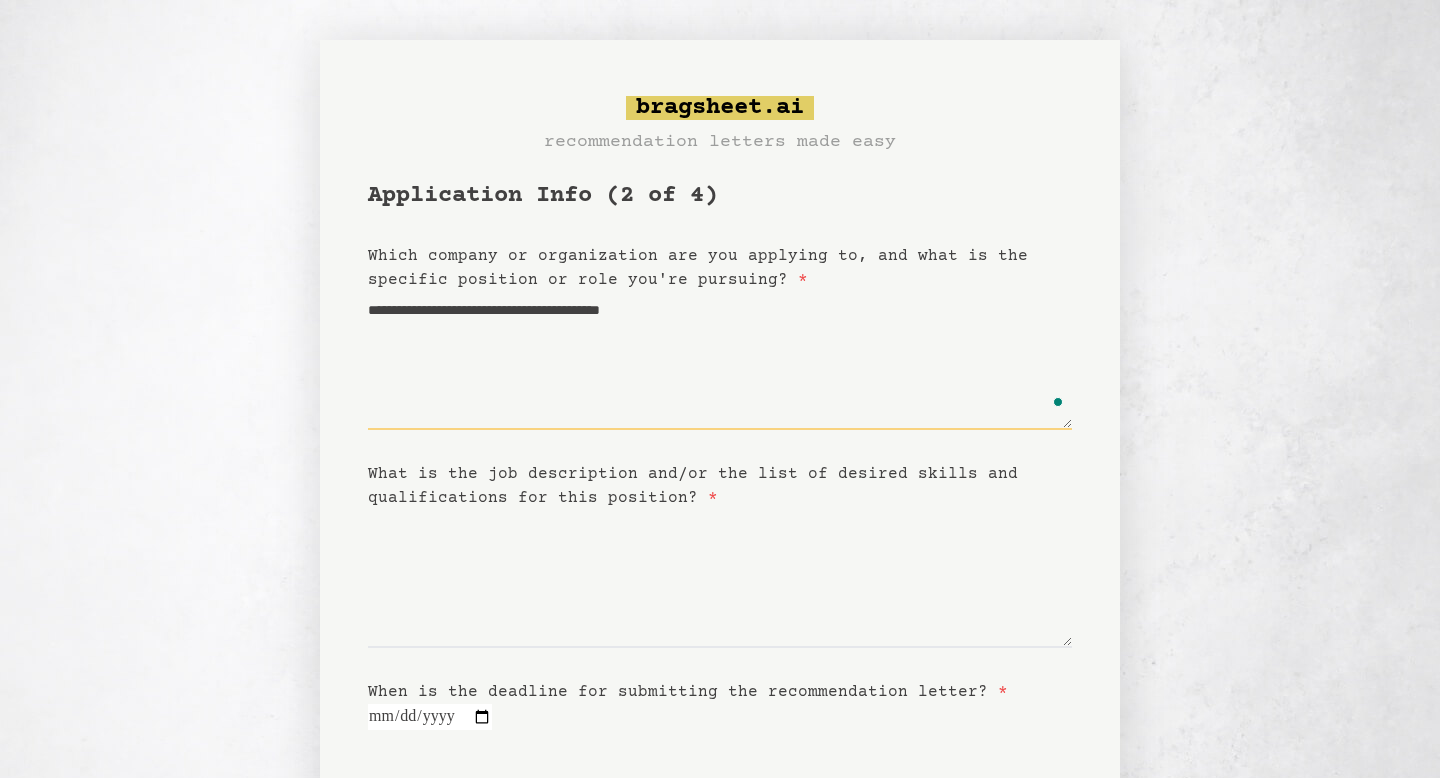 type on "**********" 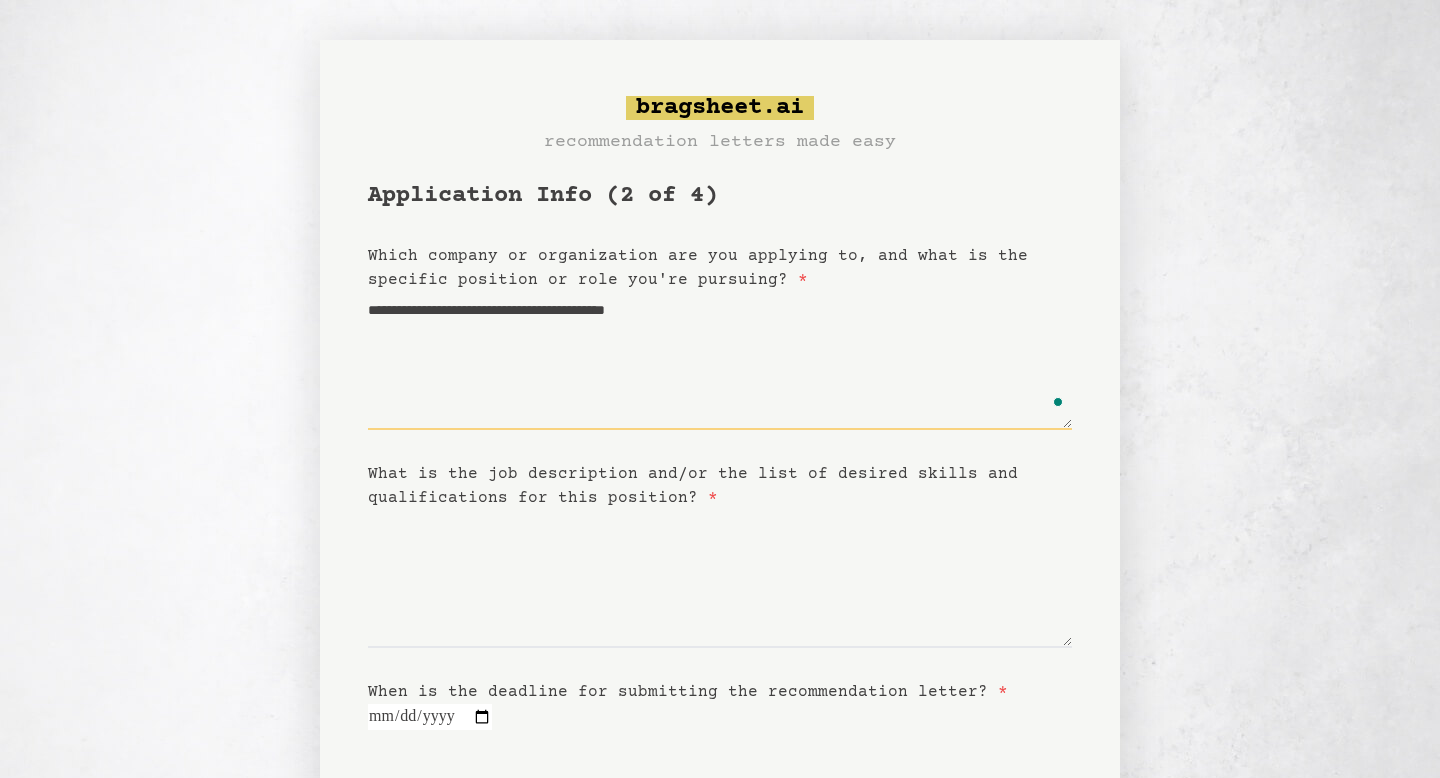 type on "**********" 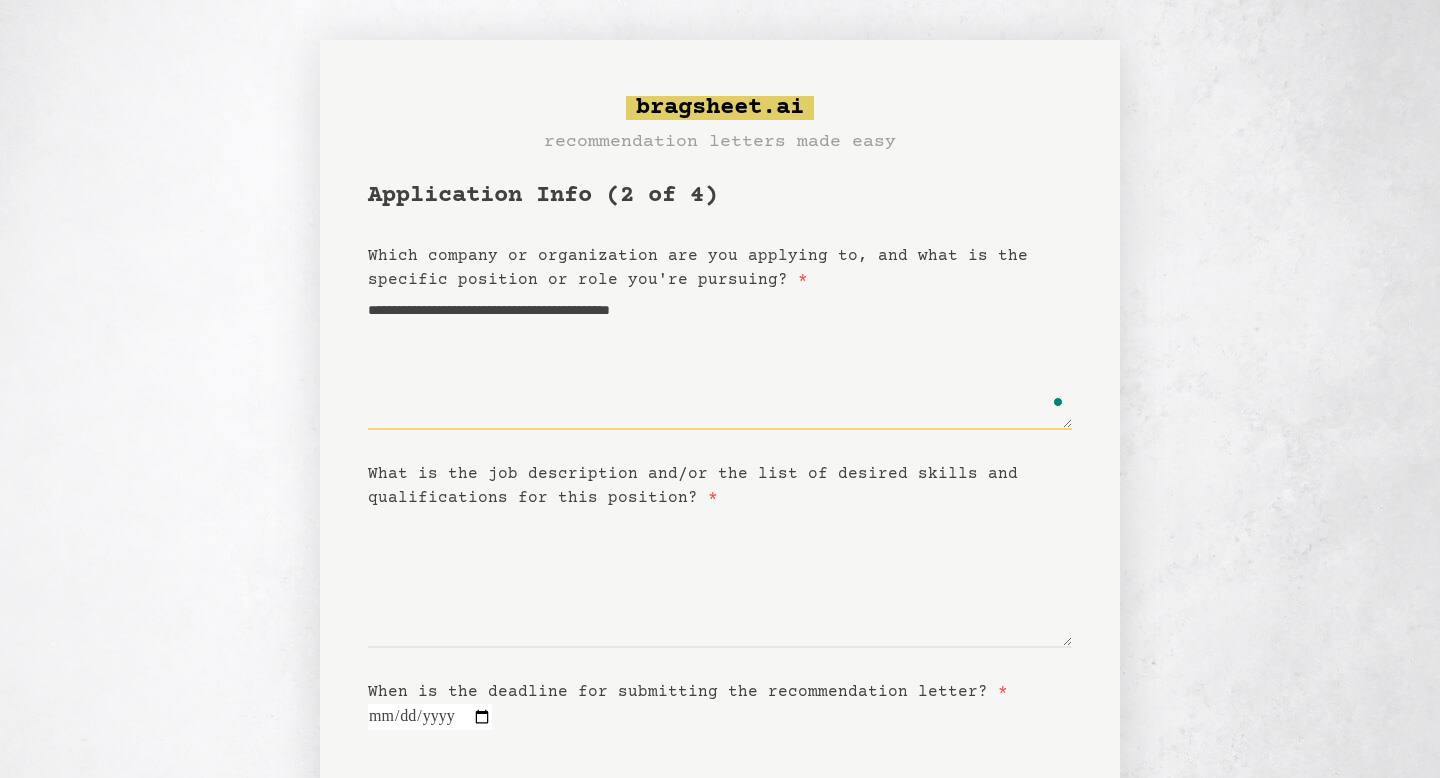 type on "**********" 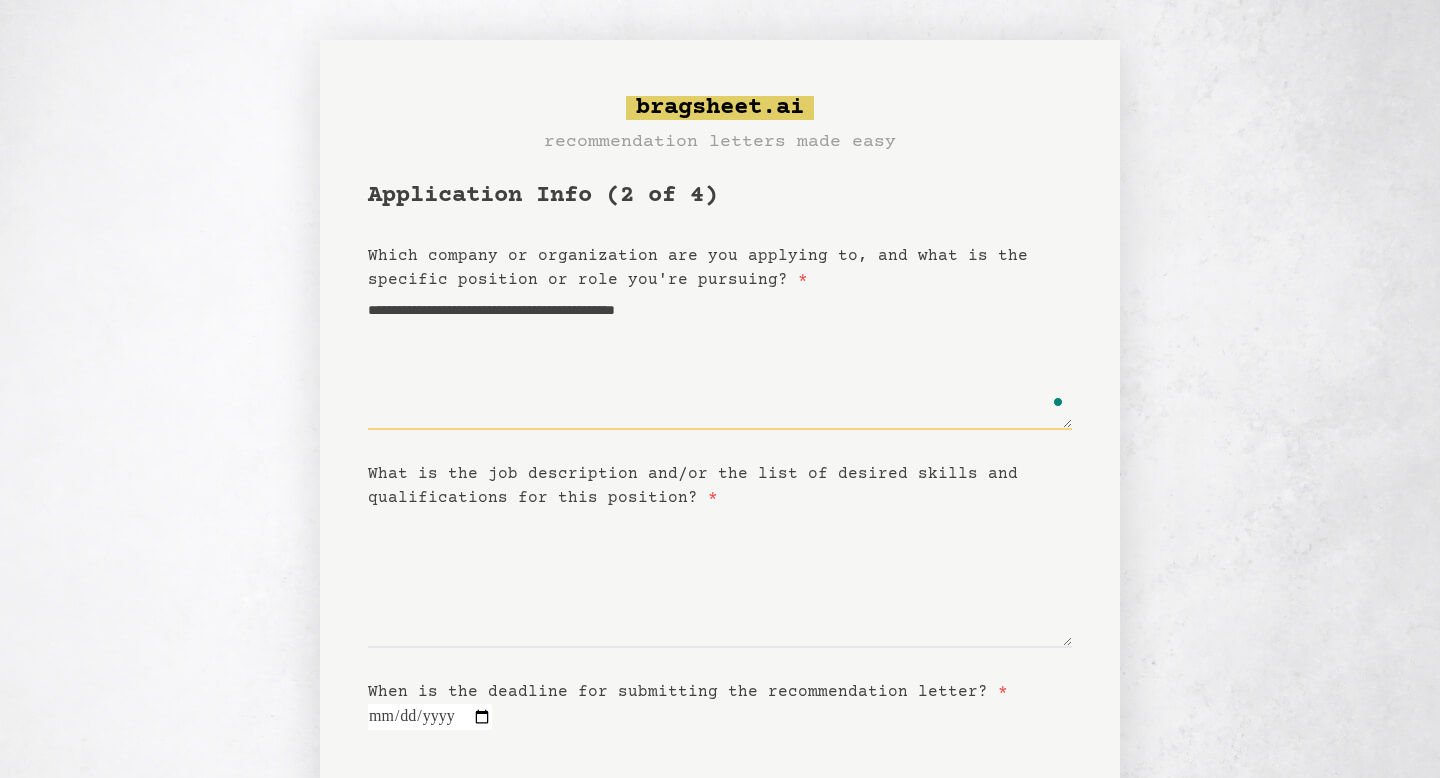 type on "**********" 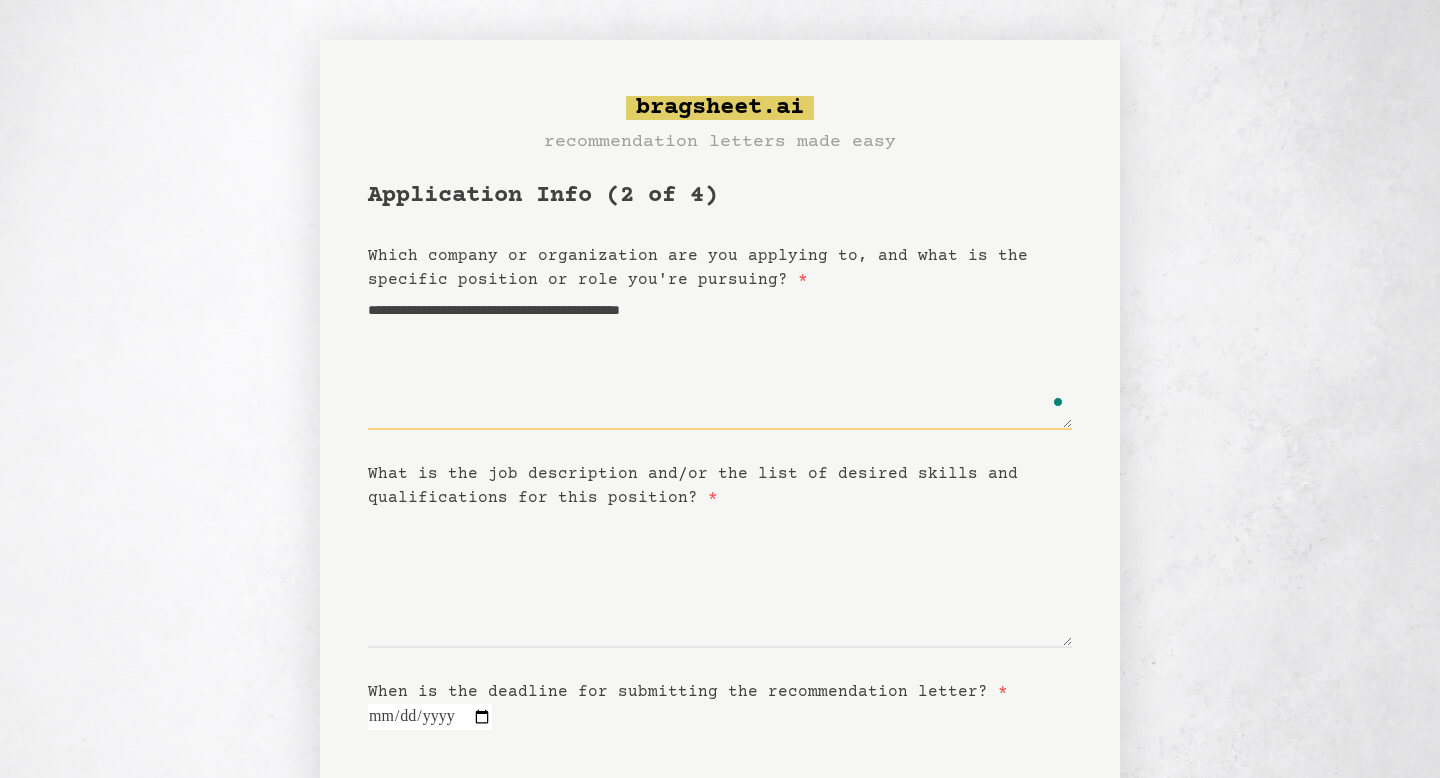 type on "**********" 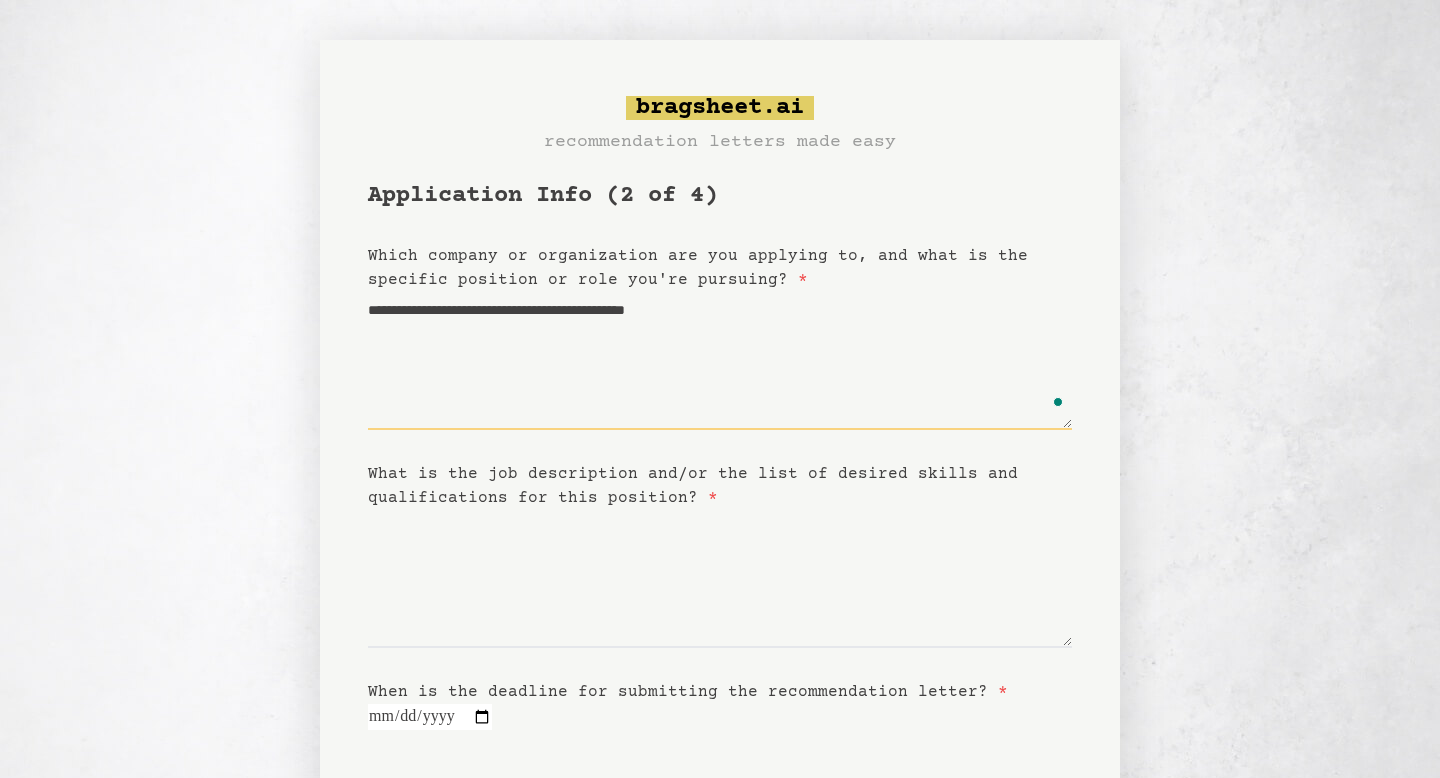 type on "**********" 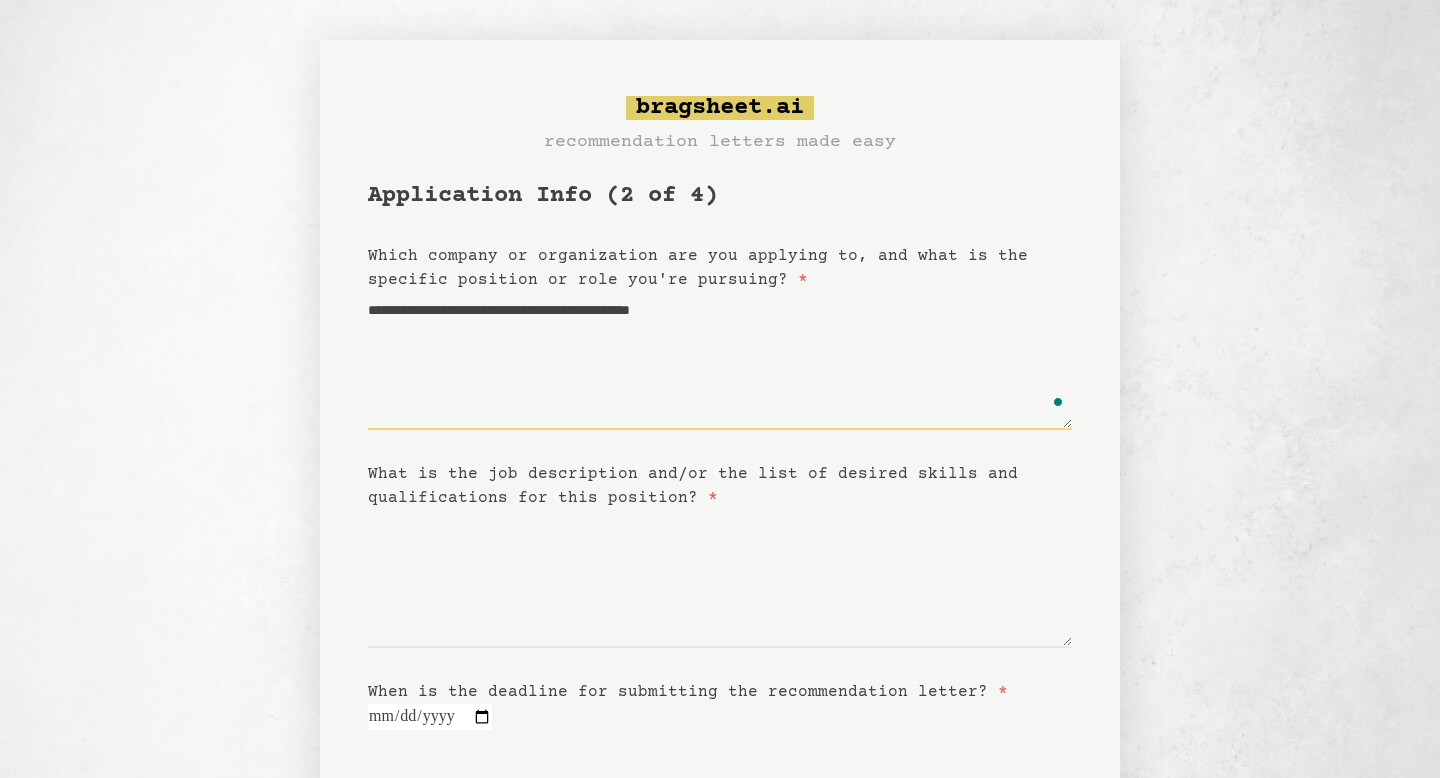 type on "**********" 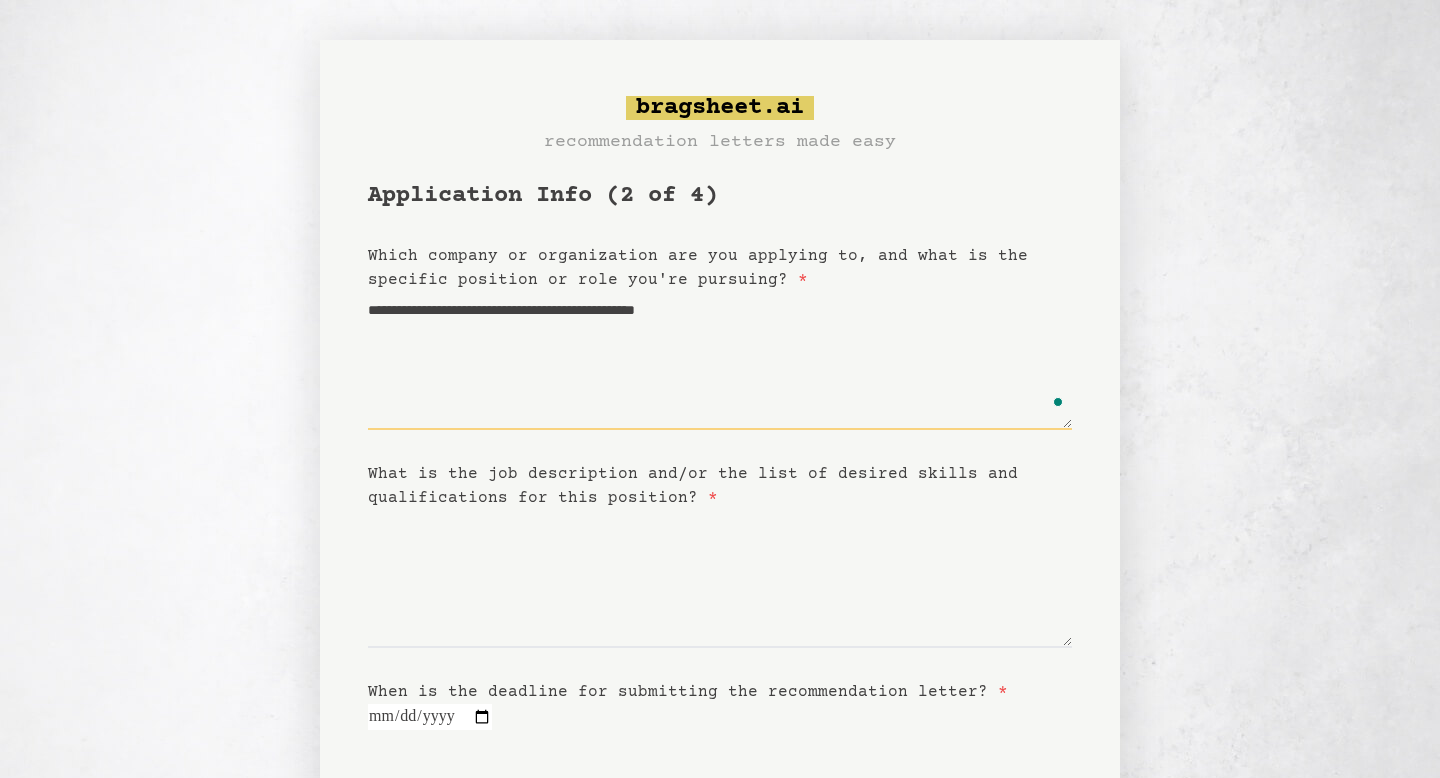 type on "**********" 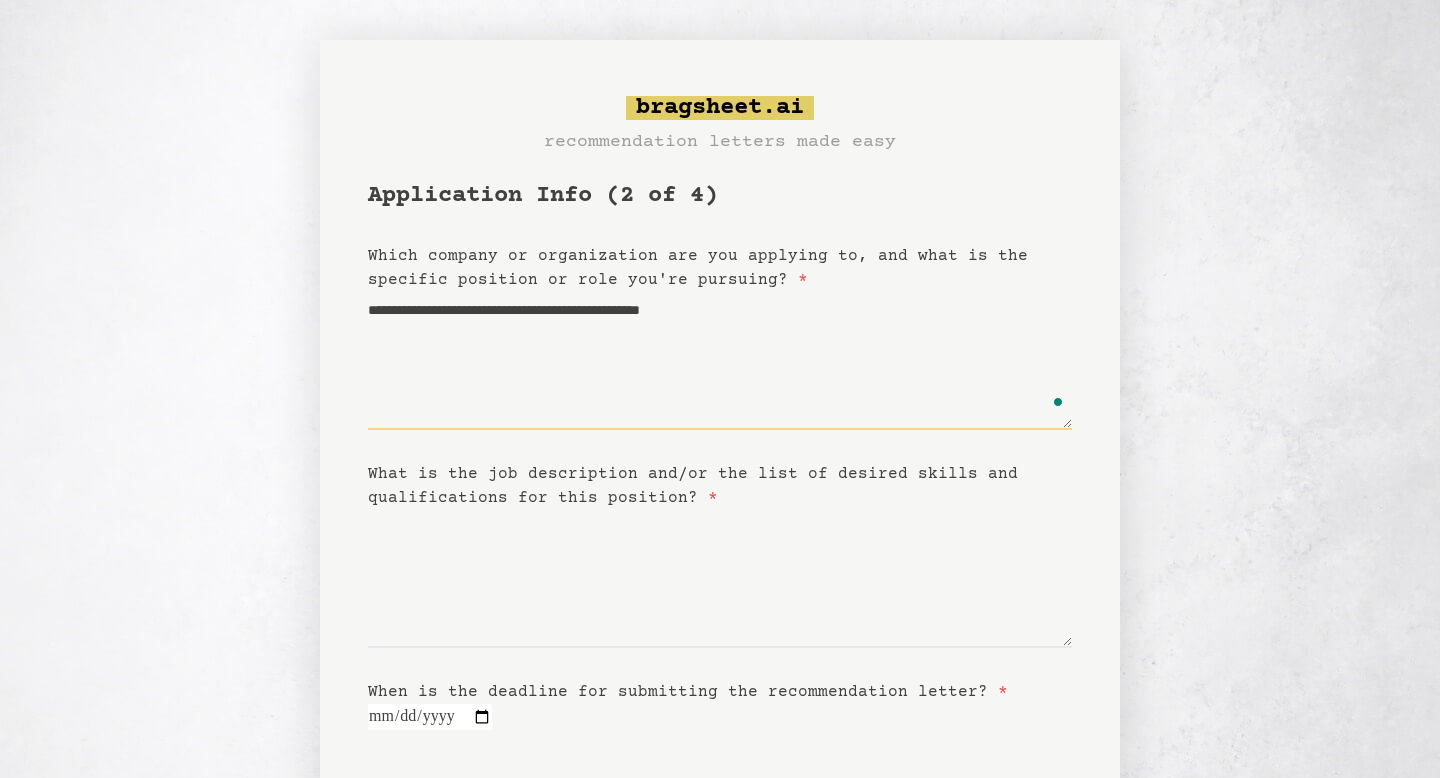 type on "**********" 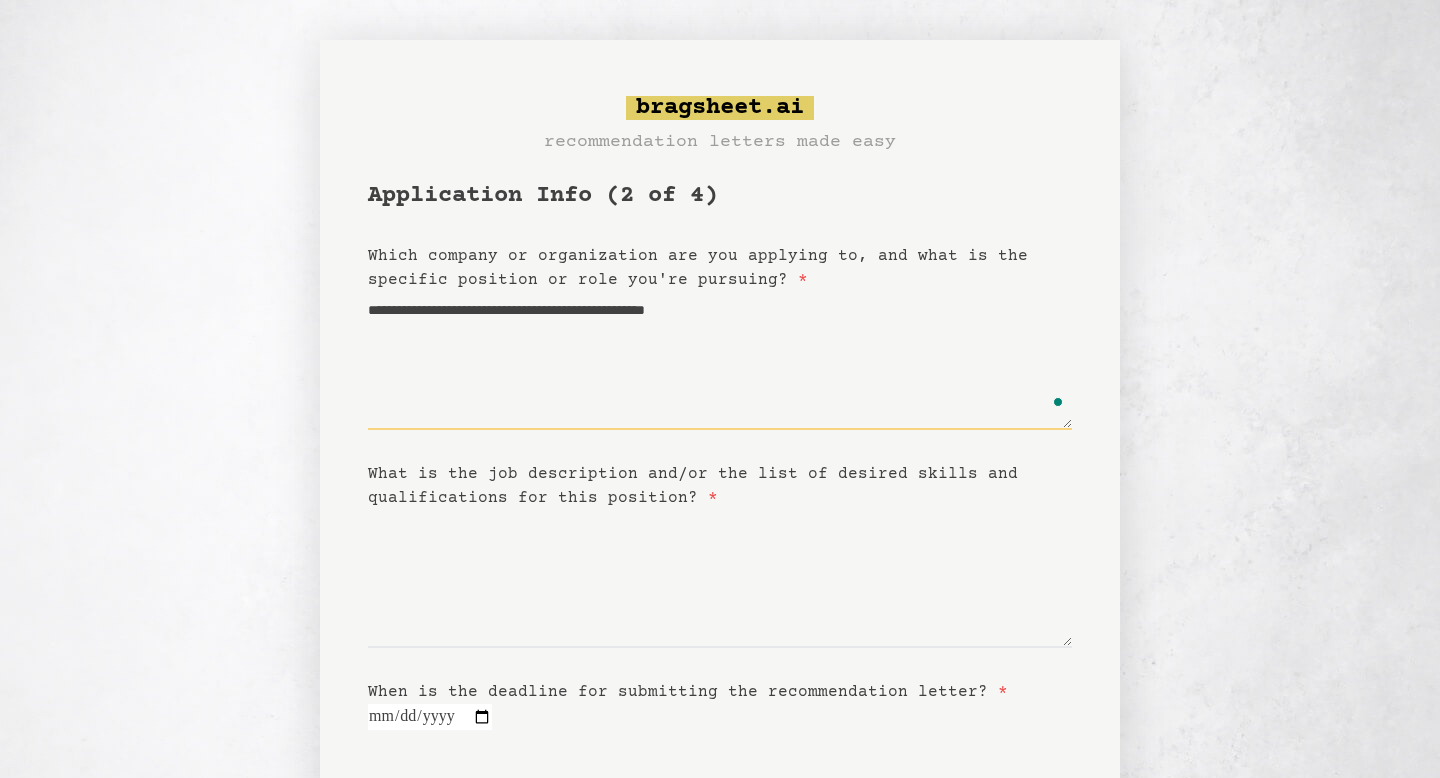 type on "**********" 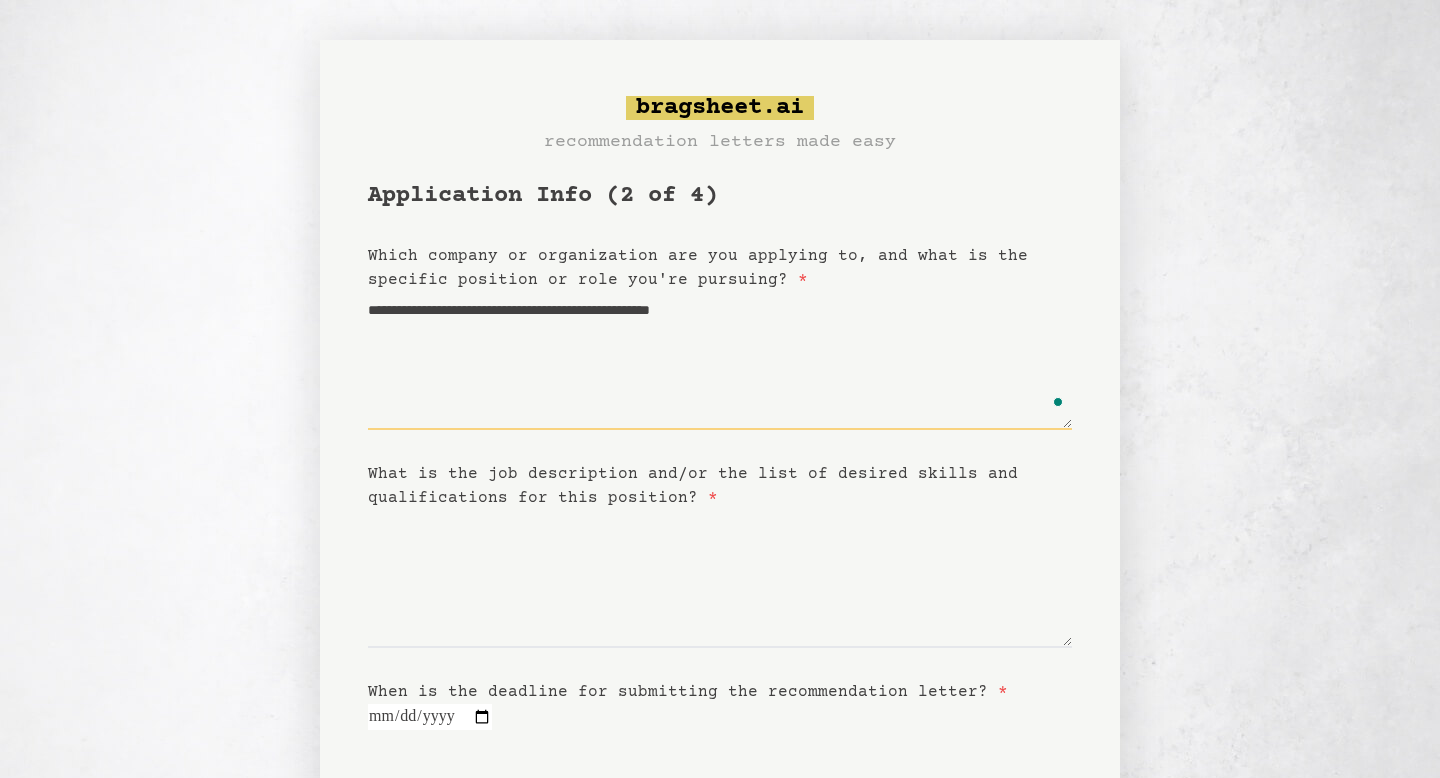 type 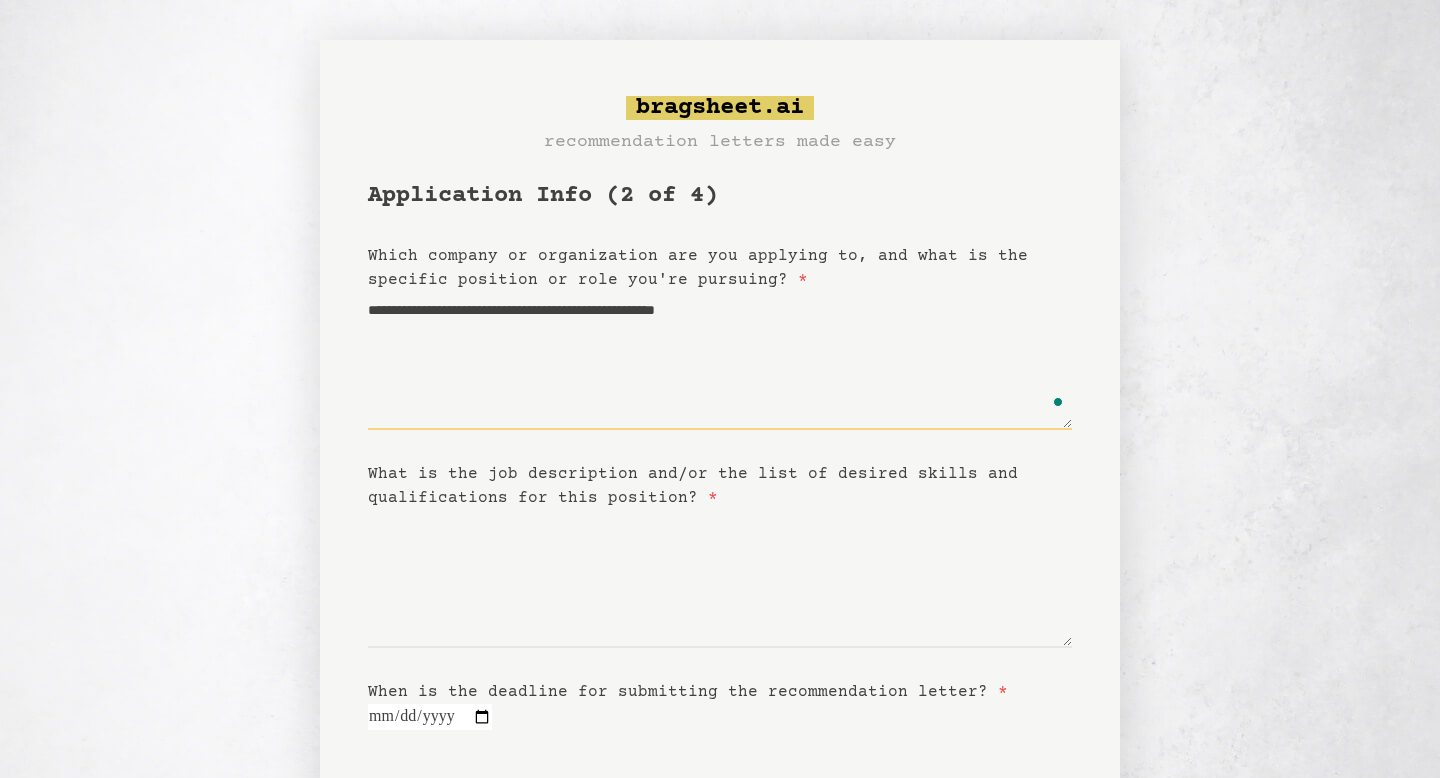 type on "**********" 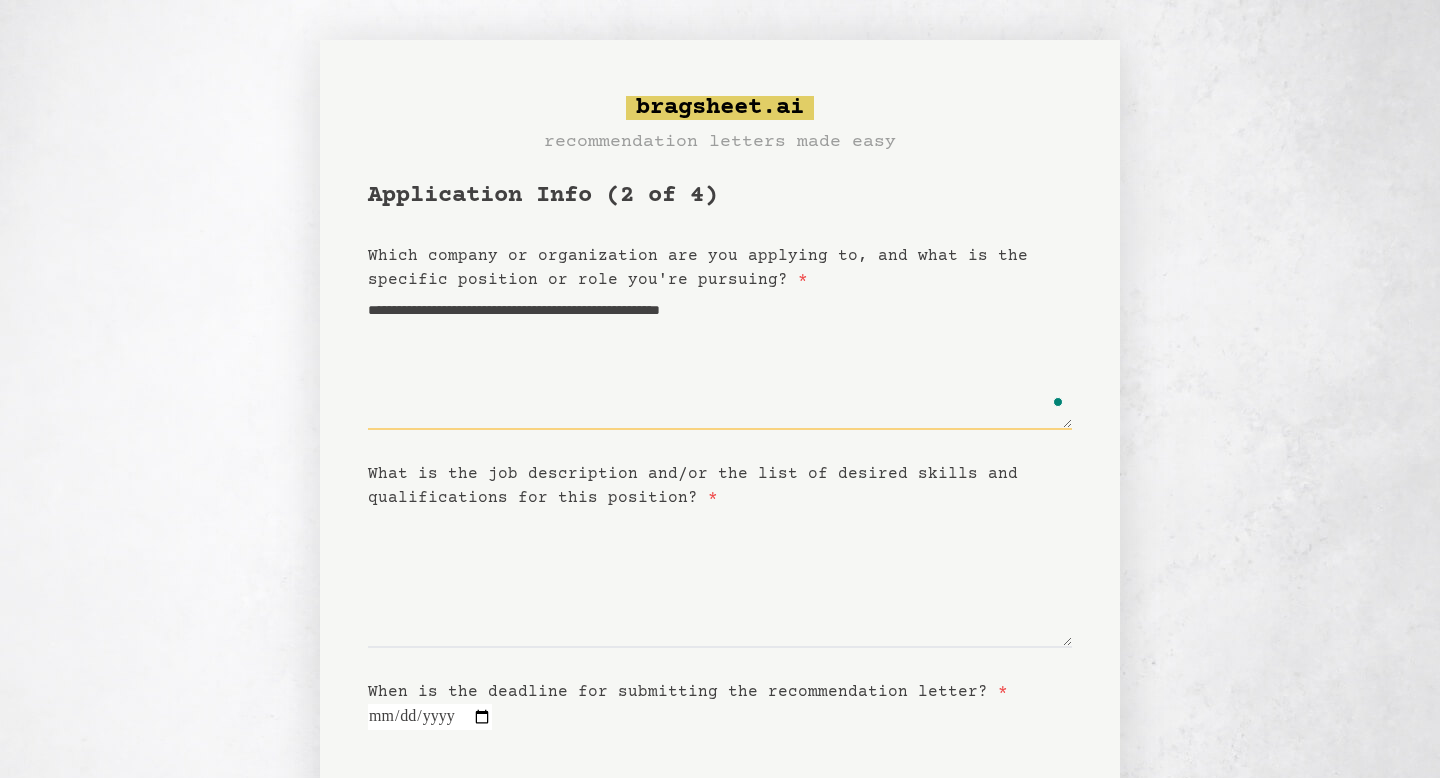 type on "**********" 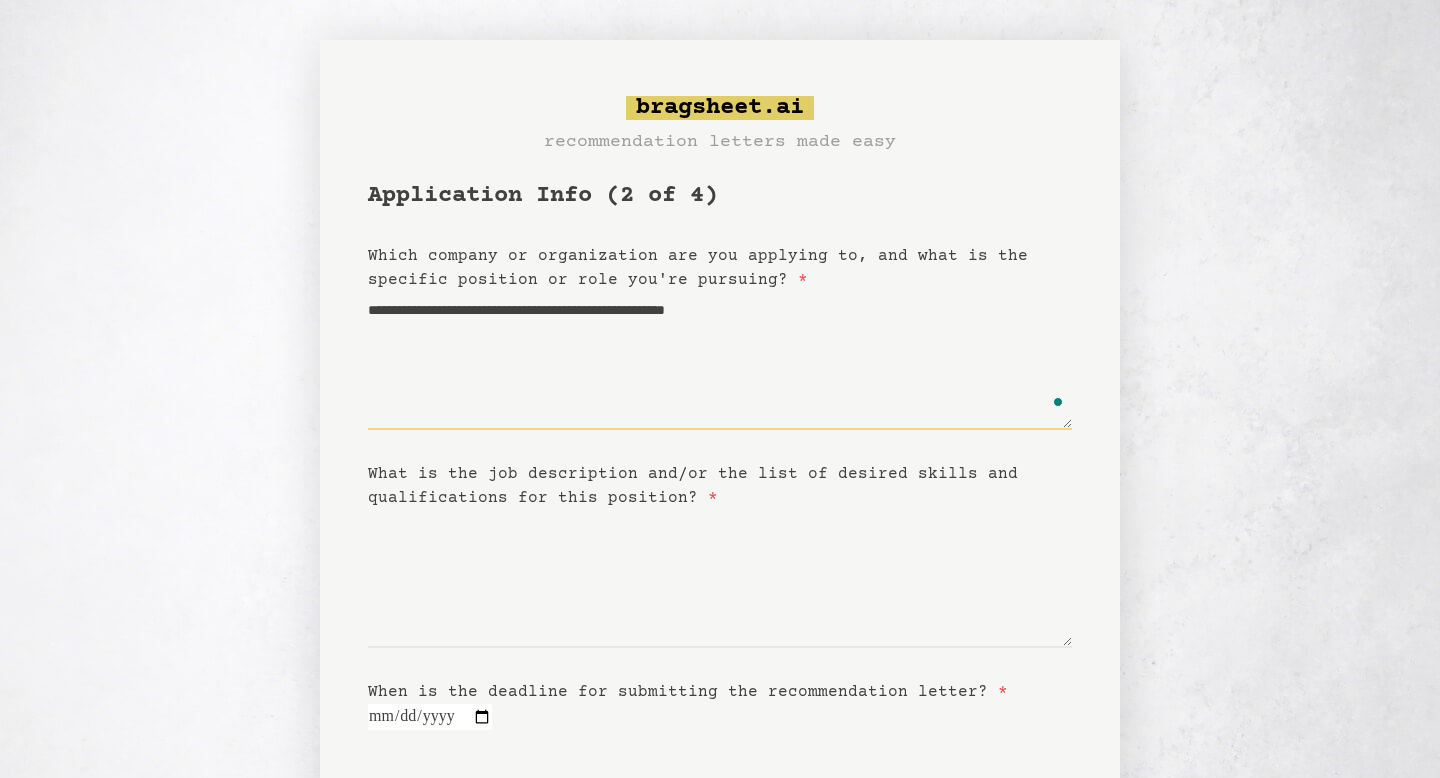 type on "**********" 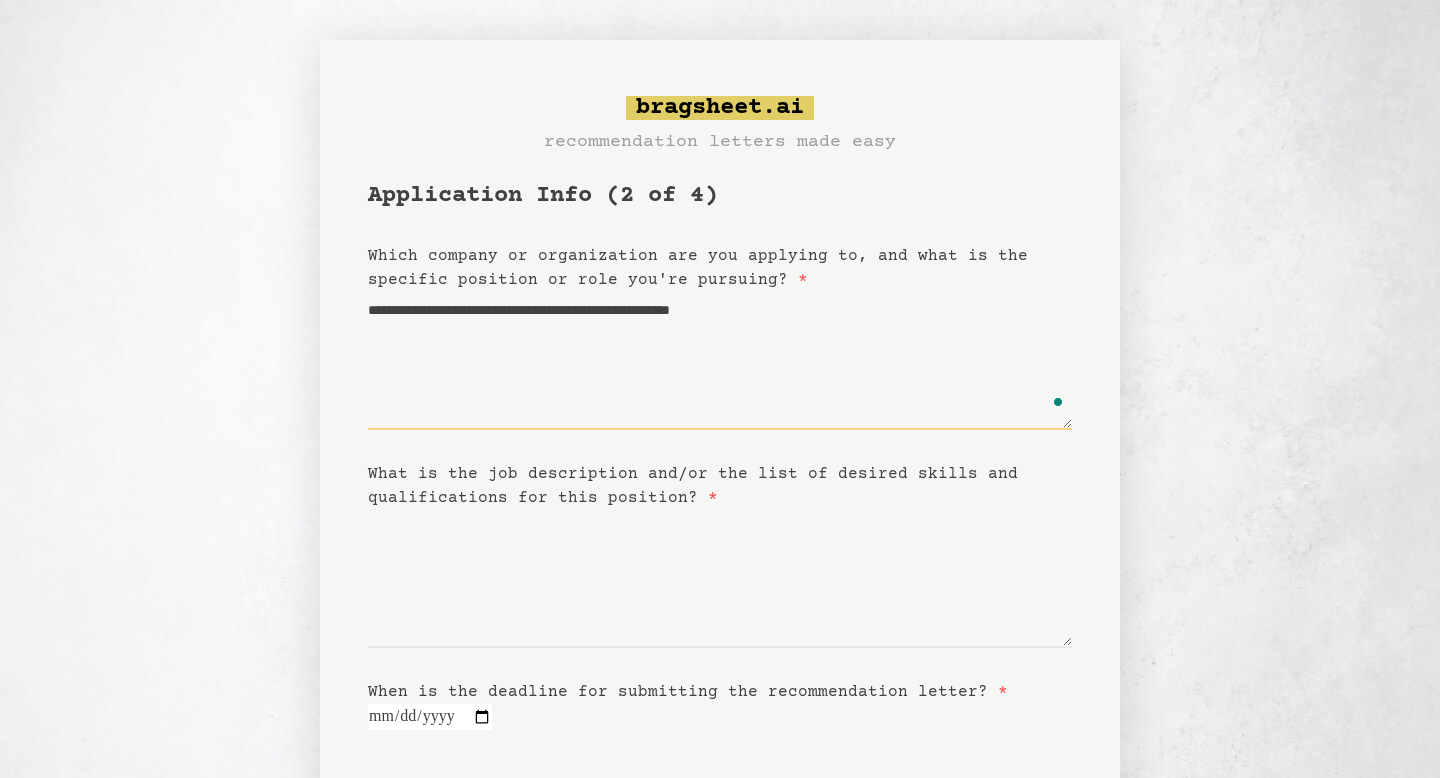 type 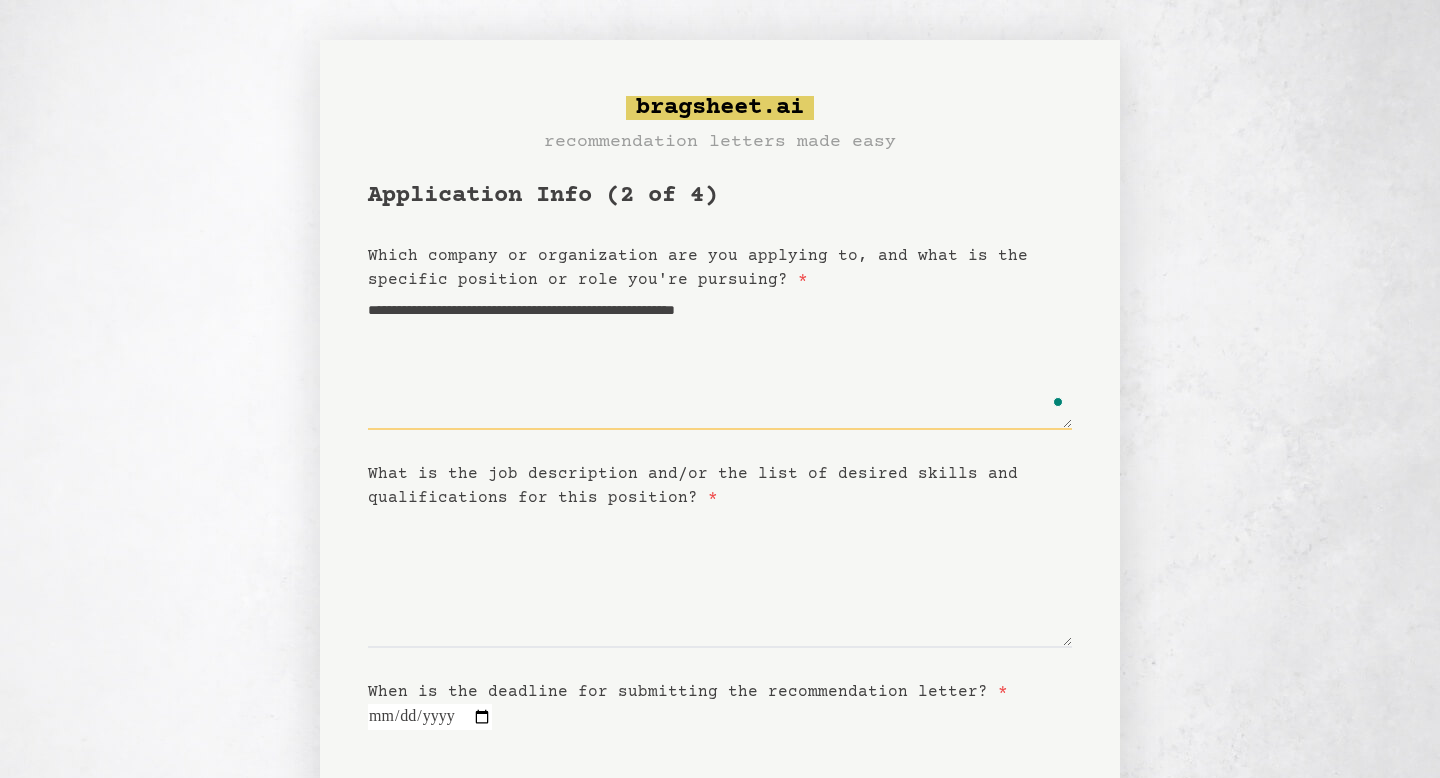 type on "**********" 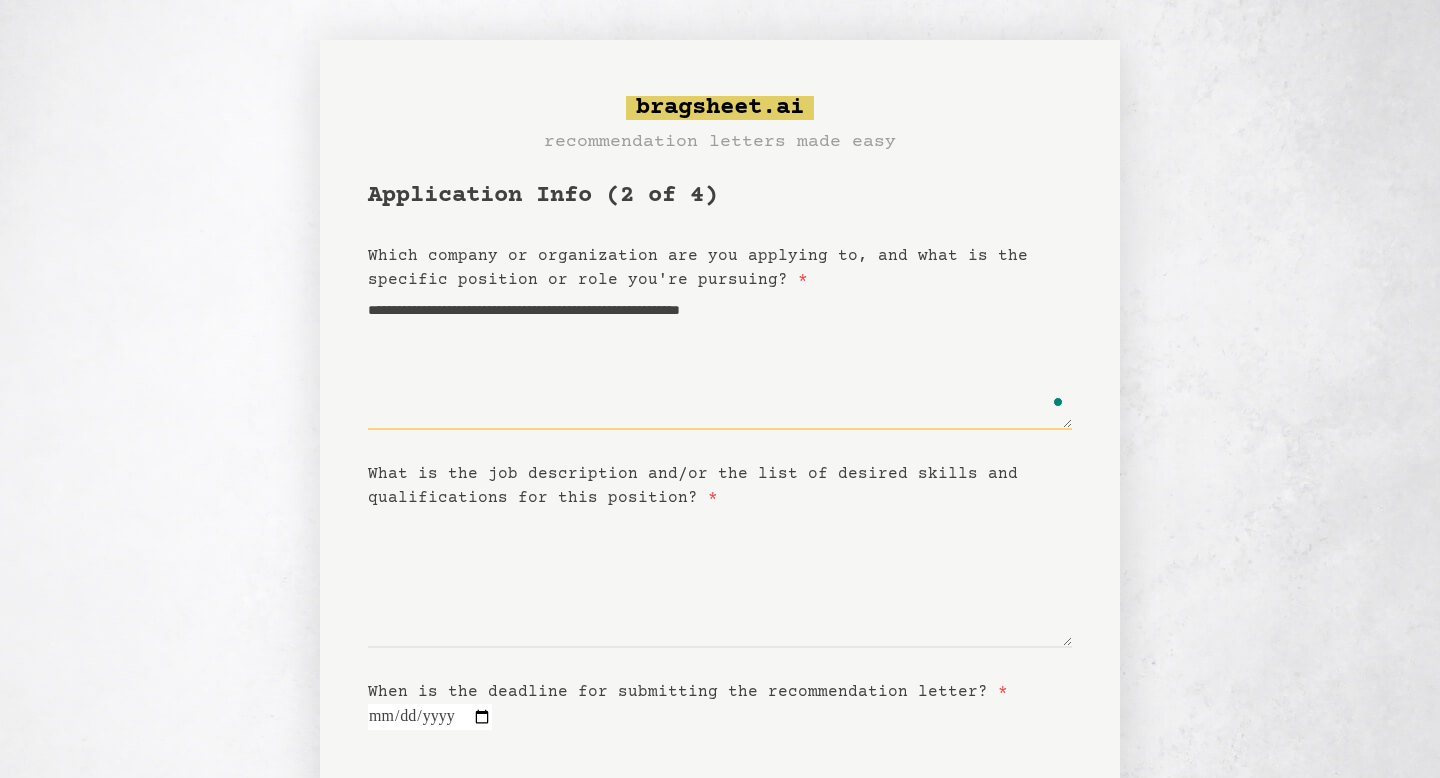 type on "**********" 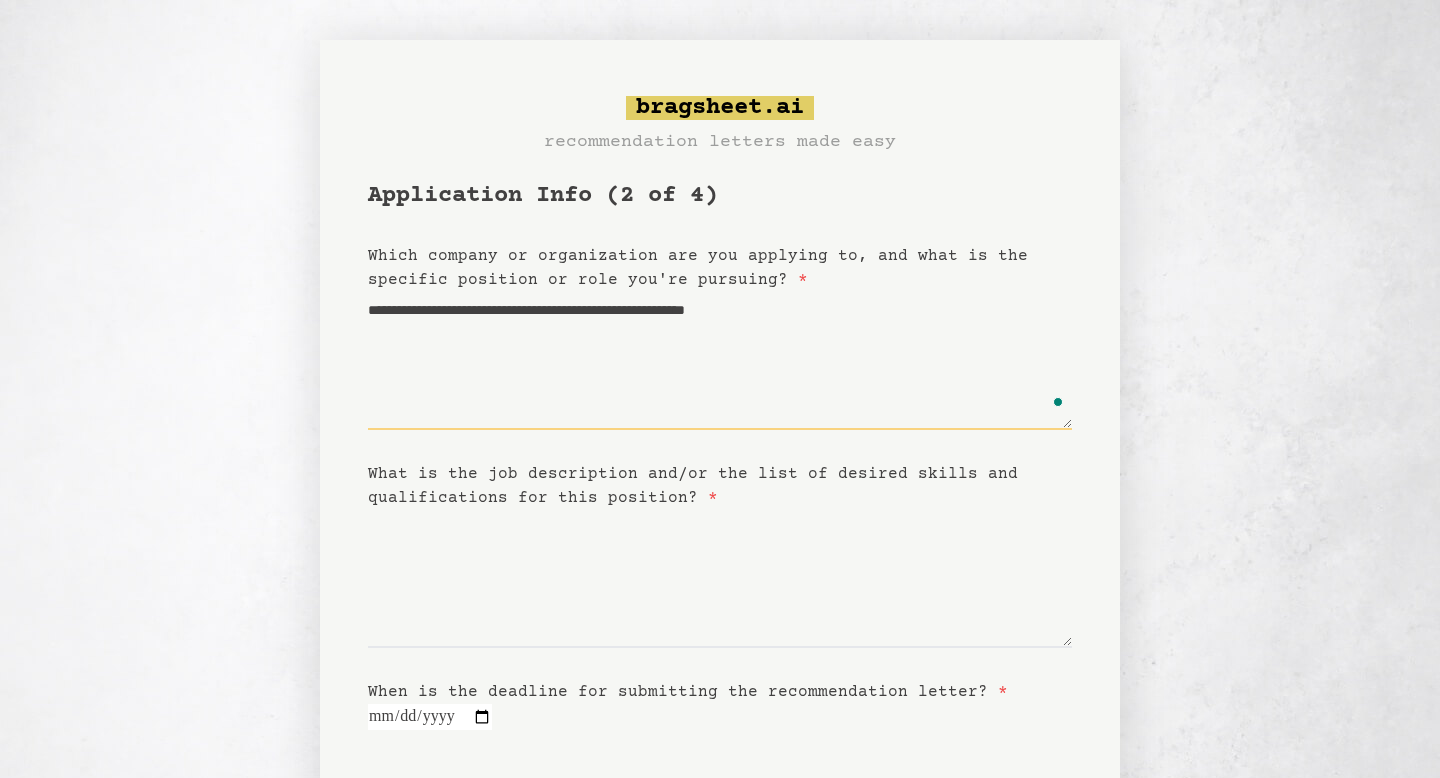 type on "**********" 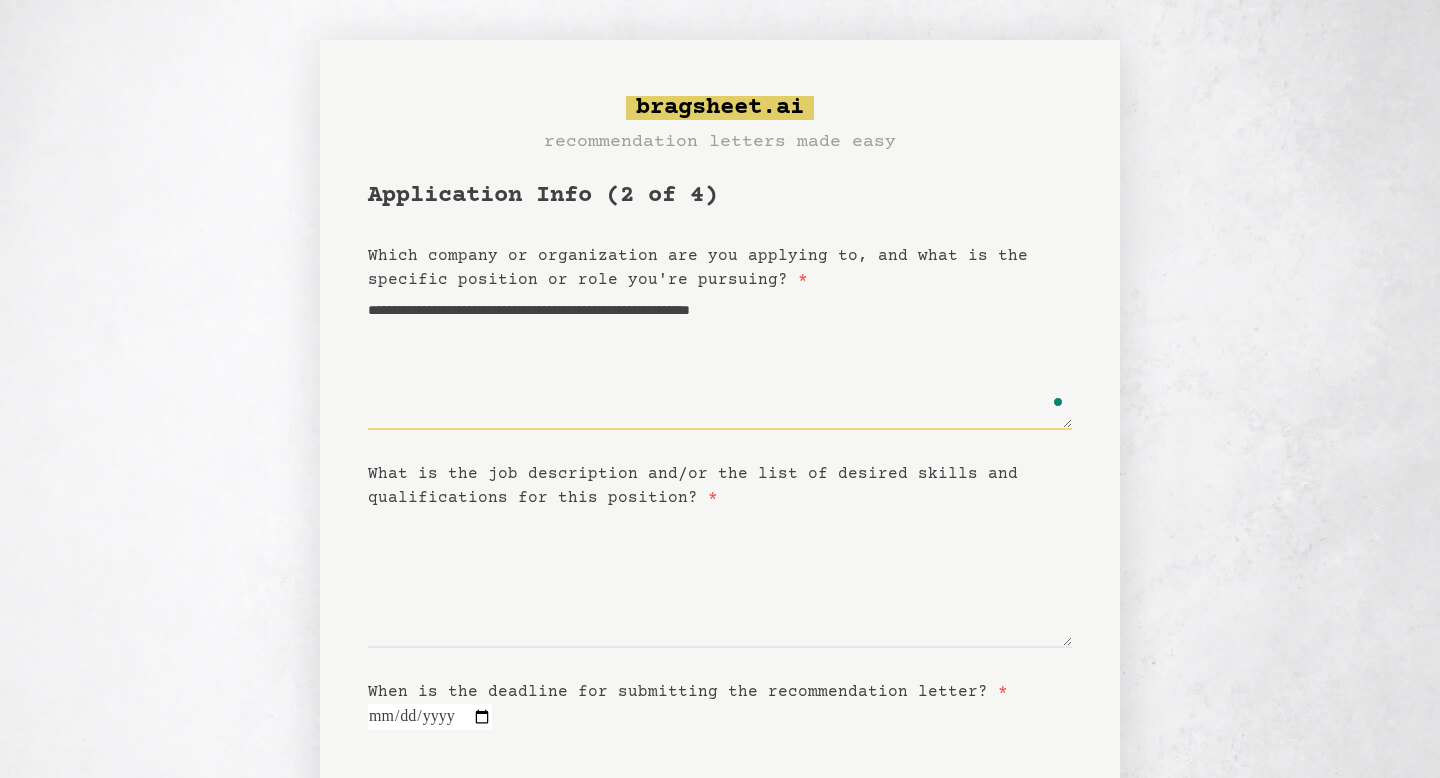 type 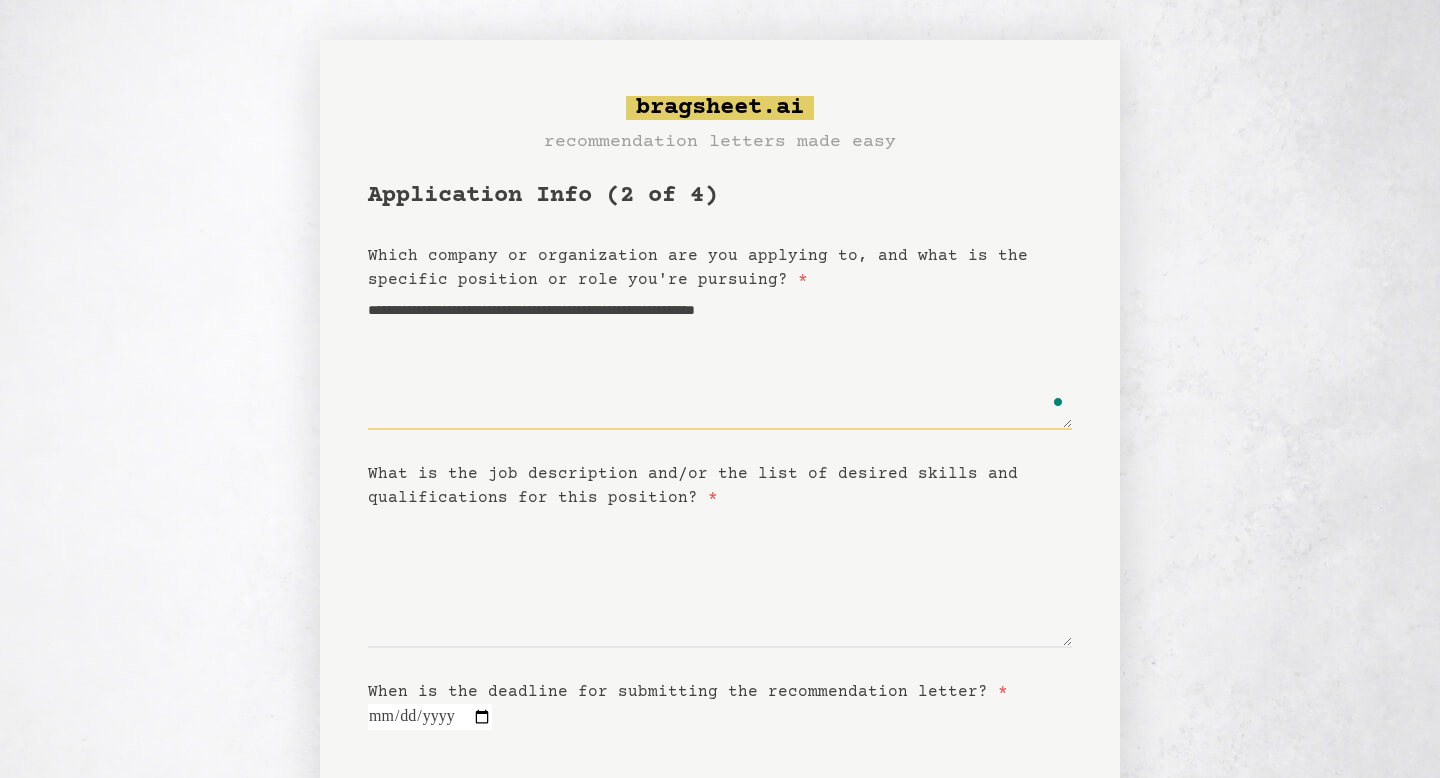 type on "**********" 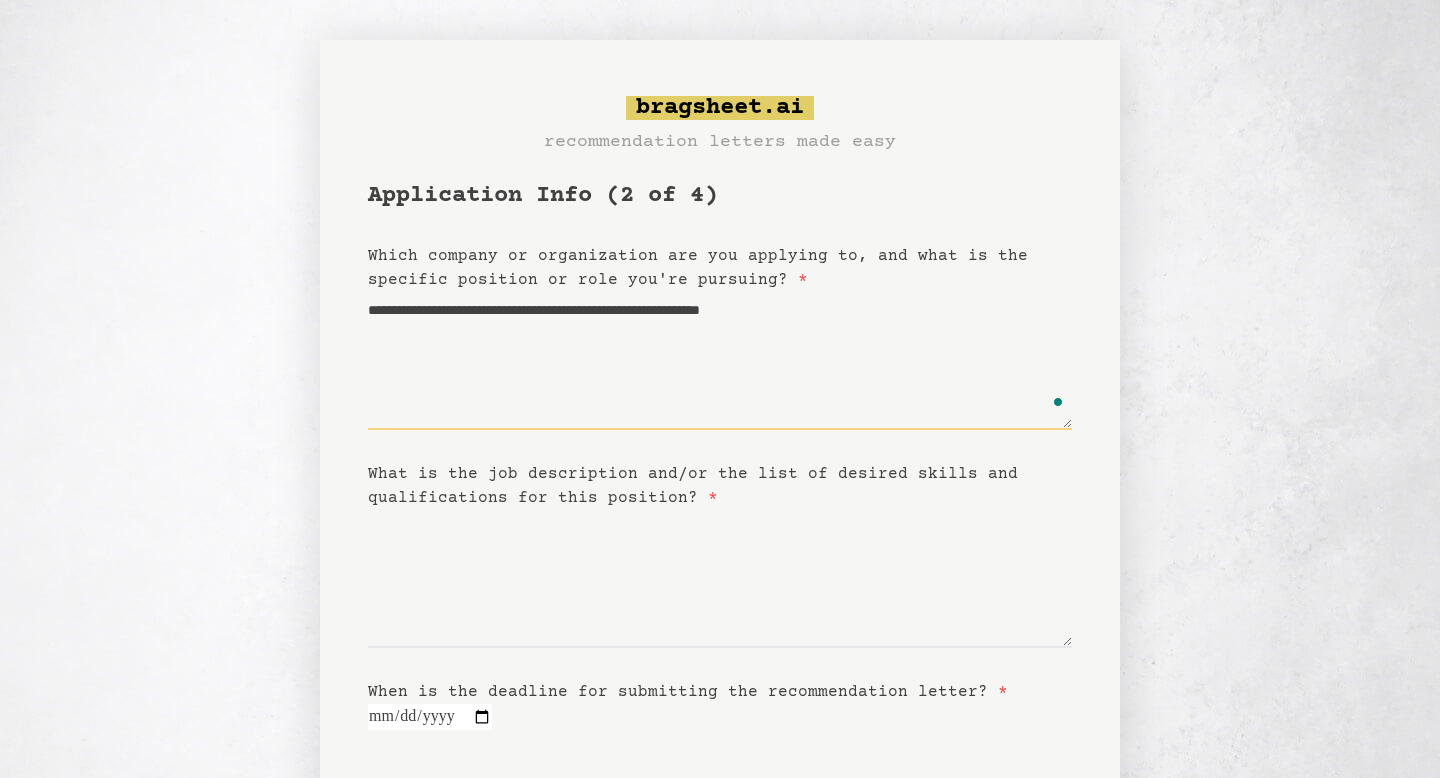 type on "**********" 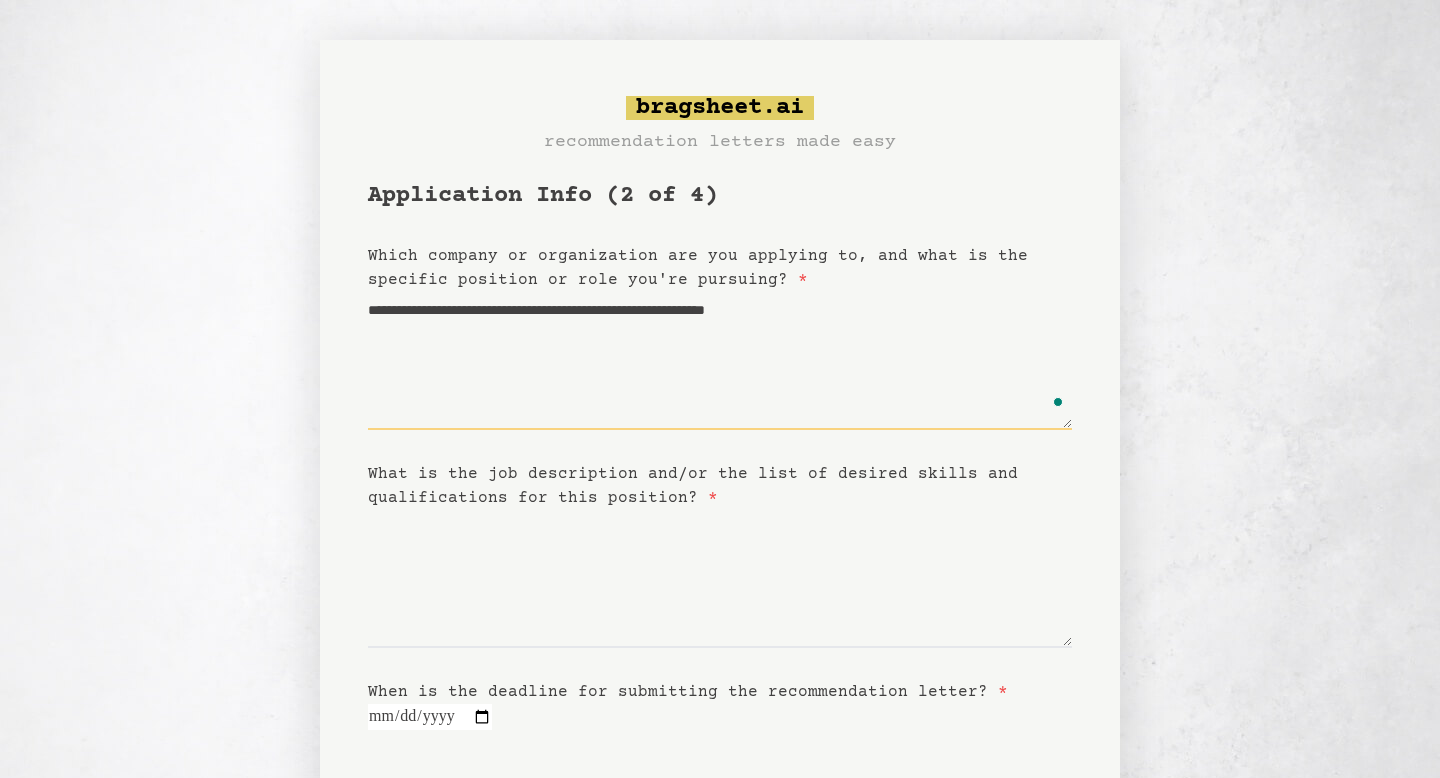 type on "**********" 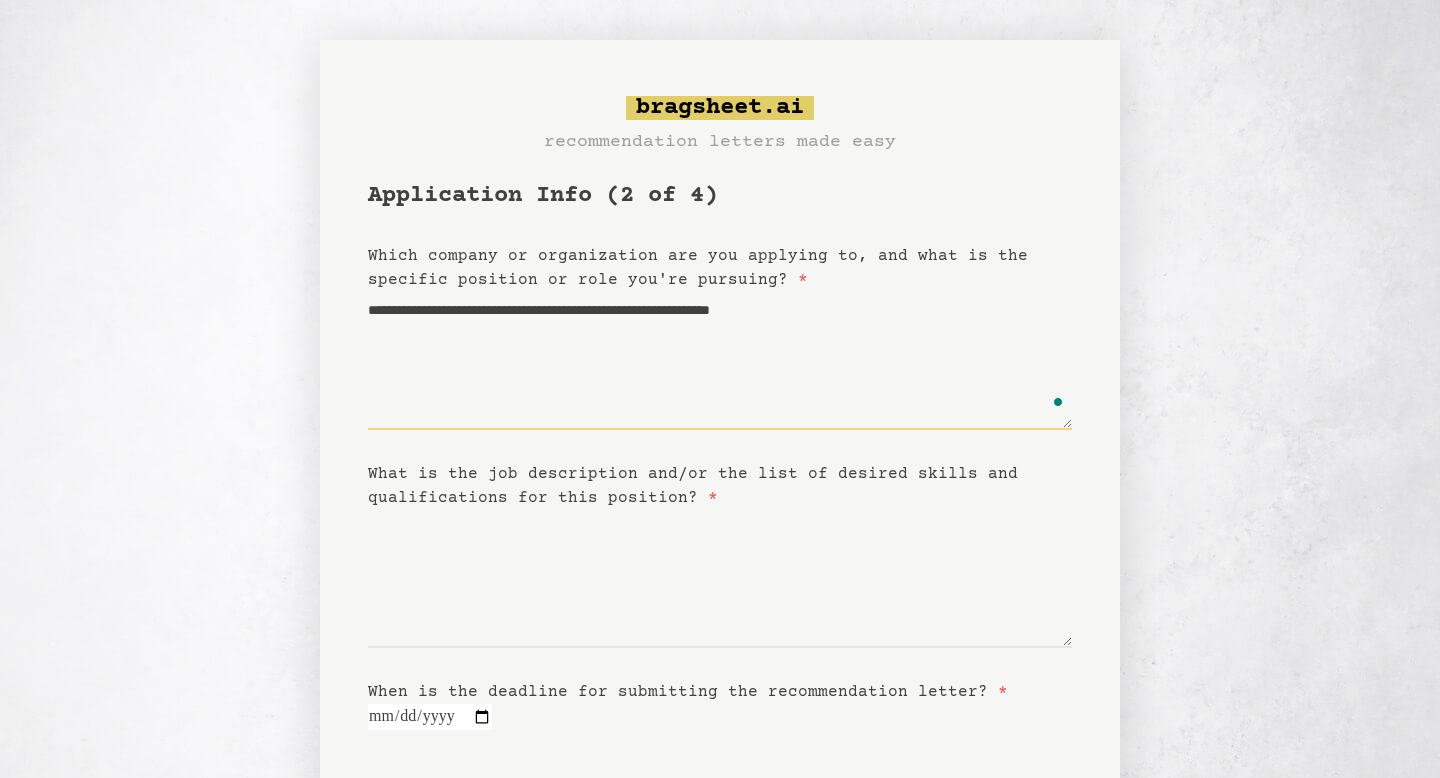 type on "**********" 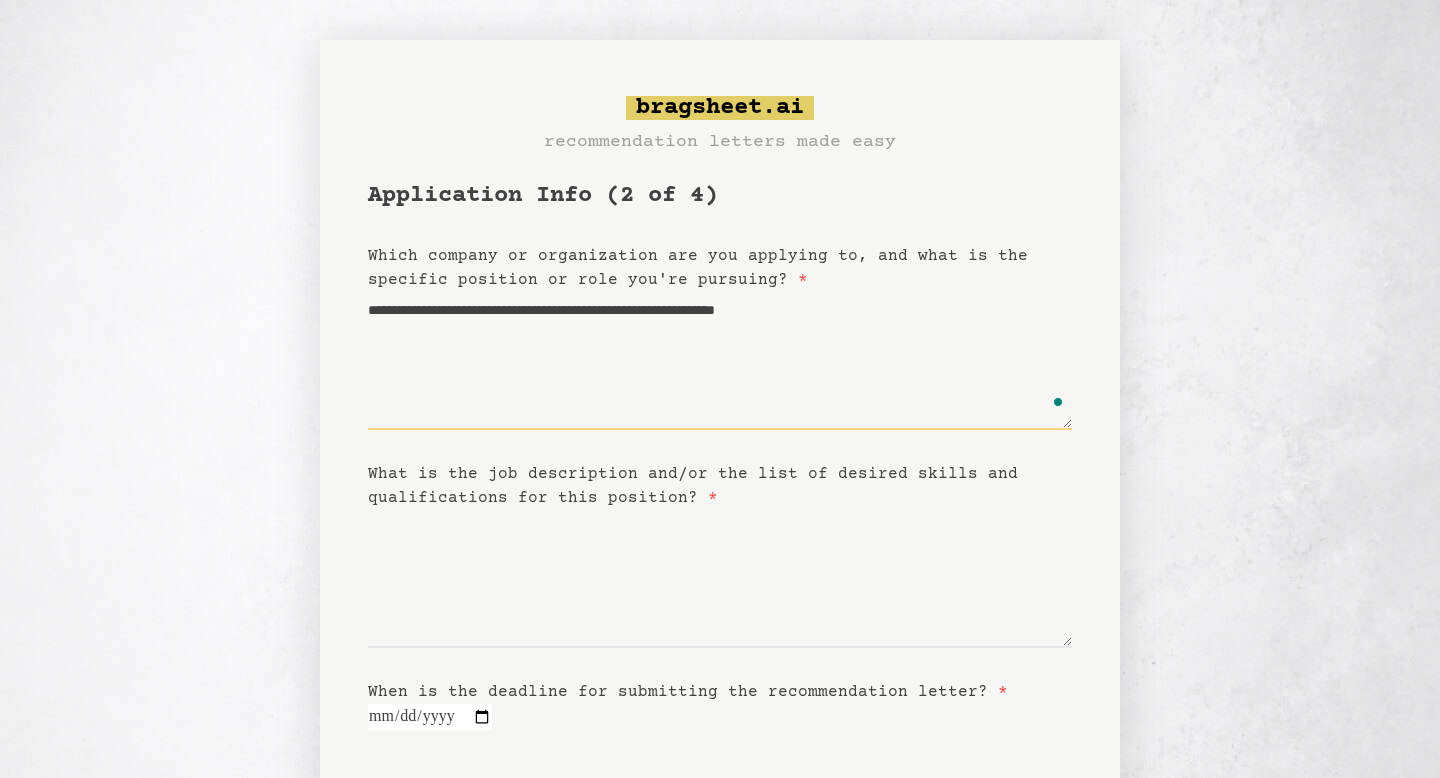 type on "**********" 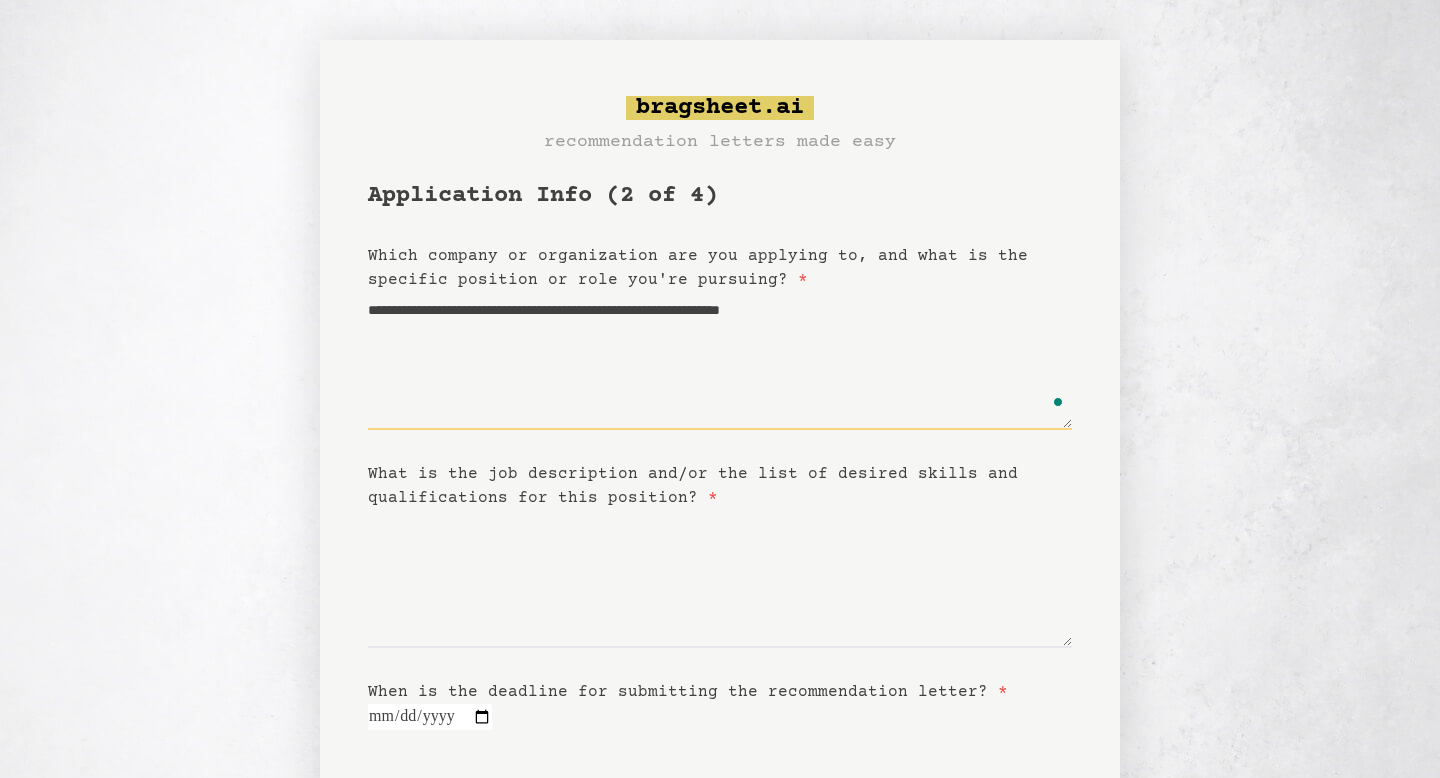 type on "**********" 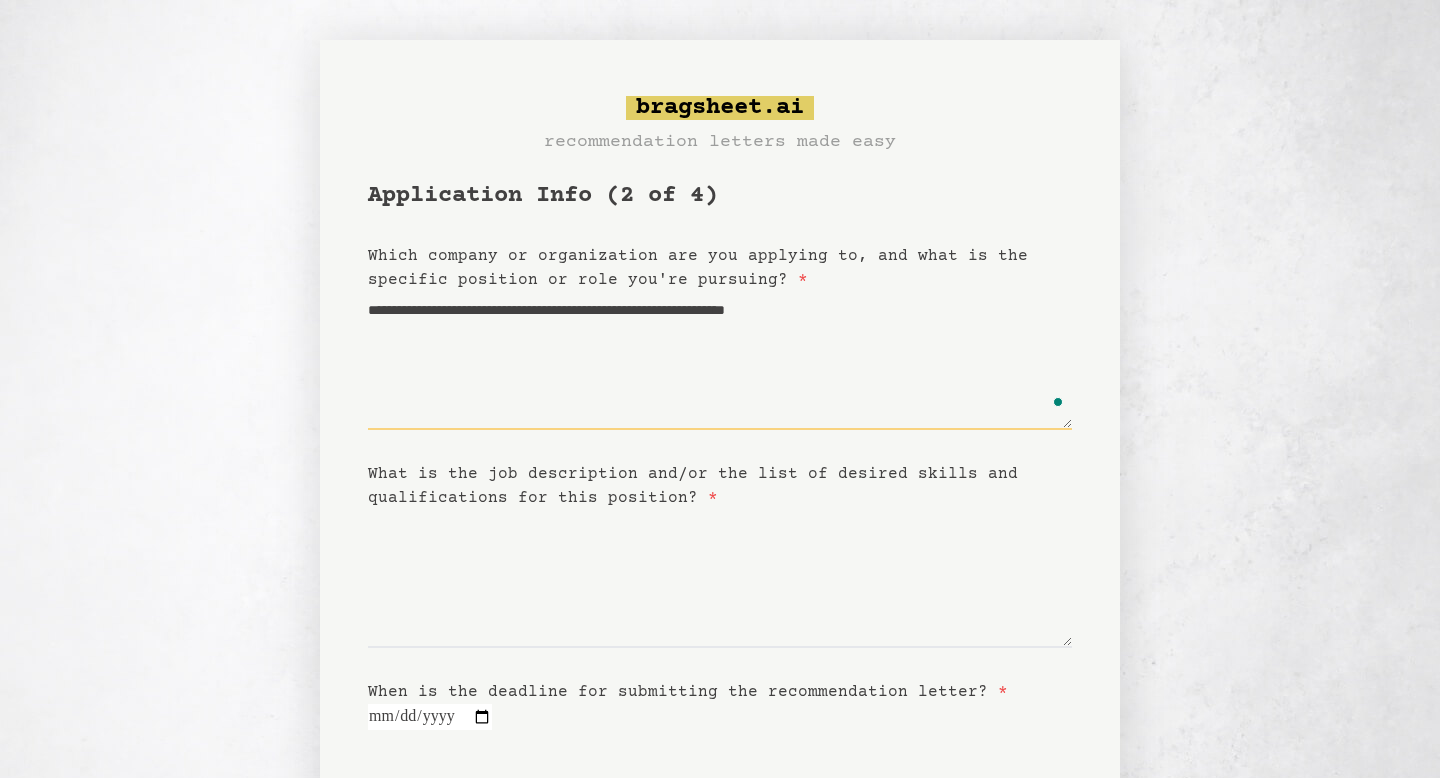 type on "**********" 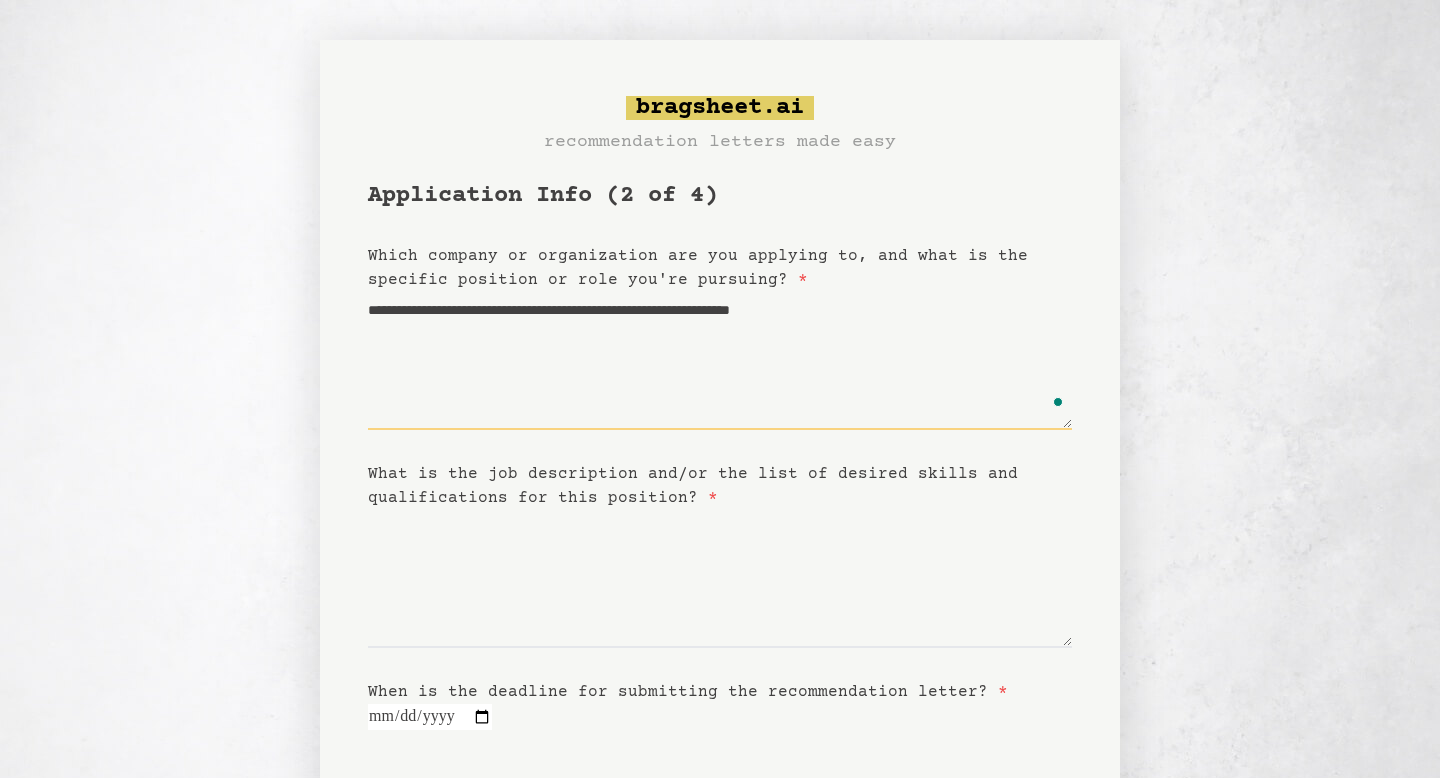type on "**********" 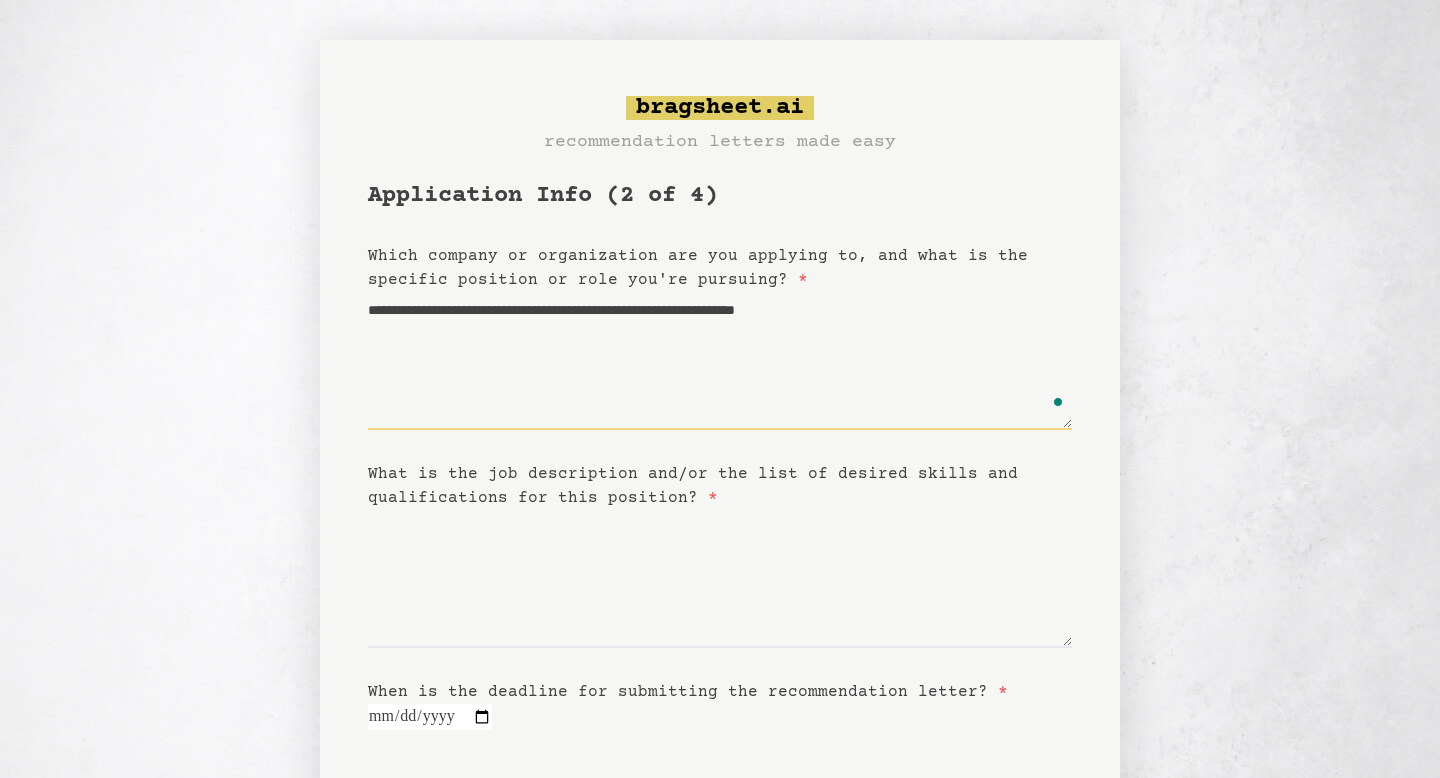 type on "**********" 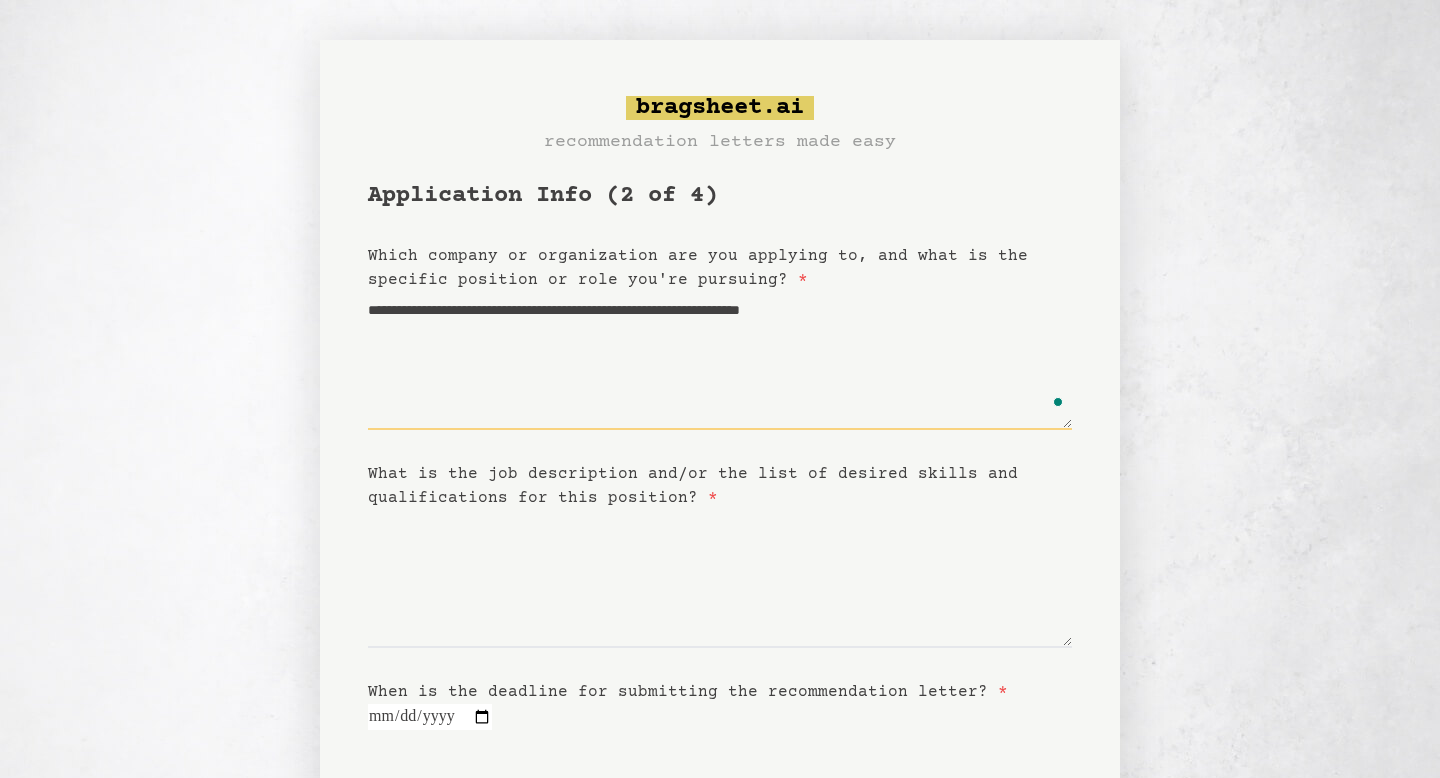 type on "**********" 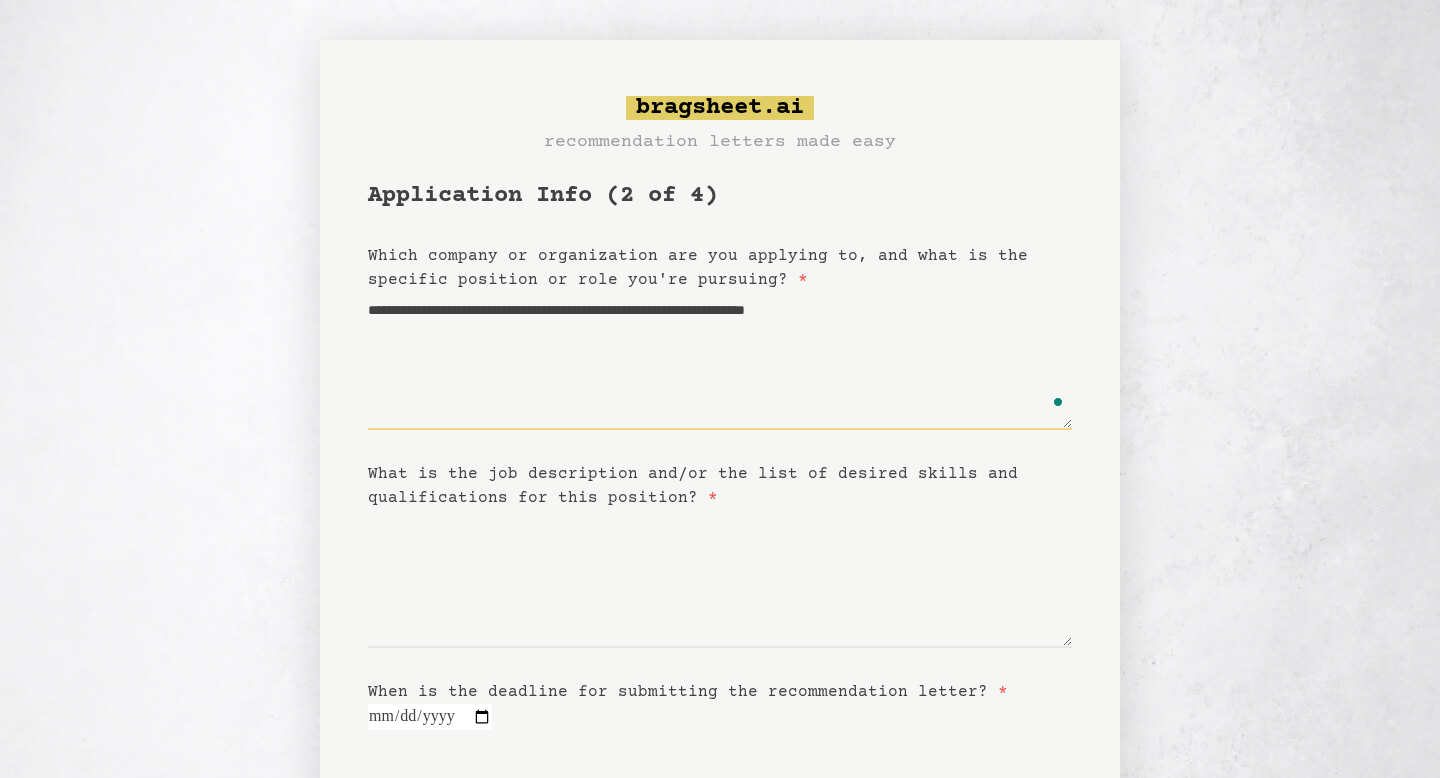 type on "**********" 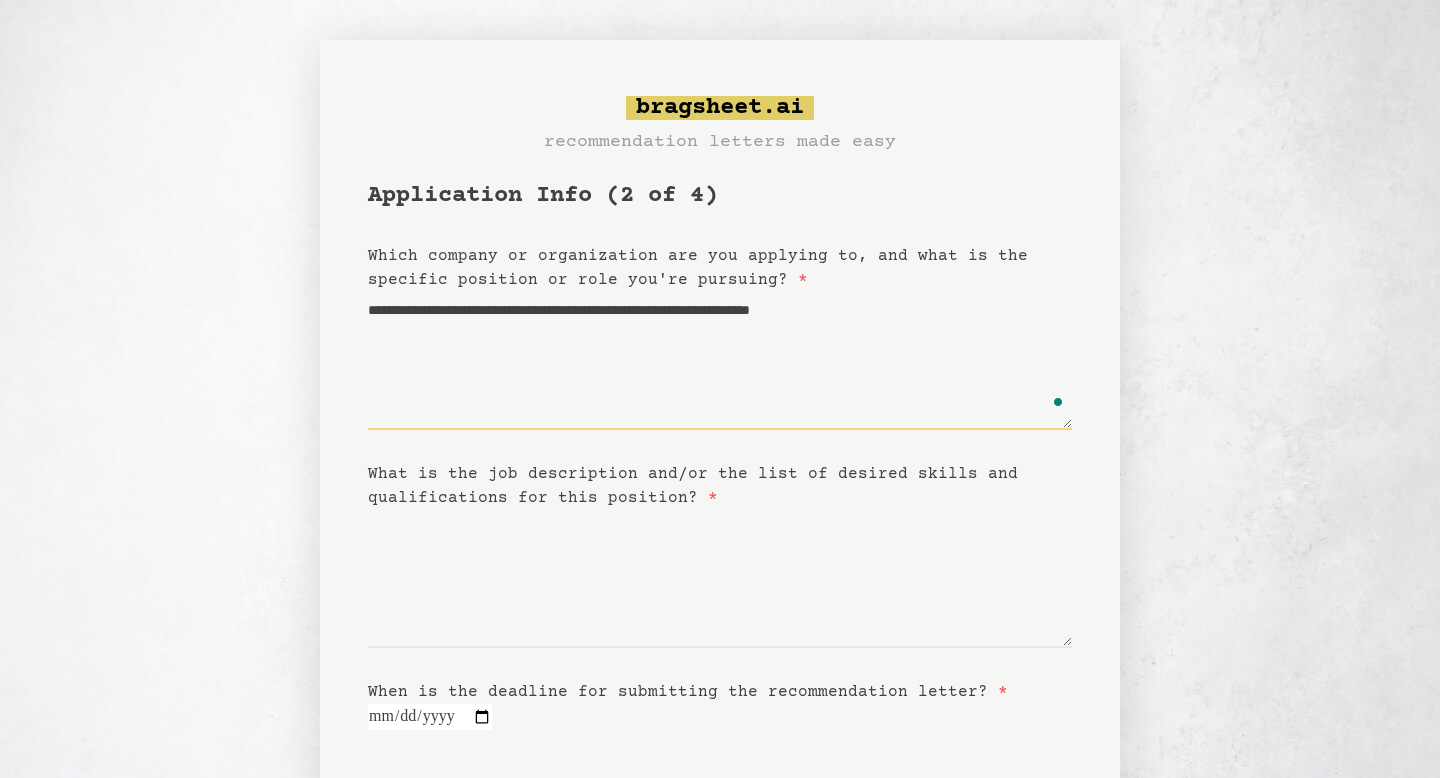 type on "**********" 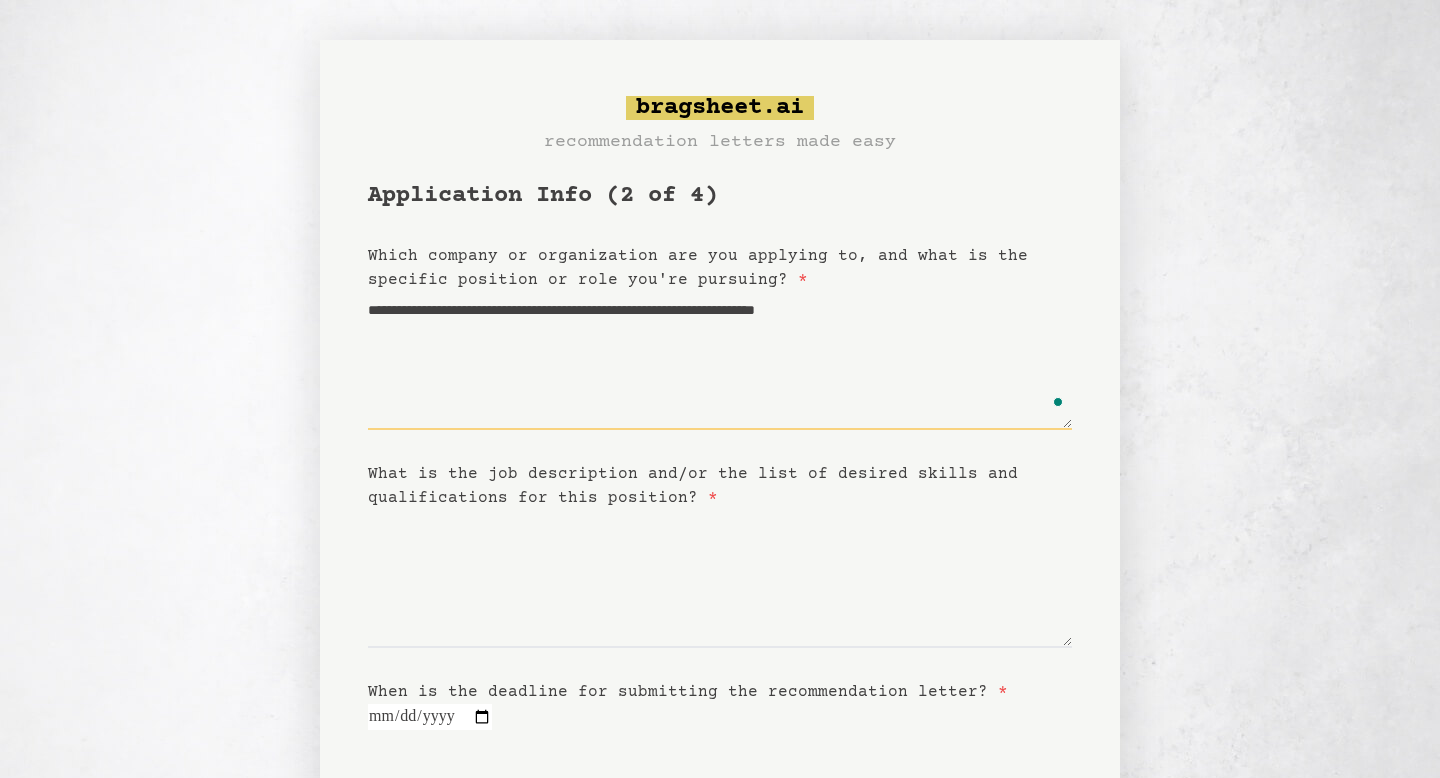 type on "**********" 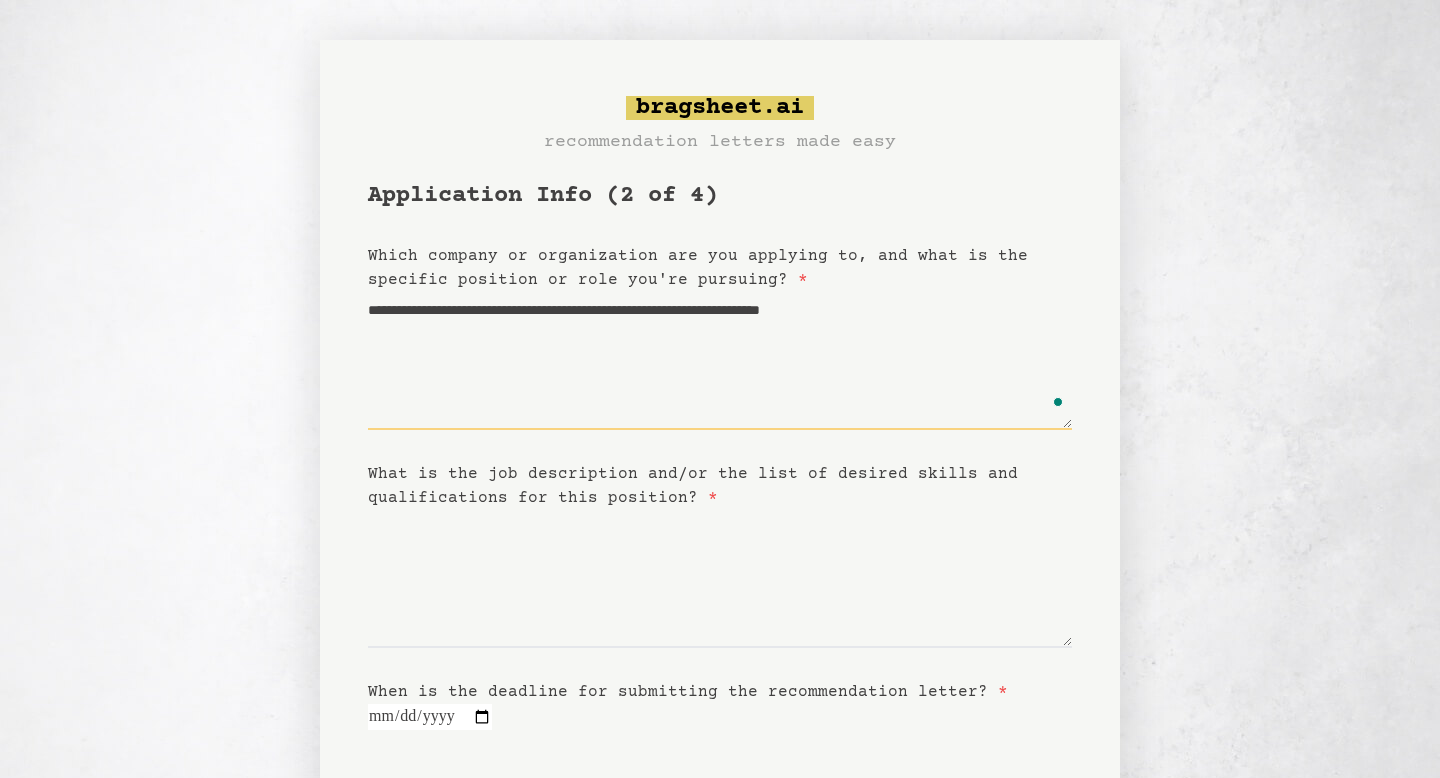 type 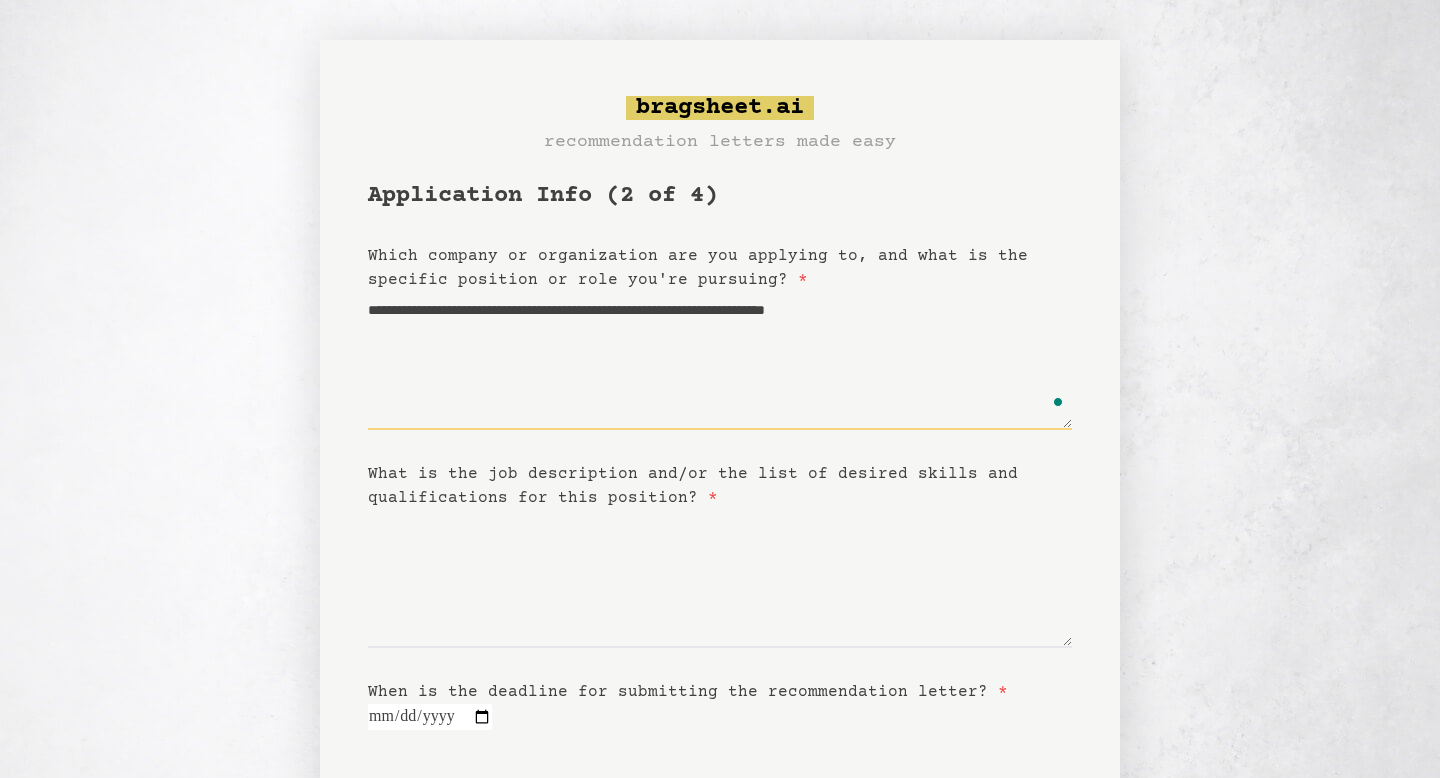 type on "**********" 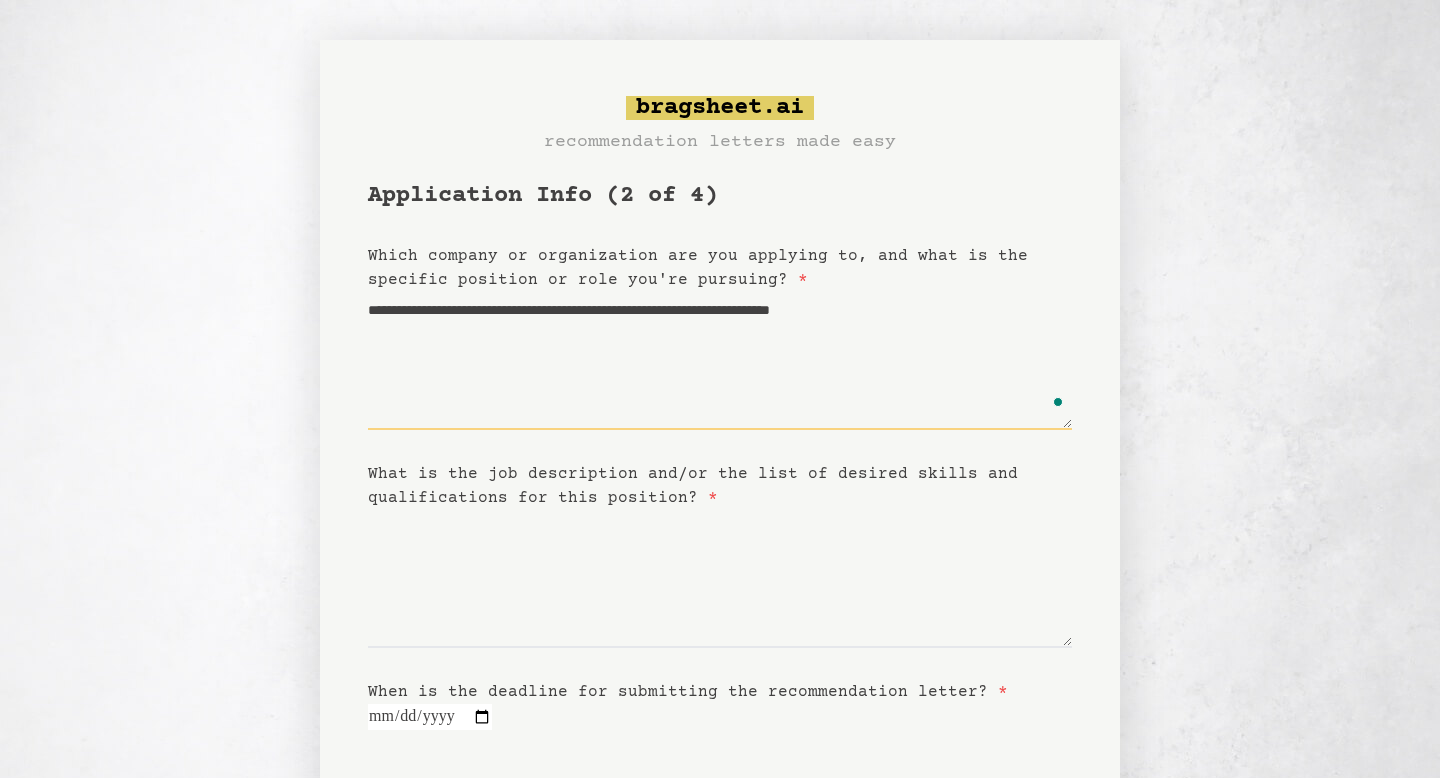 type on "**********" 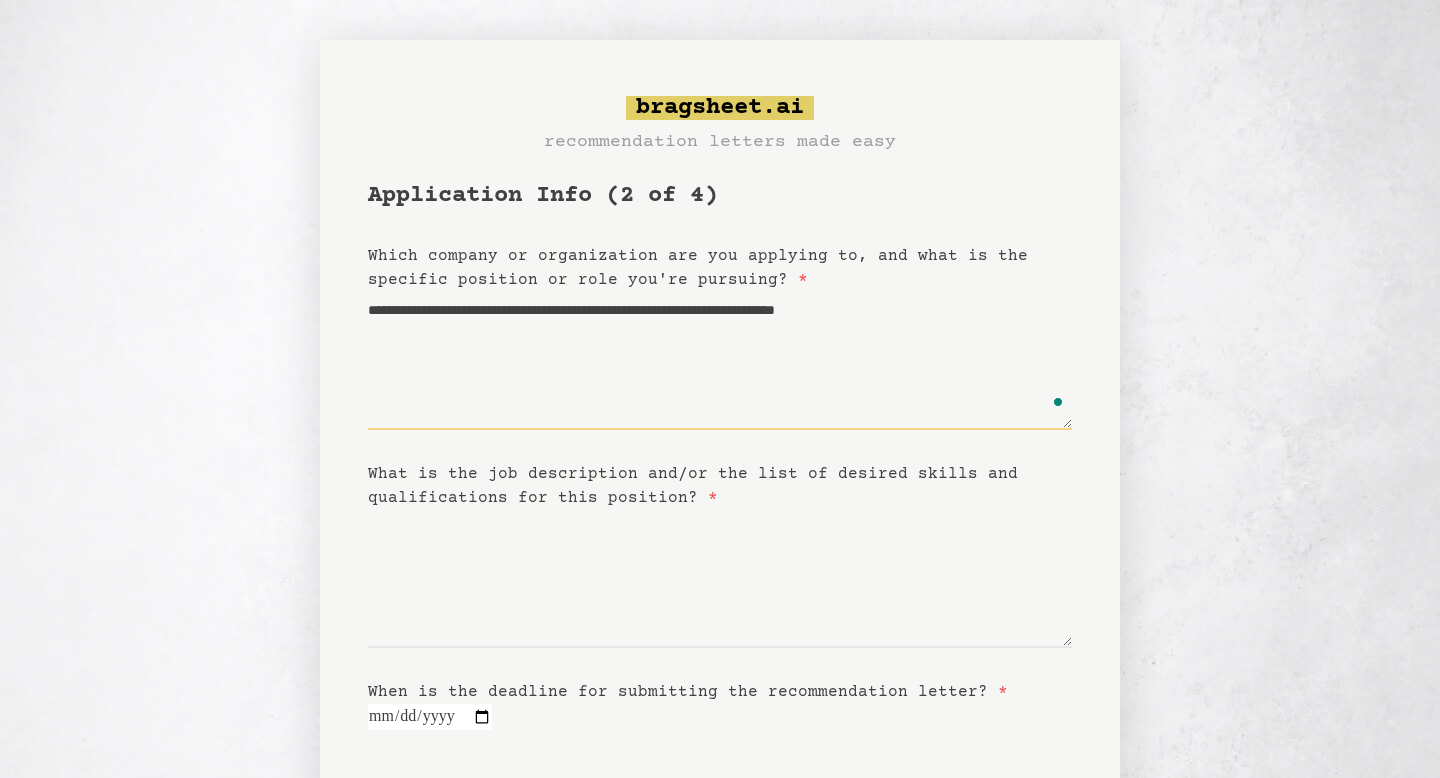 type on "**********" 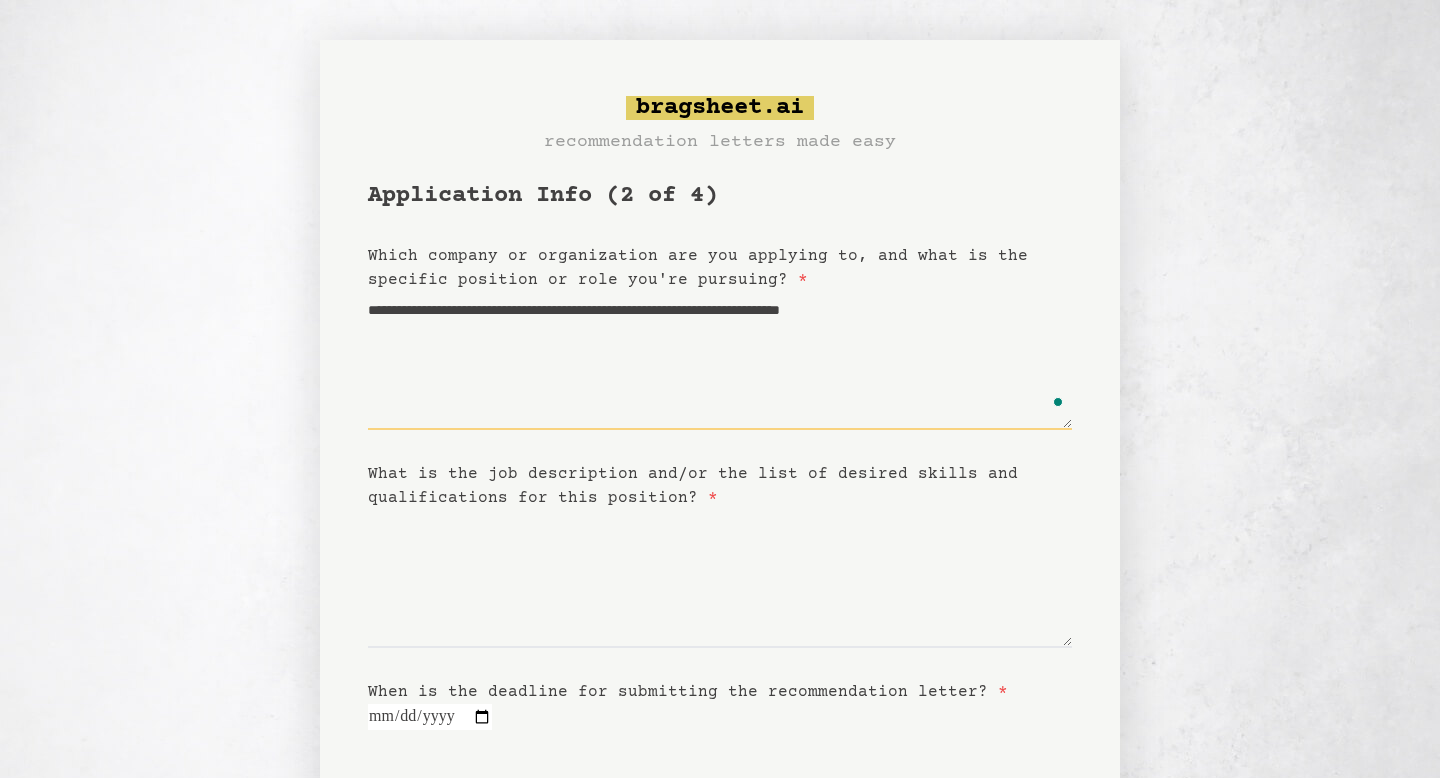 type on "**********" 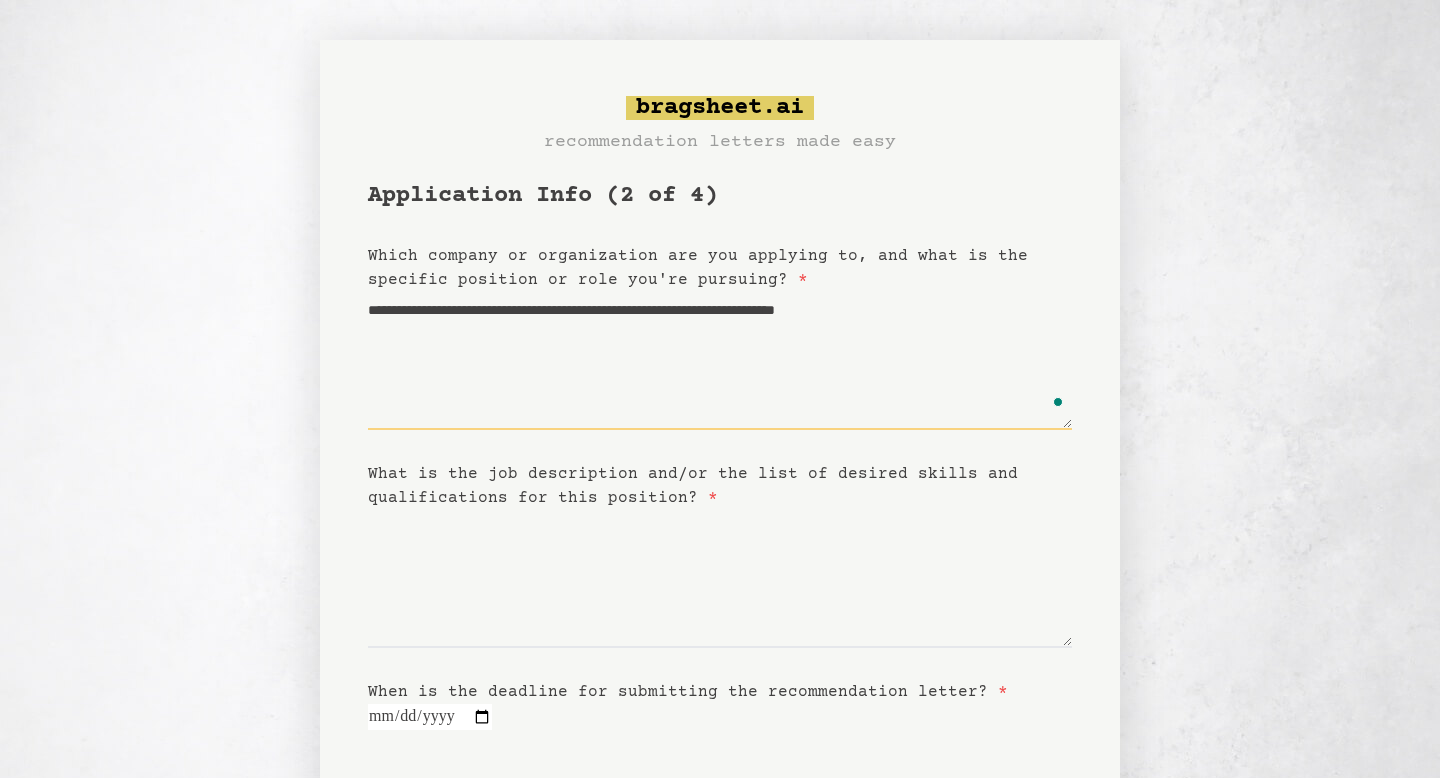 type on "**********" 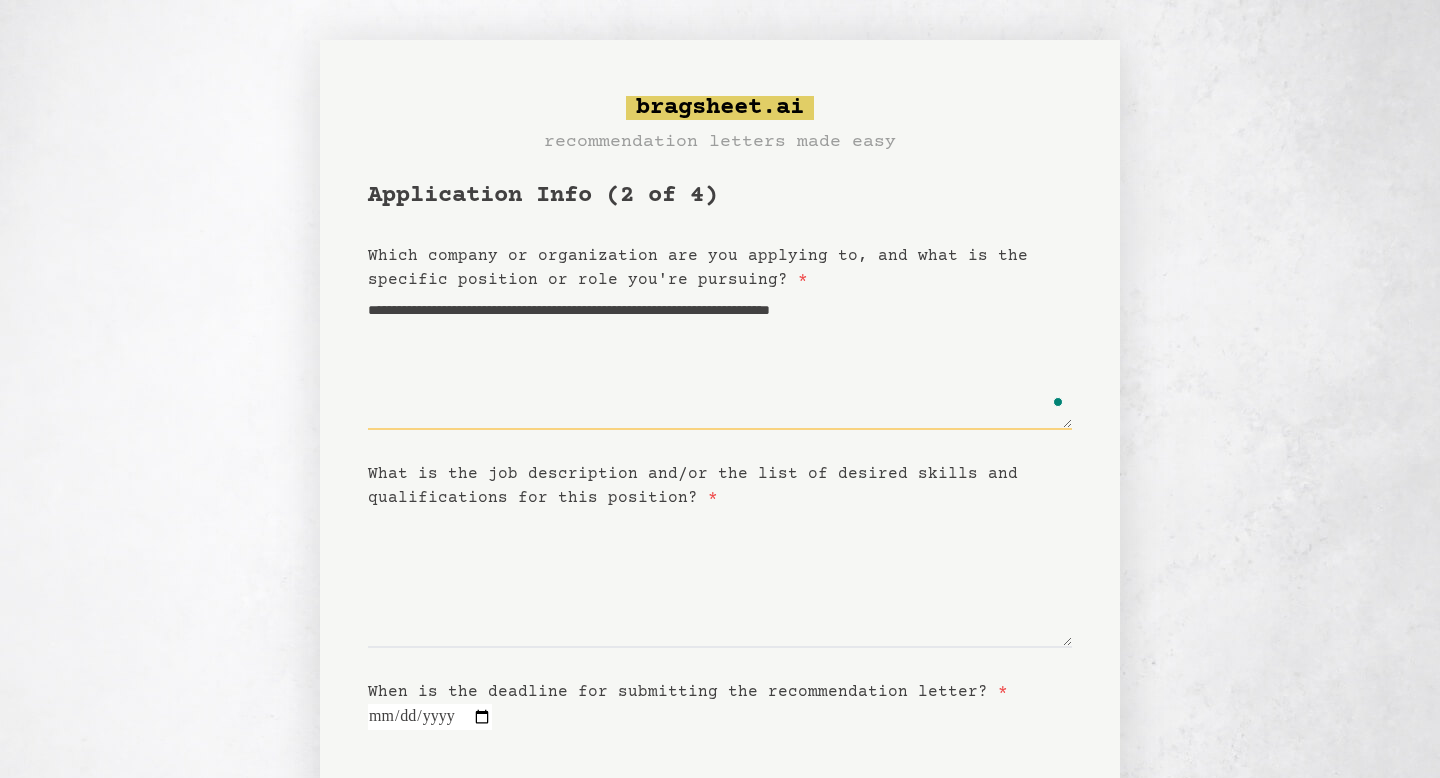 type on "**********" 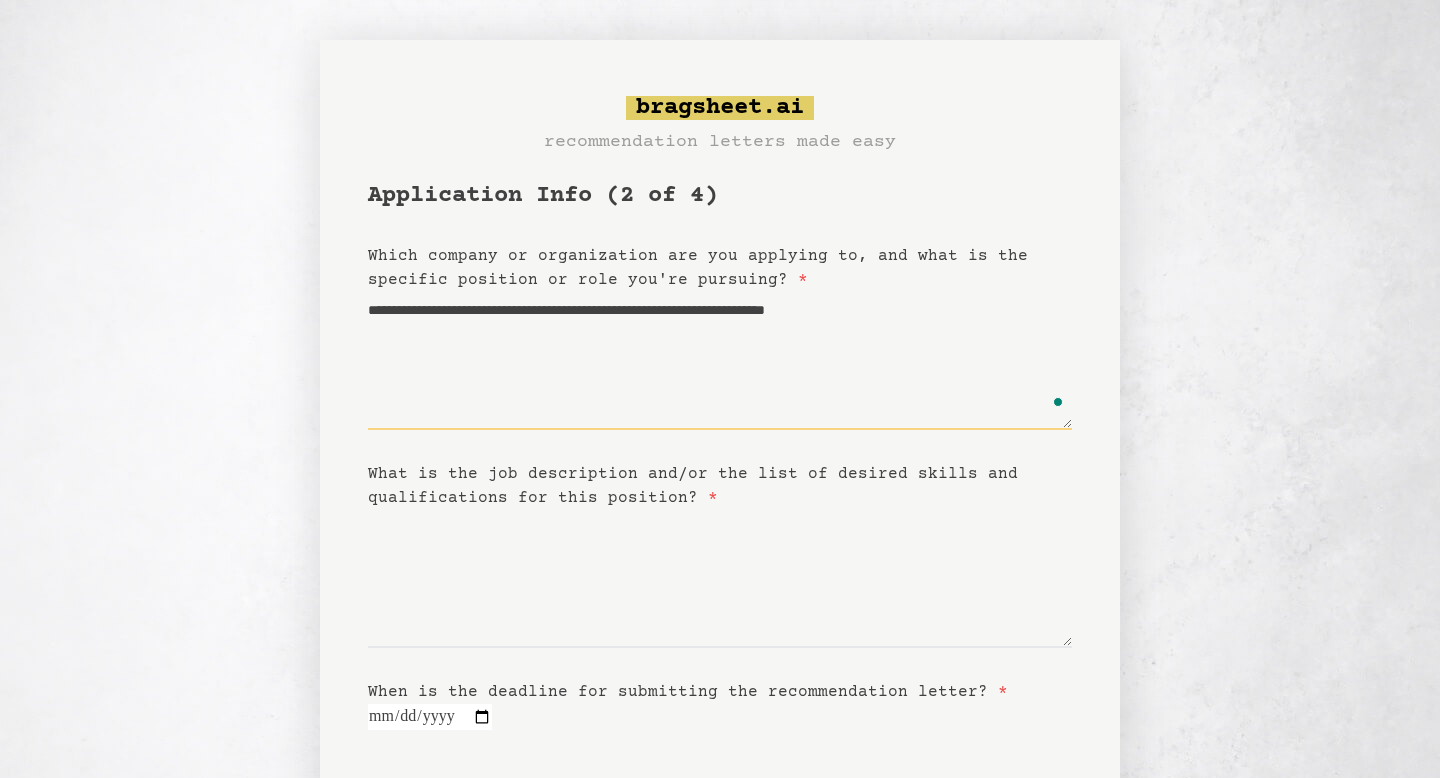 type on "**********" 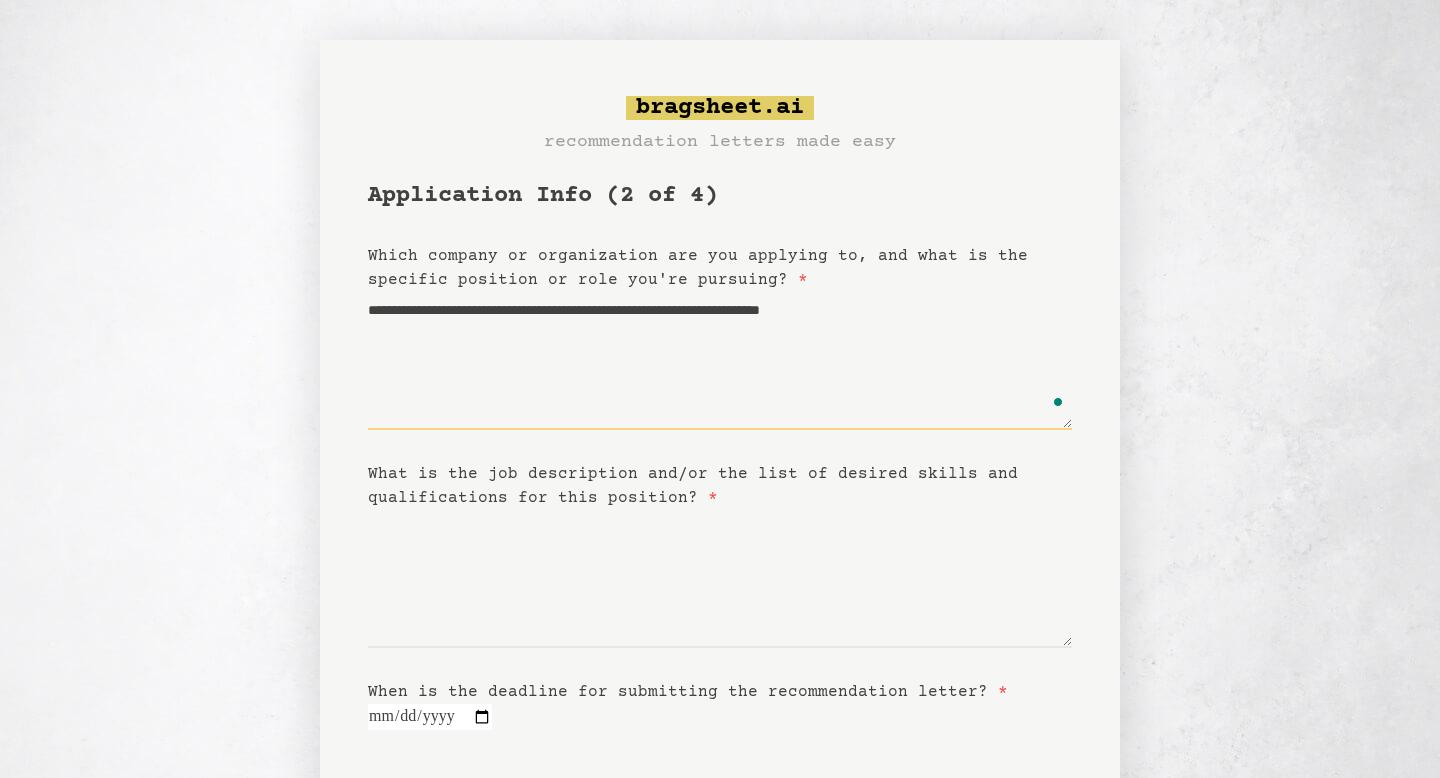 type on "**********" 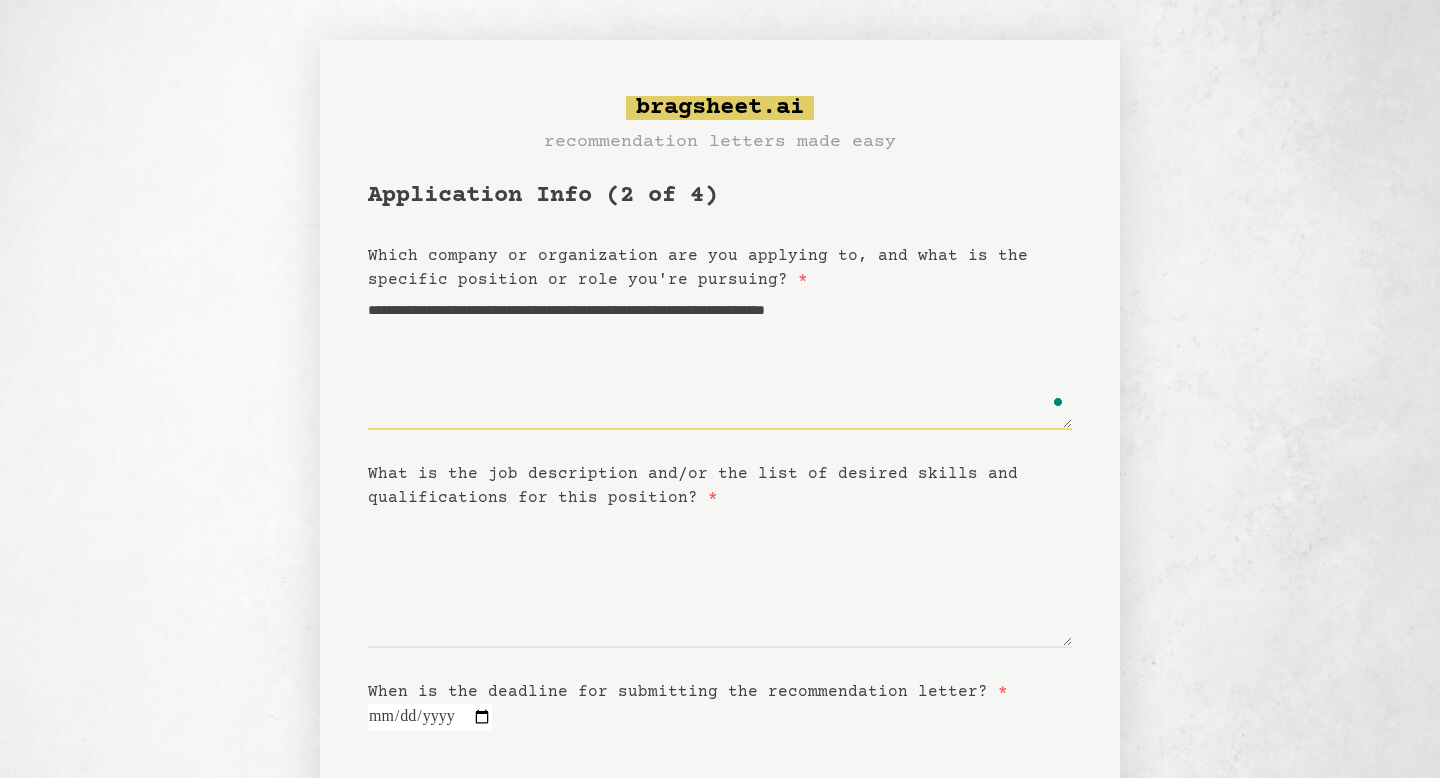 type on "**********" 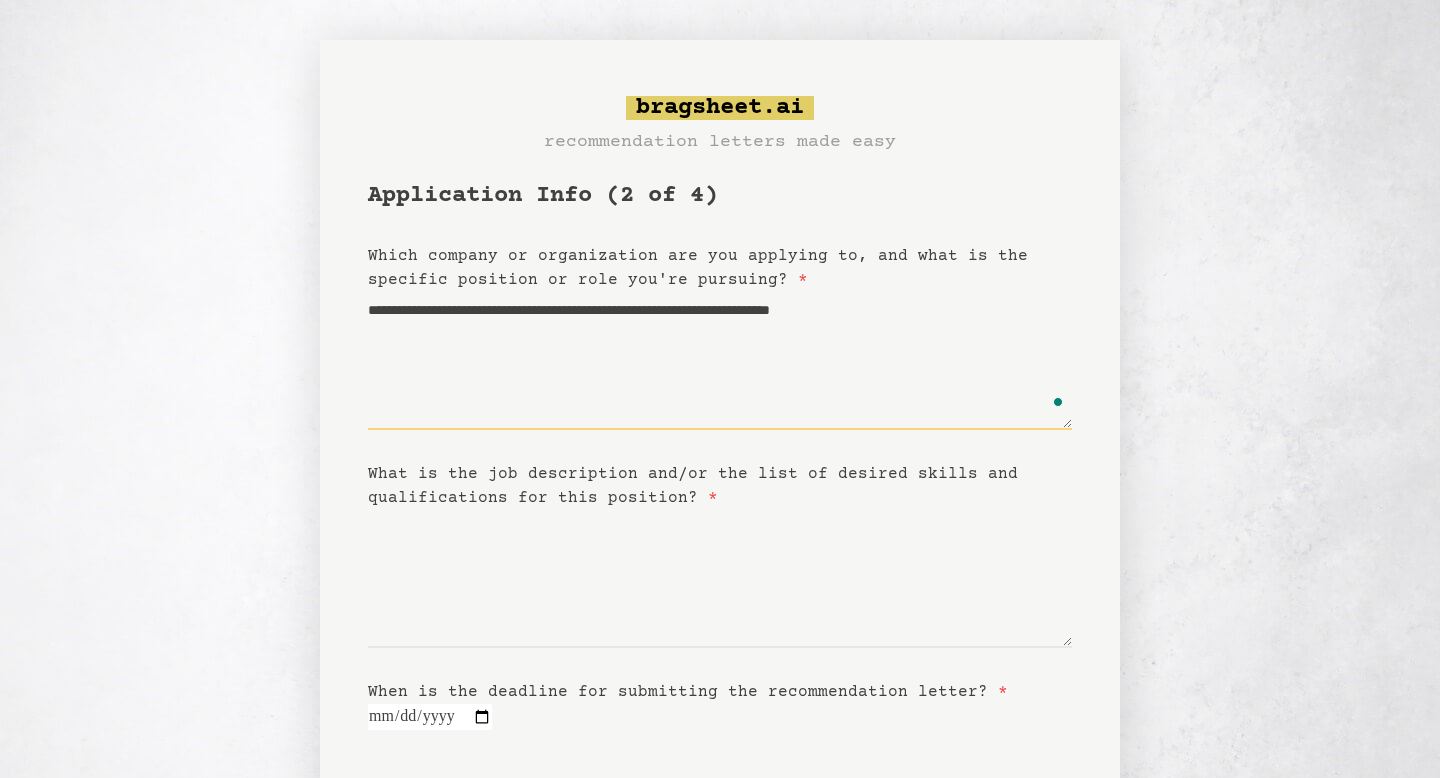 type on "**********" 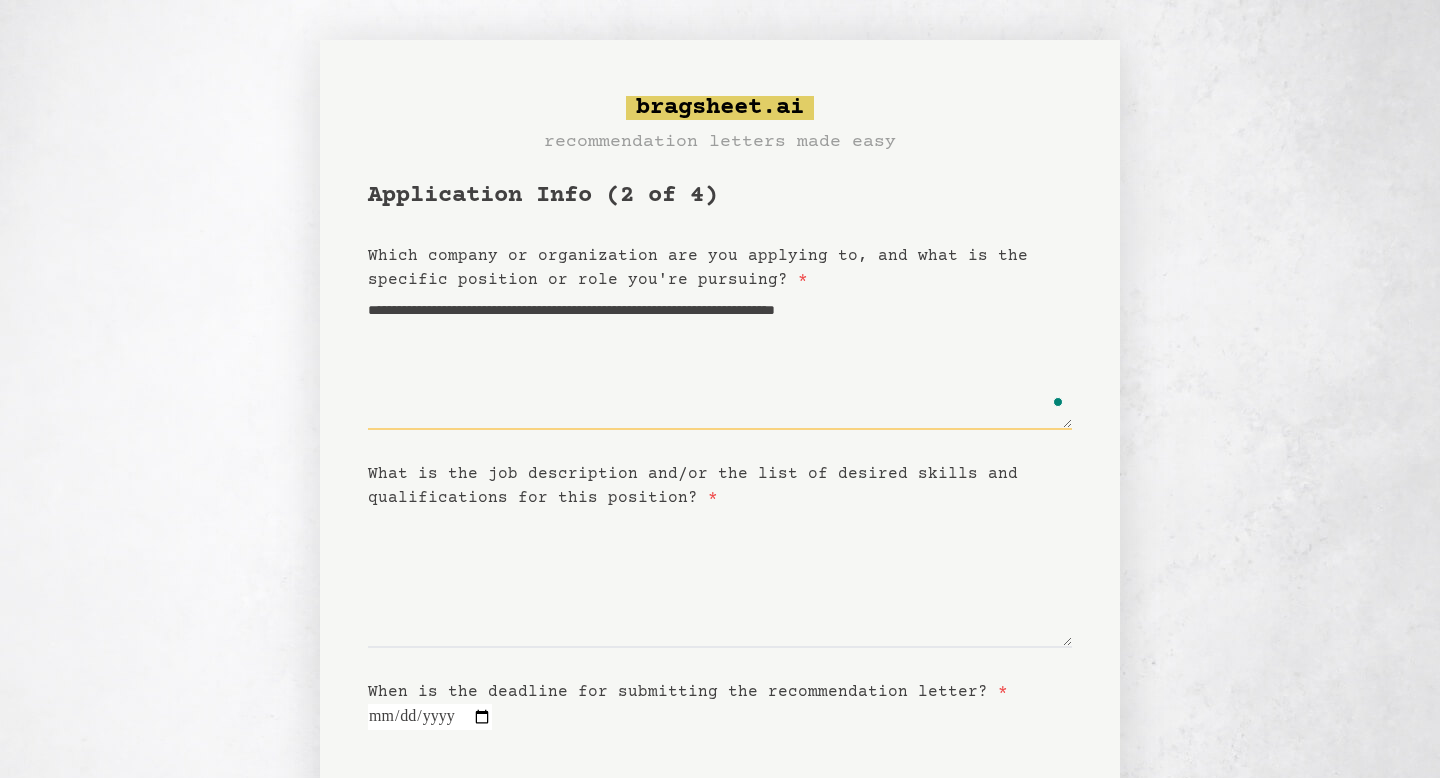 type on "**********" 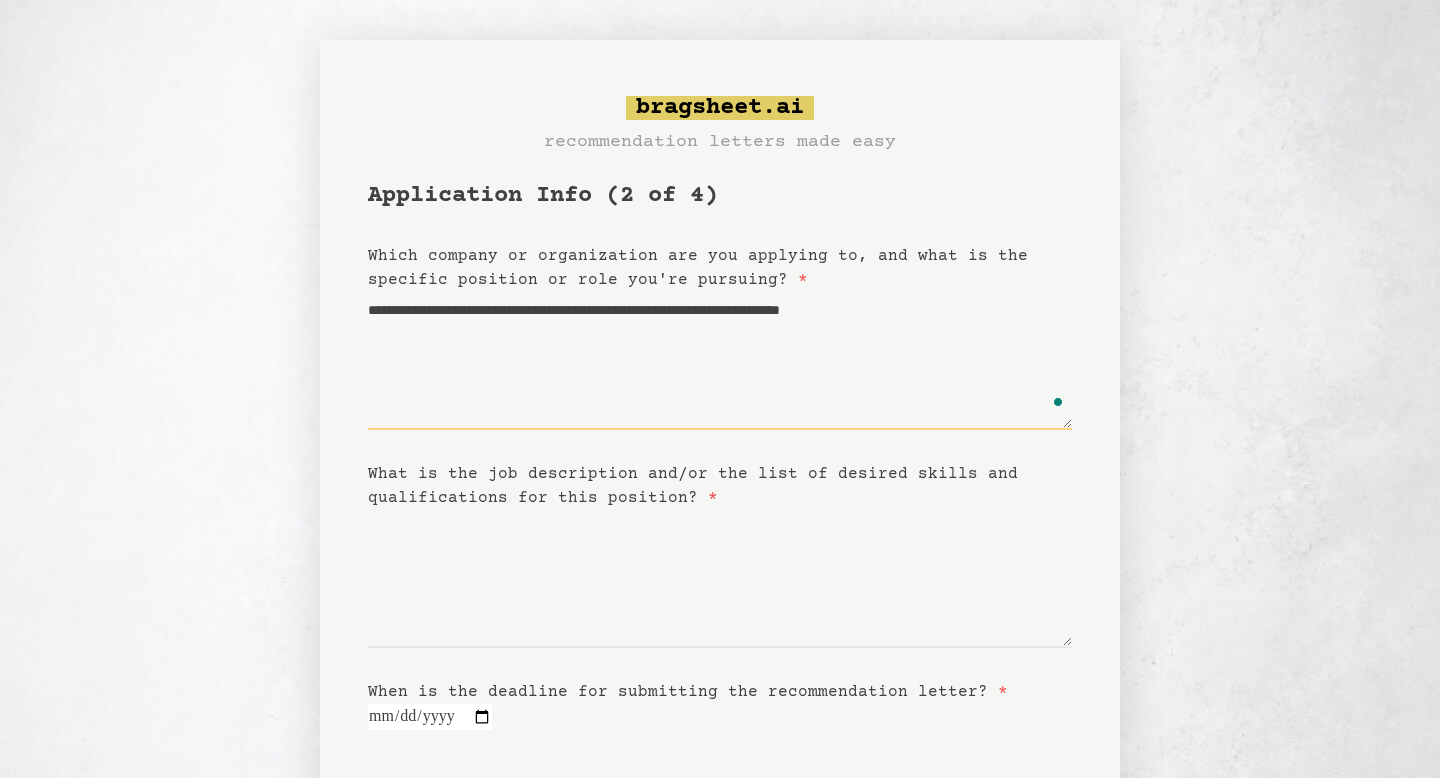 type 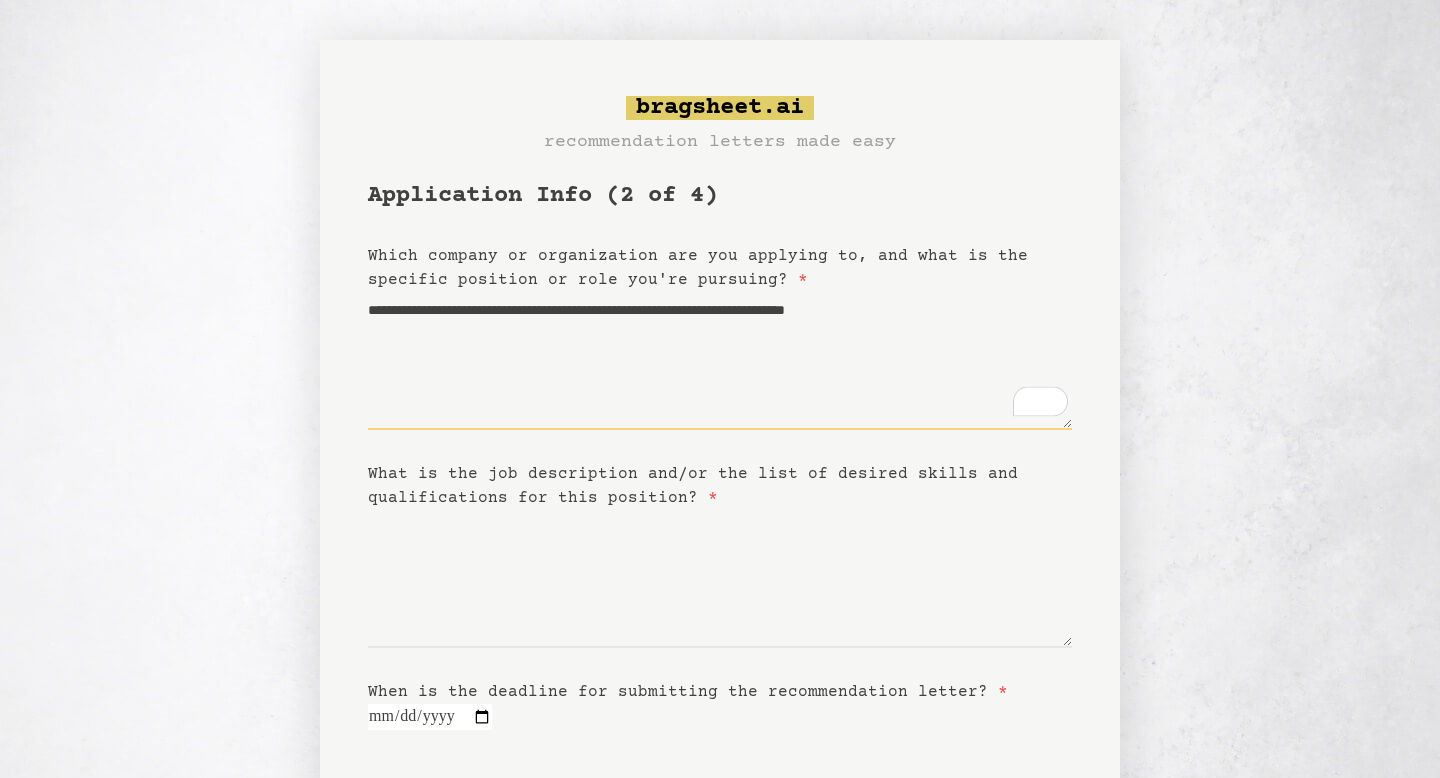 type on "**********" 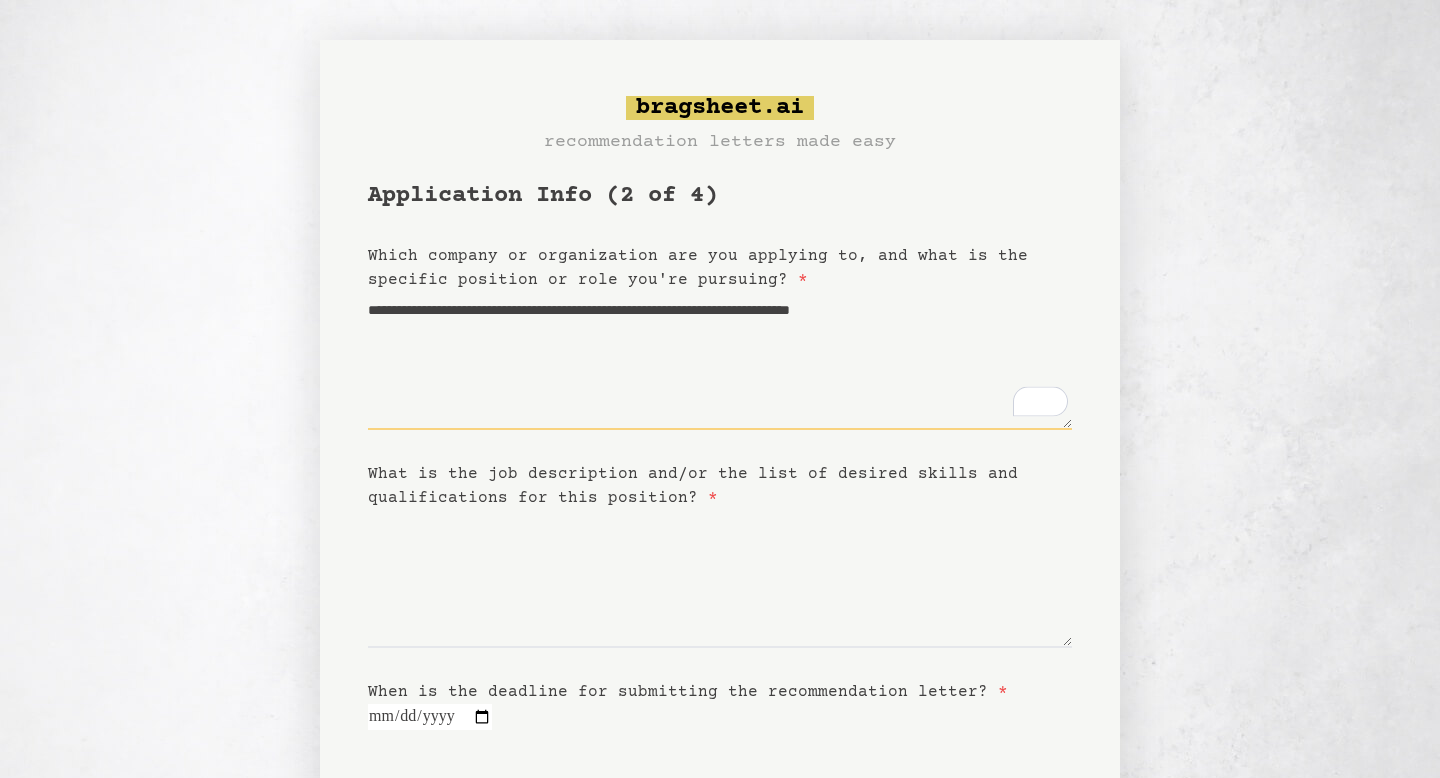 type 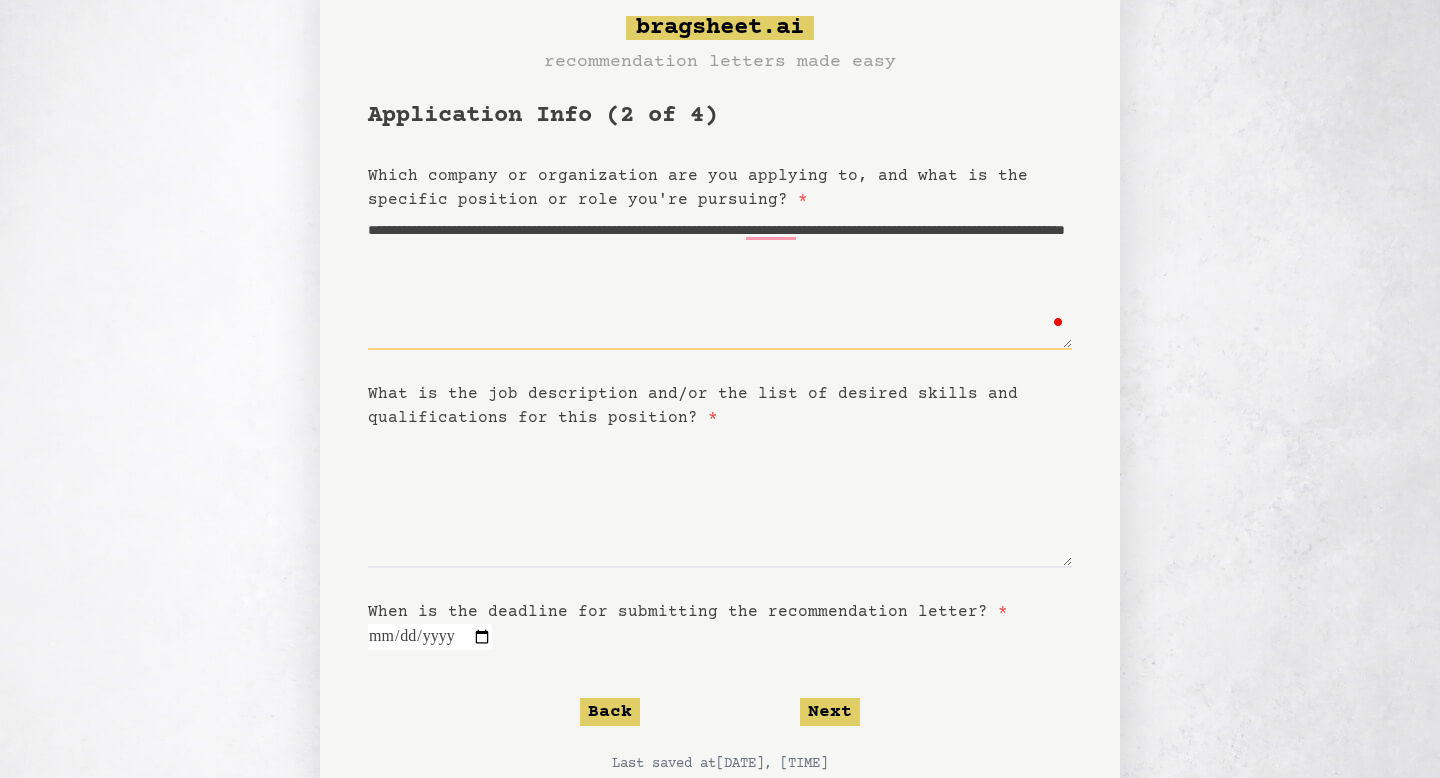 scroll, scrollTop: 99, scrollLeft: 0, axis: vertical 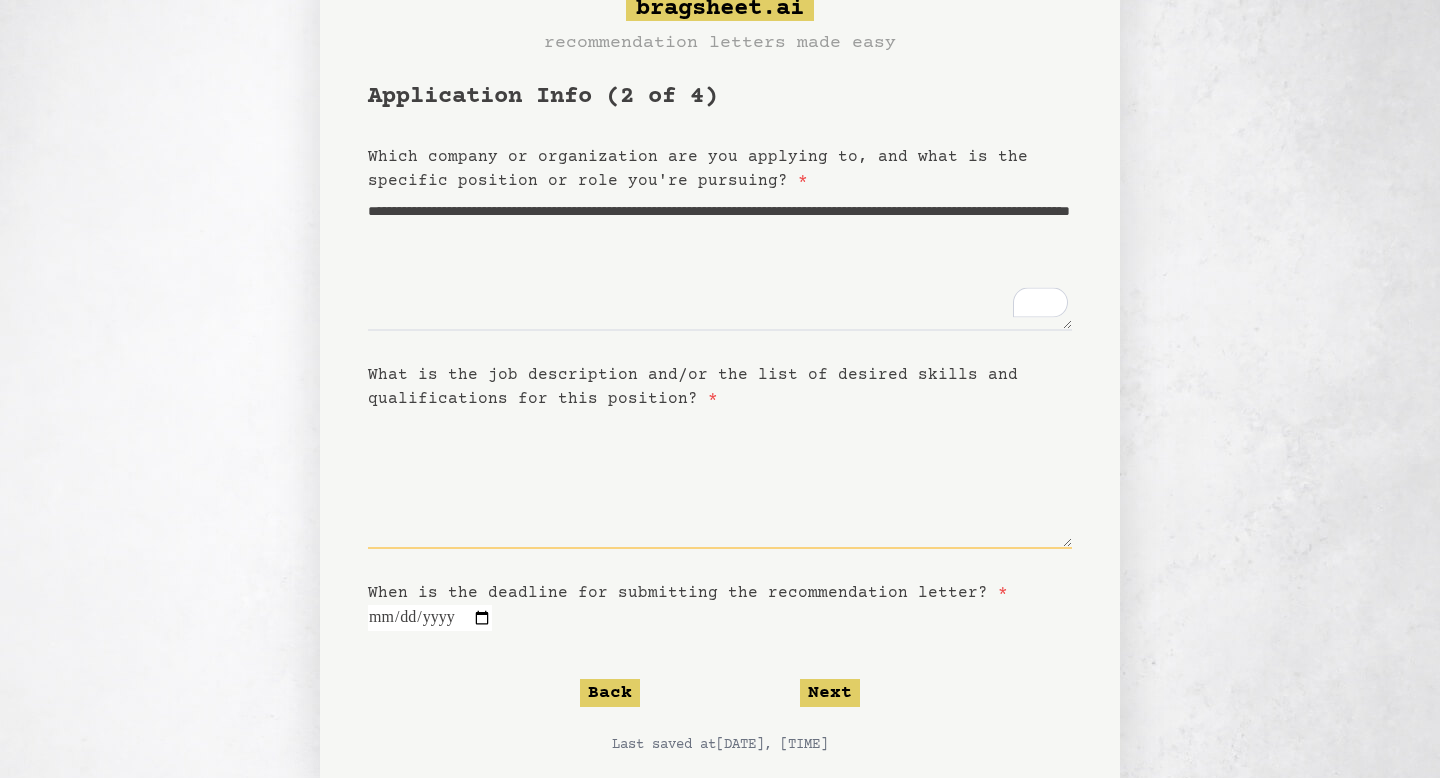 click on "What is the job description and/or the list of desired skills
and qualifications for this position?   *" at bounding box center (720, 480) 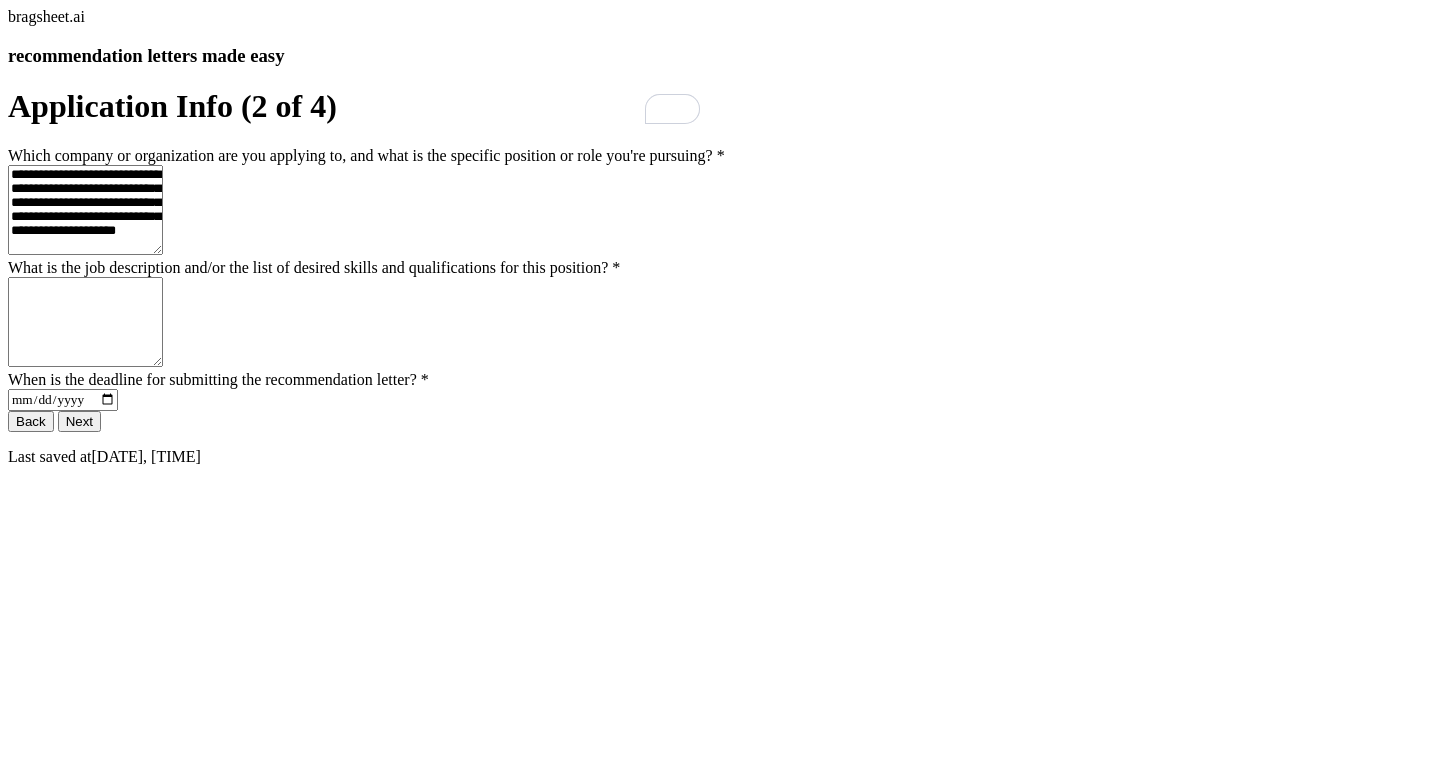 scroll, scrollTop: 0, scrollLeft: 0, axis: both 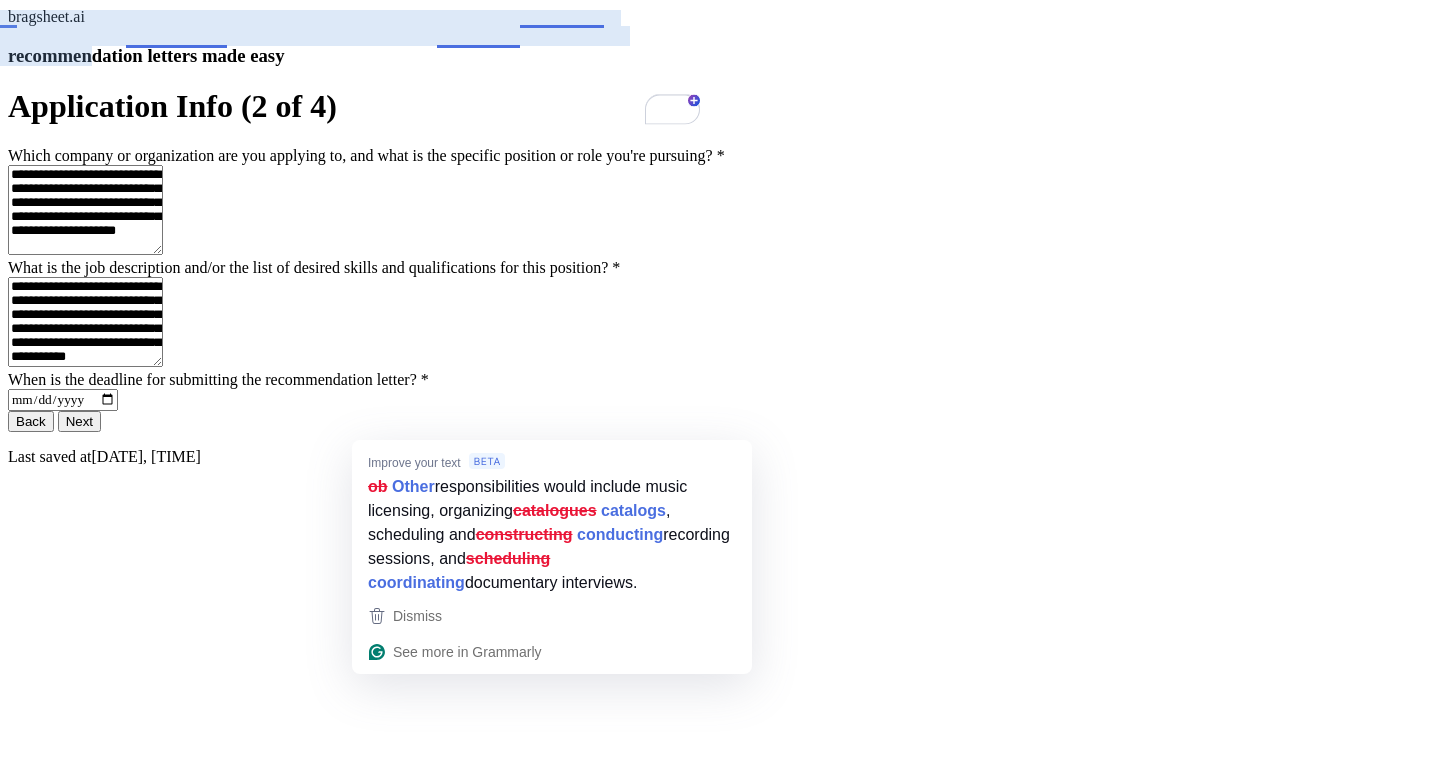 click on "**********" at bounding box center [85, 322] 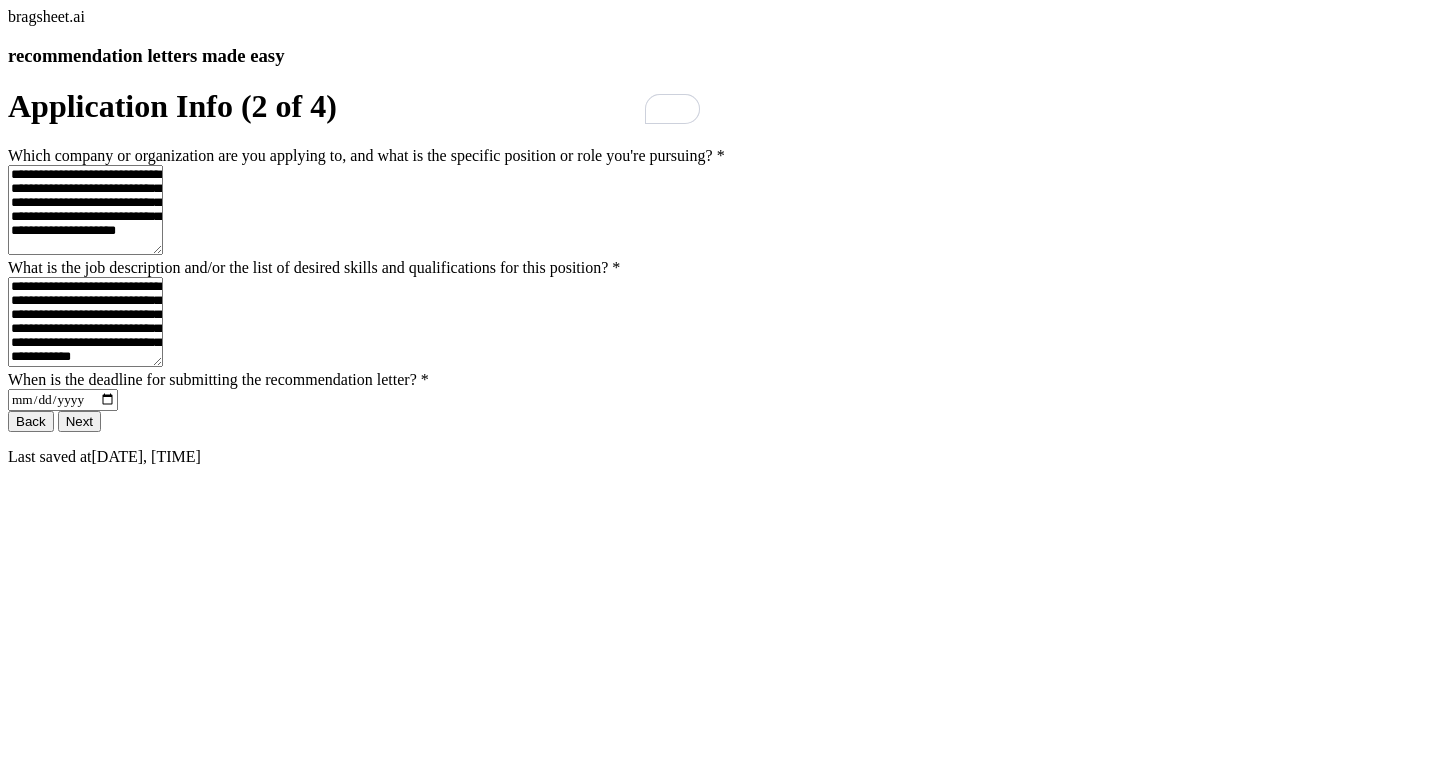 click on "**********" at bounding box center (85, 322) 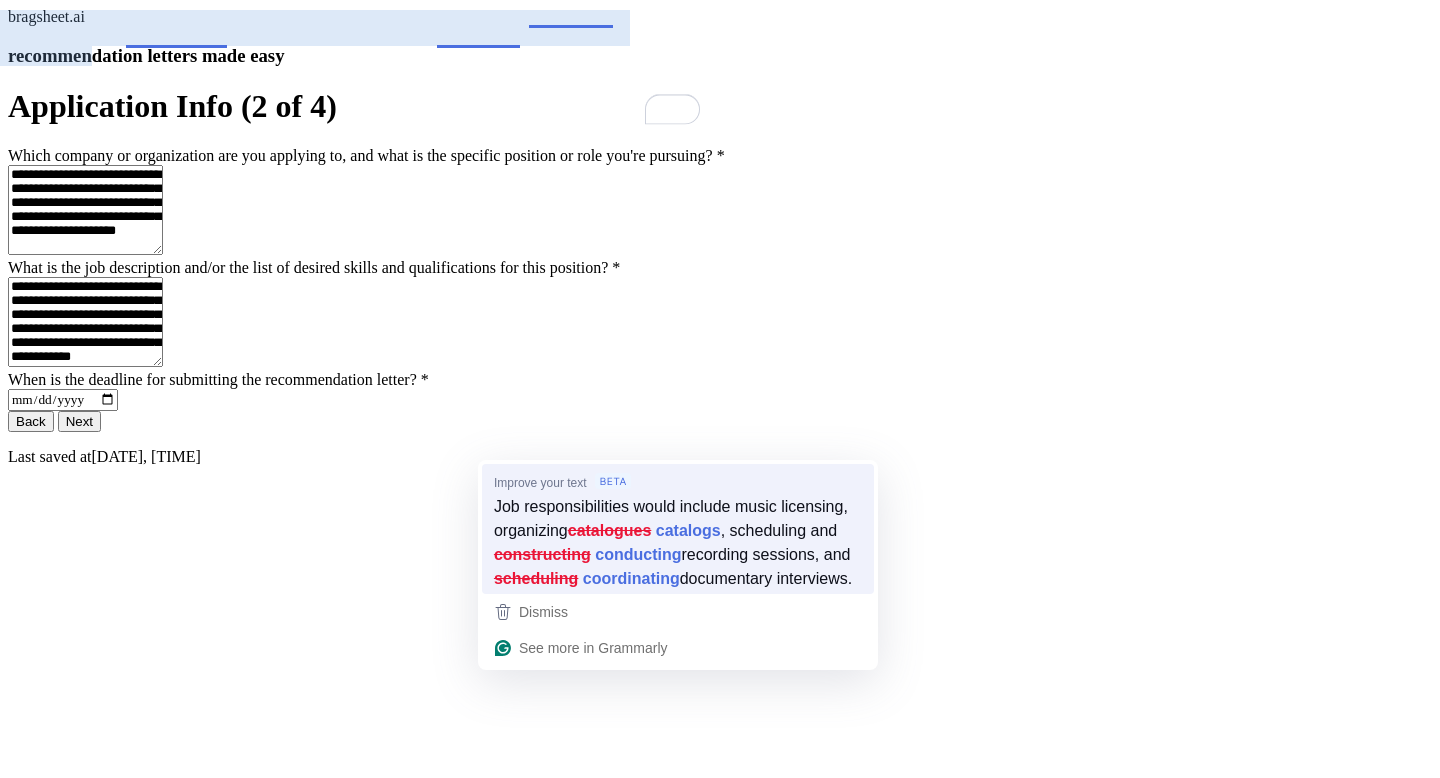 type on "**********" 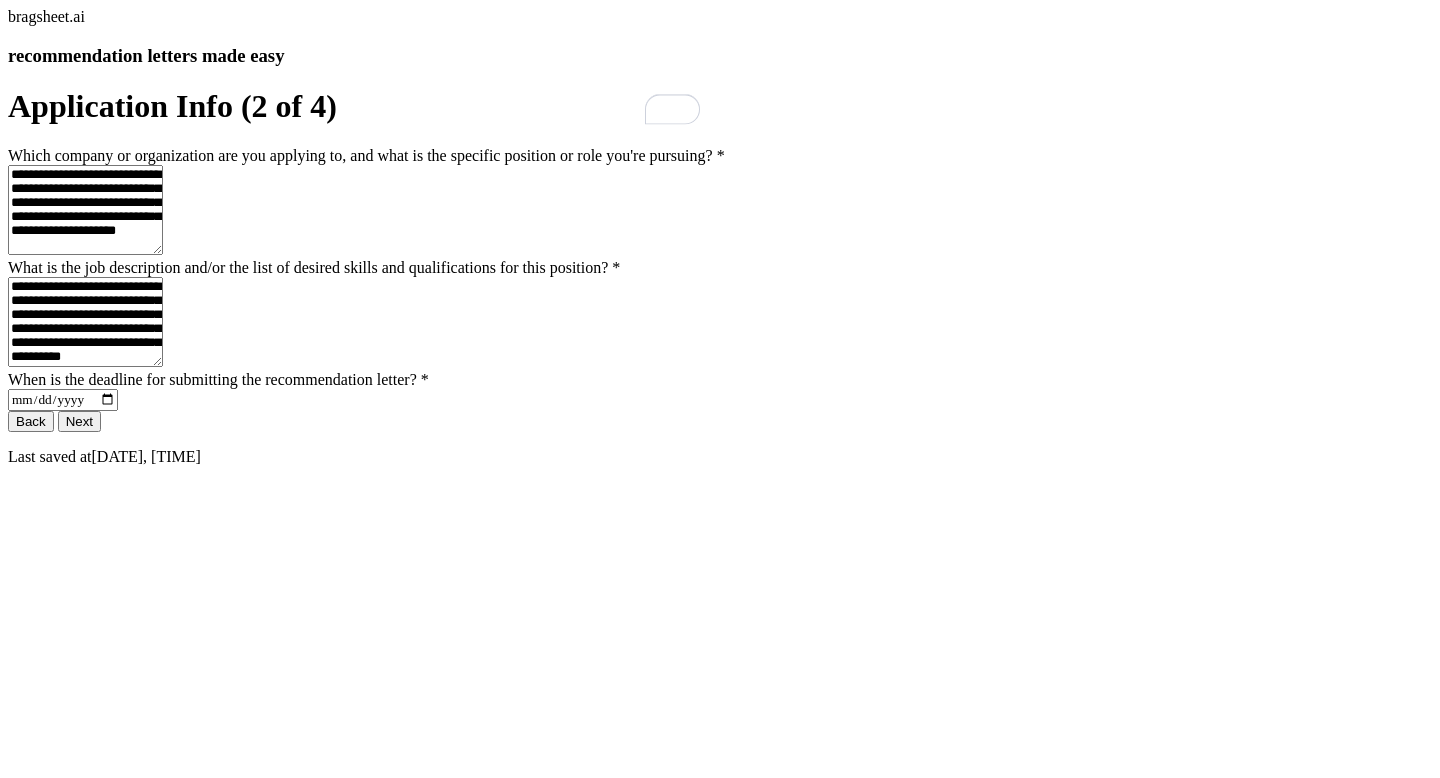 click on "**********" at bounding box center [85, 322] 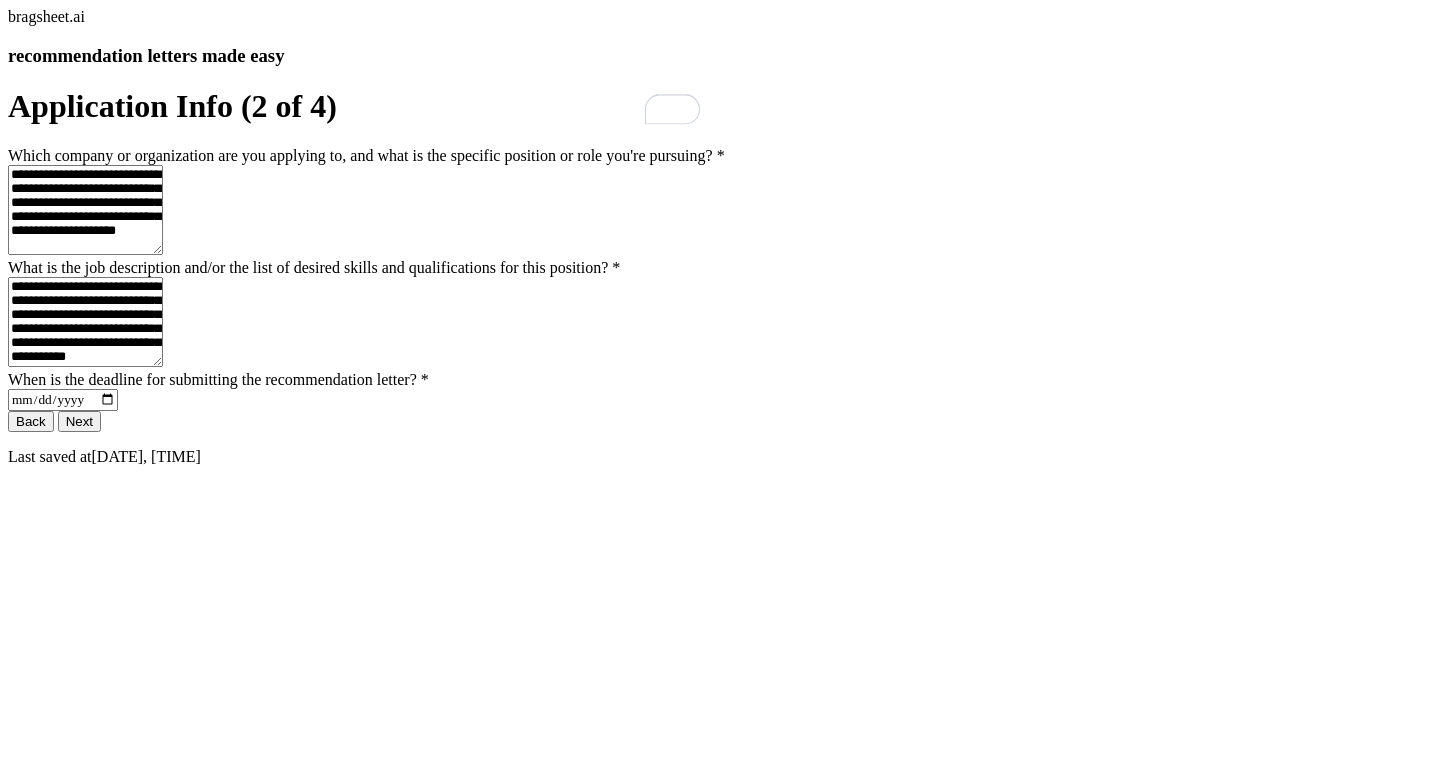 type on "**********" 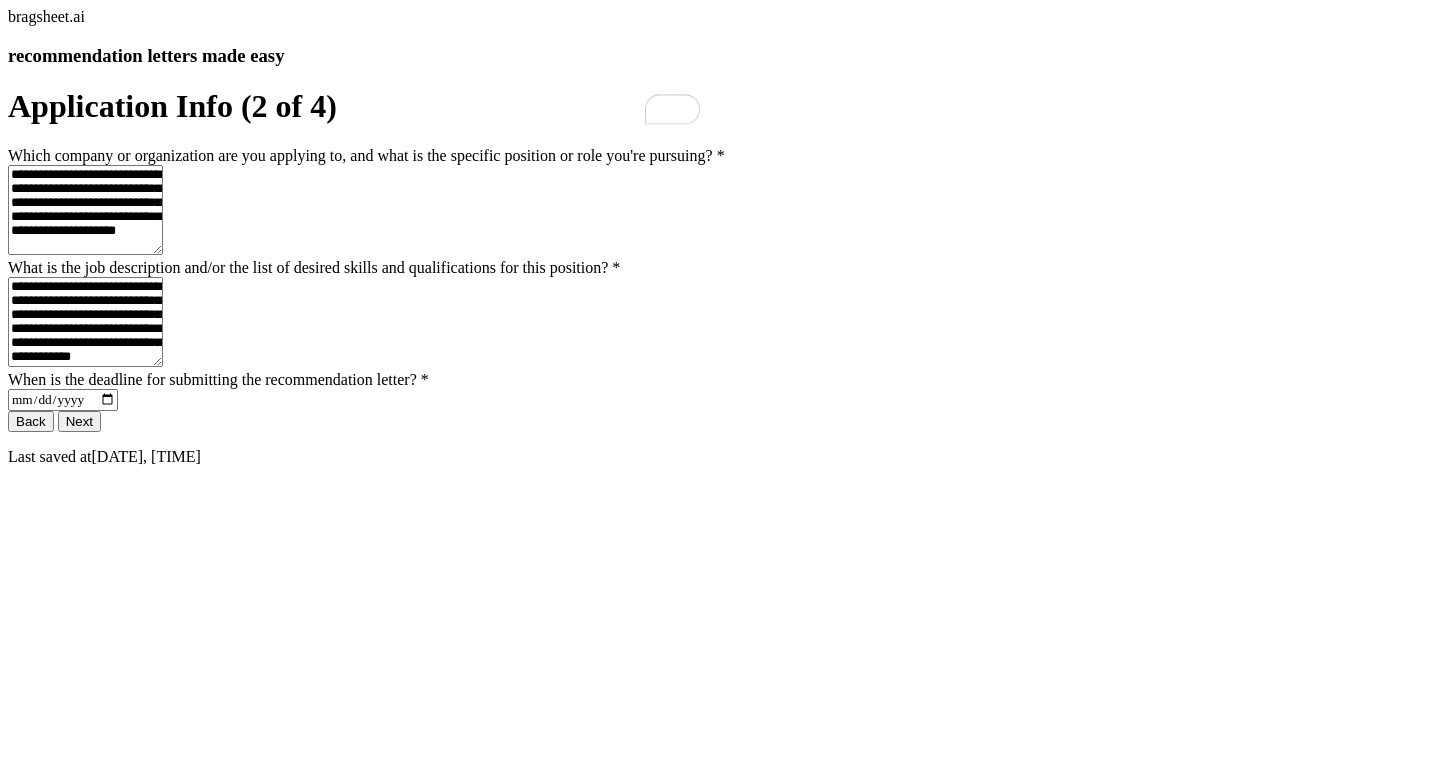 type 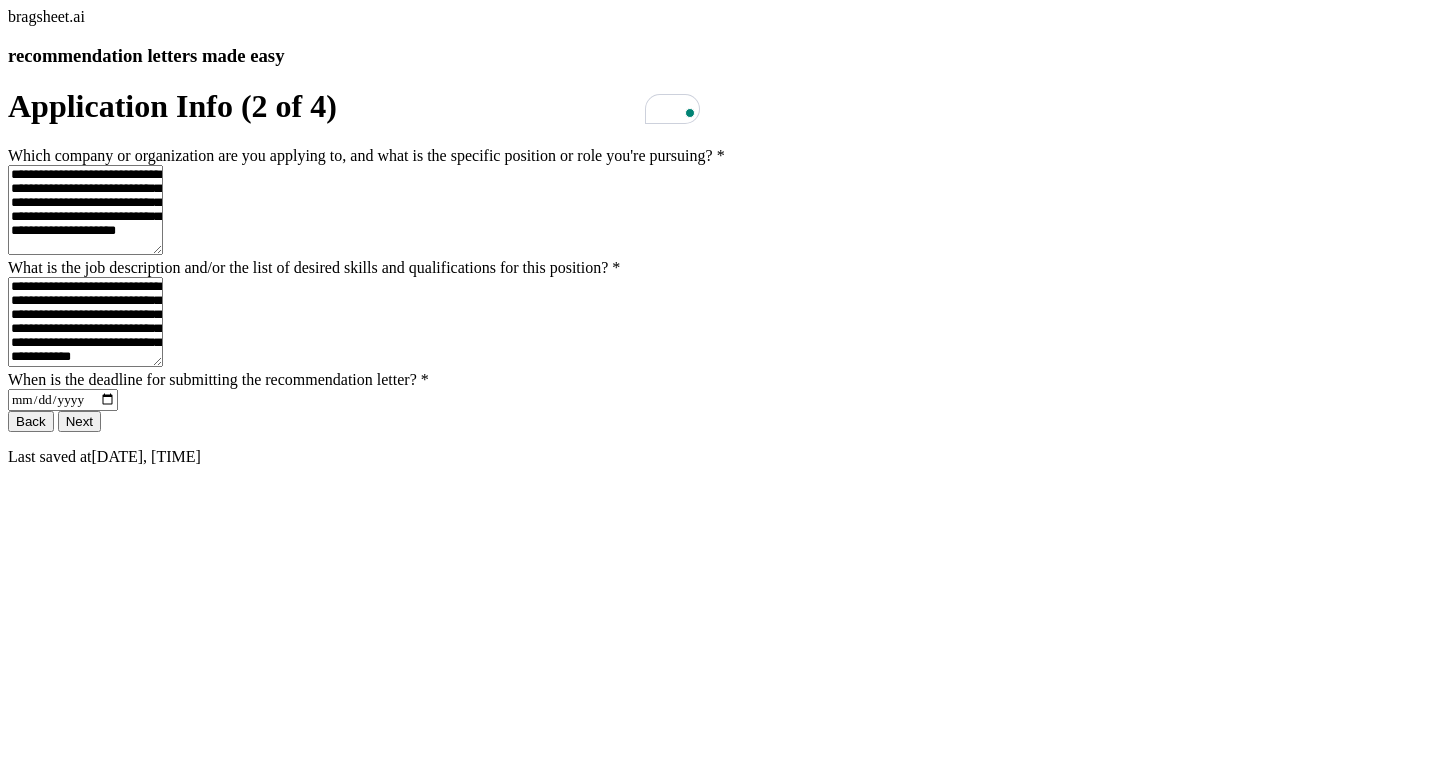 type on "**********" 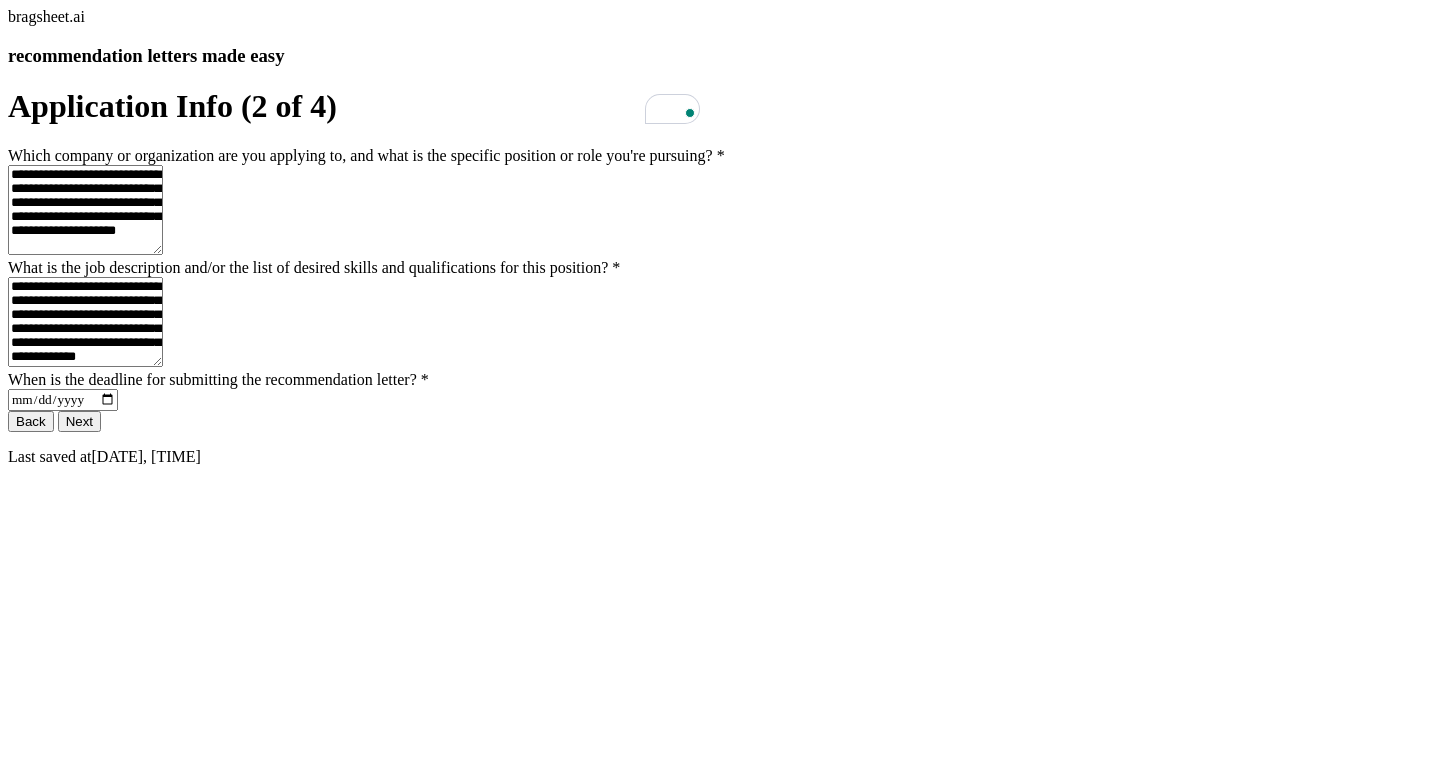 type on "**********" 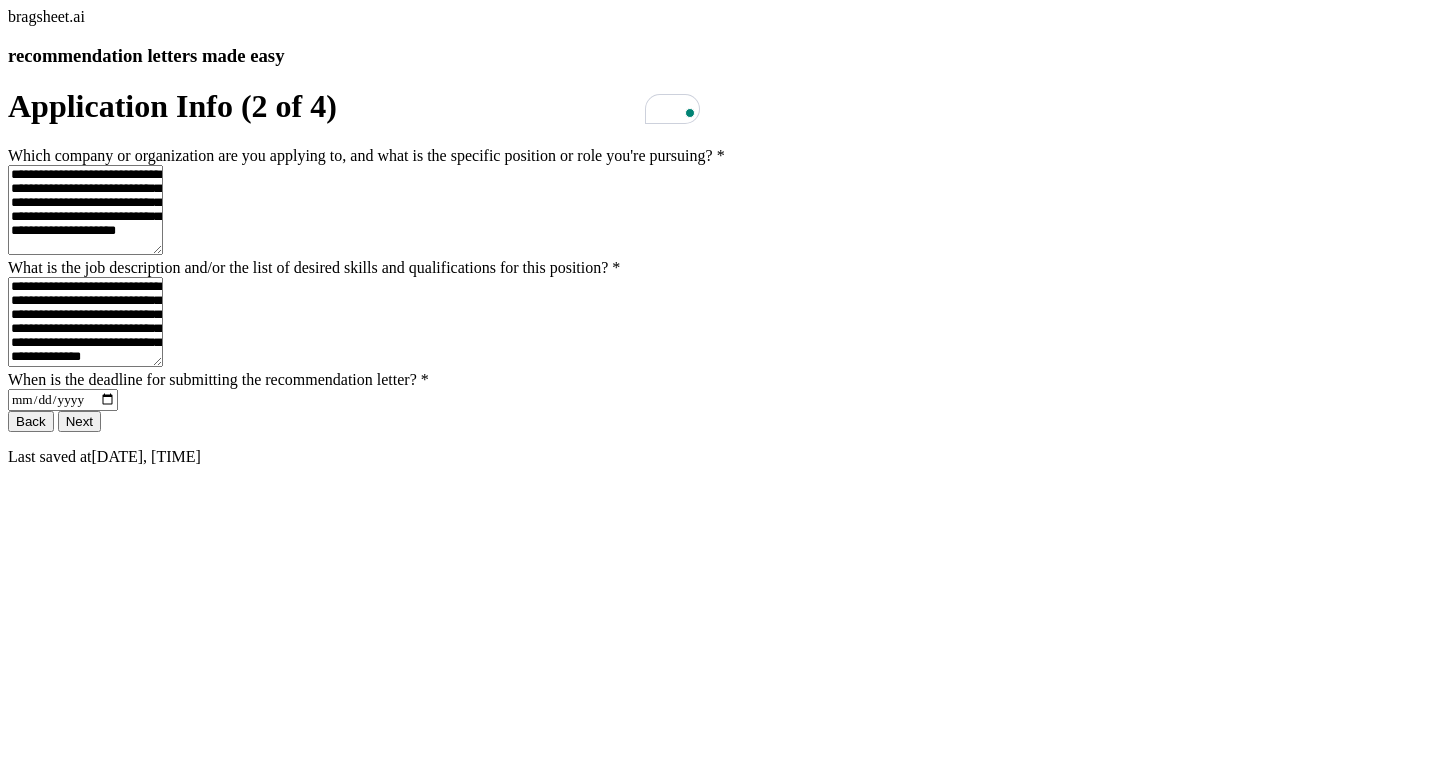 type on "**********" 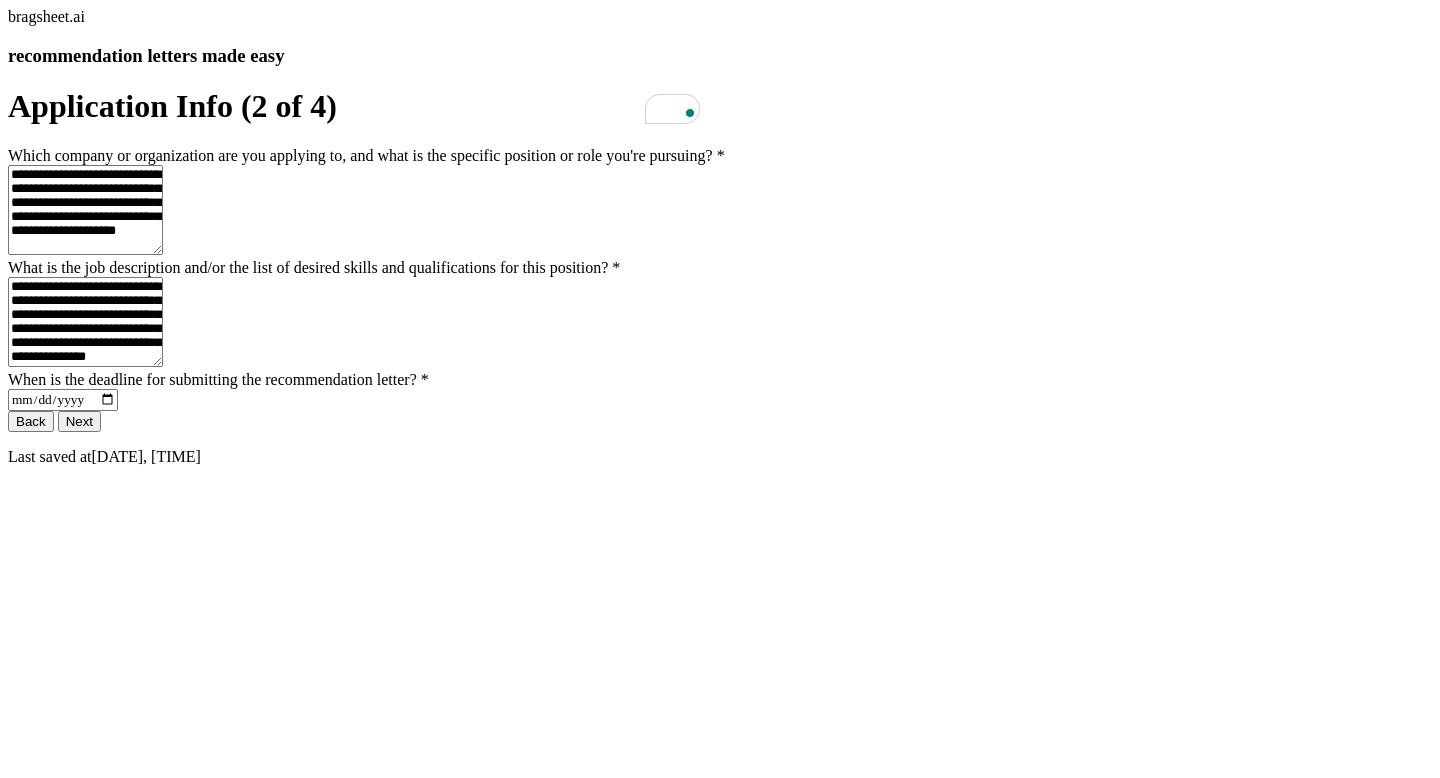 type on "**********" 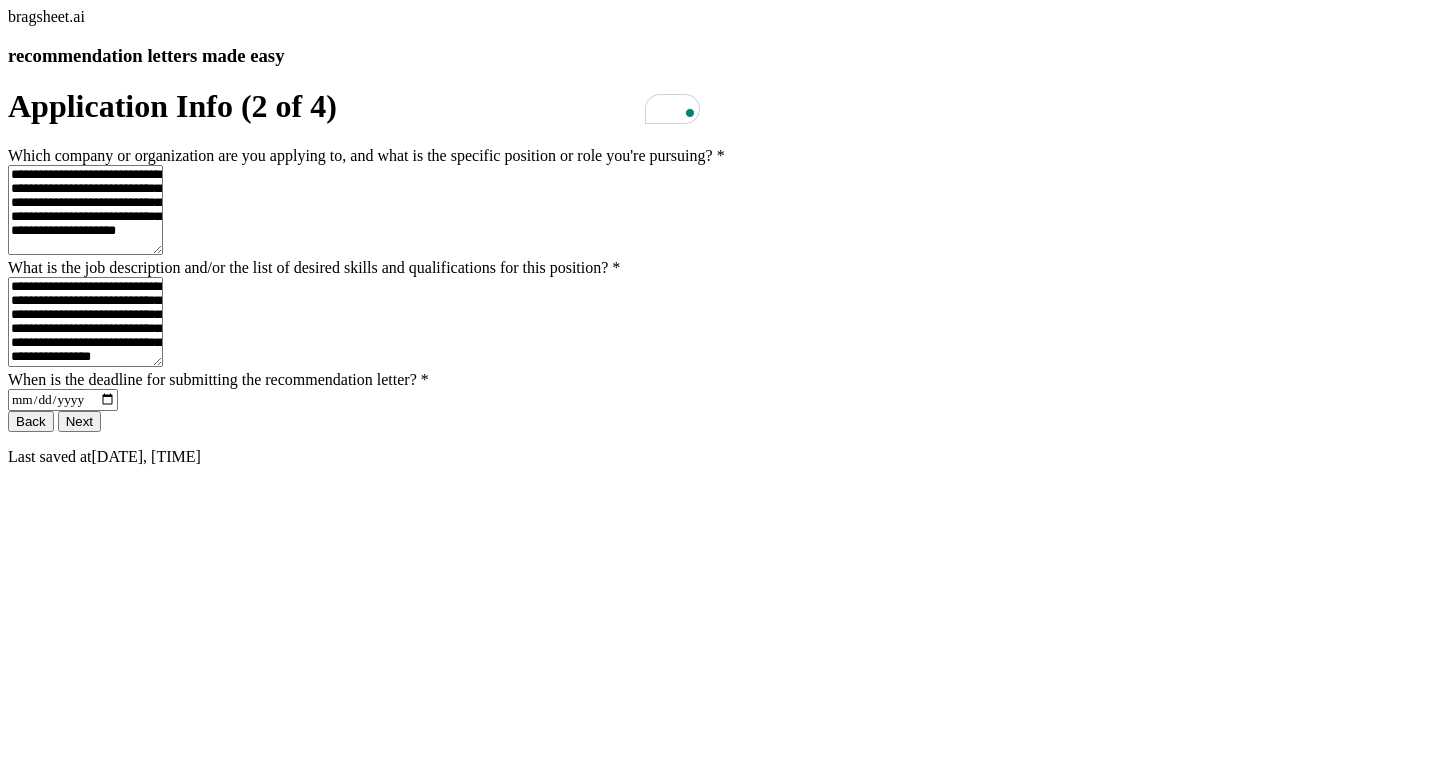 type on "**********" 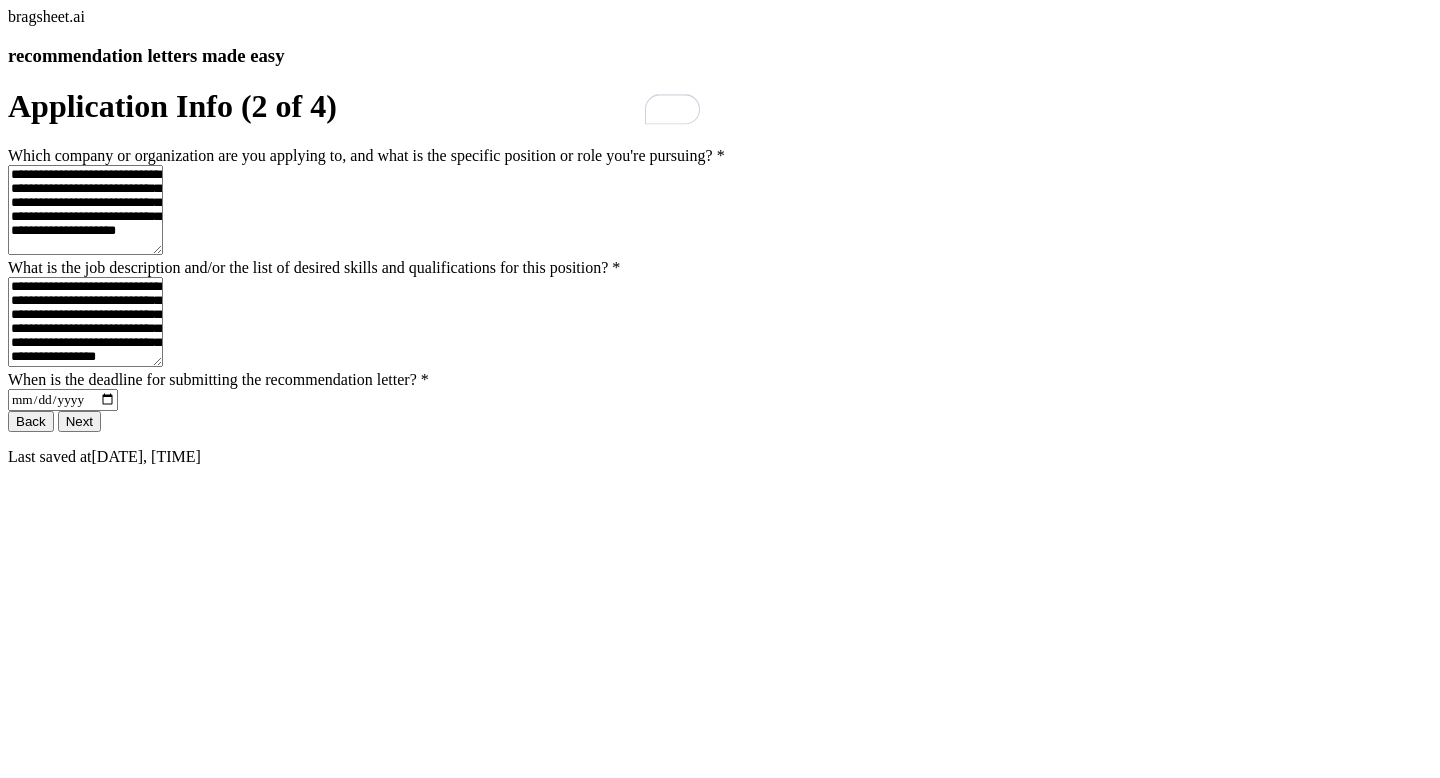 type on "**********" 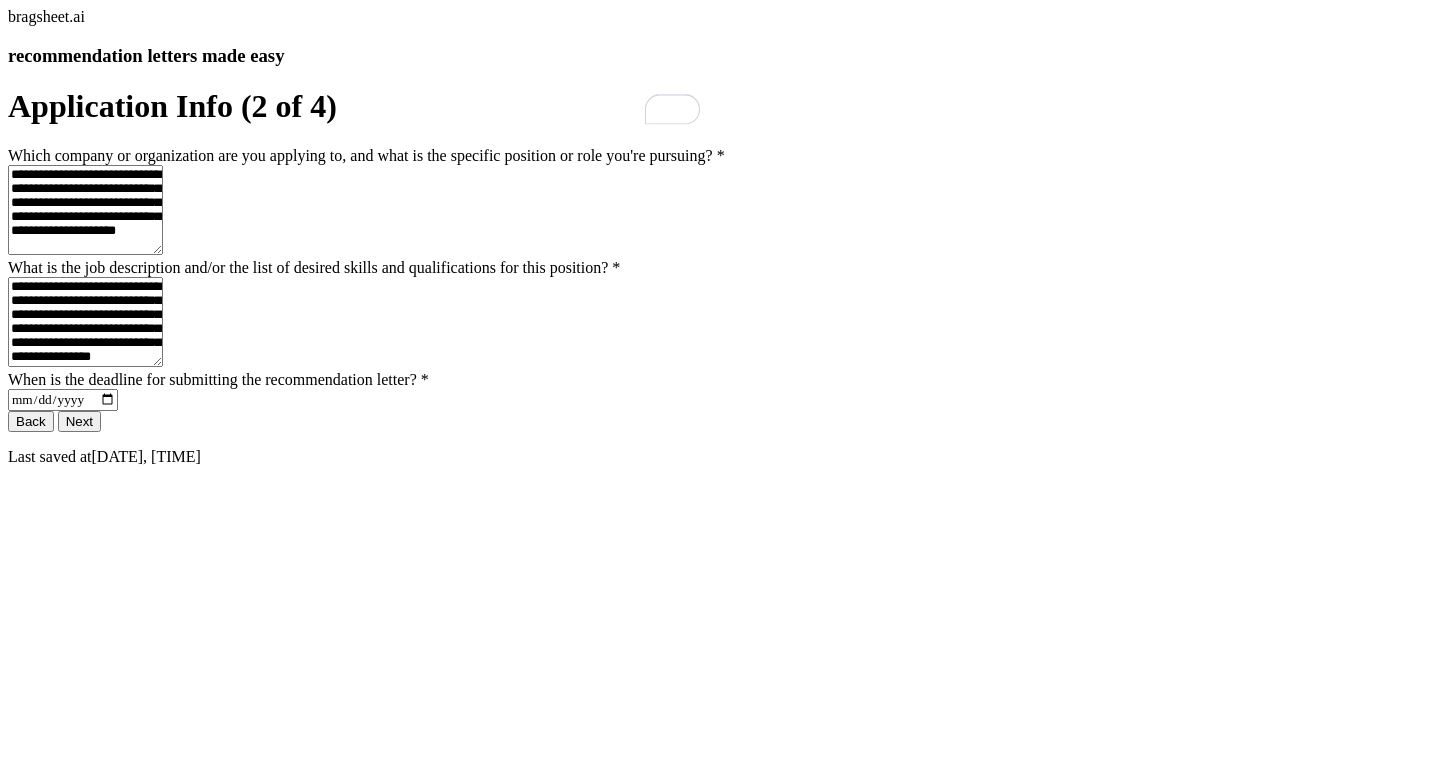 type on "**********" 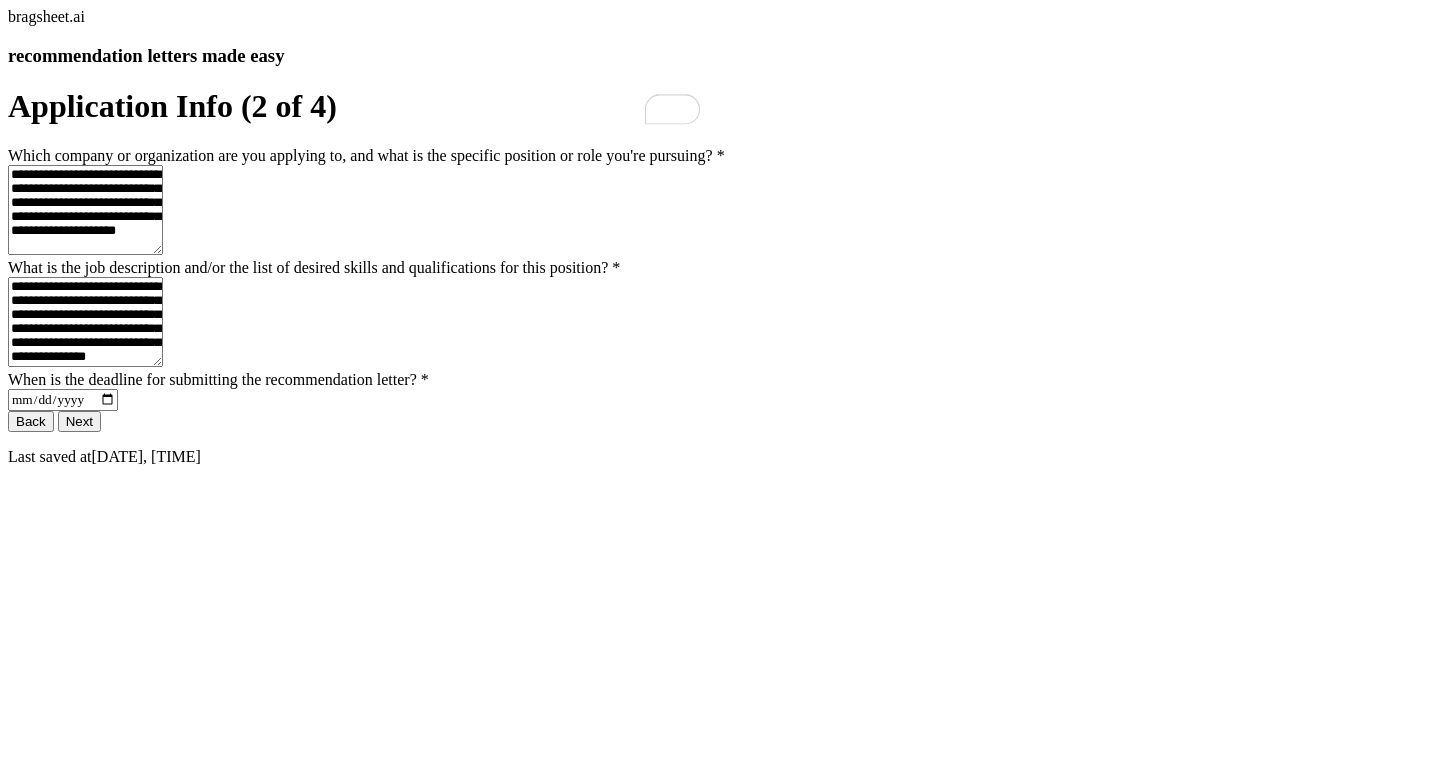 type on "**********" 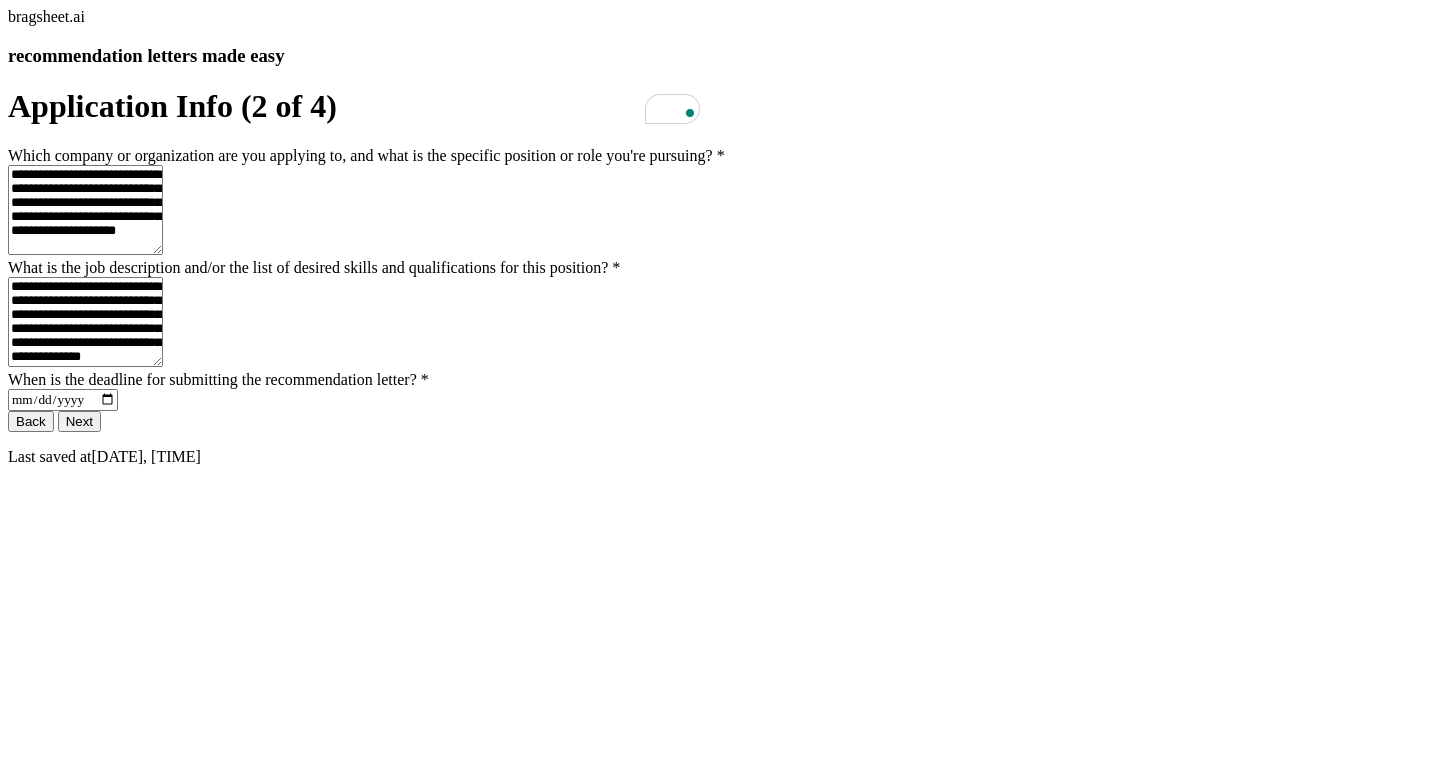 type on "**********" 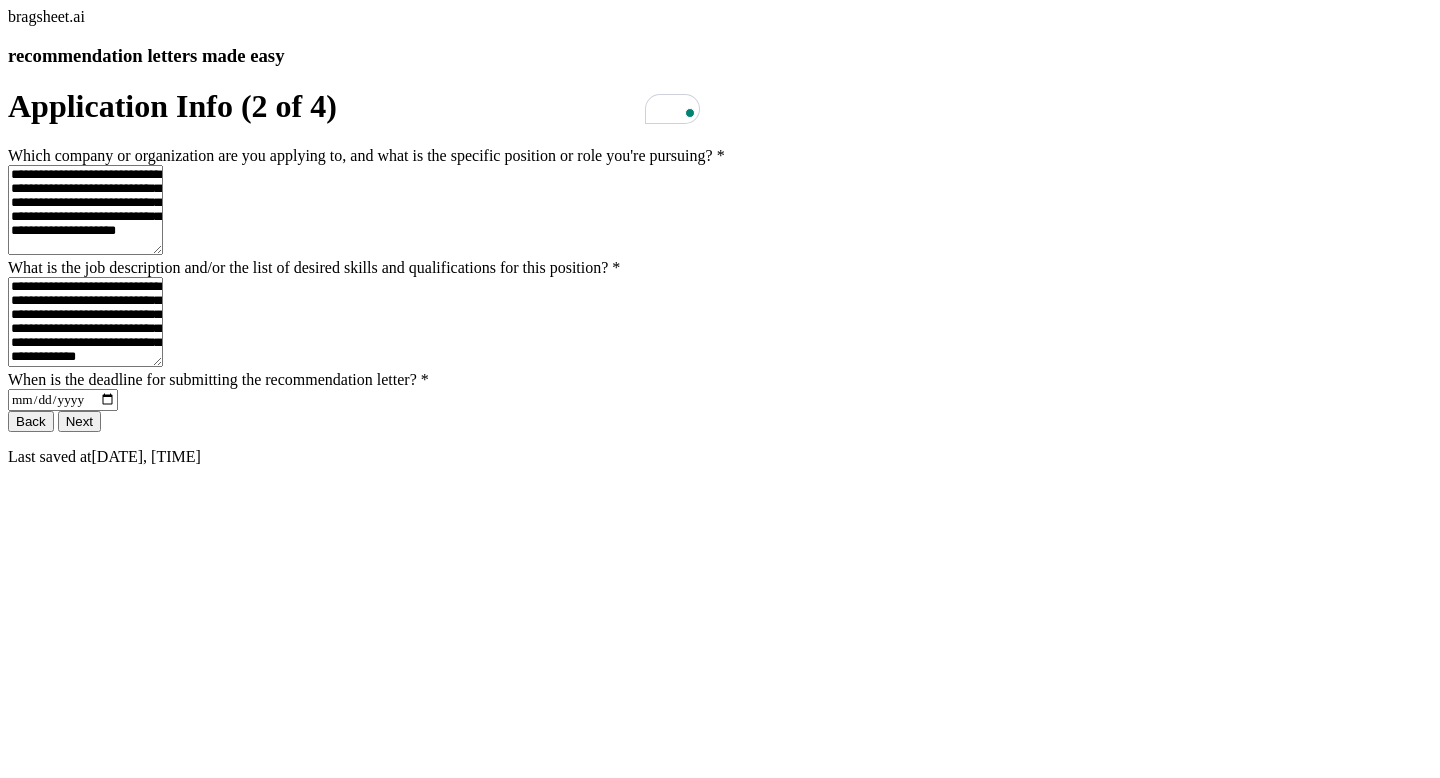 type on "**********" 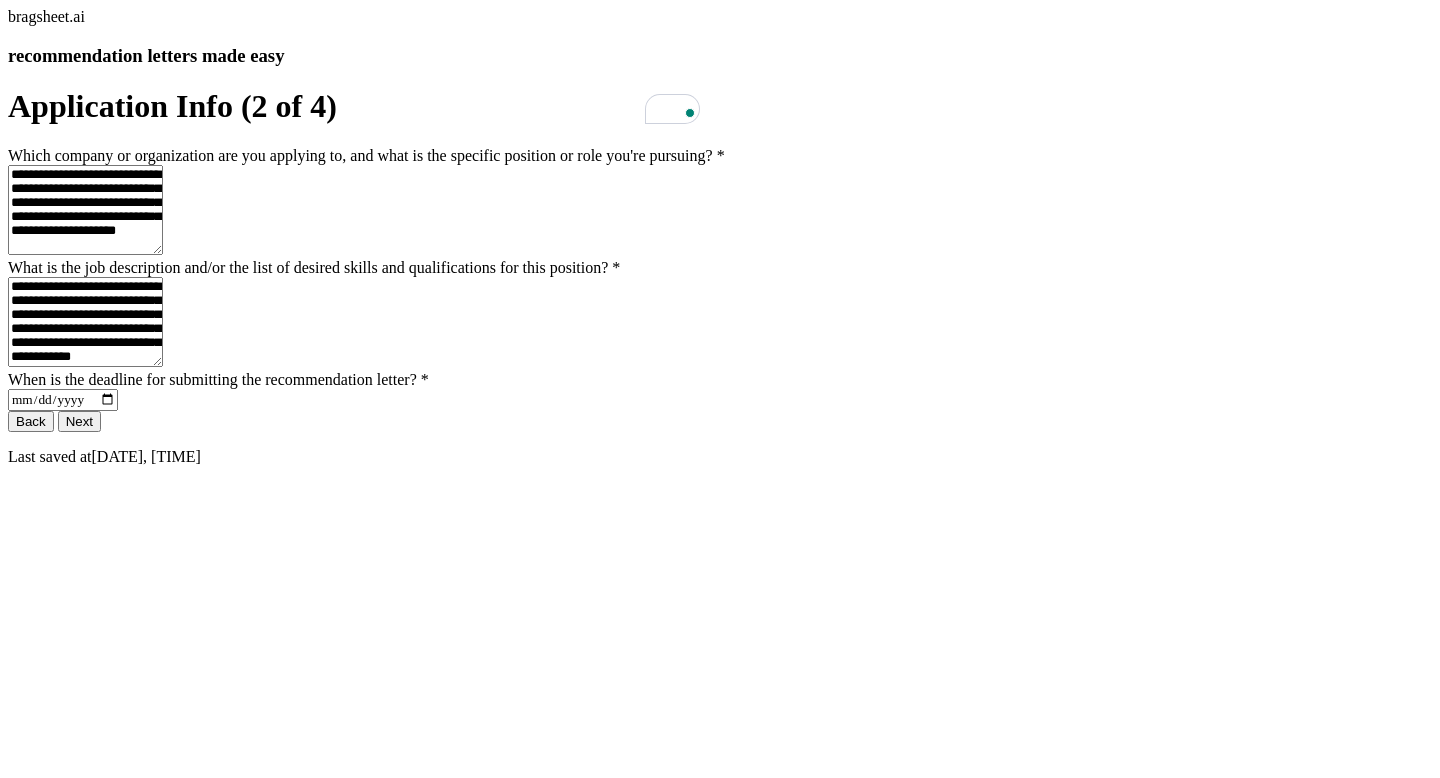 type on "**********" 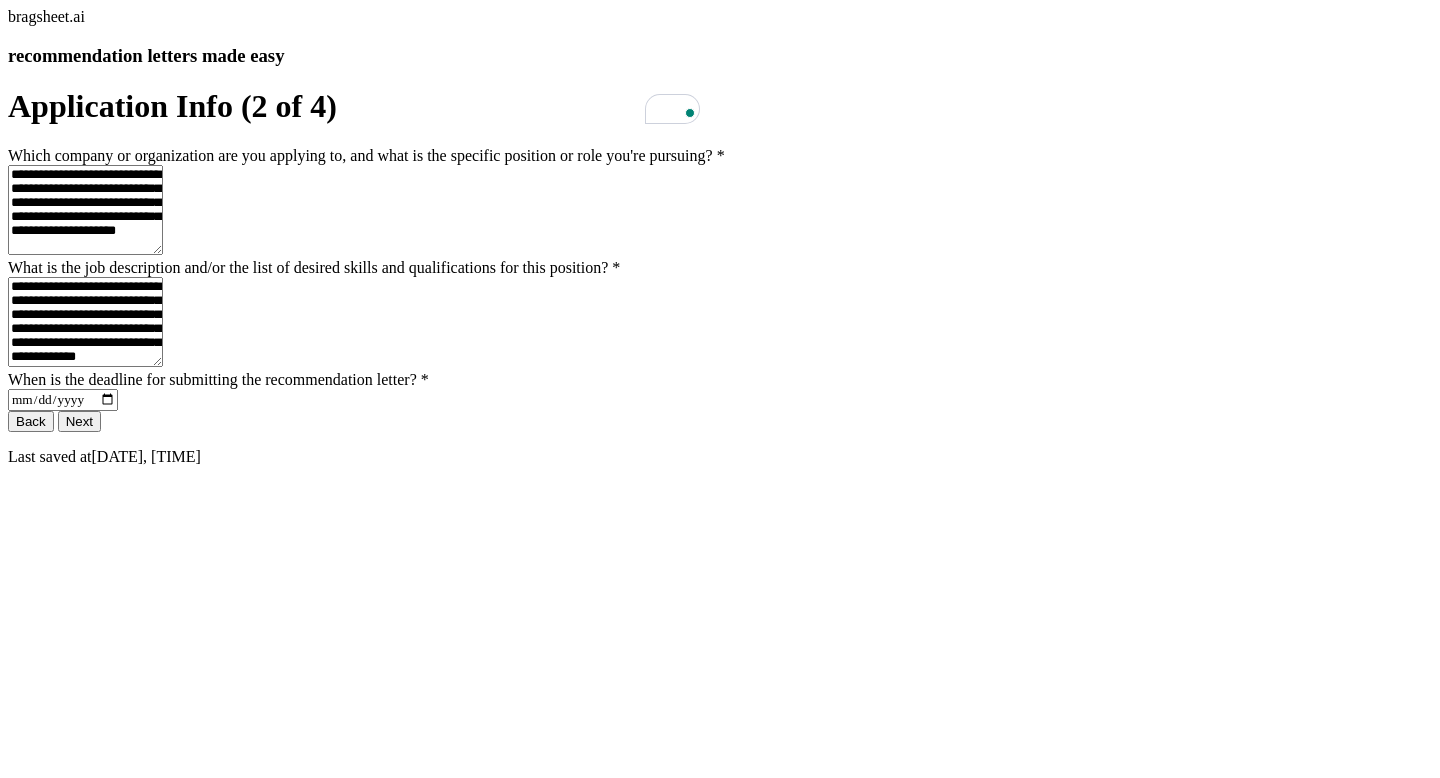 type on "**********" 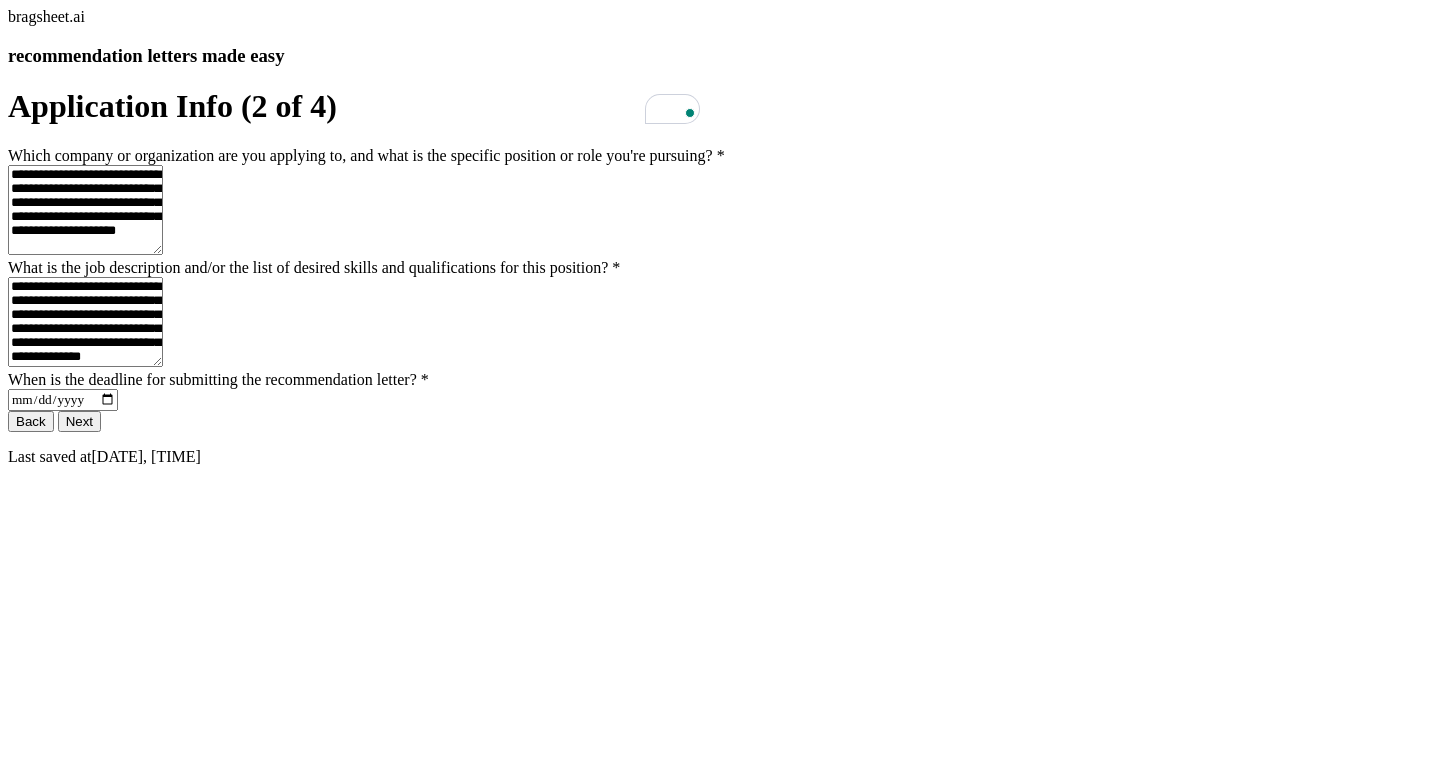 type 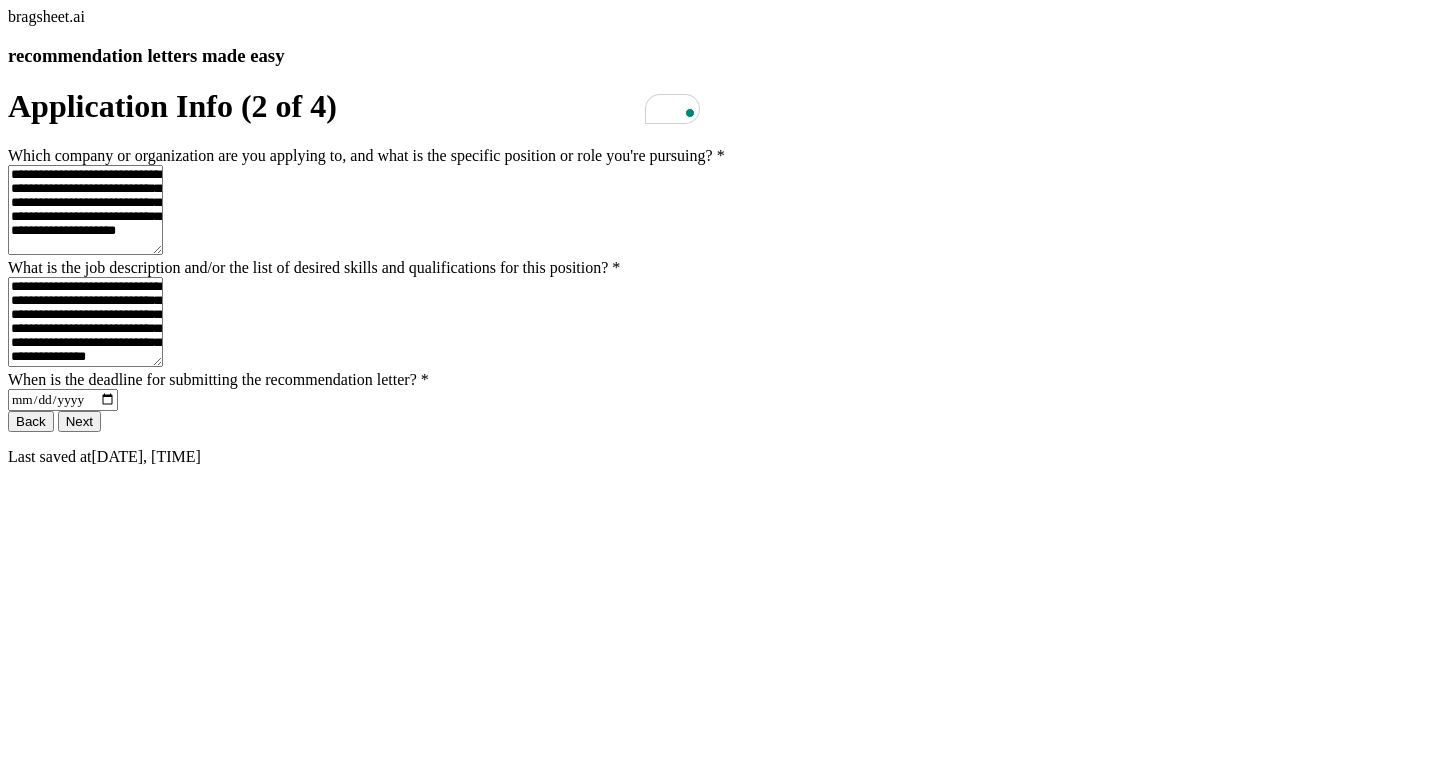 type on "**********" 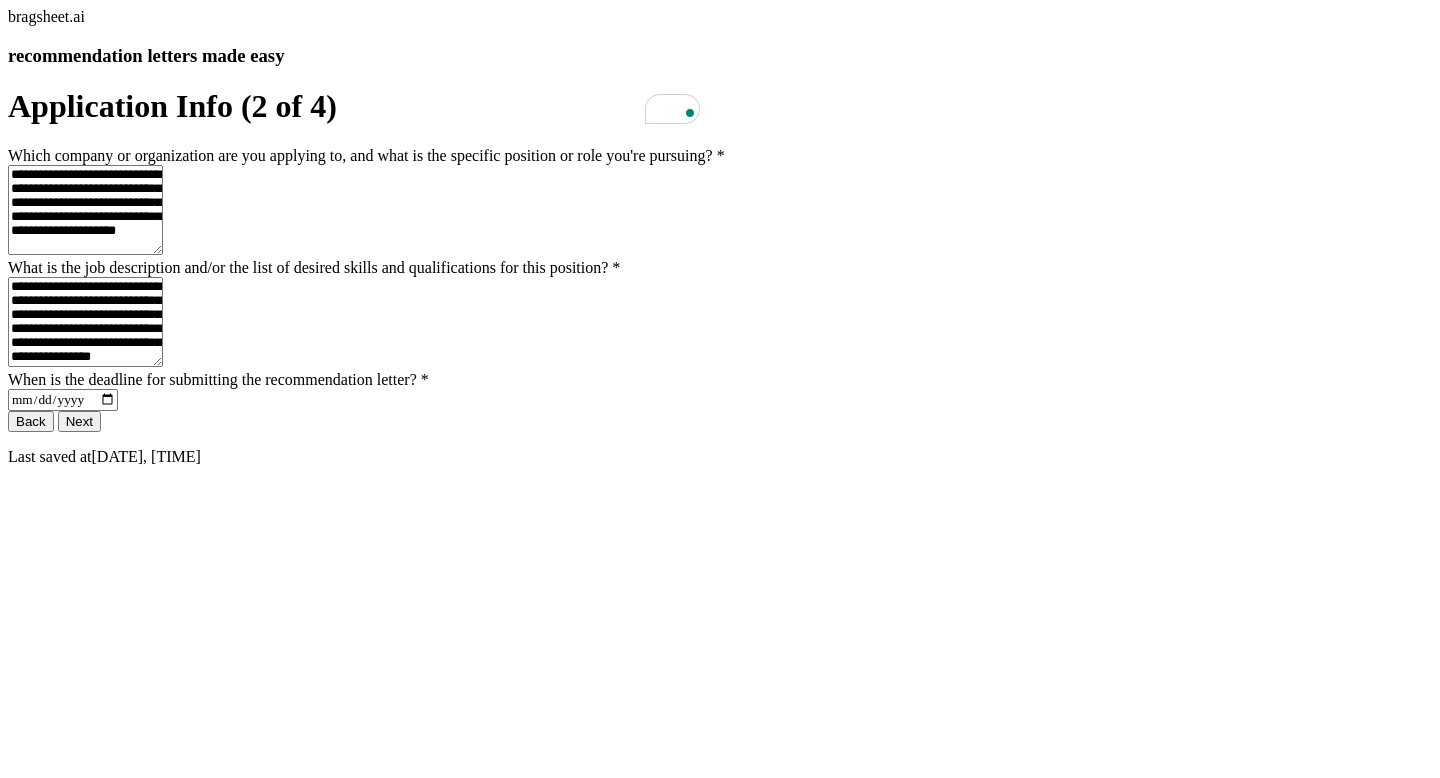 type on "**********" 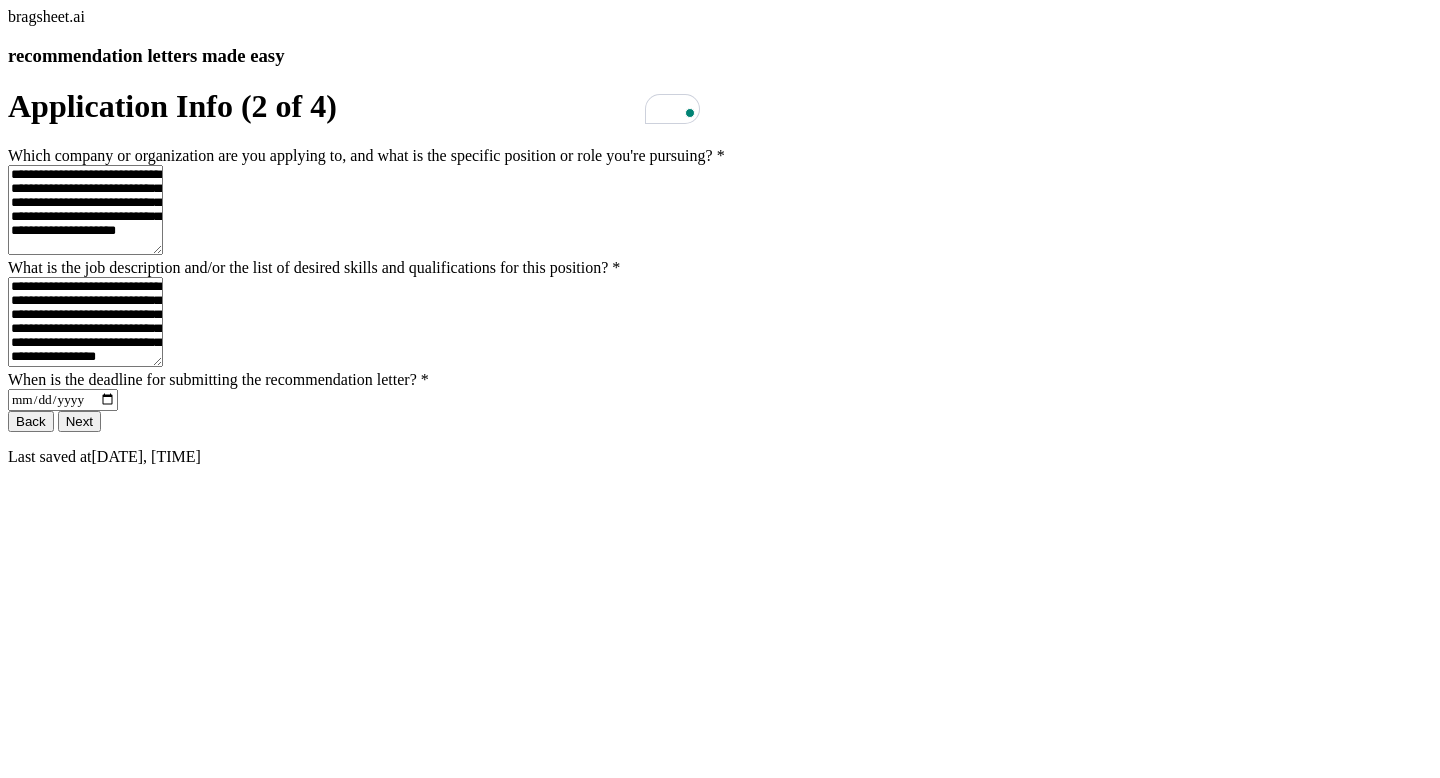 type on "**********" 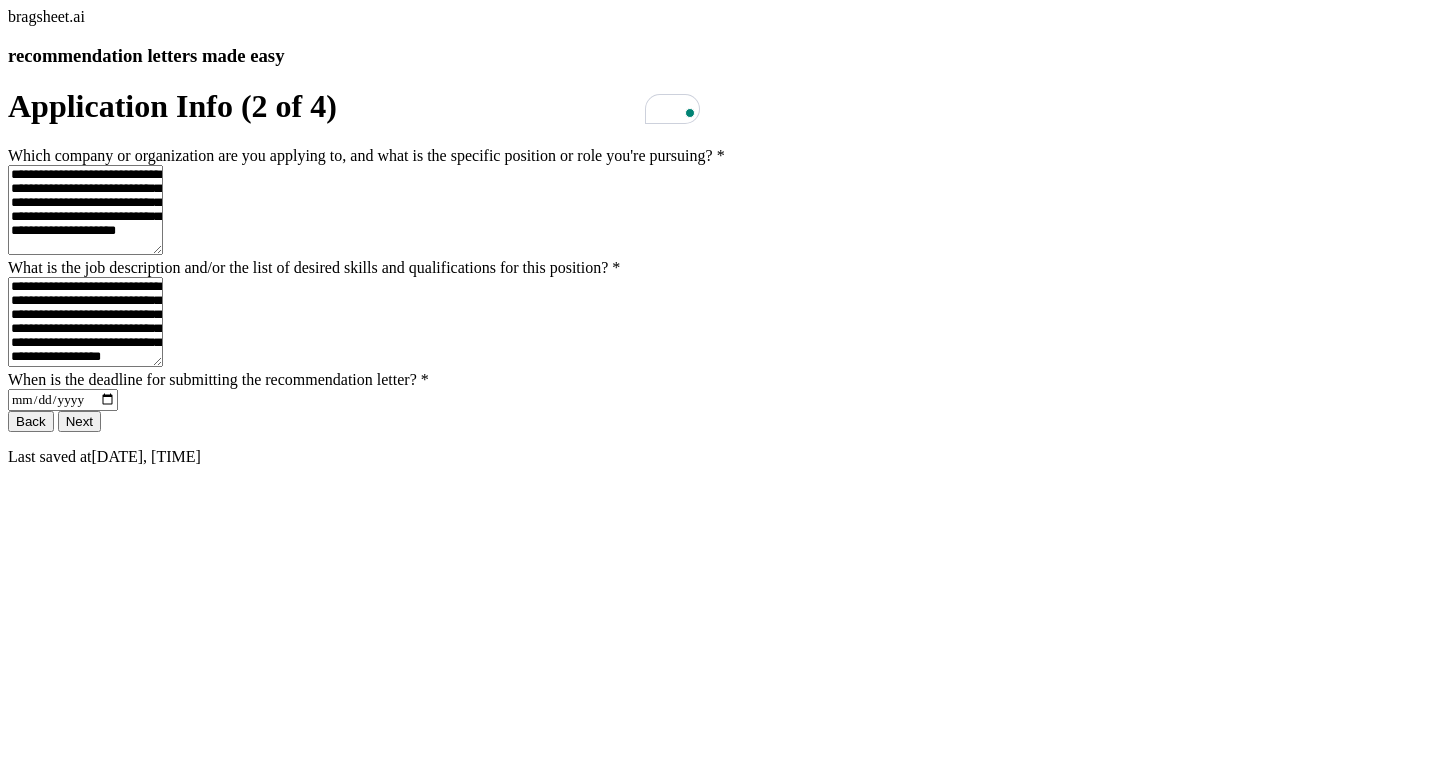 type on "**********" 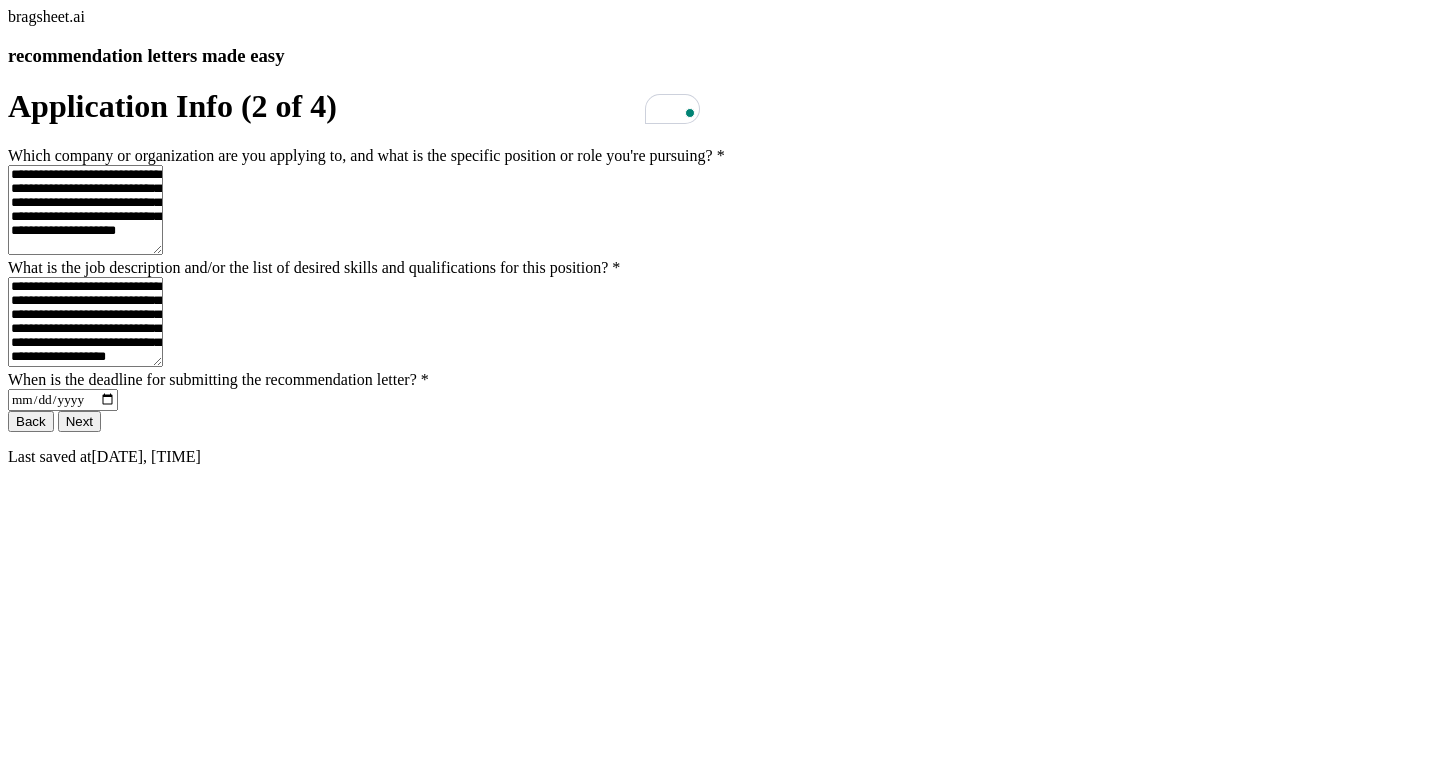 type on "**********" 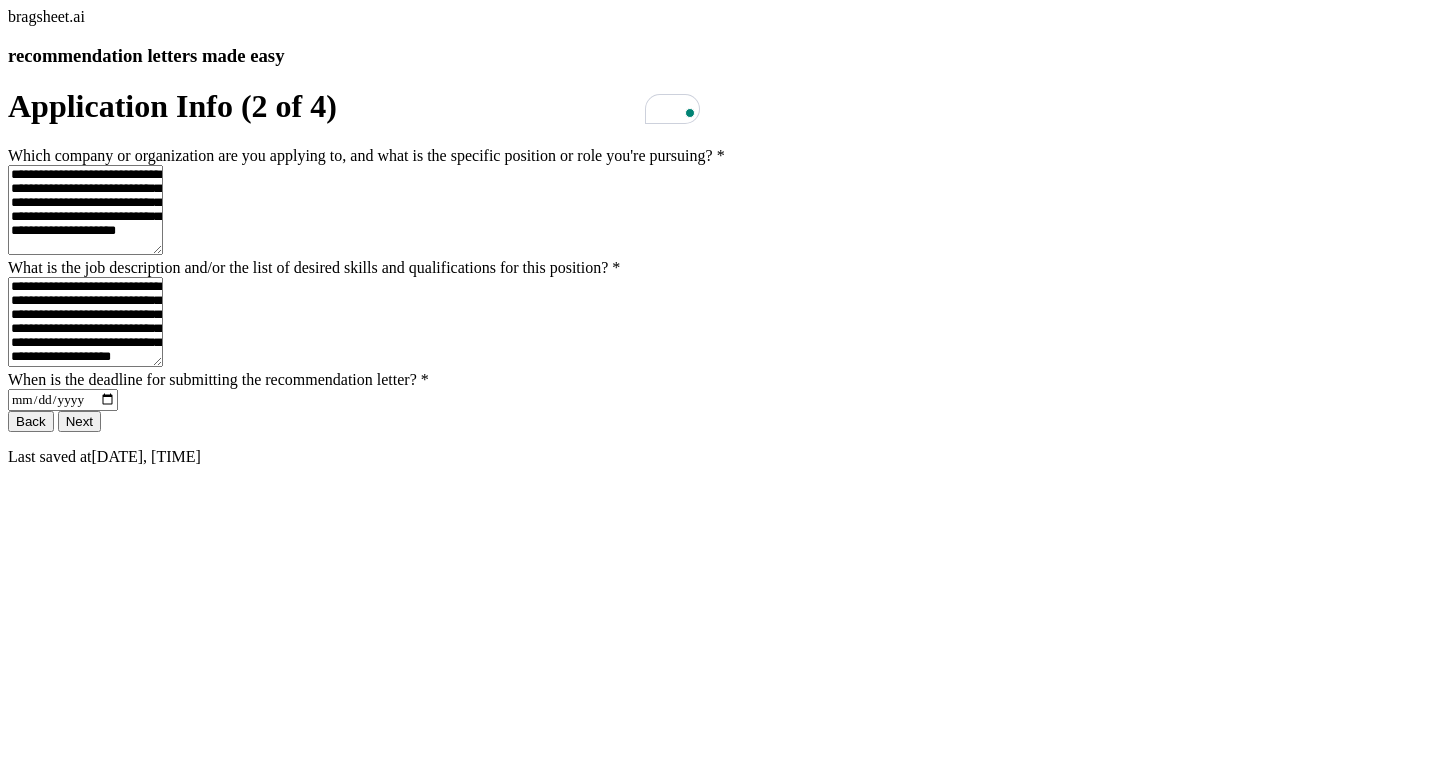 type on "**********" 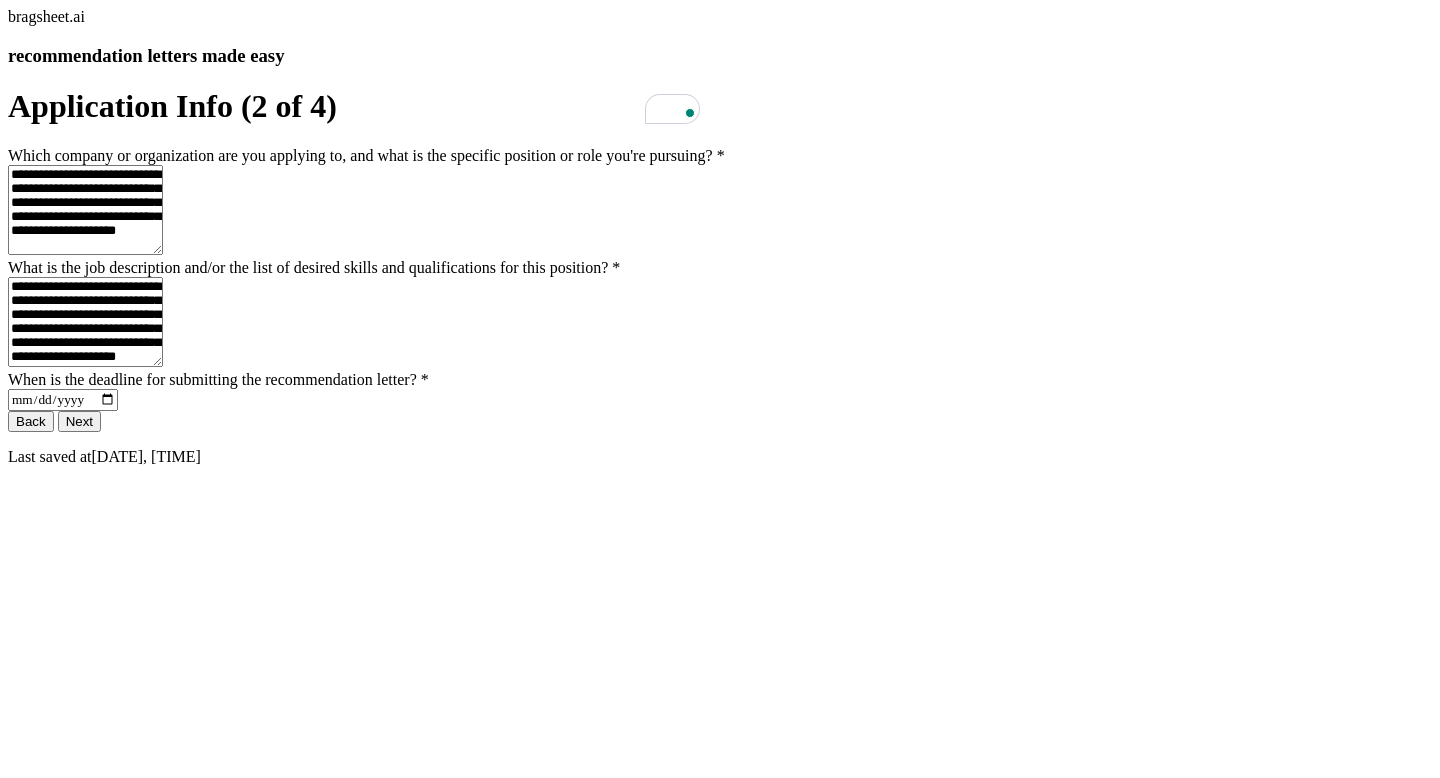 type on "**********" 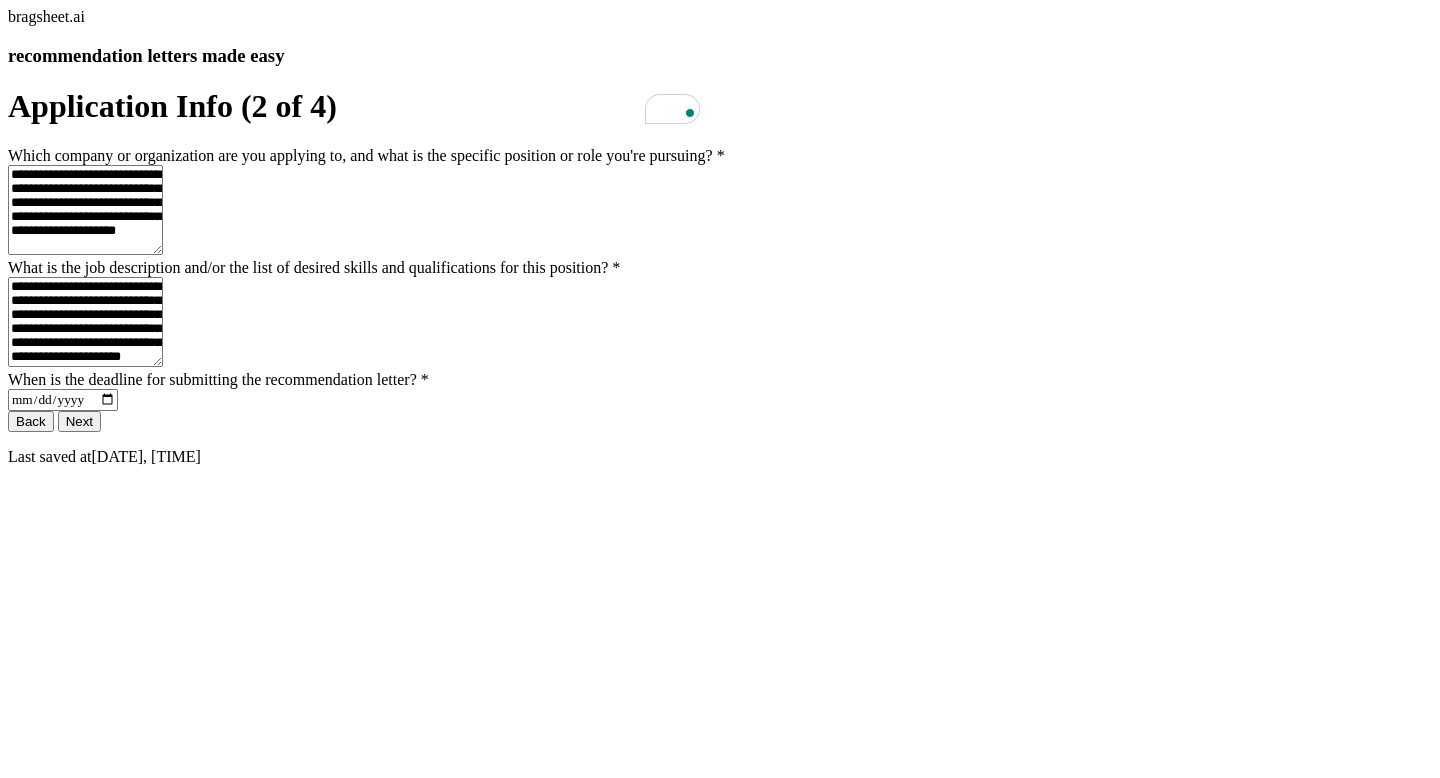 type on "**********" 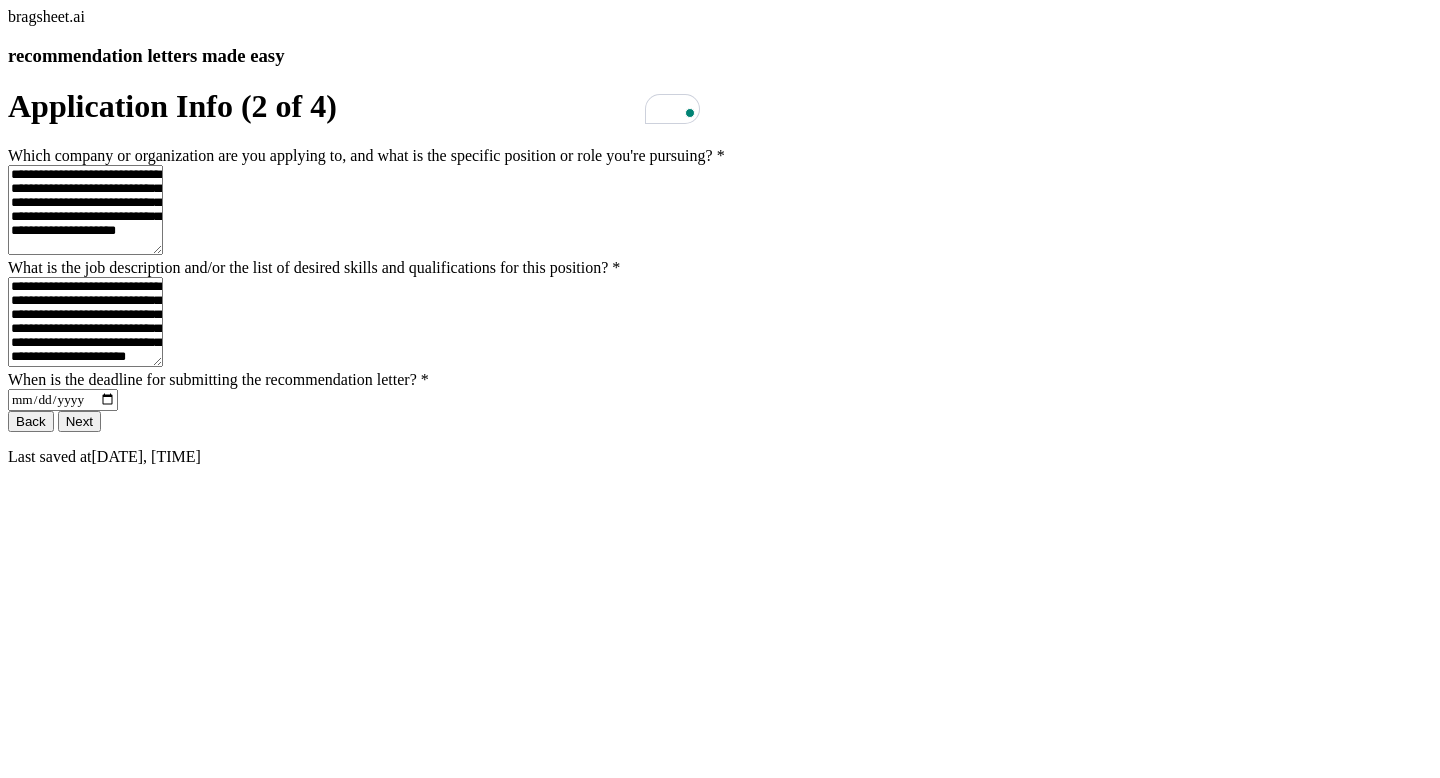type on "**********" 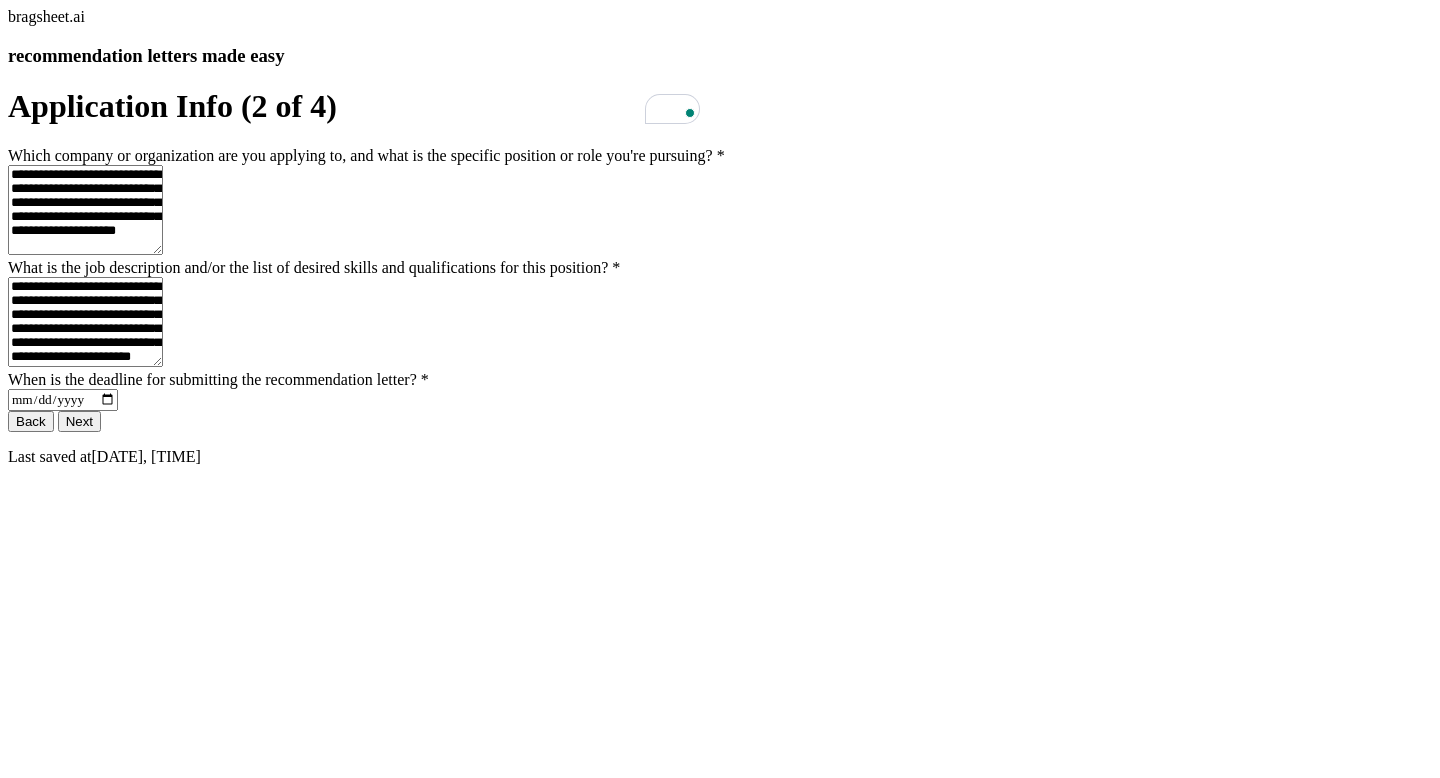 type on "**********" 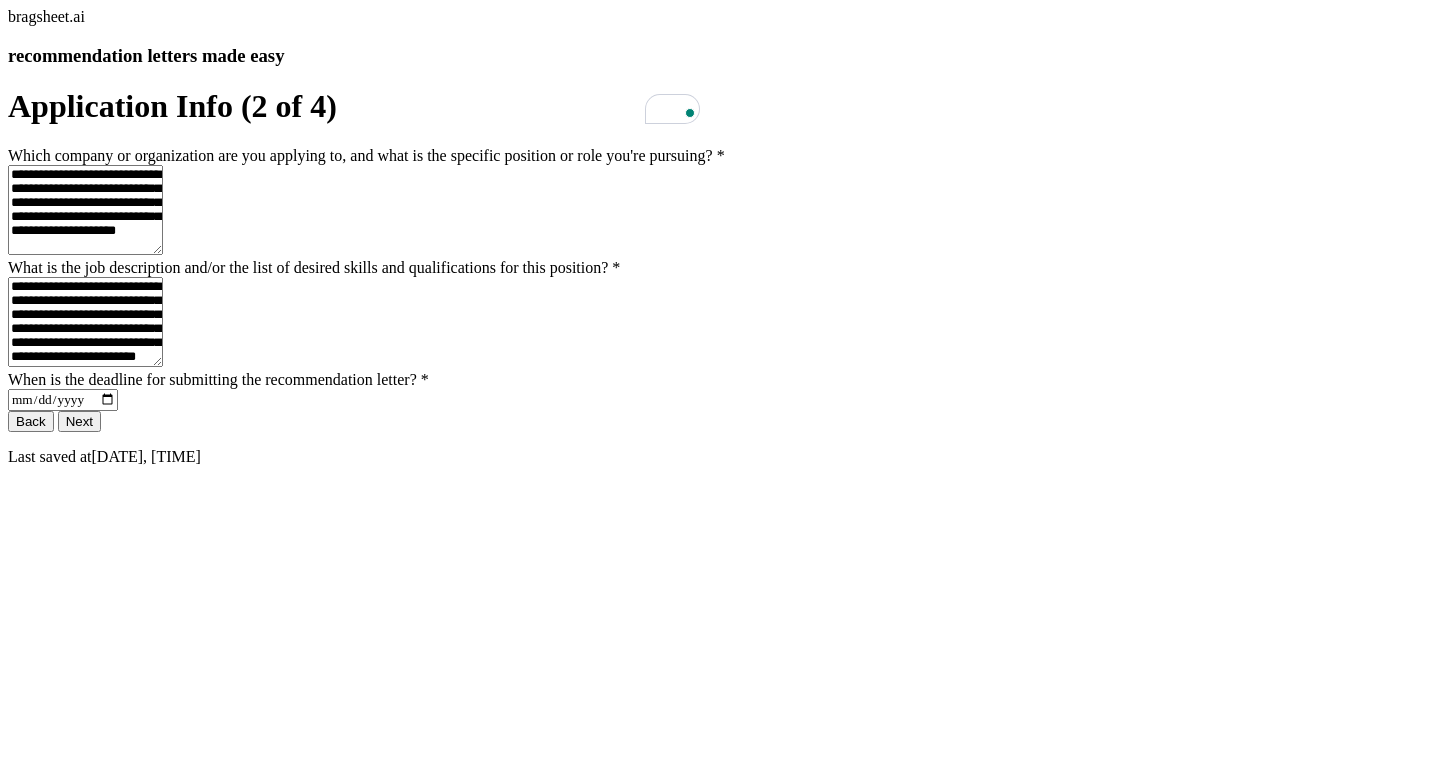 type on "**********" 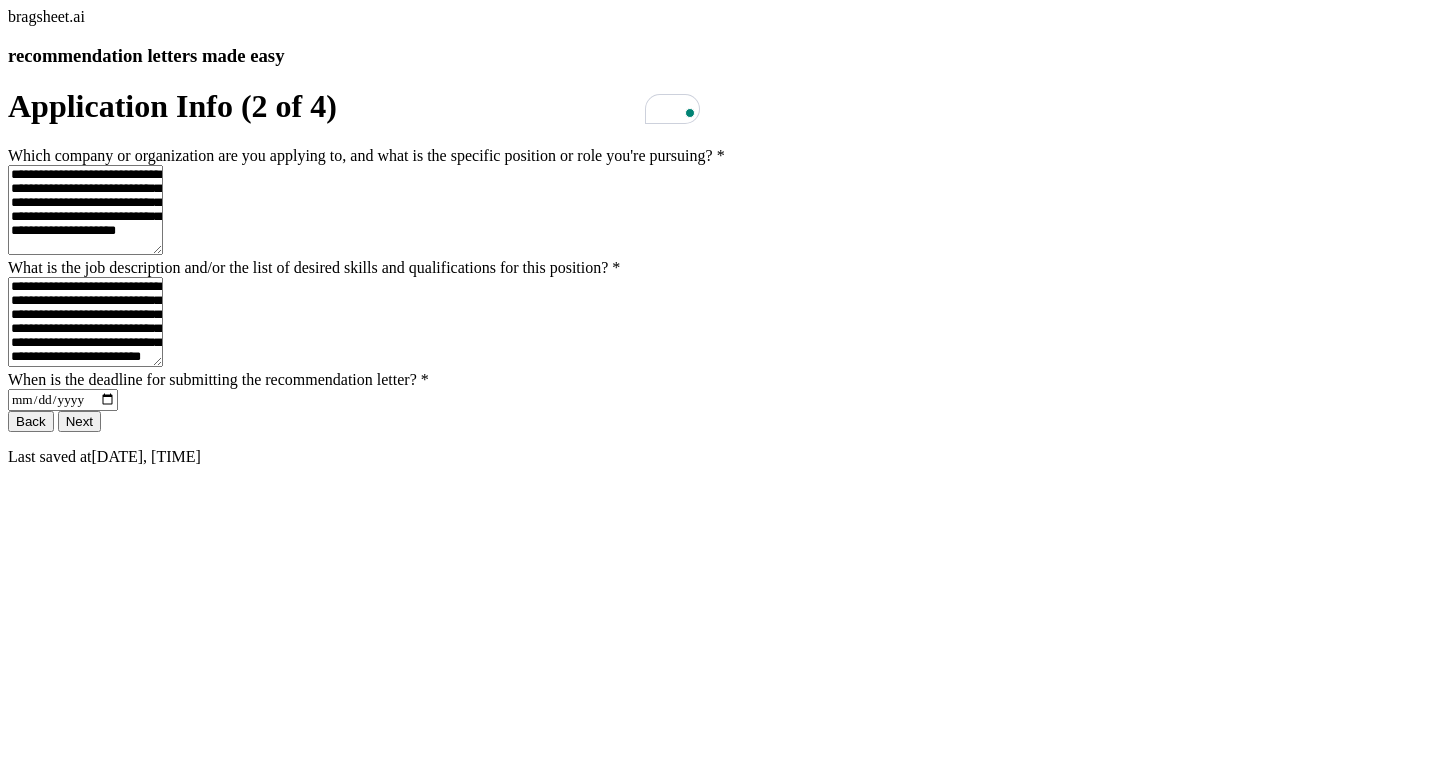 type on "**********" 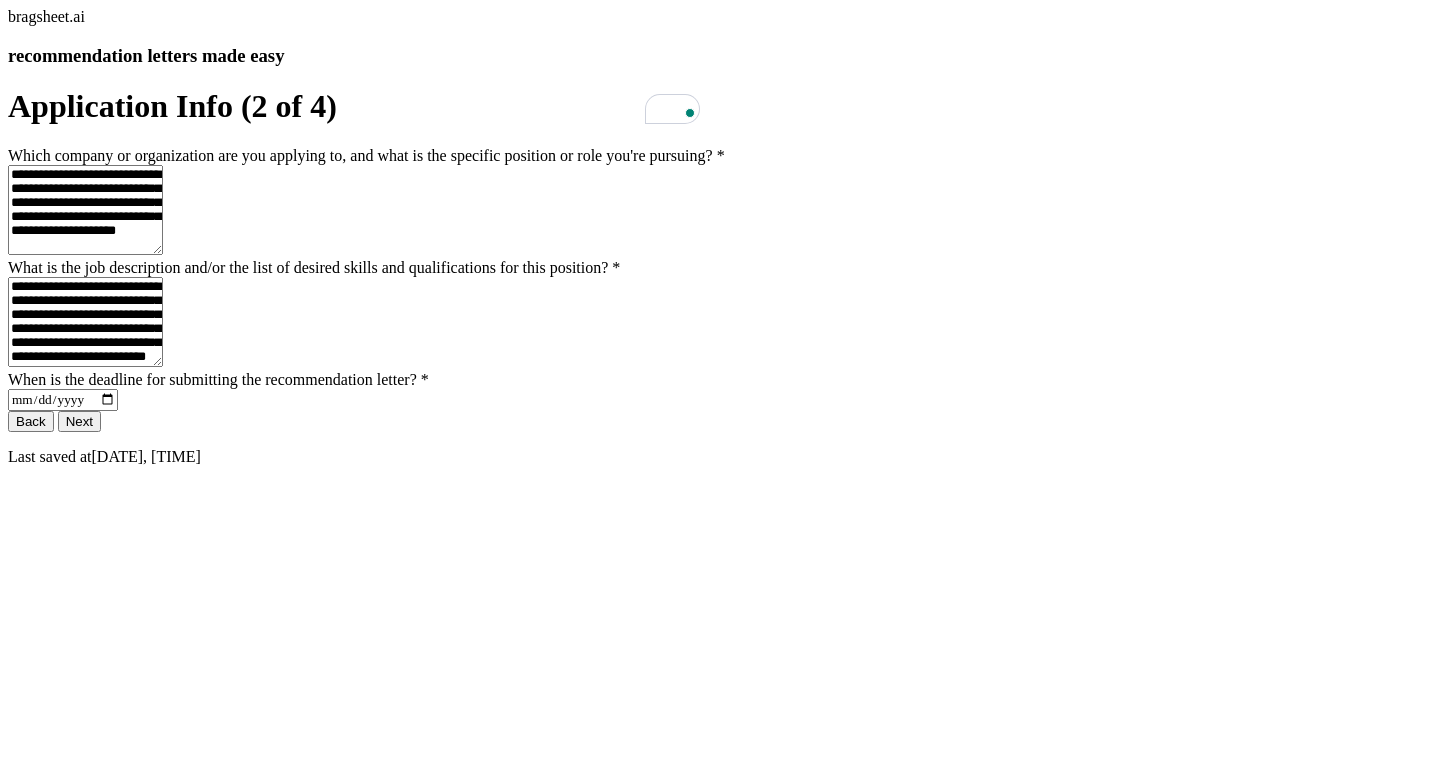 type on "**********" 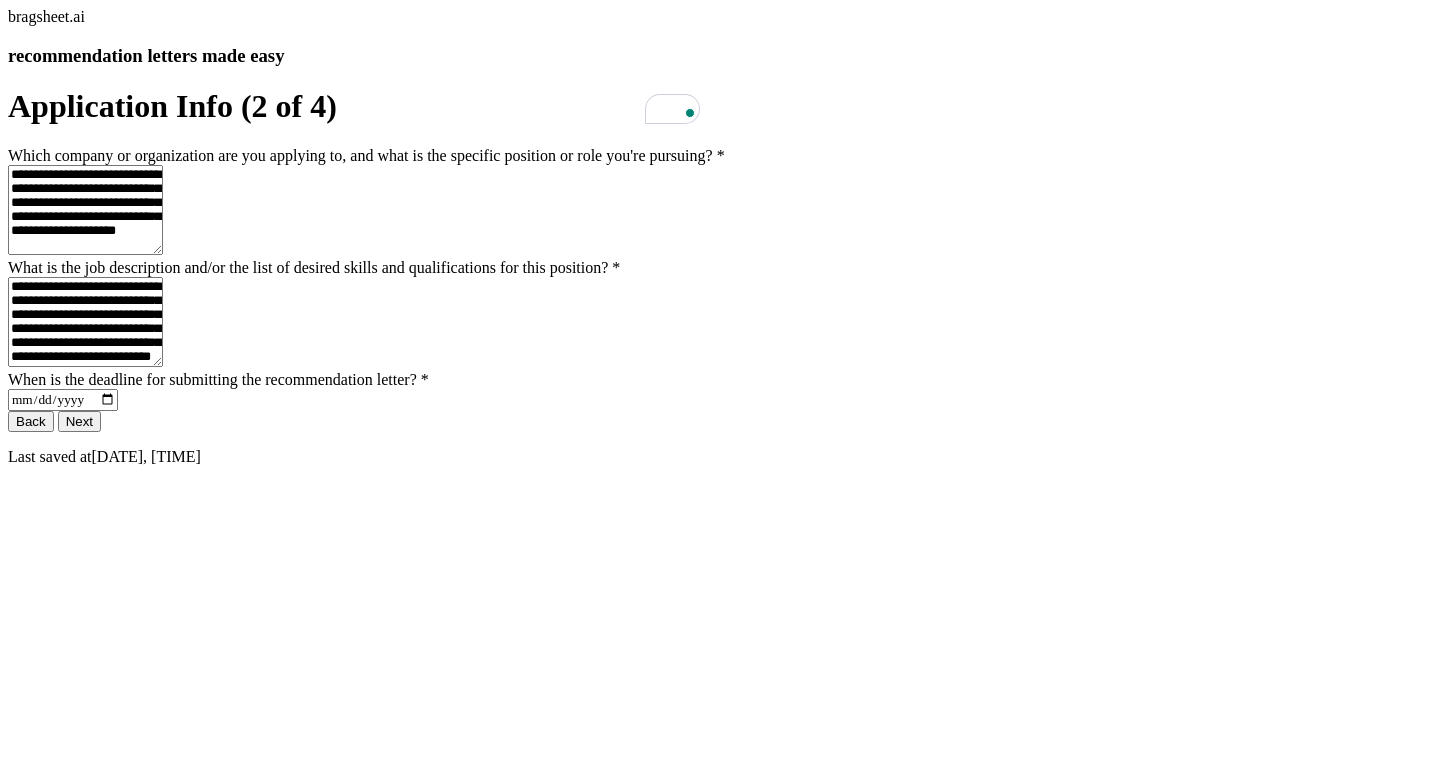 type on "**********" 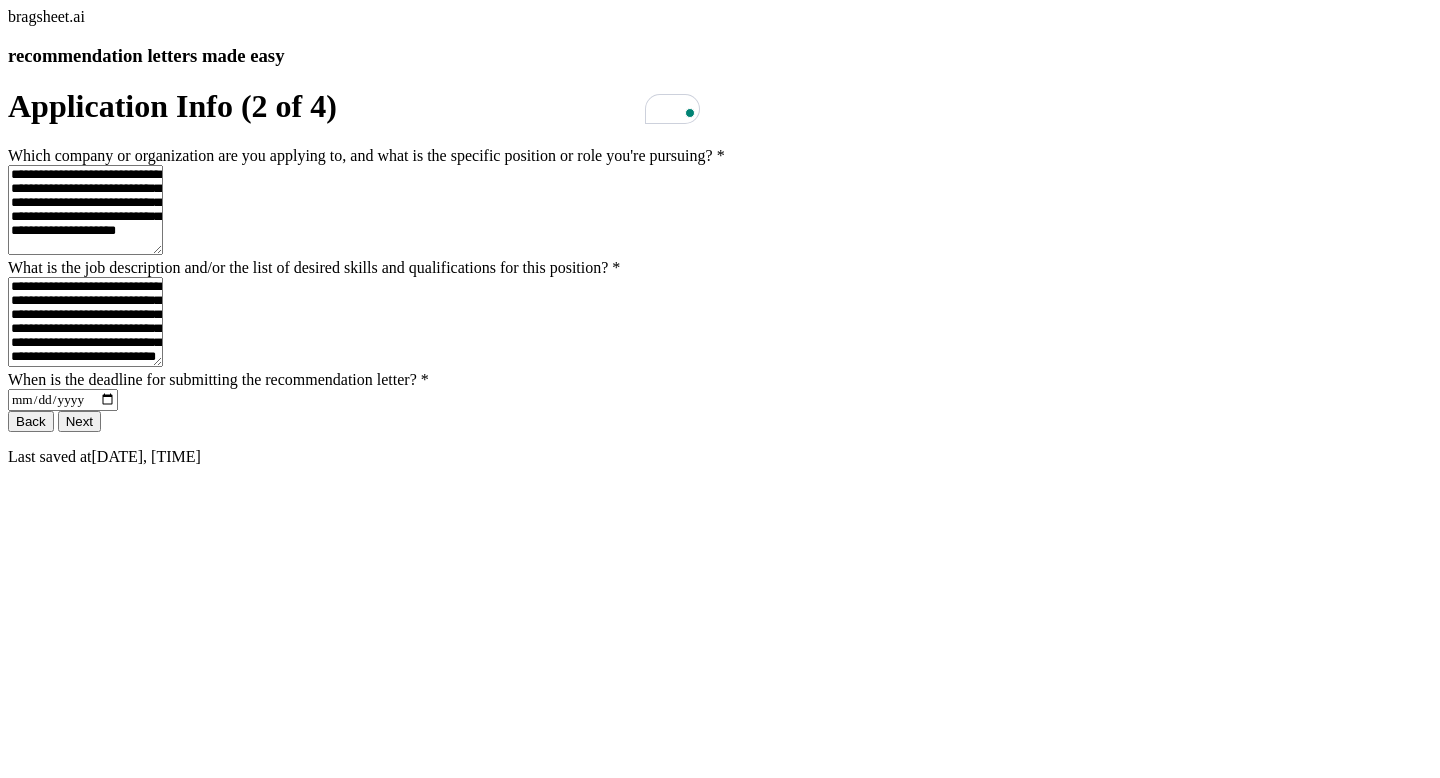 type on "**********" 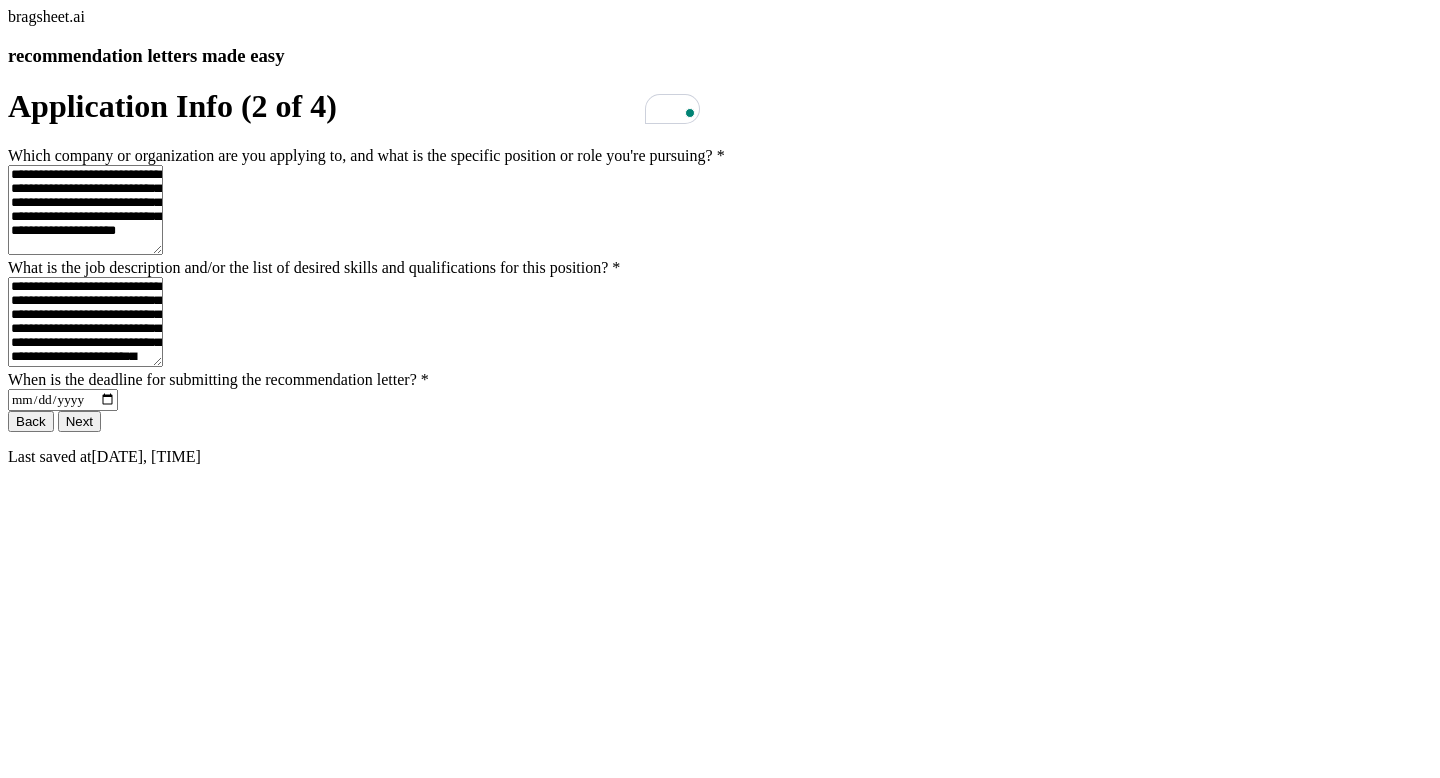 type on "**********" 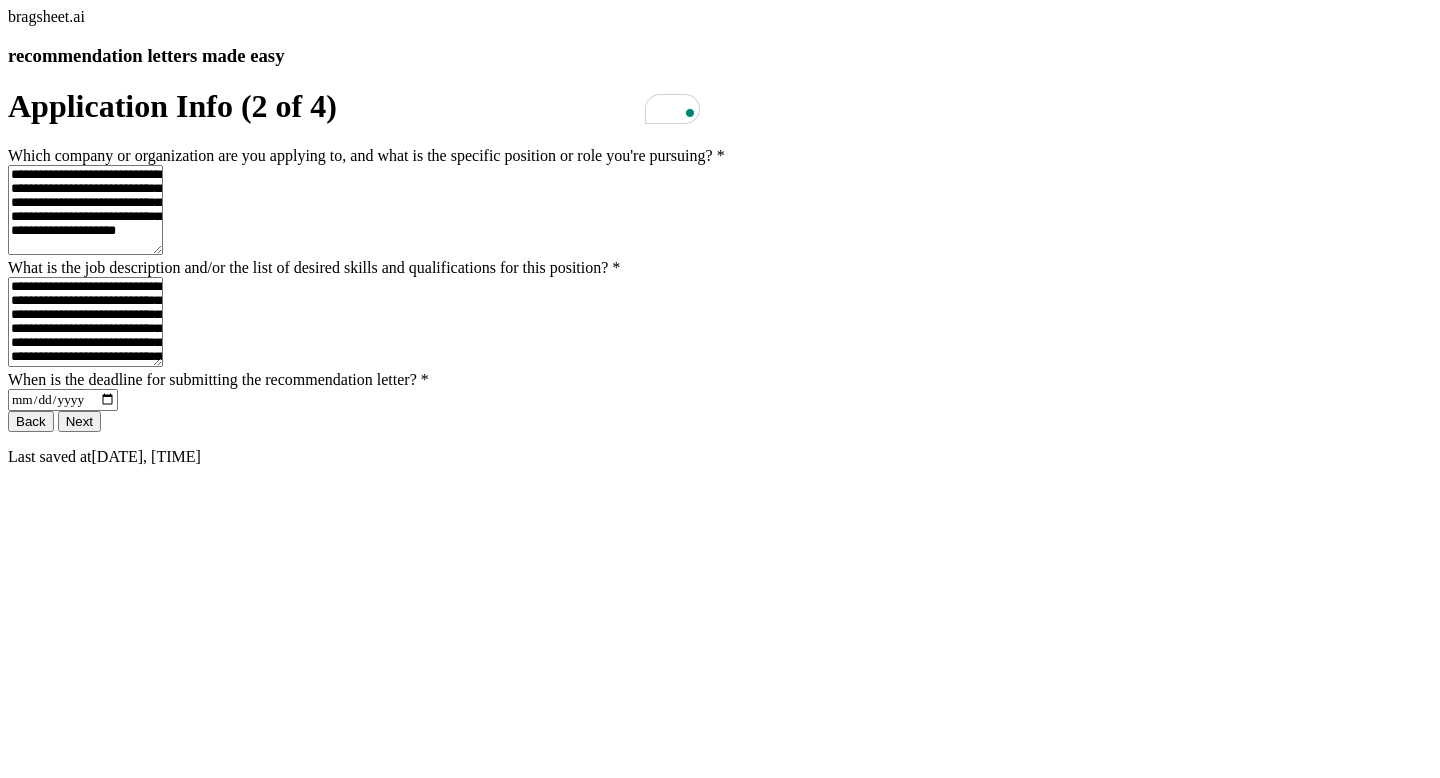 type on "**********" 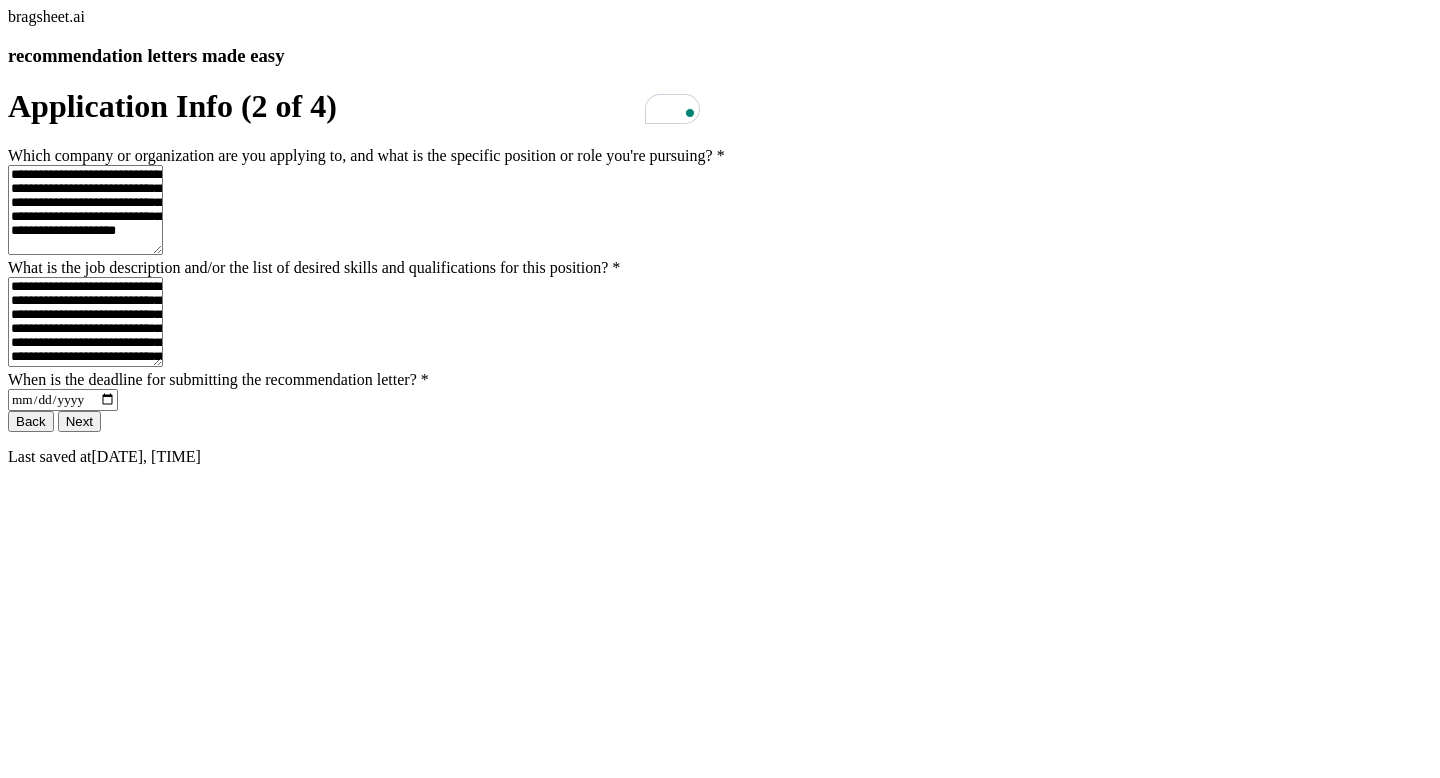 type on "**********" 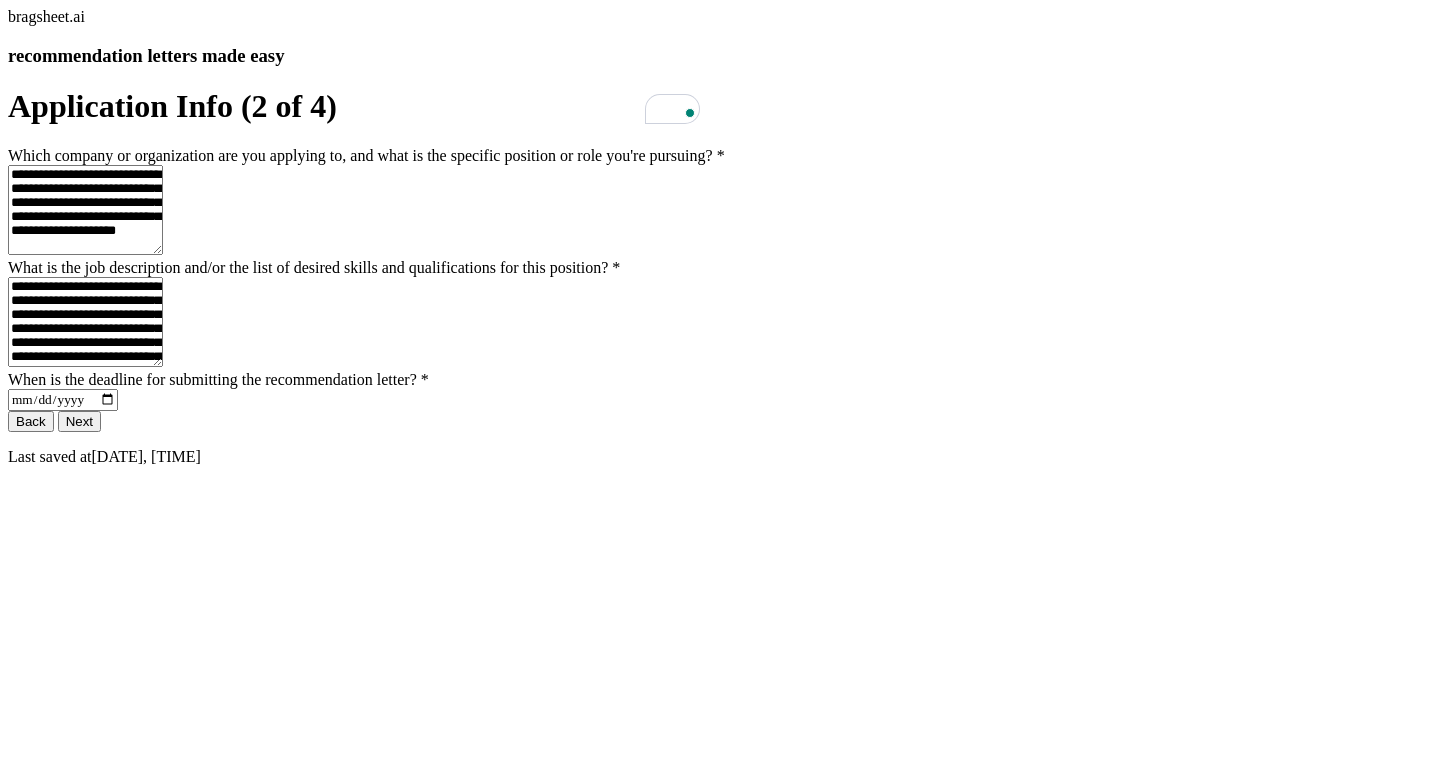 type on "**********" 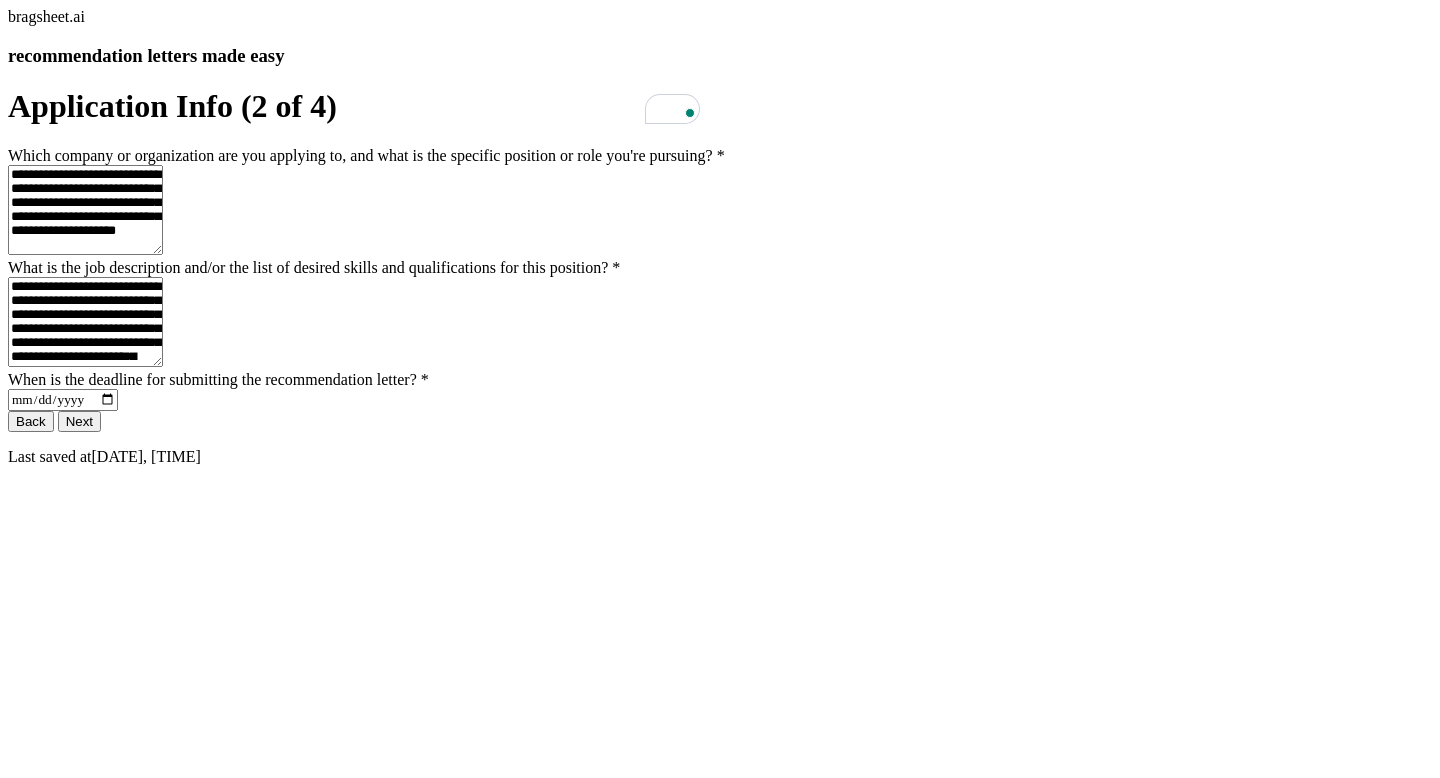 type on "**********" 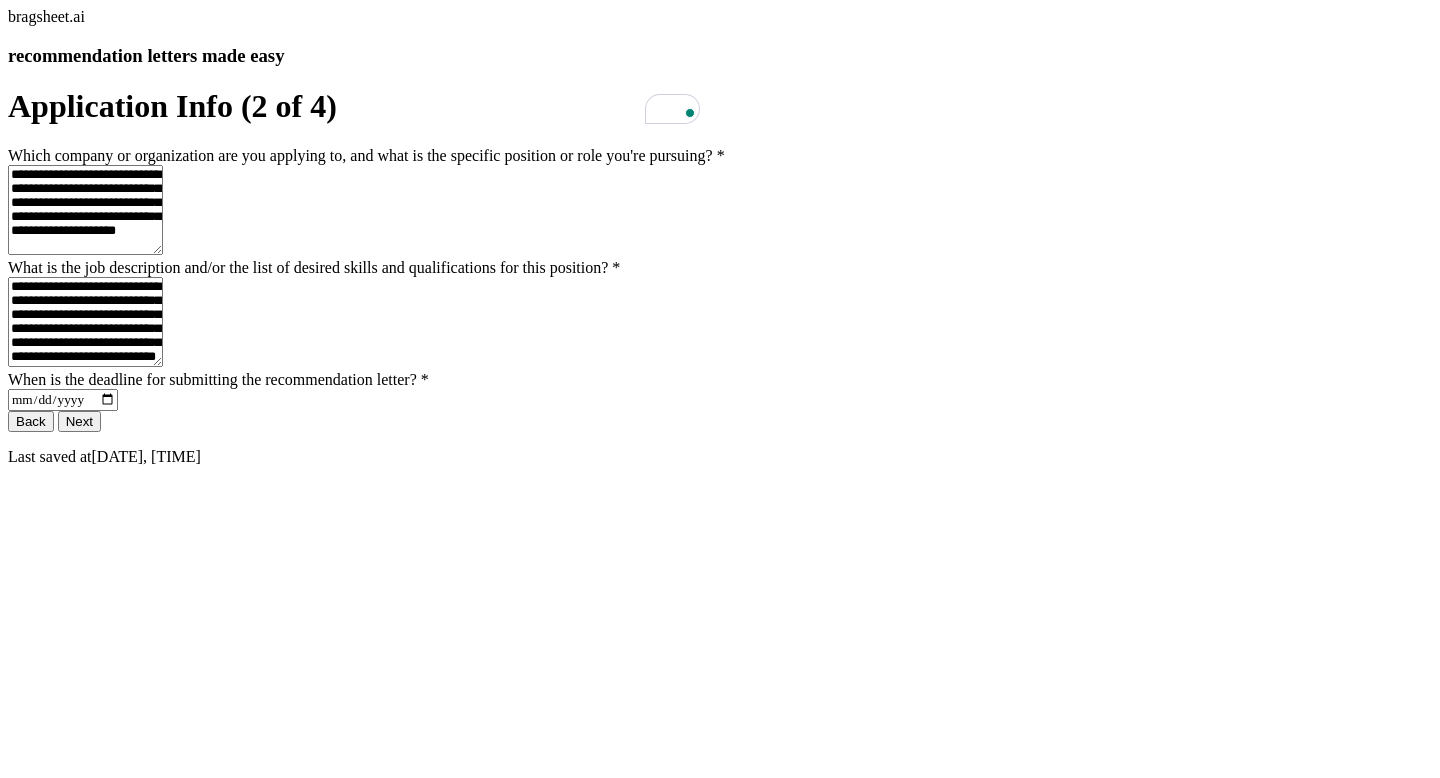 type on "**********" 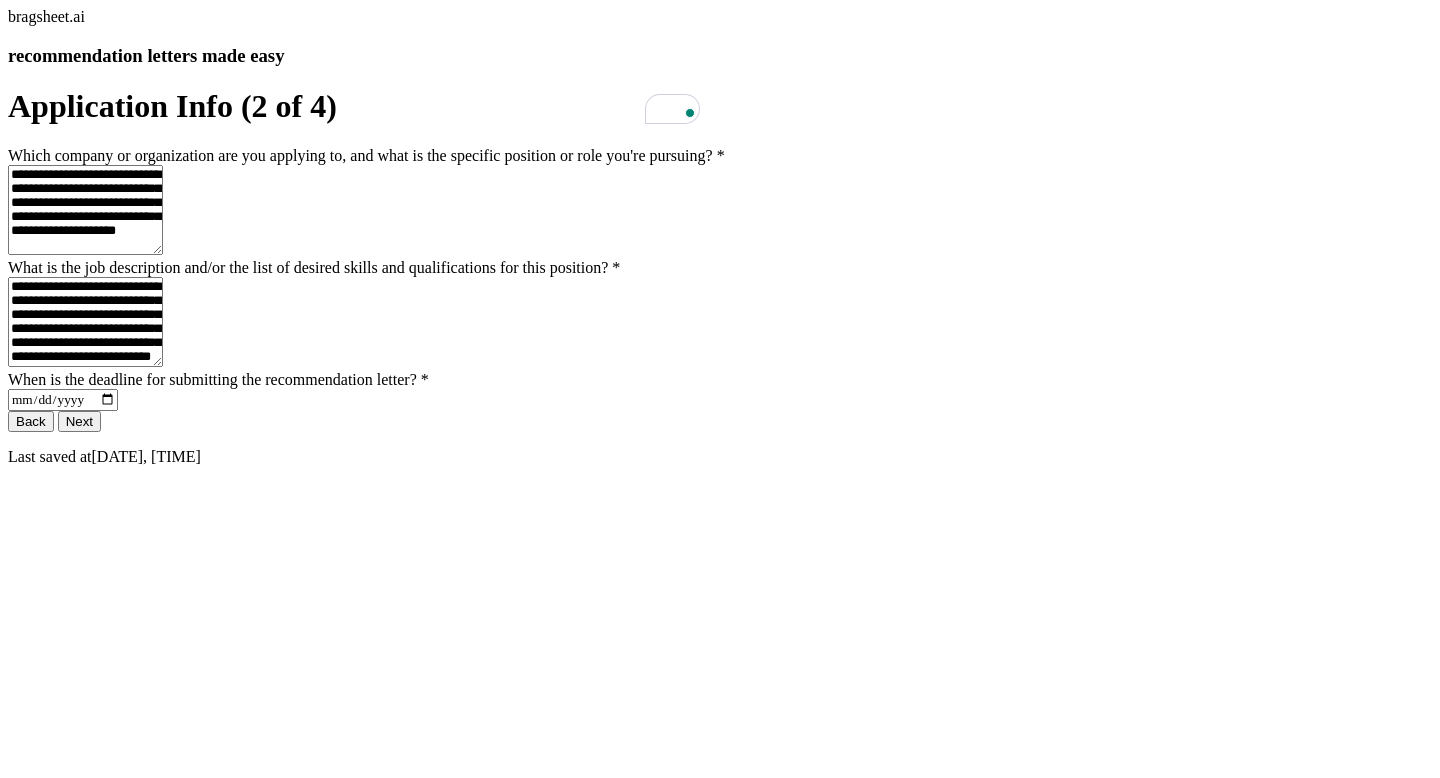 type on "**********" 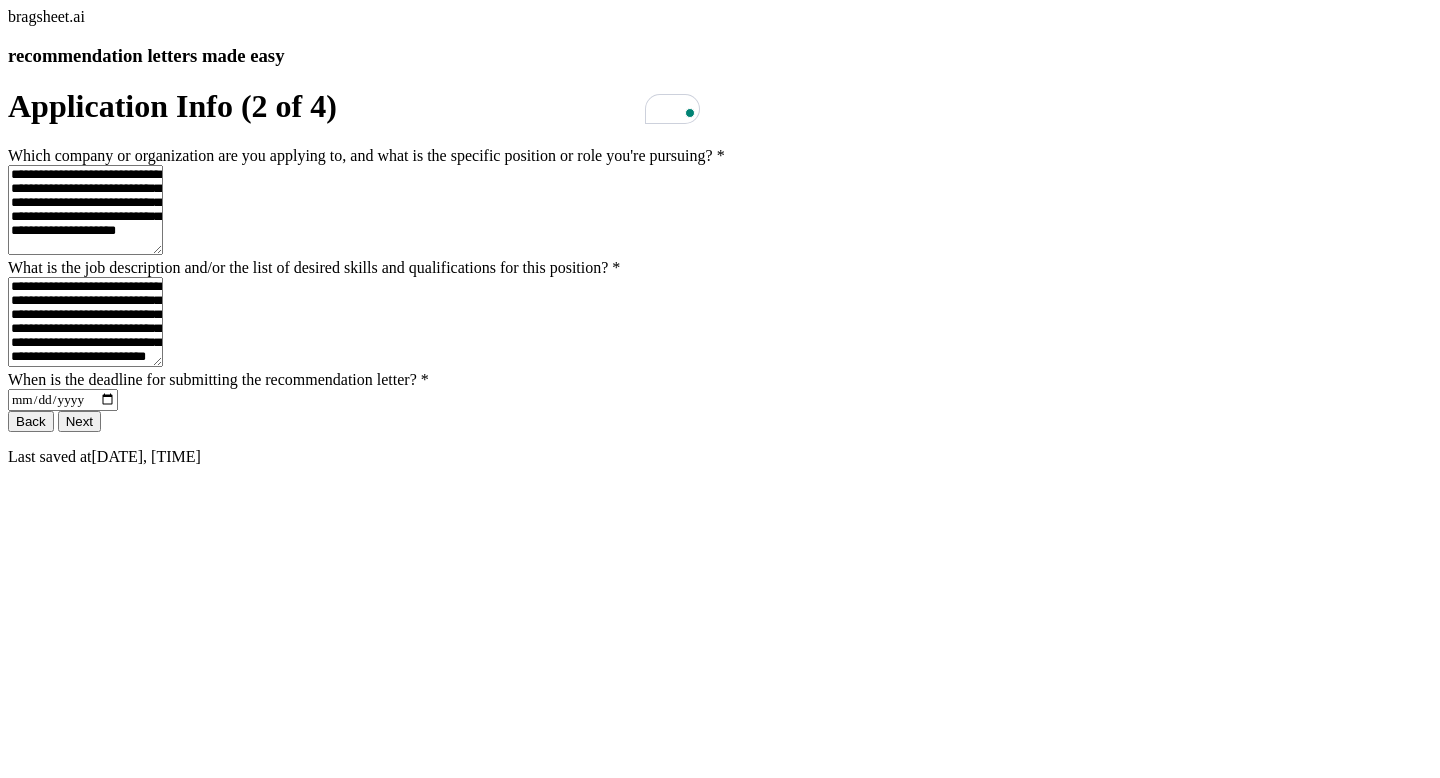 type on "**********" 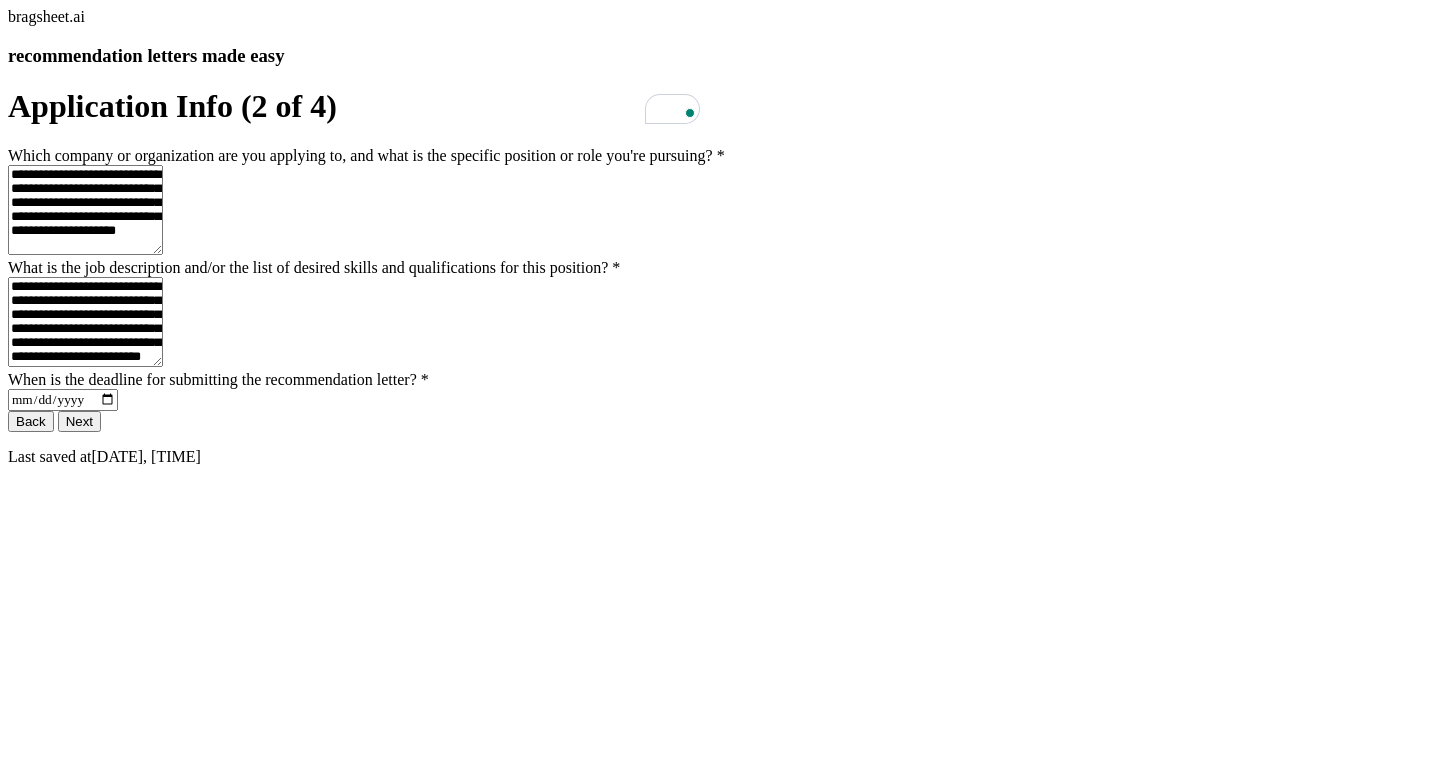 type on "**********" 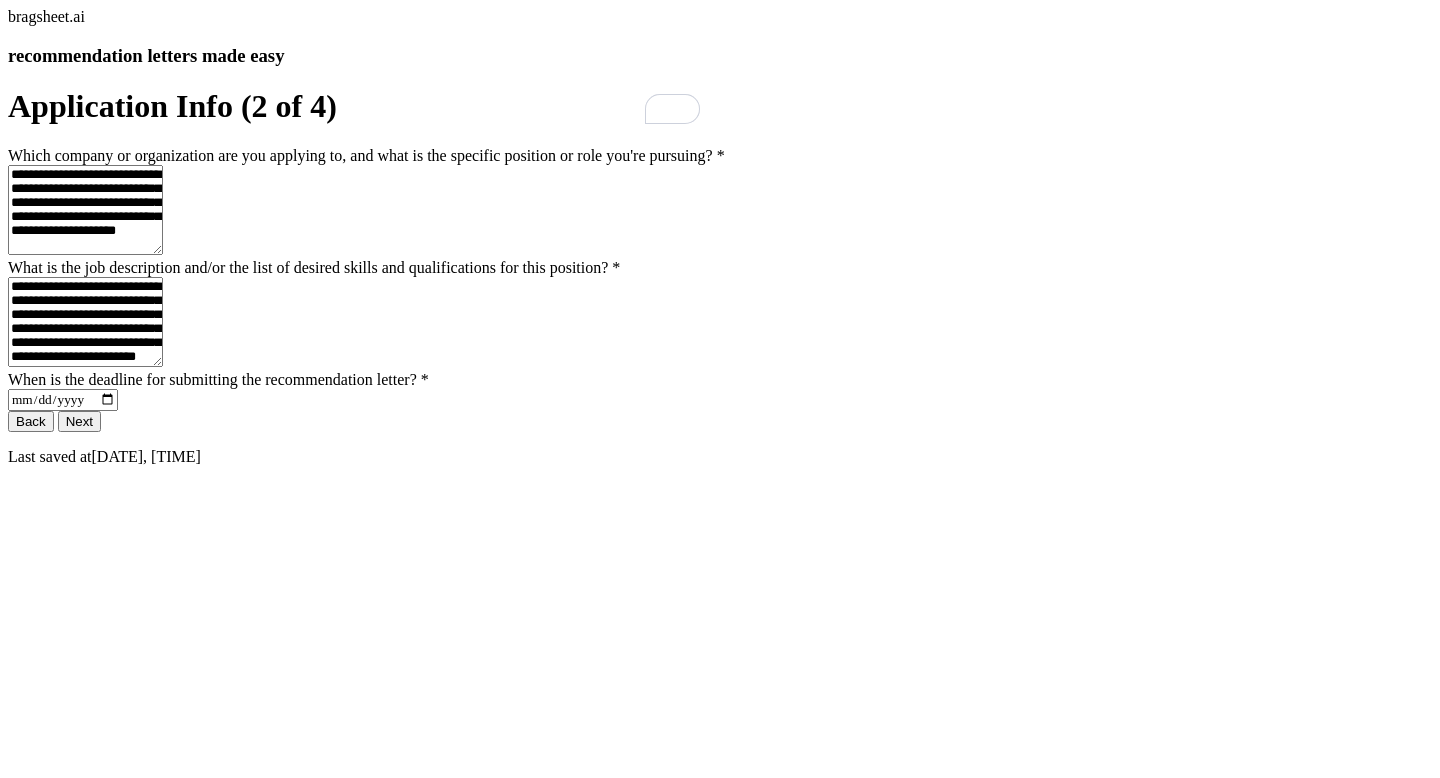 type on "**********" 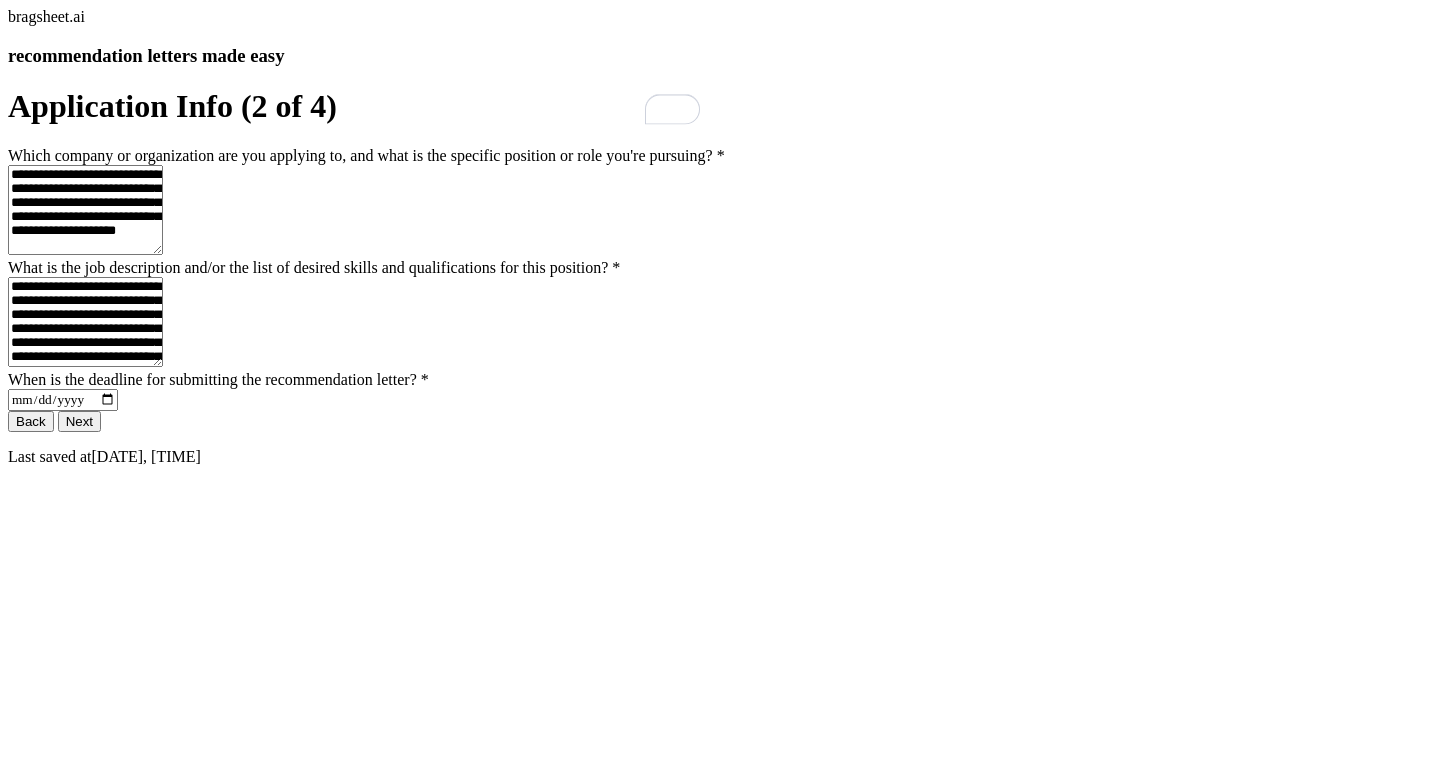 type on "**********" 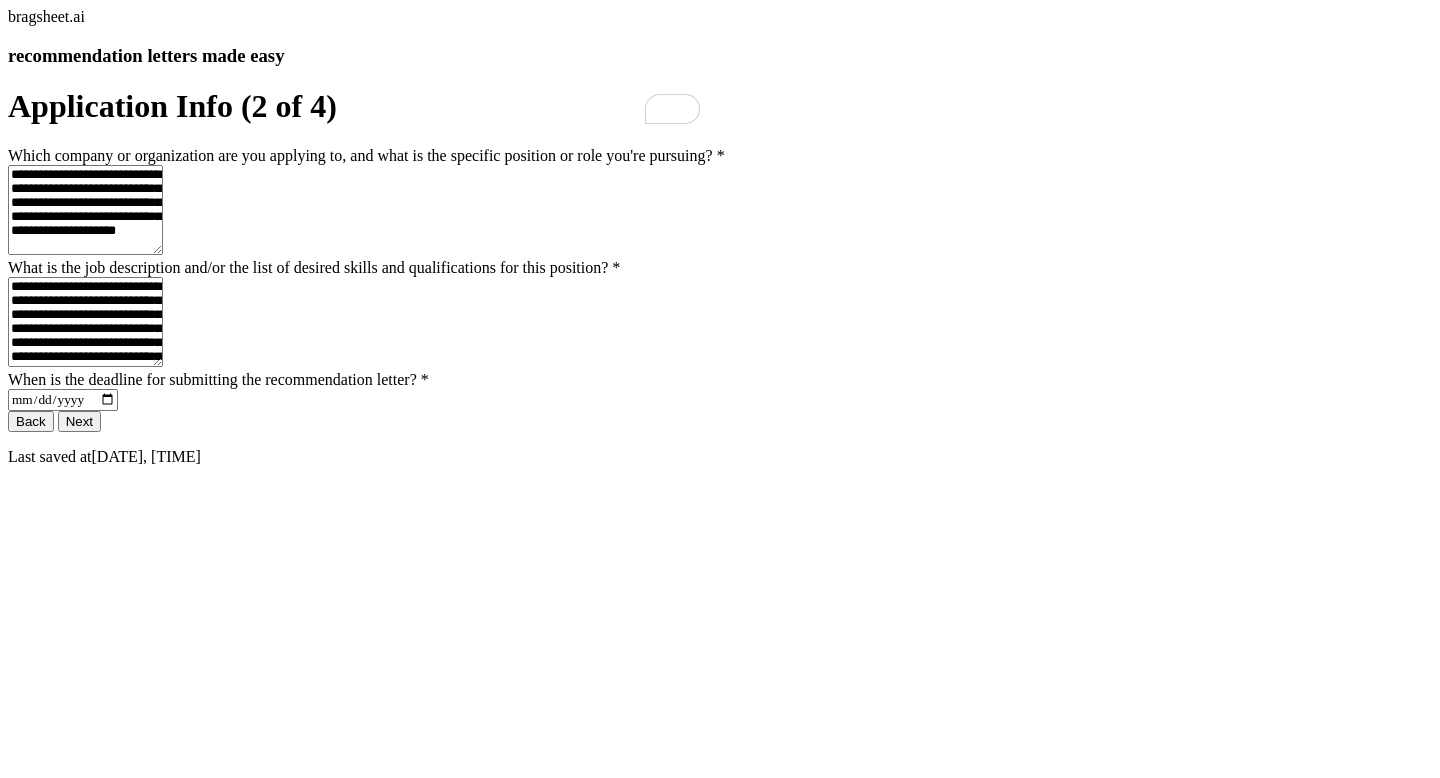 click on "**********" at bounding box center [85, 322] 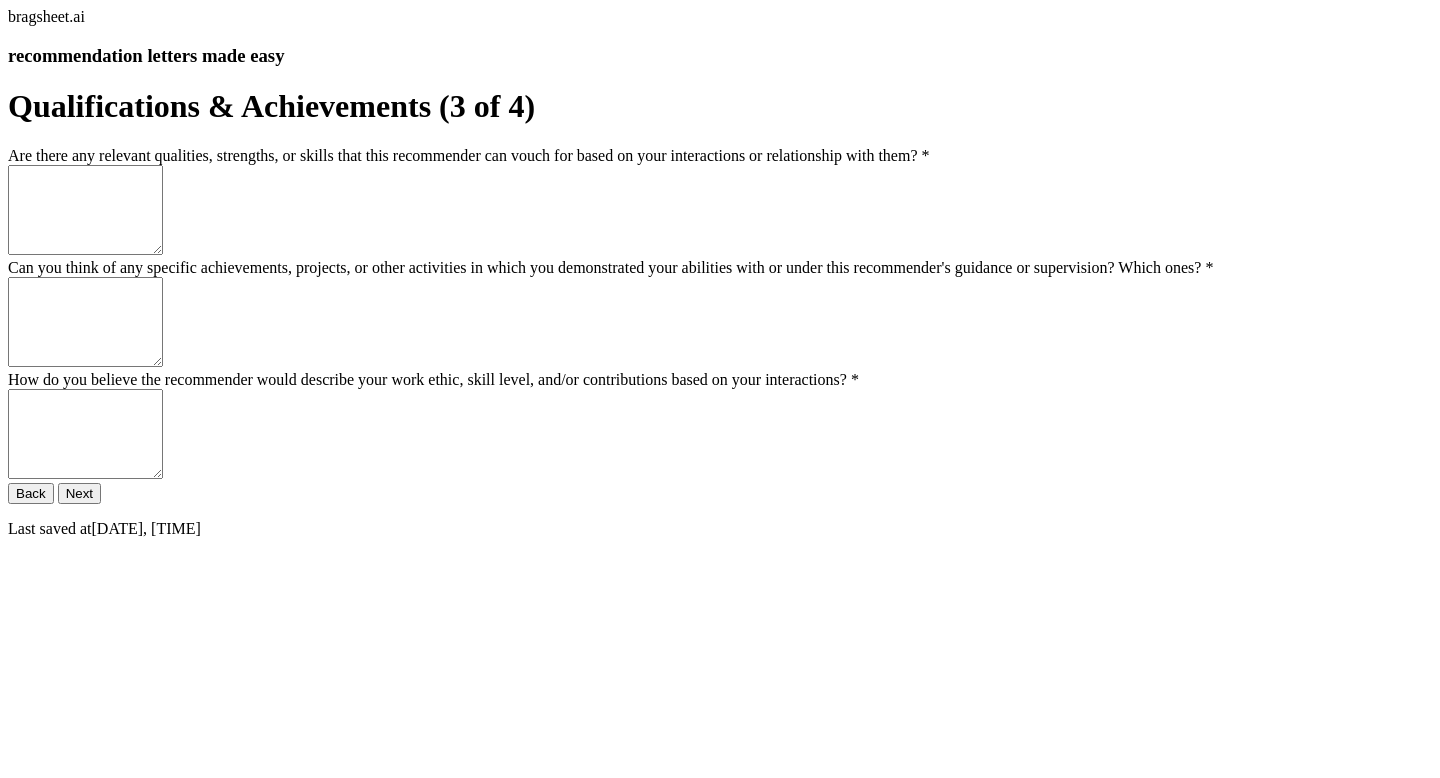 scroll, scrollTop: 0, scrollLeft: 0, axis: both 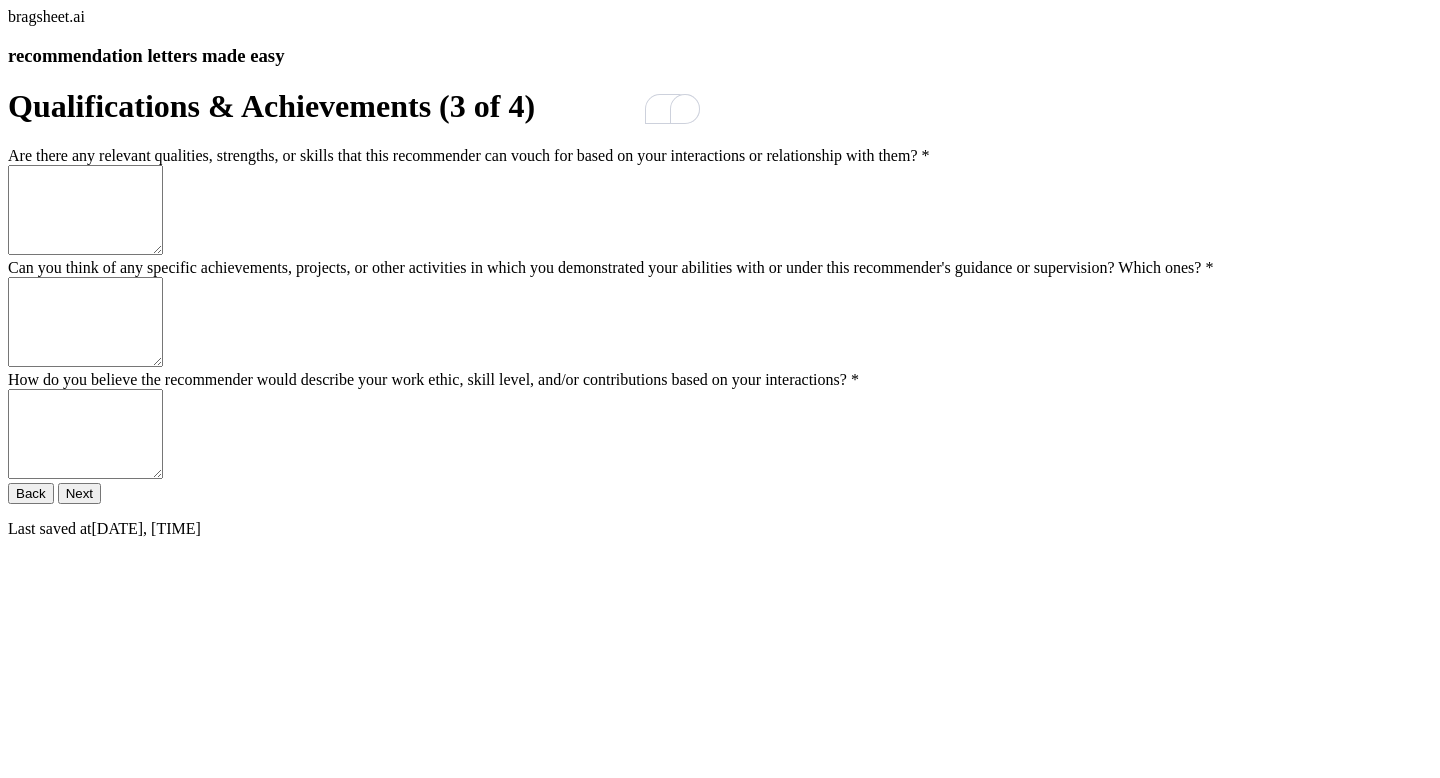 click on "Can you think of any specific achievements, projects, or other
activities in which you demonstrated your abilities with or
under this recommender's guidance or supervision? Which ones?   *" at bounding box center [85, 322] 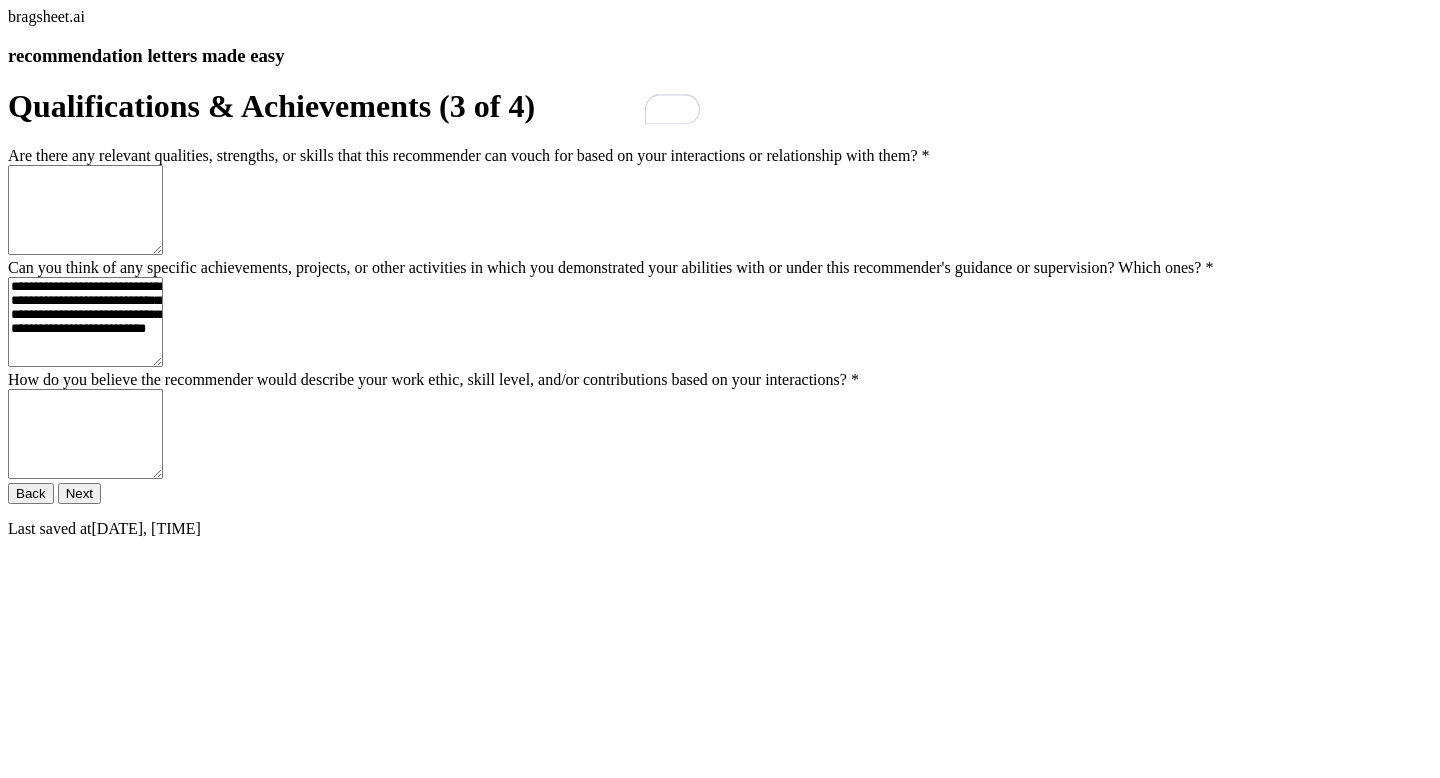 click on "**********" at bounding box center (85, 322) 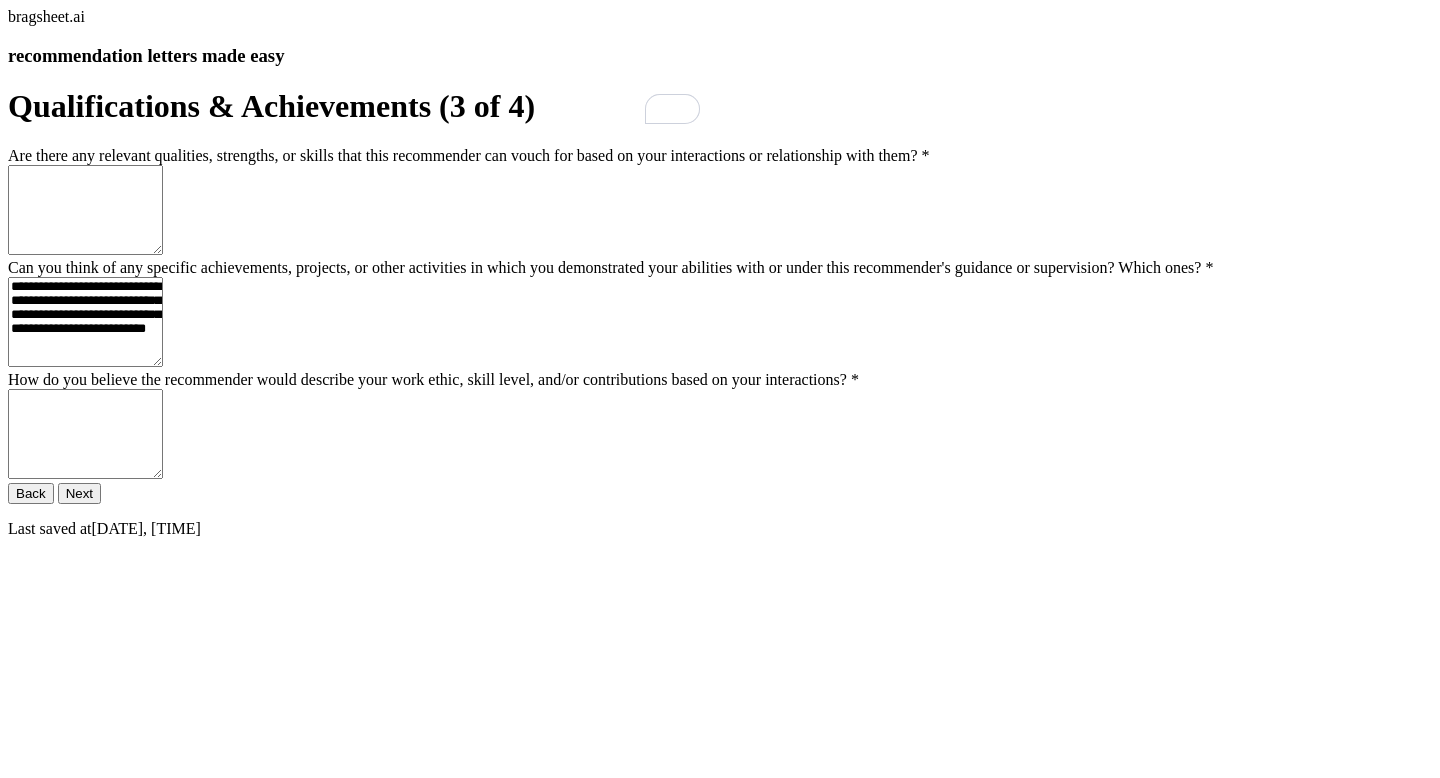 scroll, scrollTop: 180, scrollLeft: 0, axis: vertical 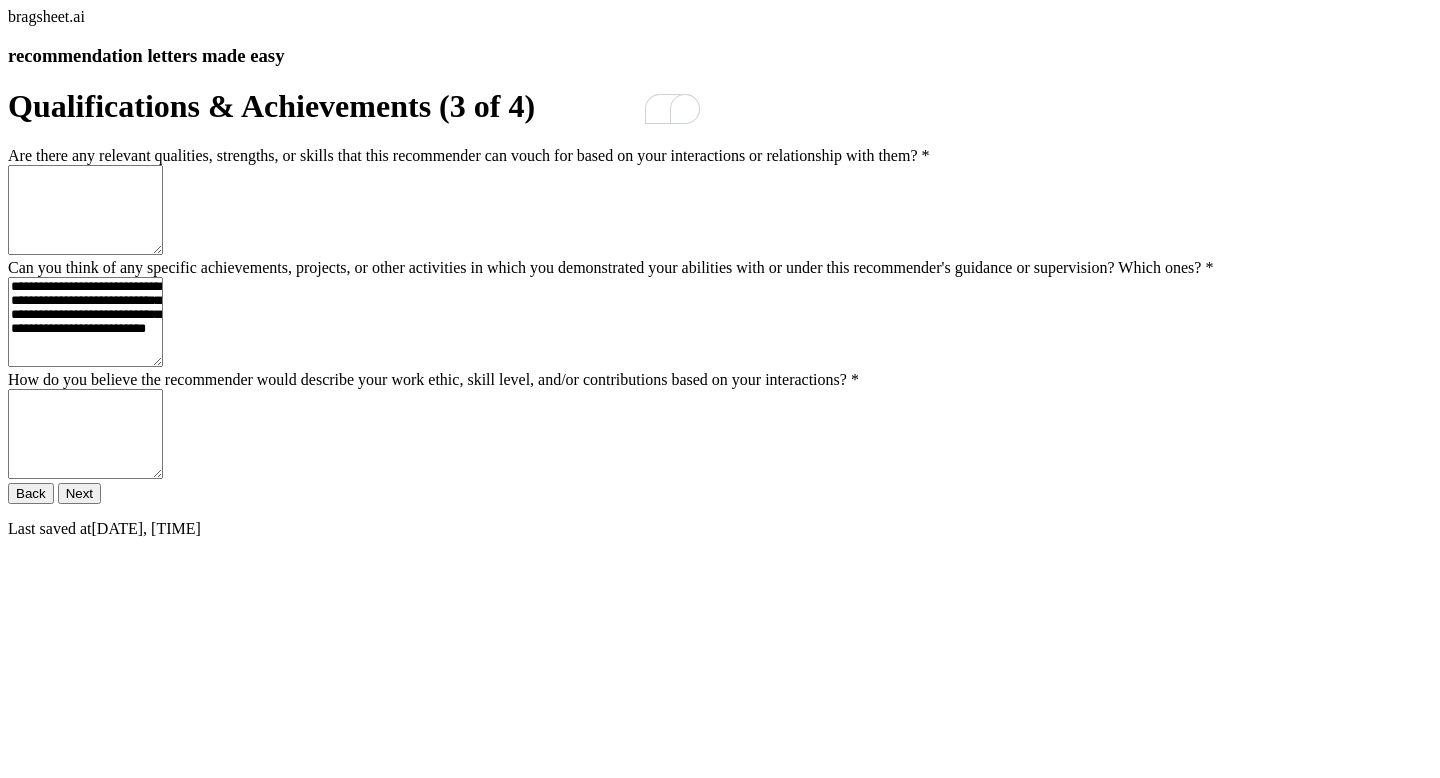 click on "How do you believe the recommender would describe your work
ethic, skill level, and/or contributions based on your
interactions?   *" at bounding box center (85, 434) 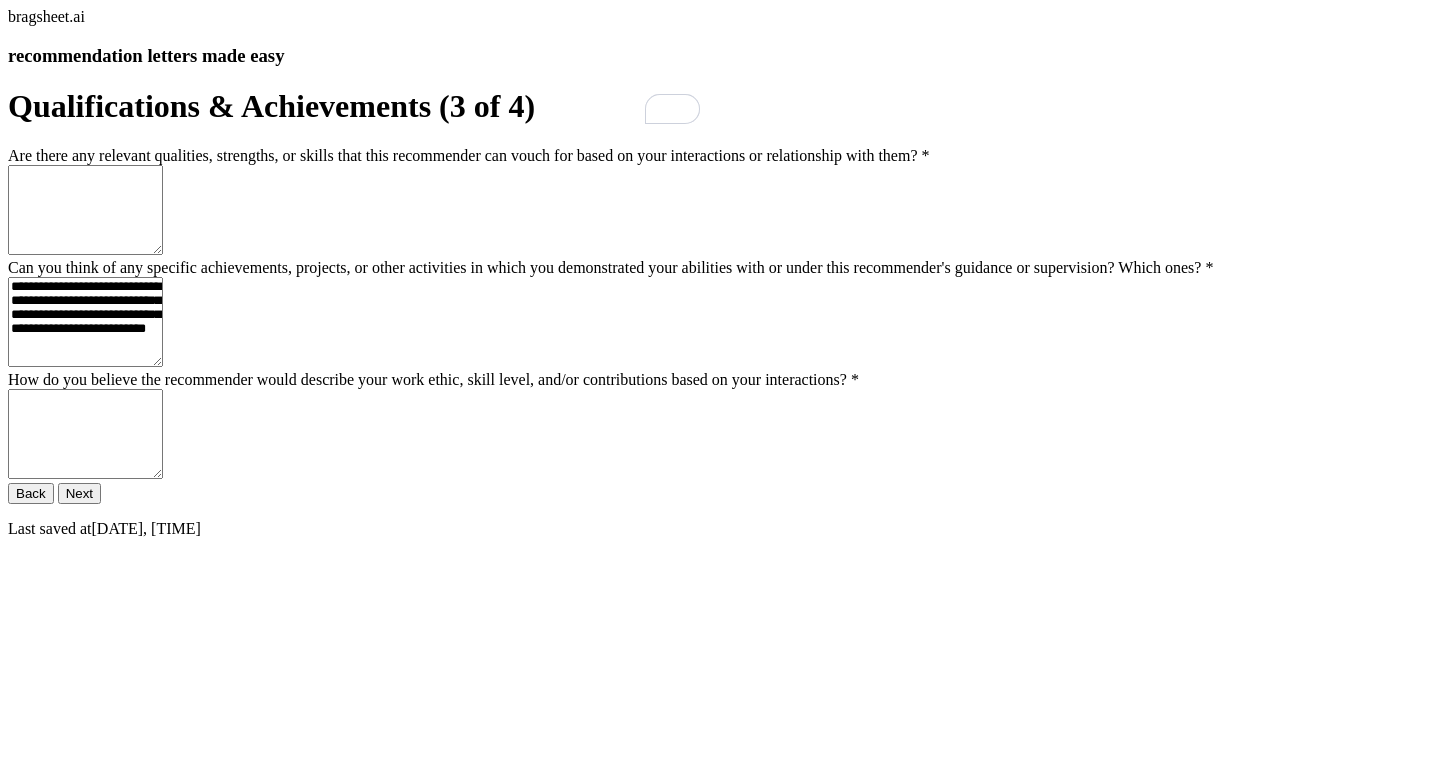 scroll, scrollTop: 0, scrollLeft: 0, axis: both 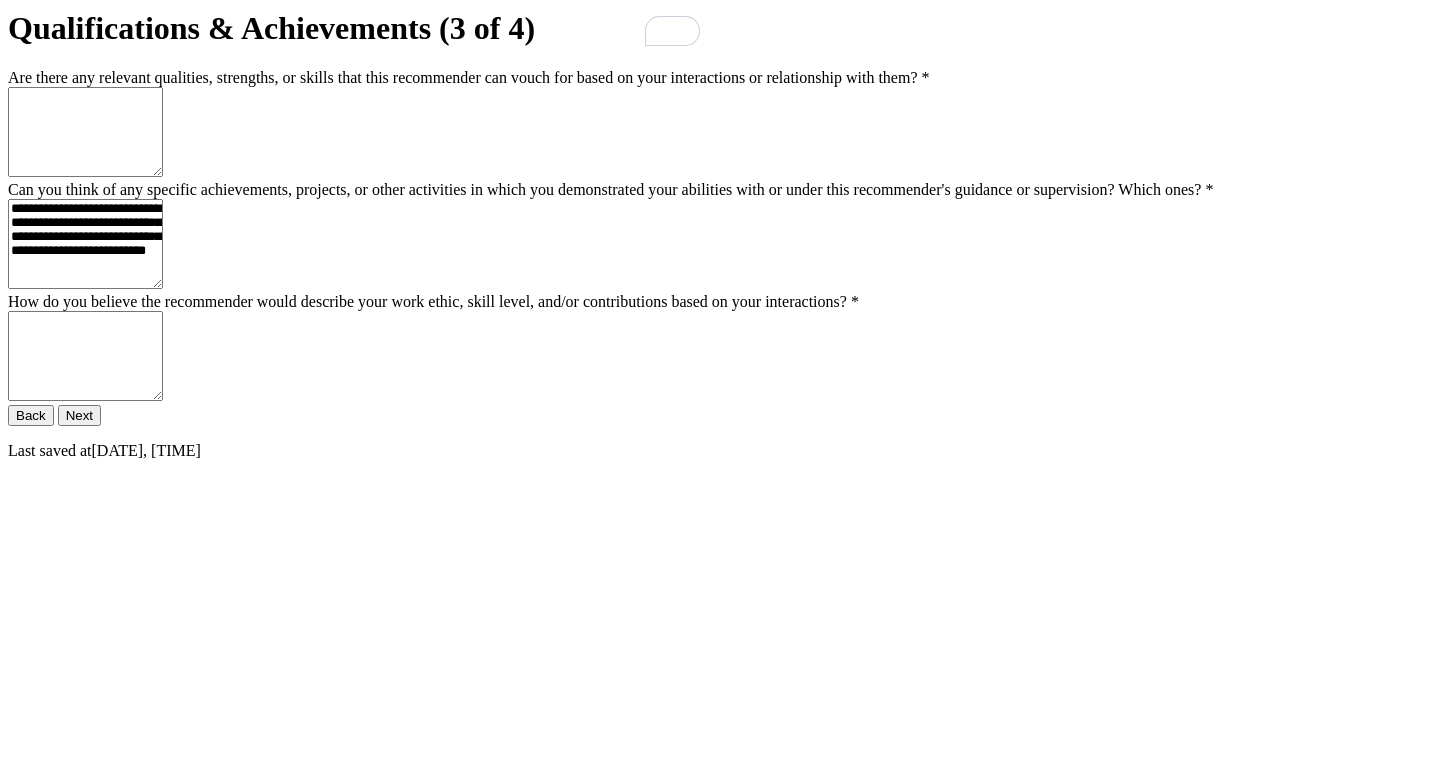 click on "Are there any relevant qualities, strengths, or skills that this
recommender can vouch for based on your interactions or
relationship with them?   *" at bounding box center (85, 132) 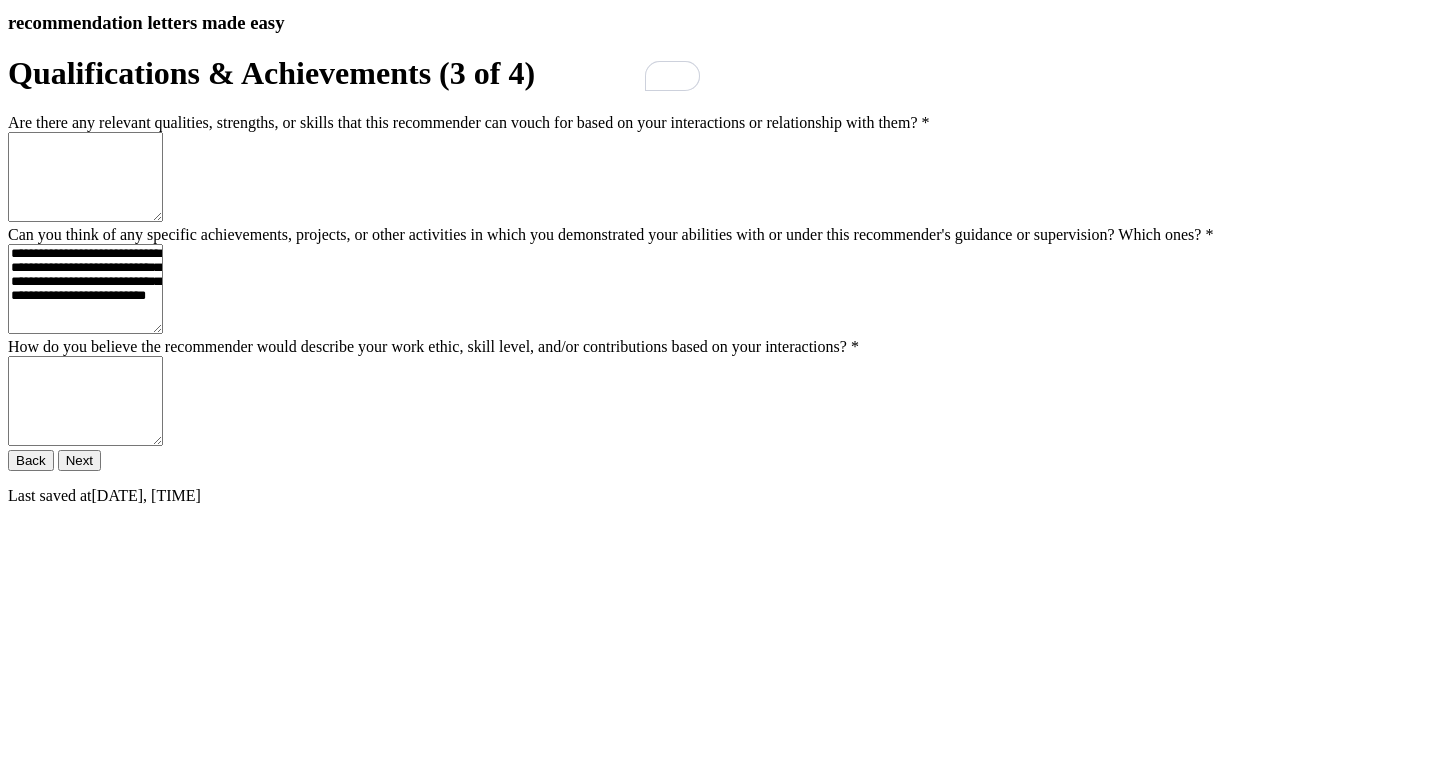scroll, scrollTop: 0, scrollLeft: 0, axis: both 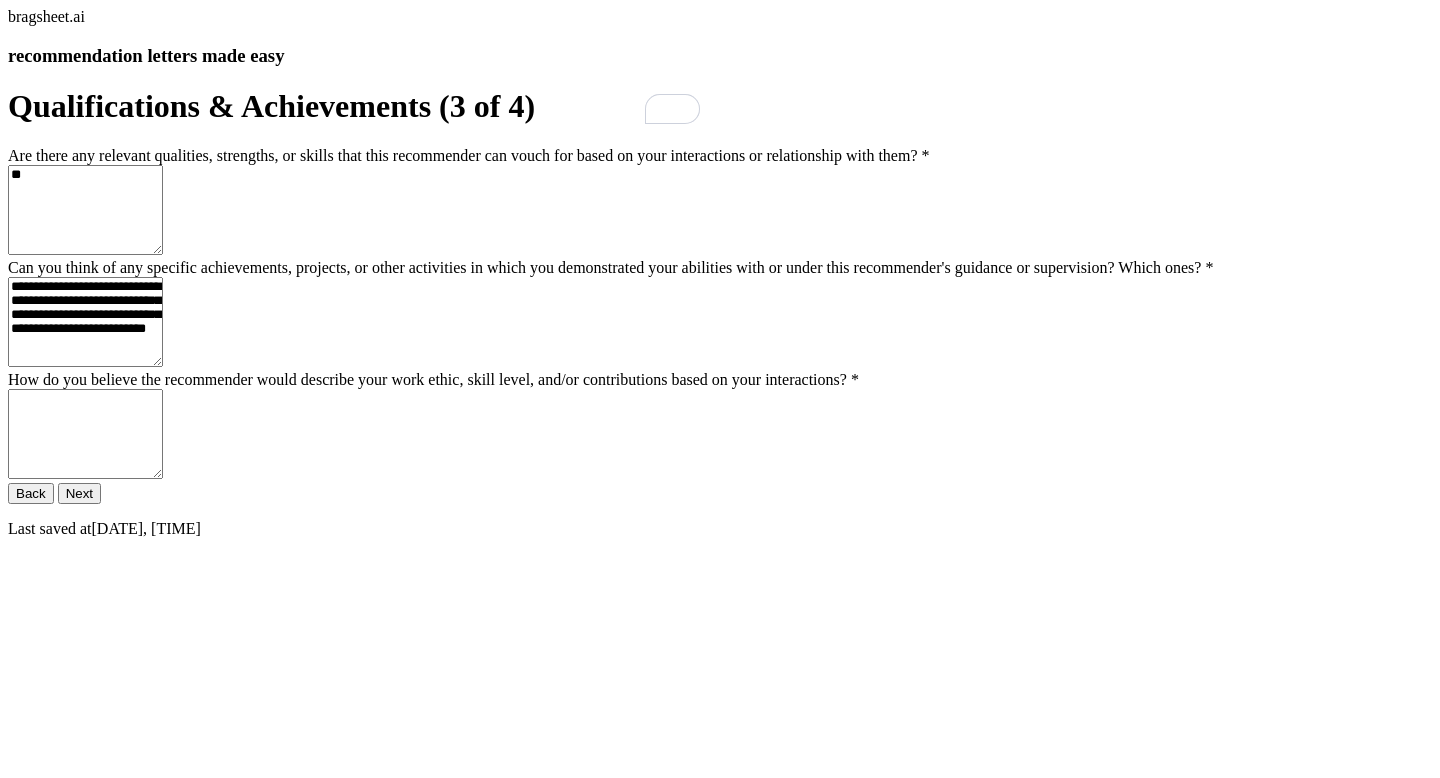 type on "*" 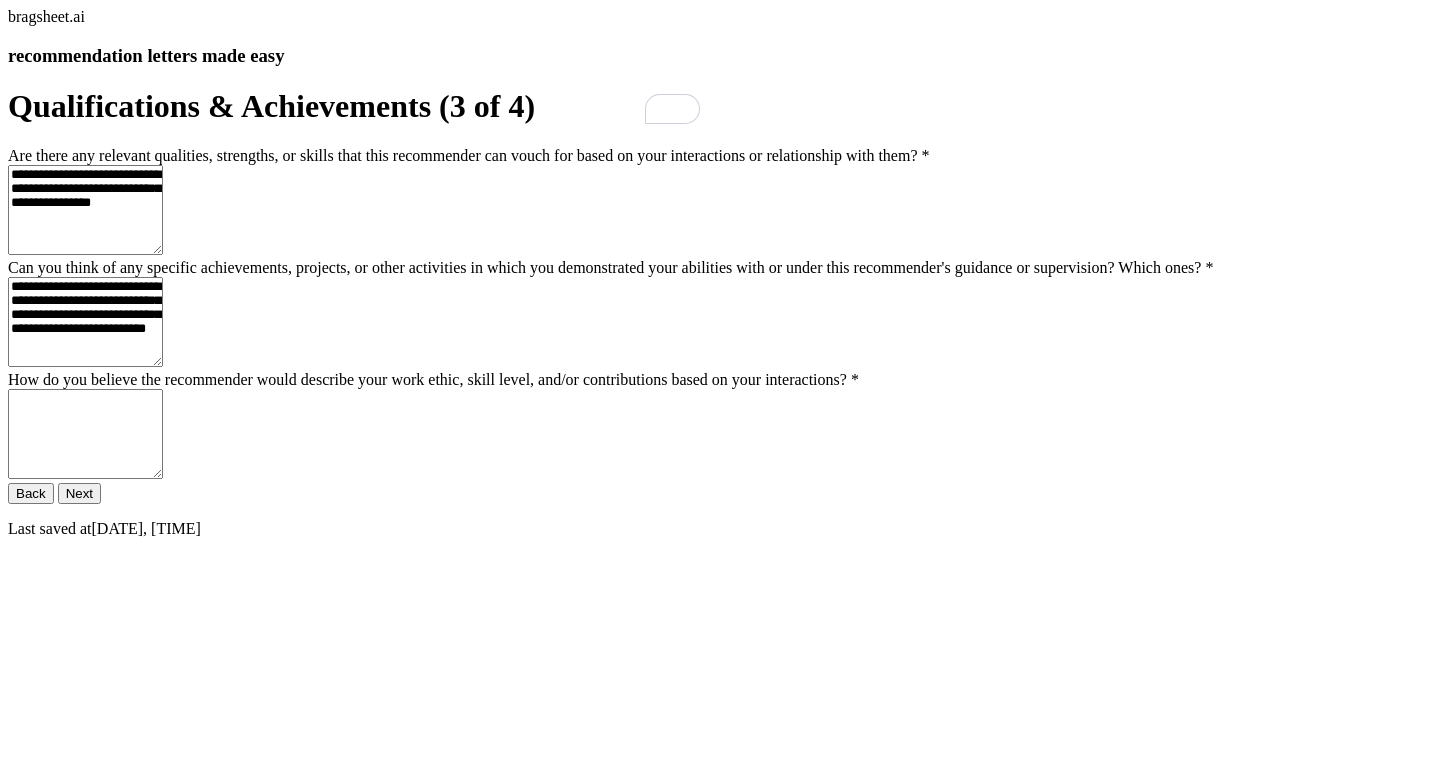 type on "**********" 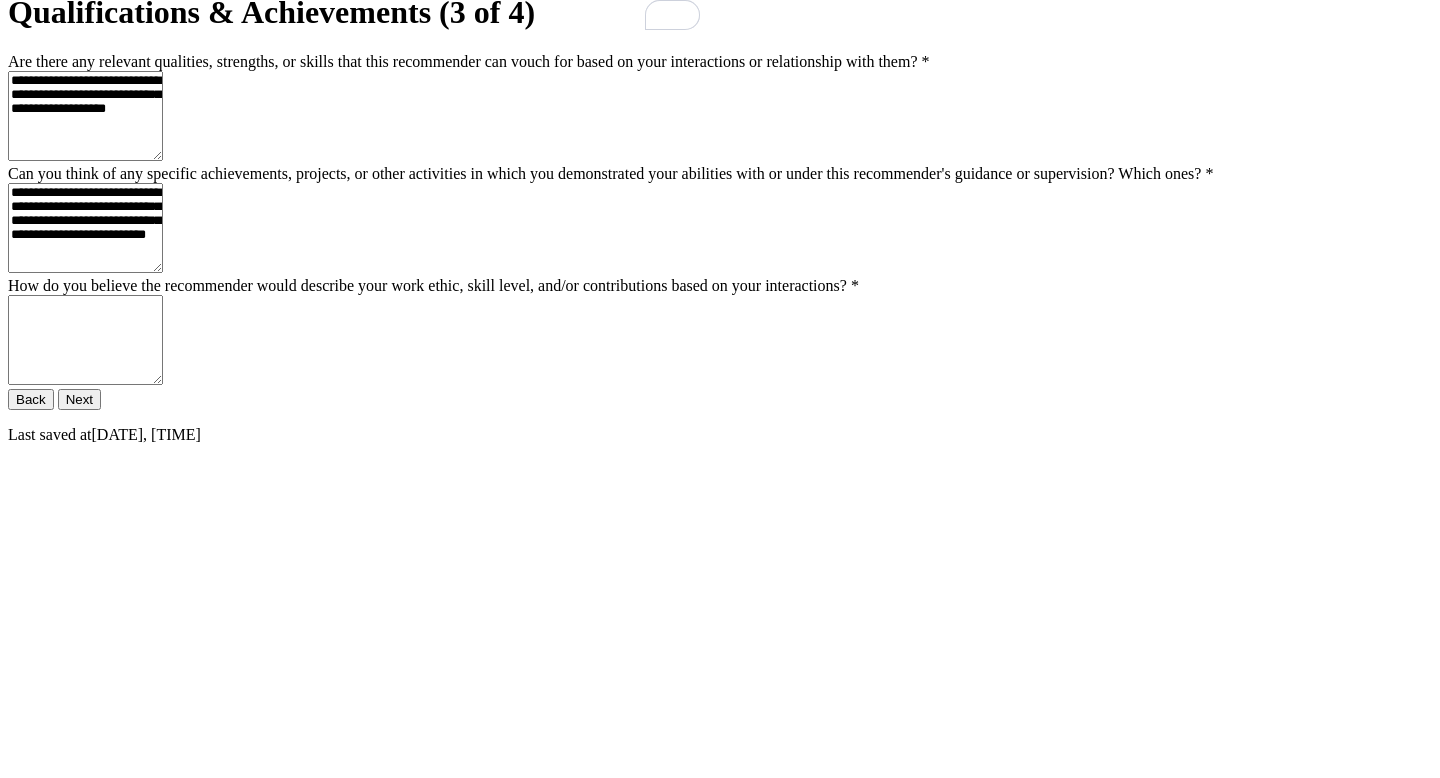 scroll, scrollTop: 134, scrollLeft: 0, axis: vertical 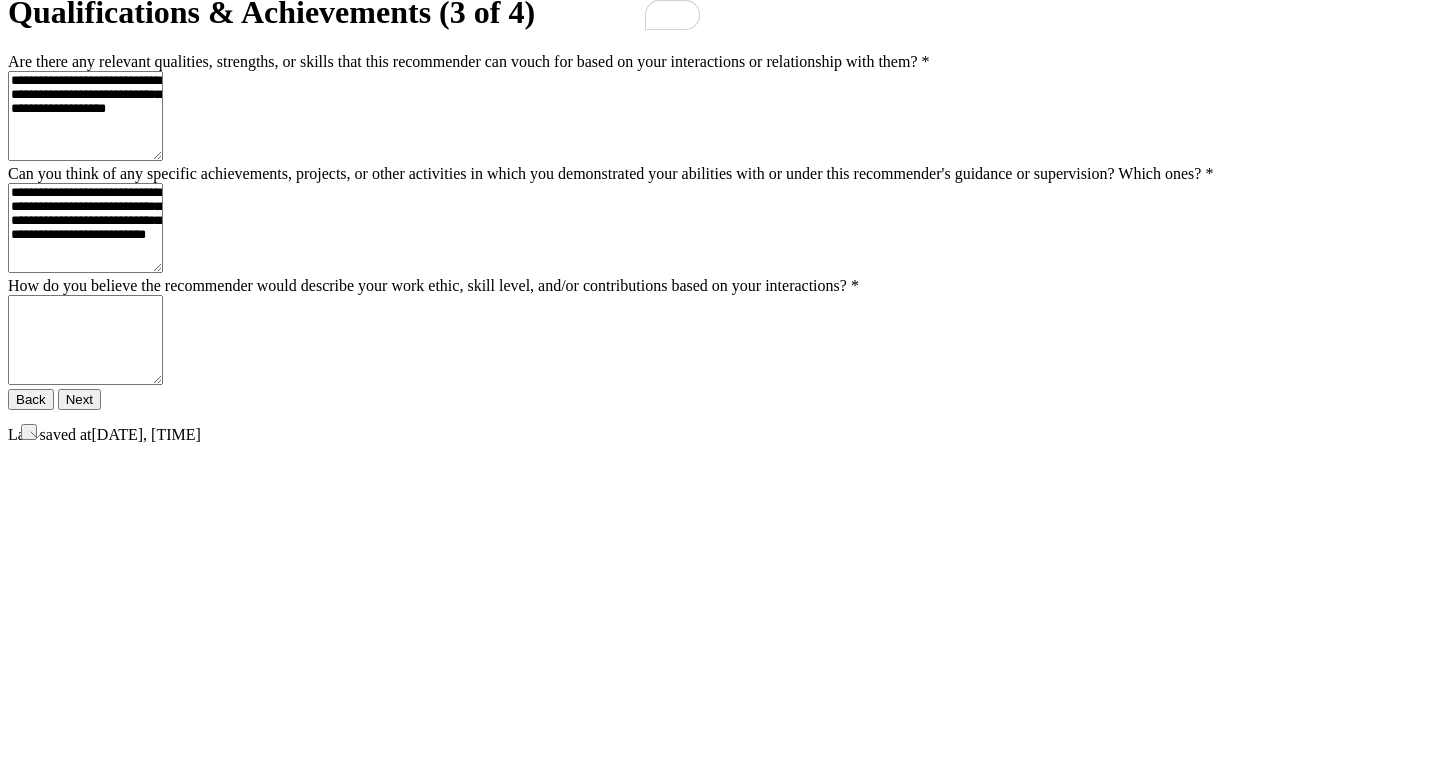 drag, startPoint x: 737, startPoint y: 449, endPoint x: 291, endPoint y: 430, distance: 446.4045 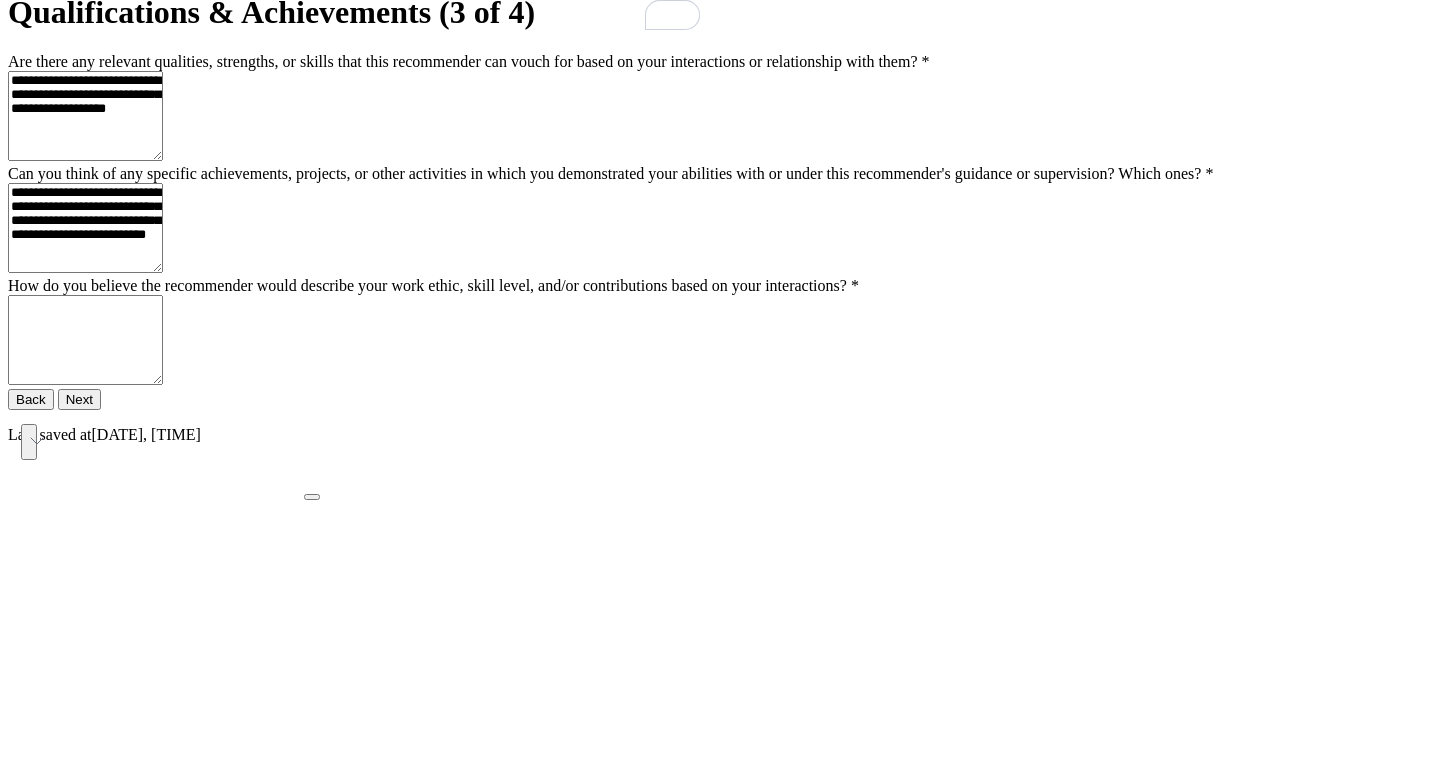 drag, startPoint x: 674, startPoint y: 473, endPoint x: 289, endPoint y: 433, distance: 387.07236 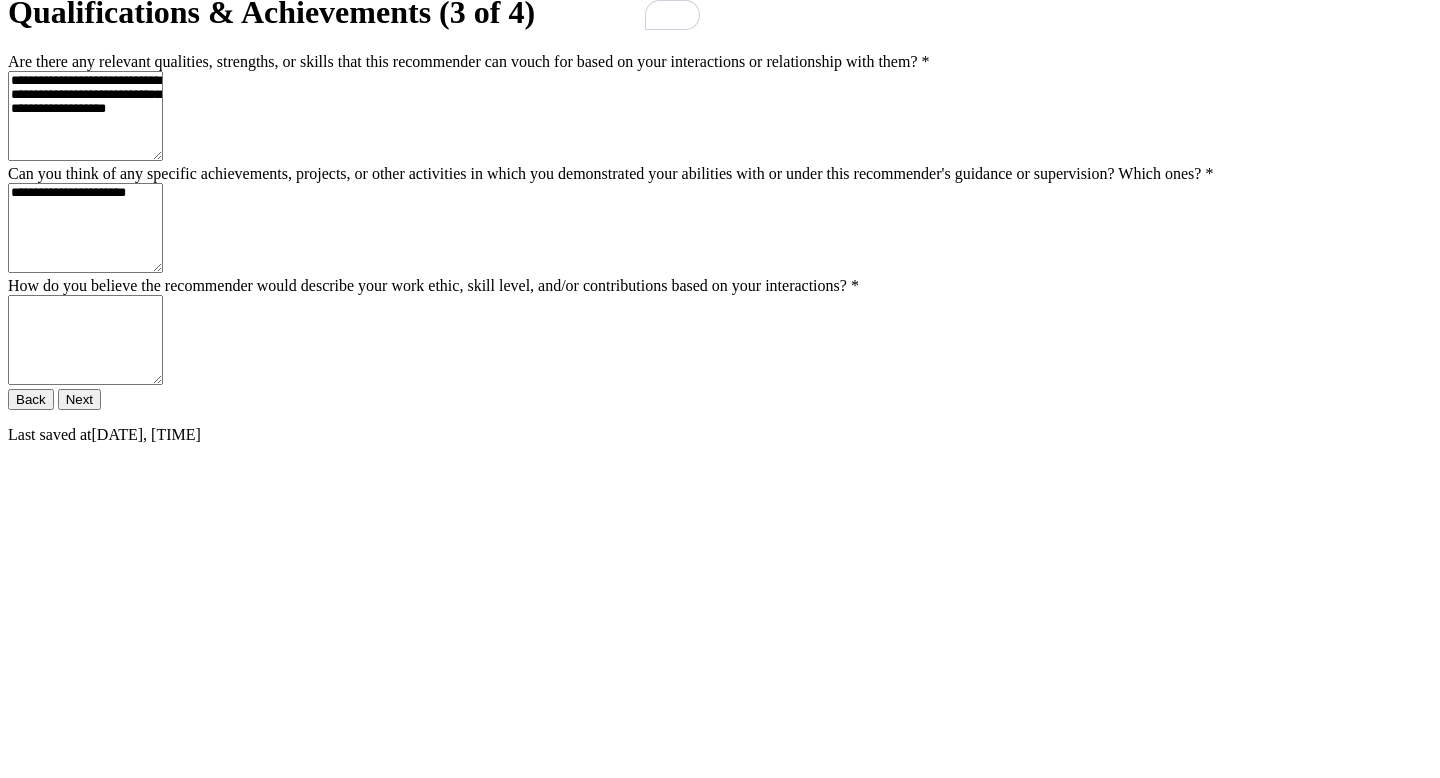 scroll, scrollTop: 288, scrollLeft: 0, axis: vertical 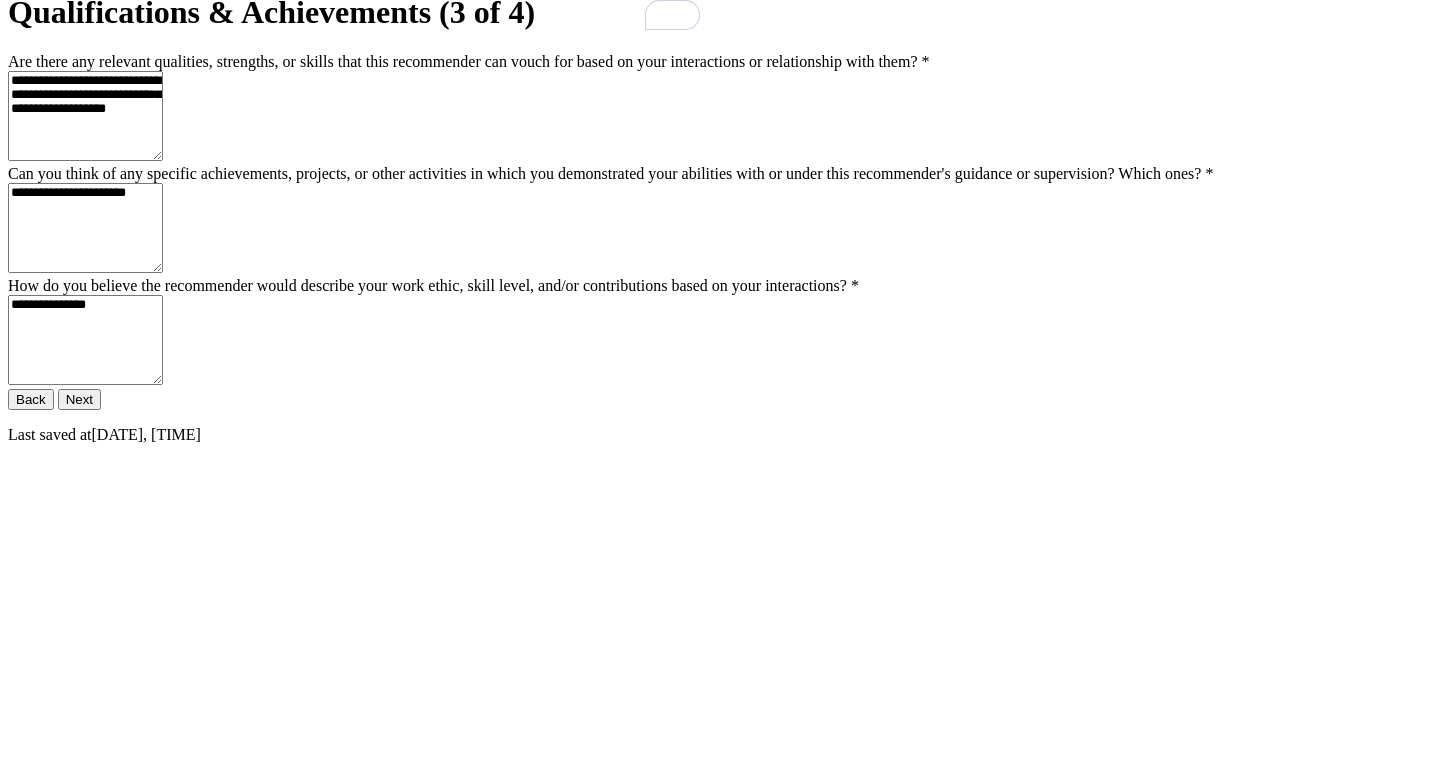 type on "**********" 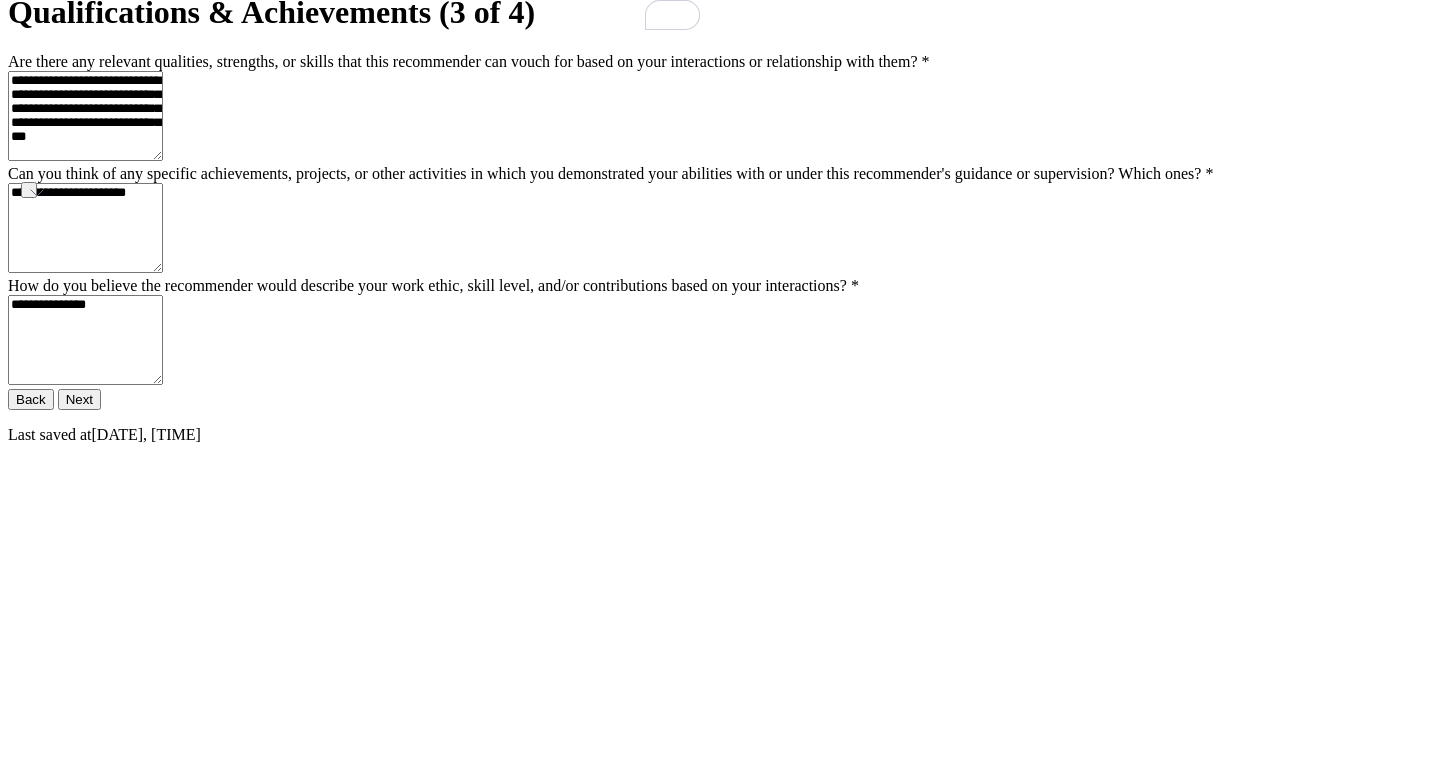 drag, startPoint x: 721, startPoint y: 254, endPoint x: 519, endPoint y: 252, distance: 202.0099 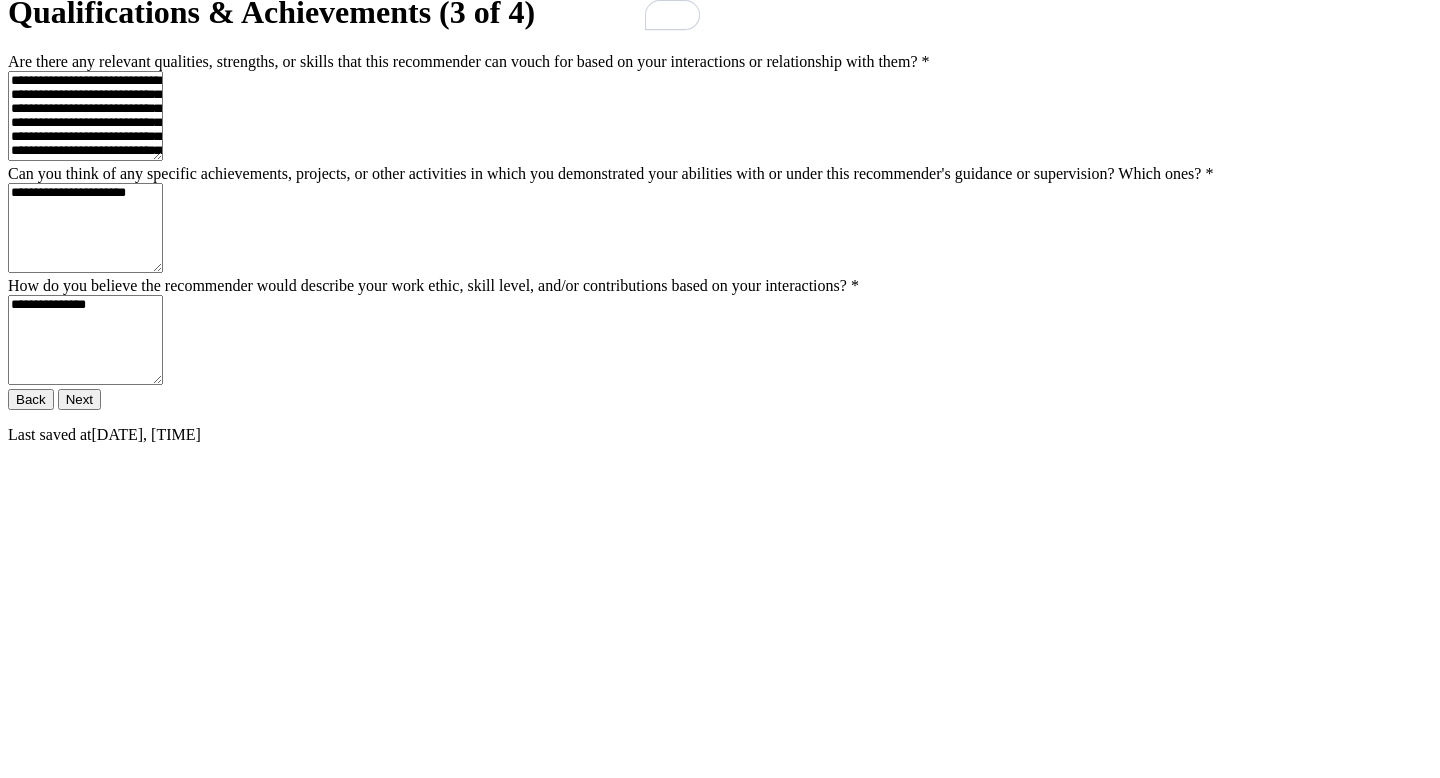 click on "**********" at bounding box center (85, 116) 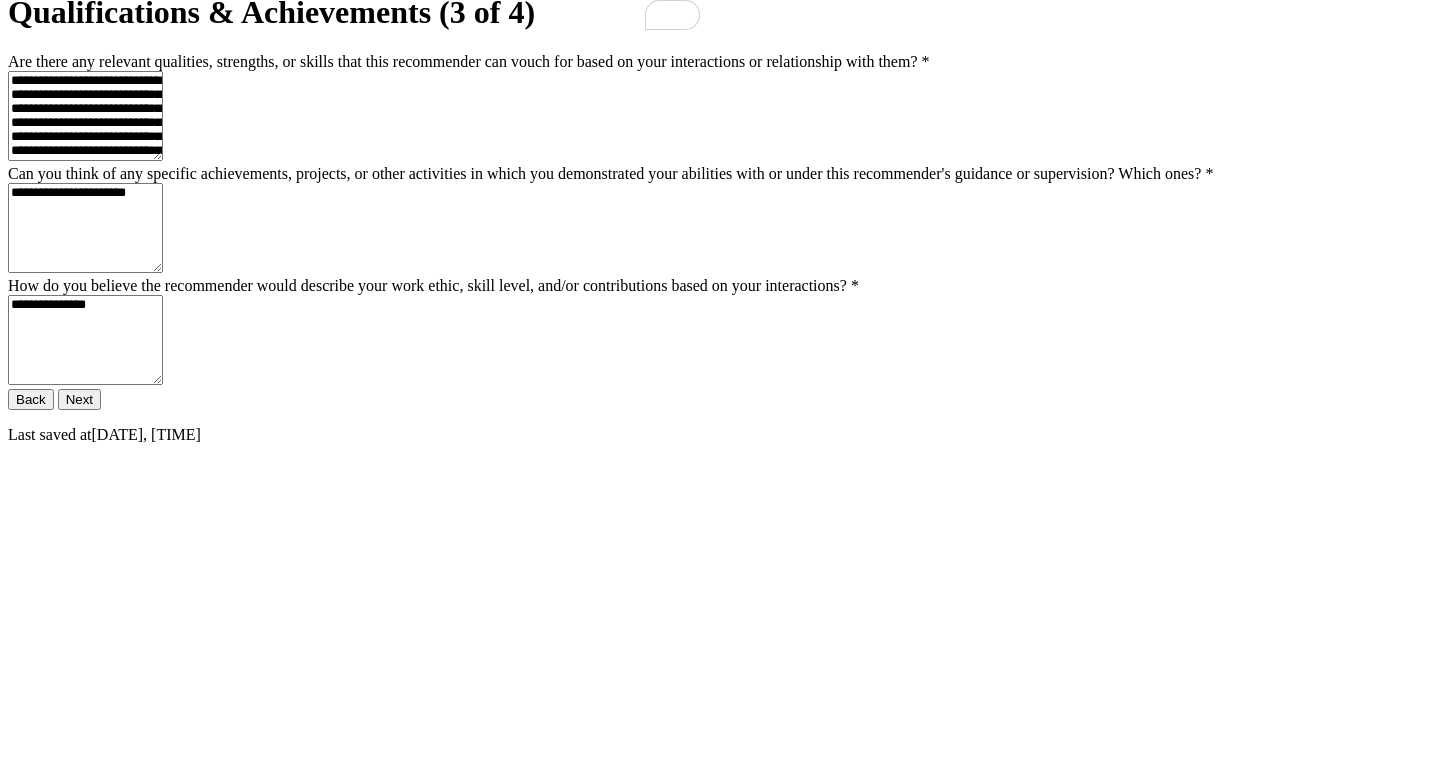 scroll, scrollTop: 146, scrollLeft: 0, axis: vertical 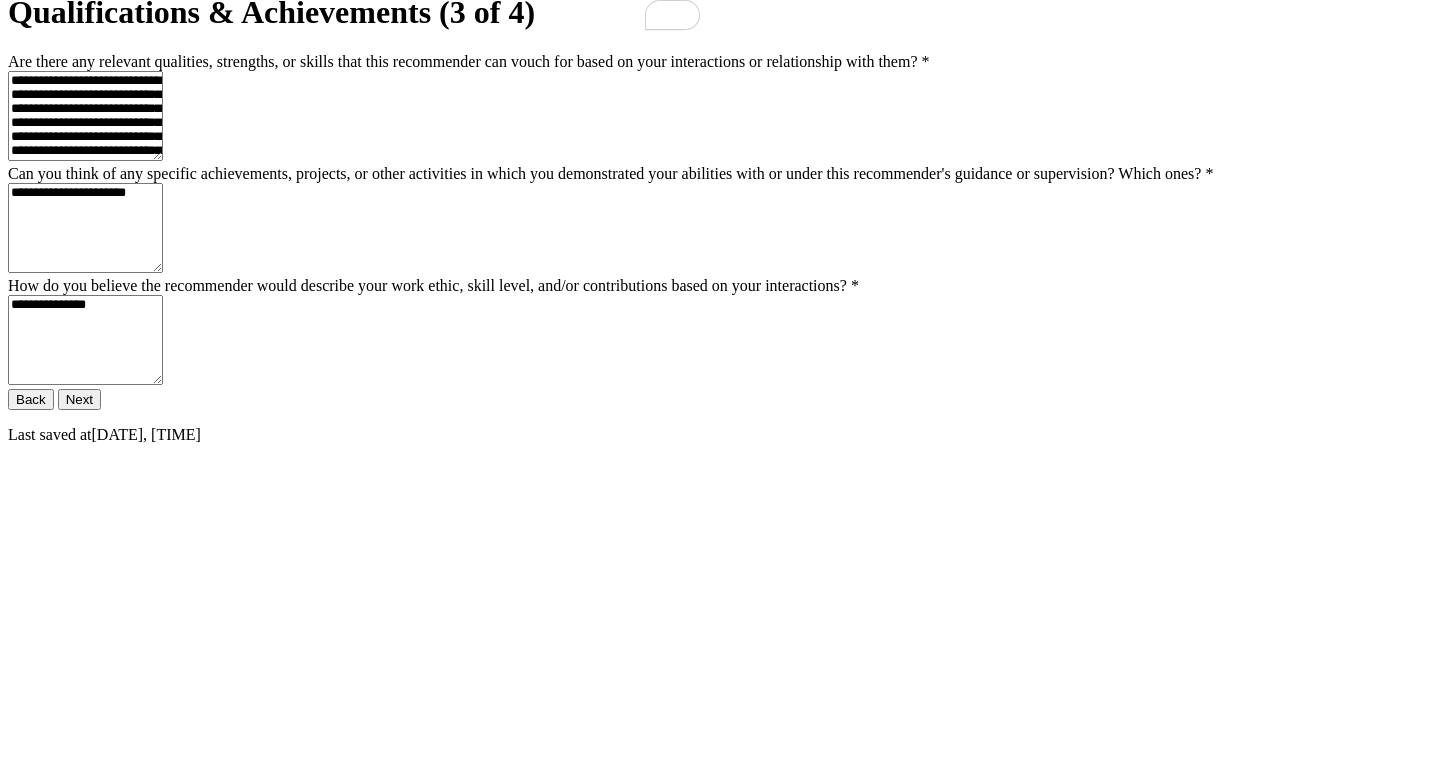 click on "**********" at bounding box center [85, 116] 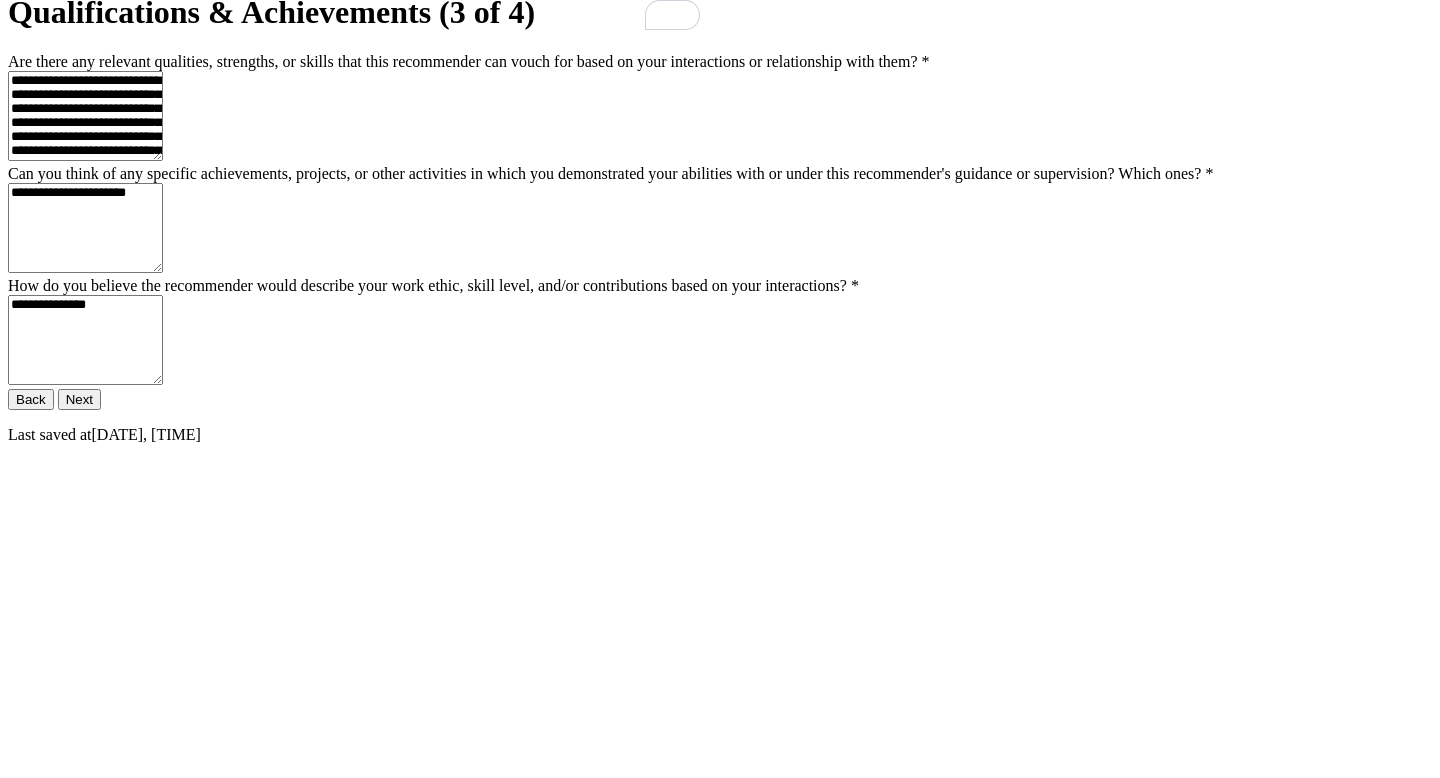 click on "**********" at bounding box center (85, 116) 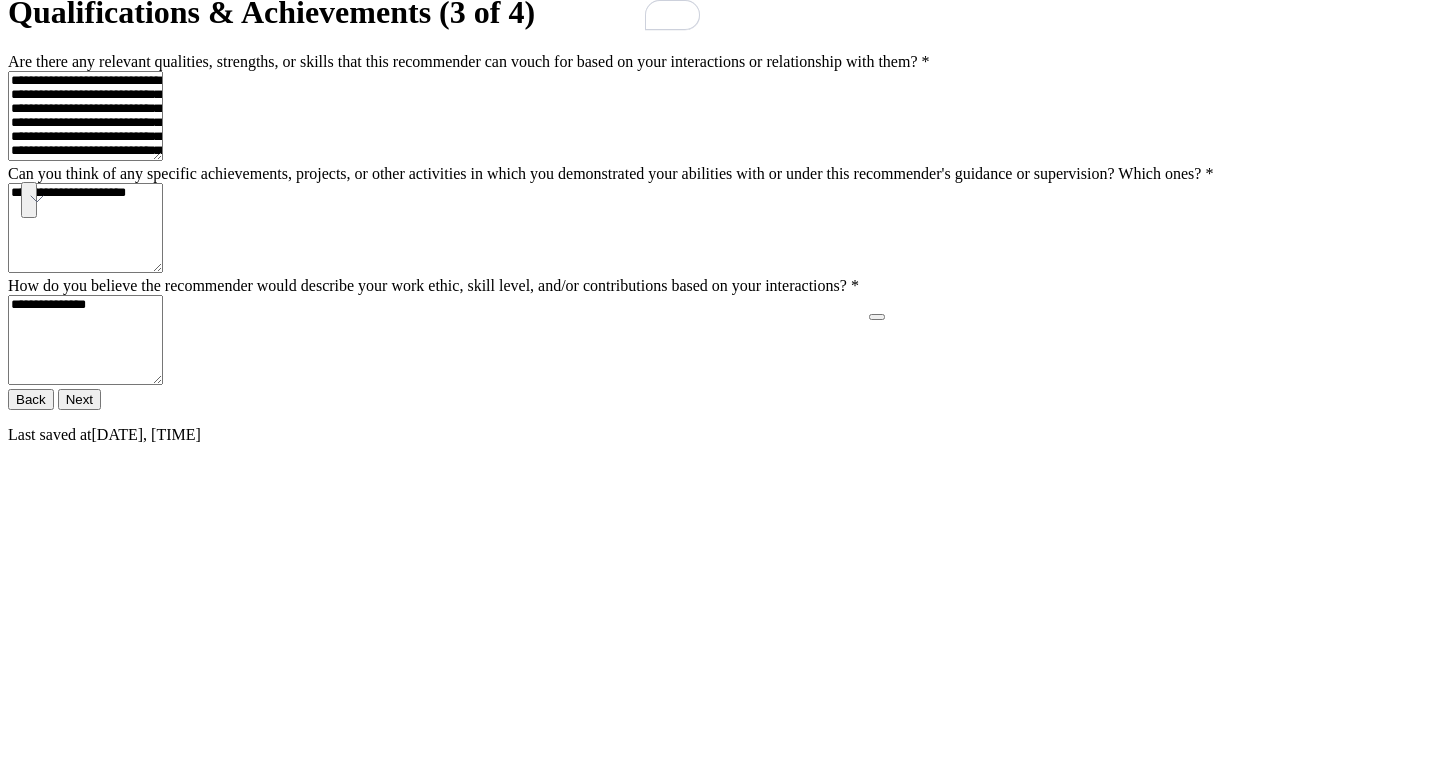 click on "**********" at bounding box center (85, 116) 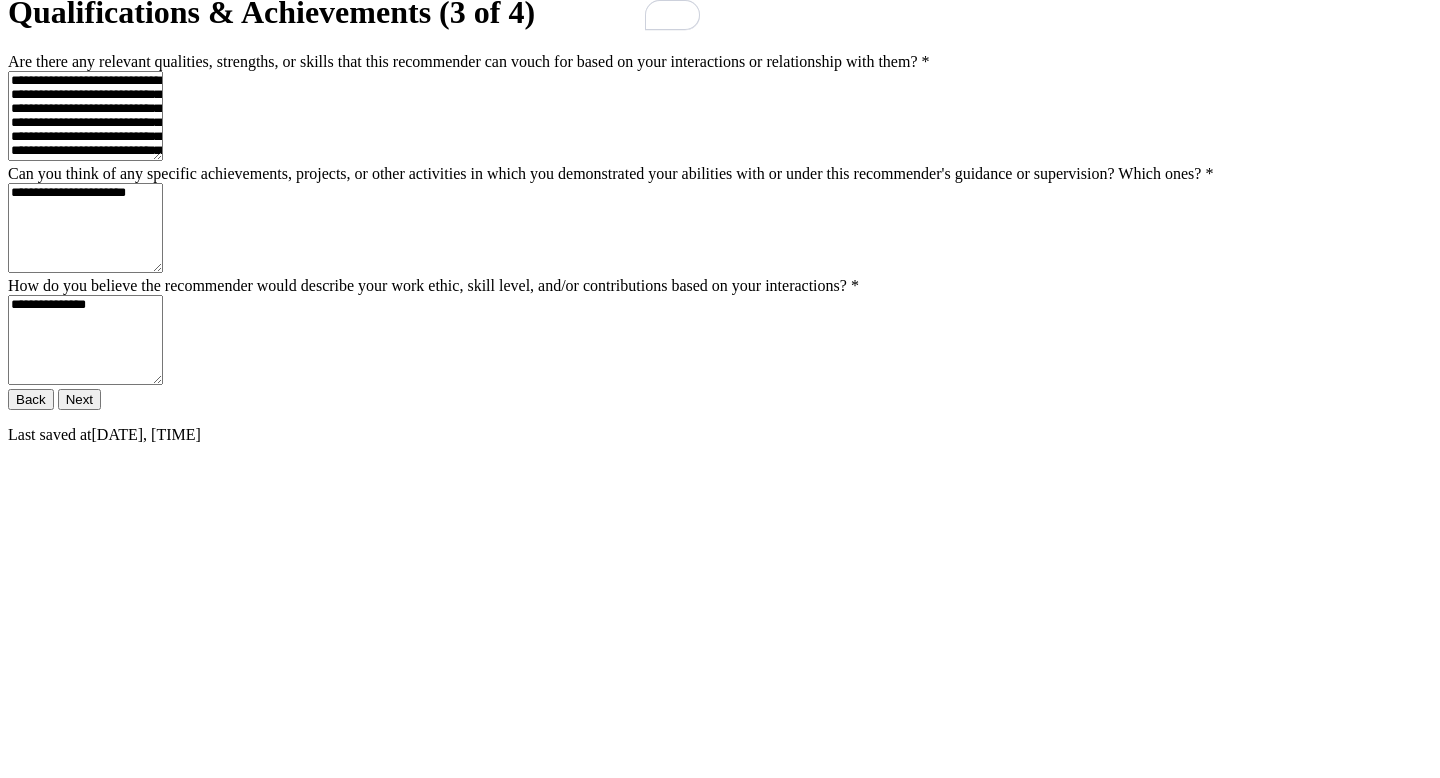 scroll, scrollTop: 267, scrollLeft: 0, axis: vertical 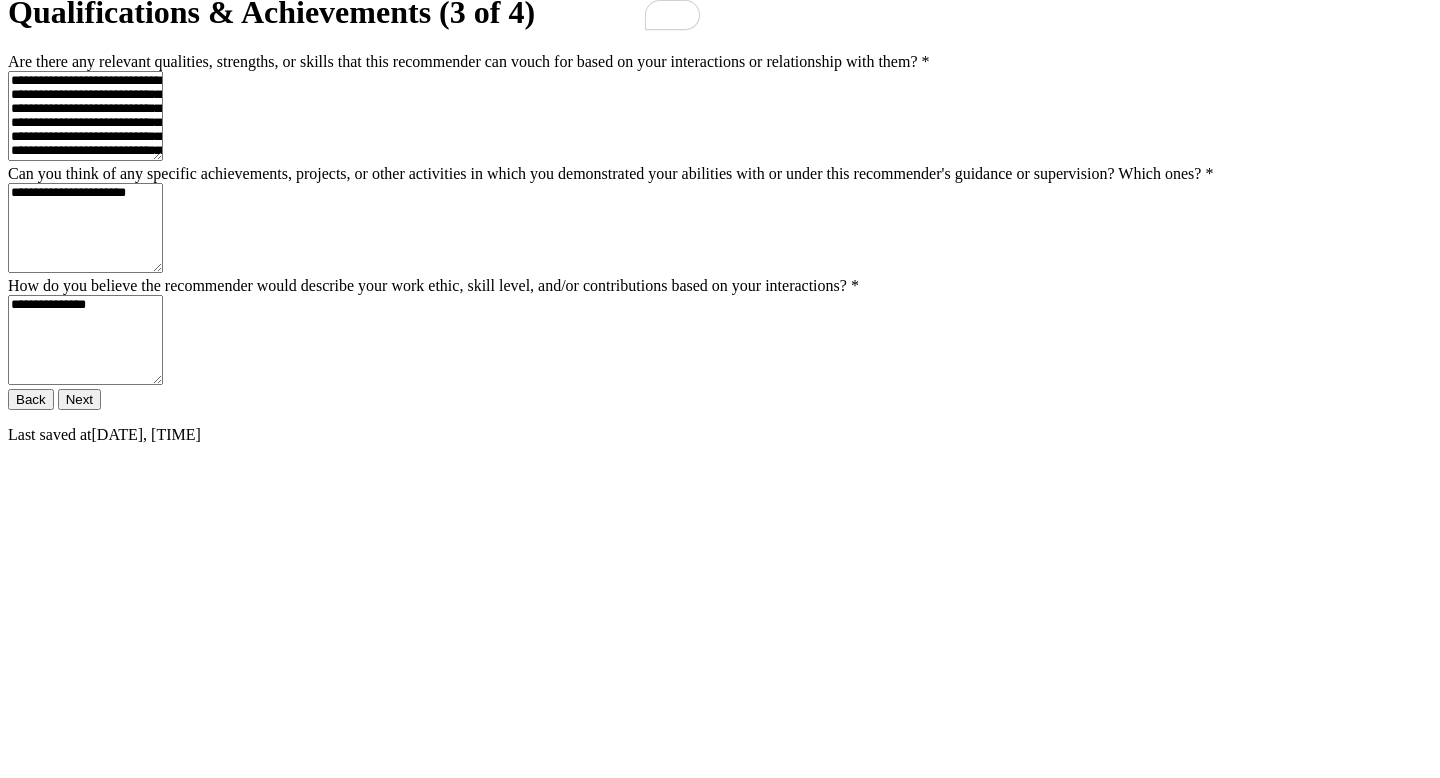 type on "**********" 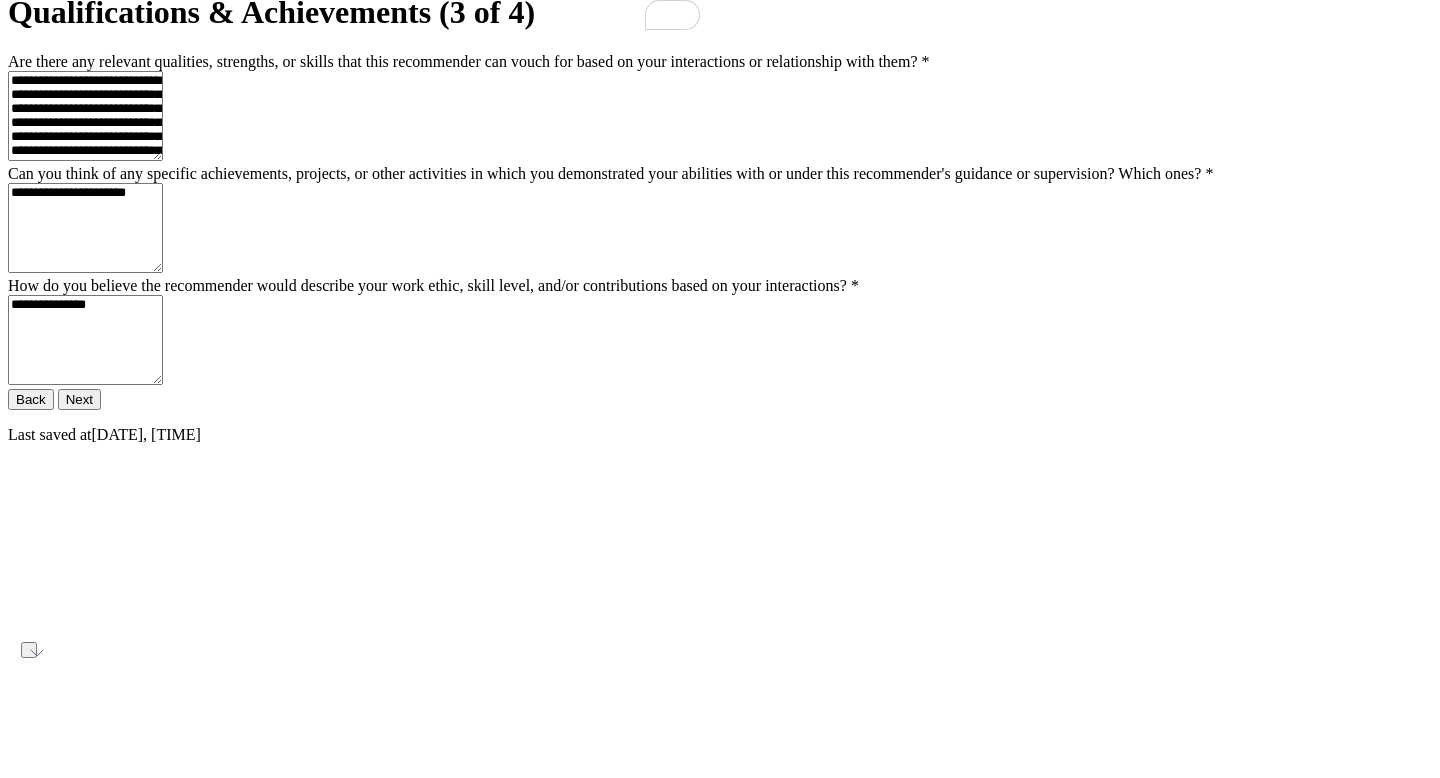 drag, startPoint x: 723, startPoint y: 534, endPoint x: 373, endPoint y: 528, distance: 350.05142 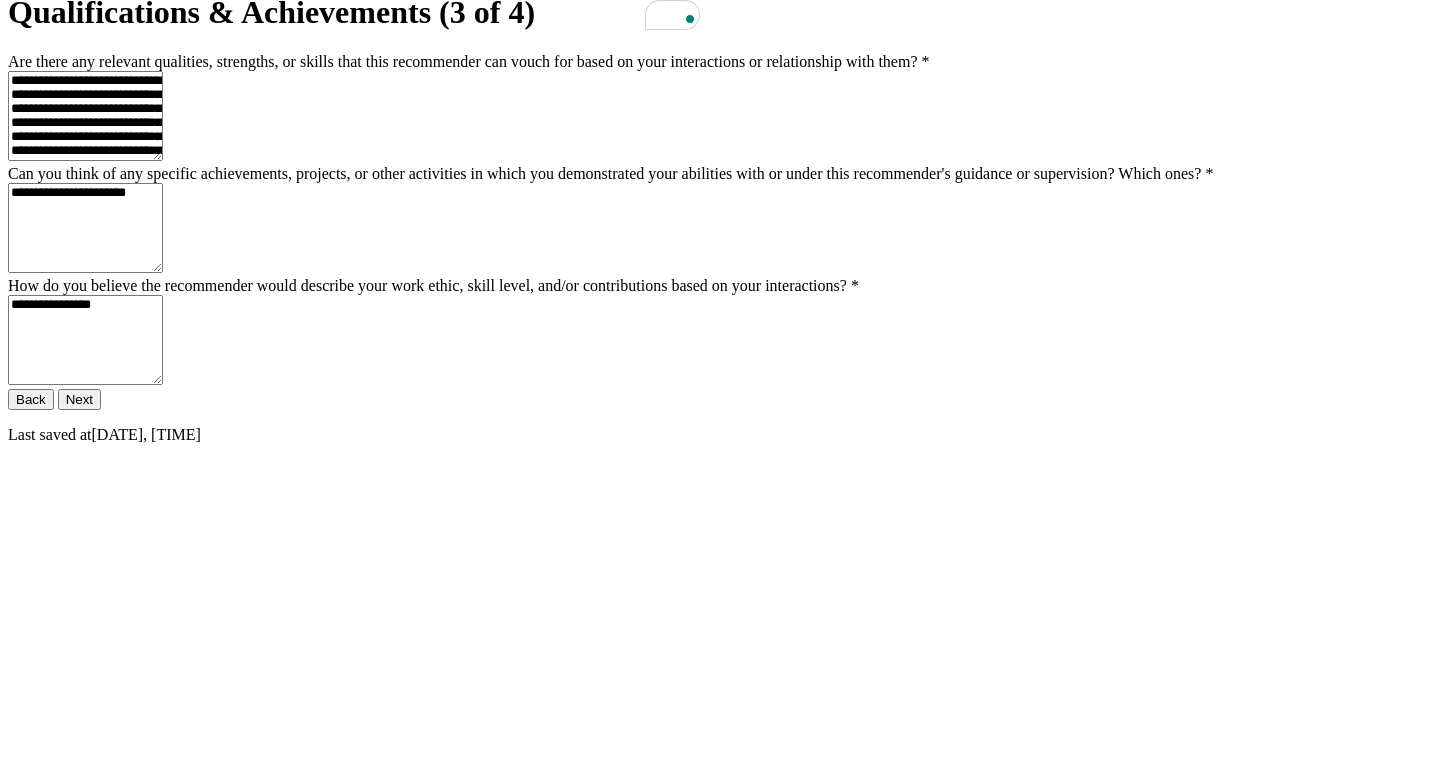 type on "**********" 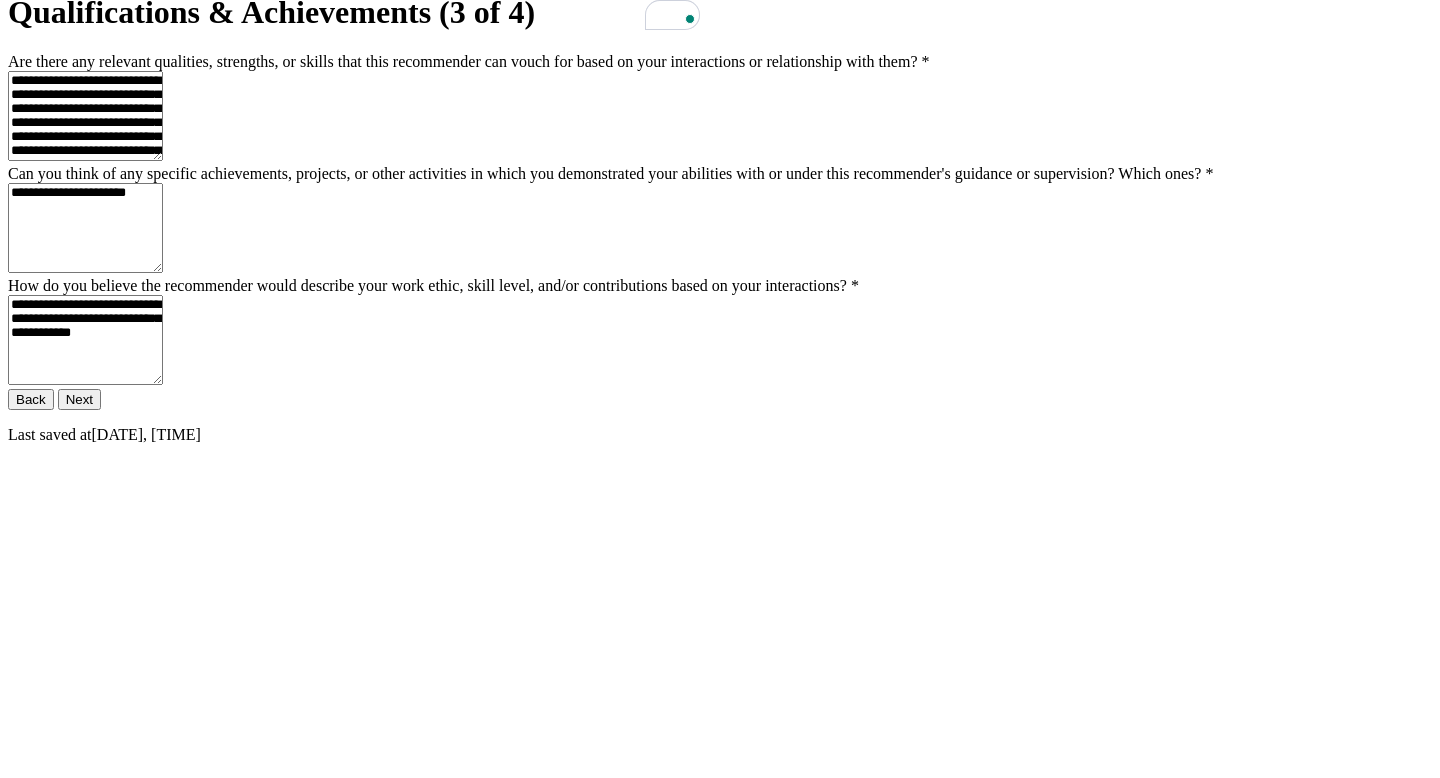 scroll, scrollTop: 0, scrollLeft: 0, axis: both 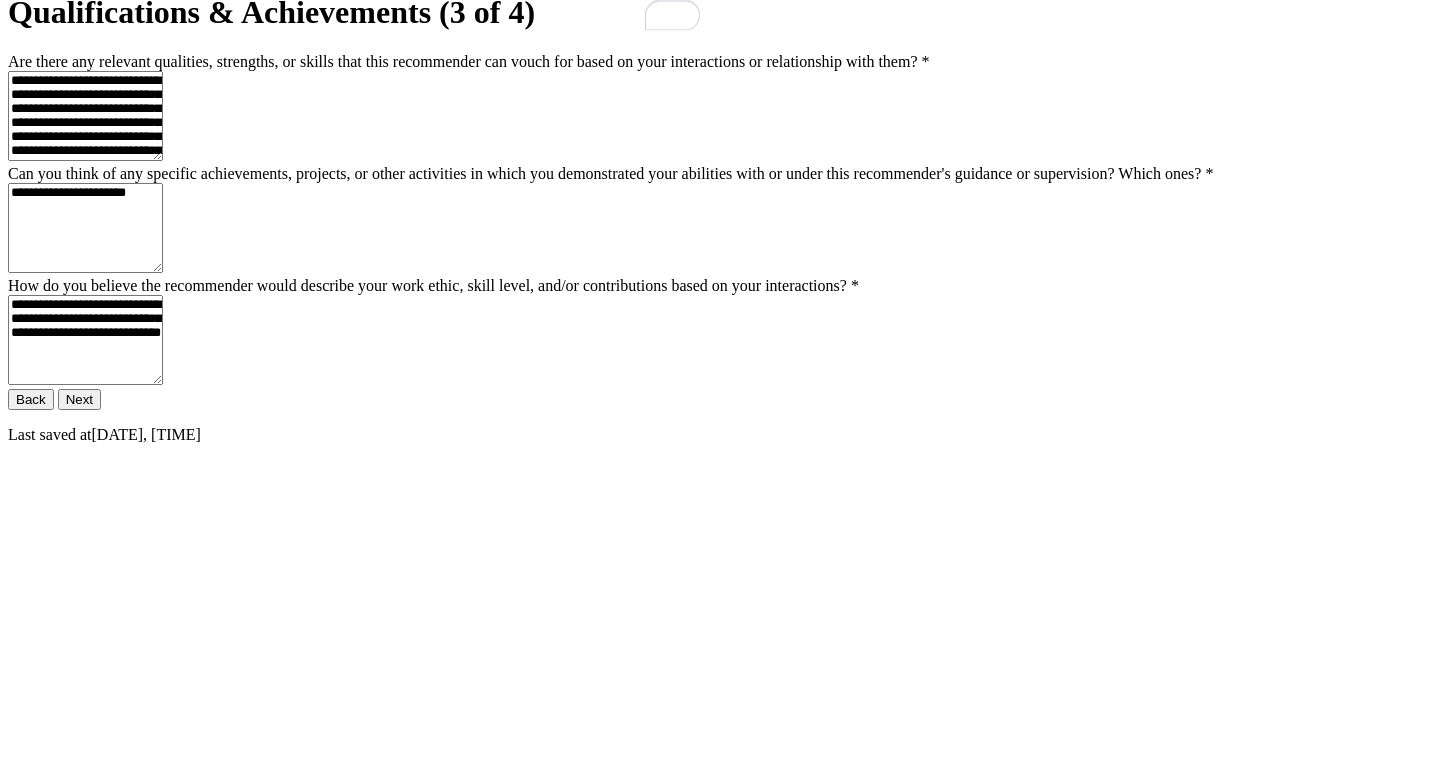 click on "**********" at bounding box center (85, 340) 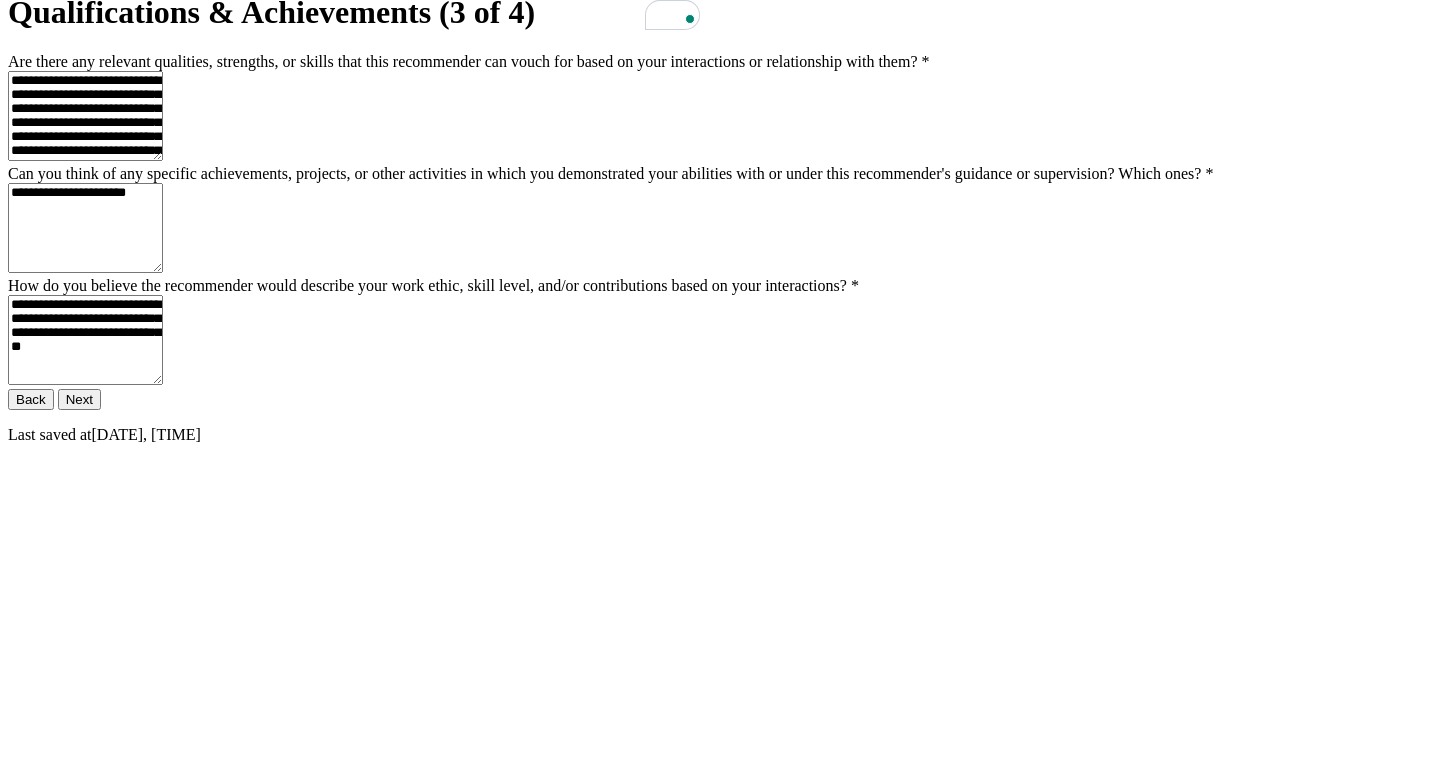 type on "**********" 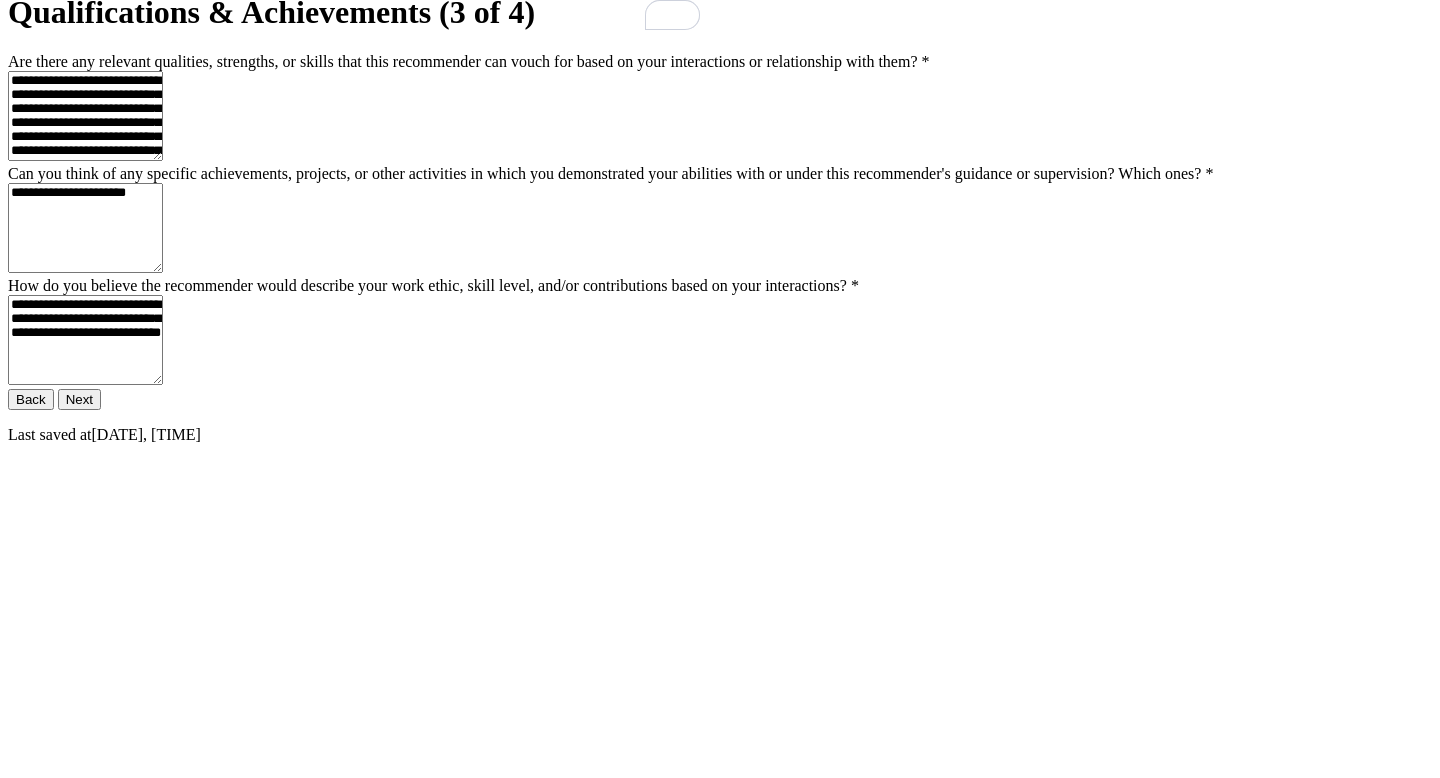type on "**********" 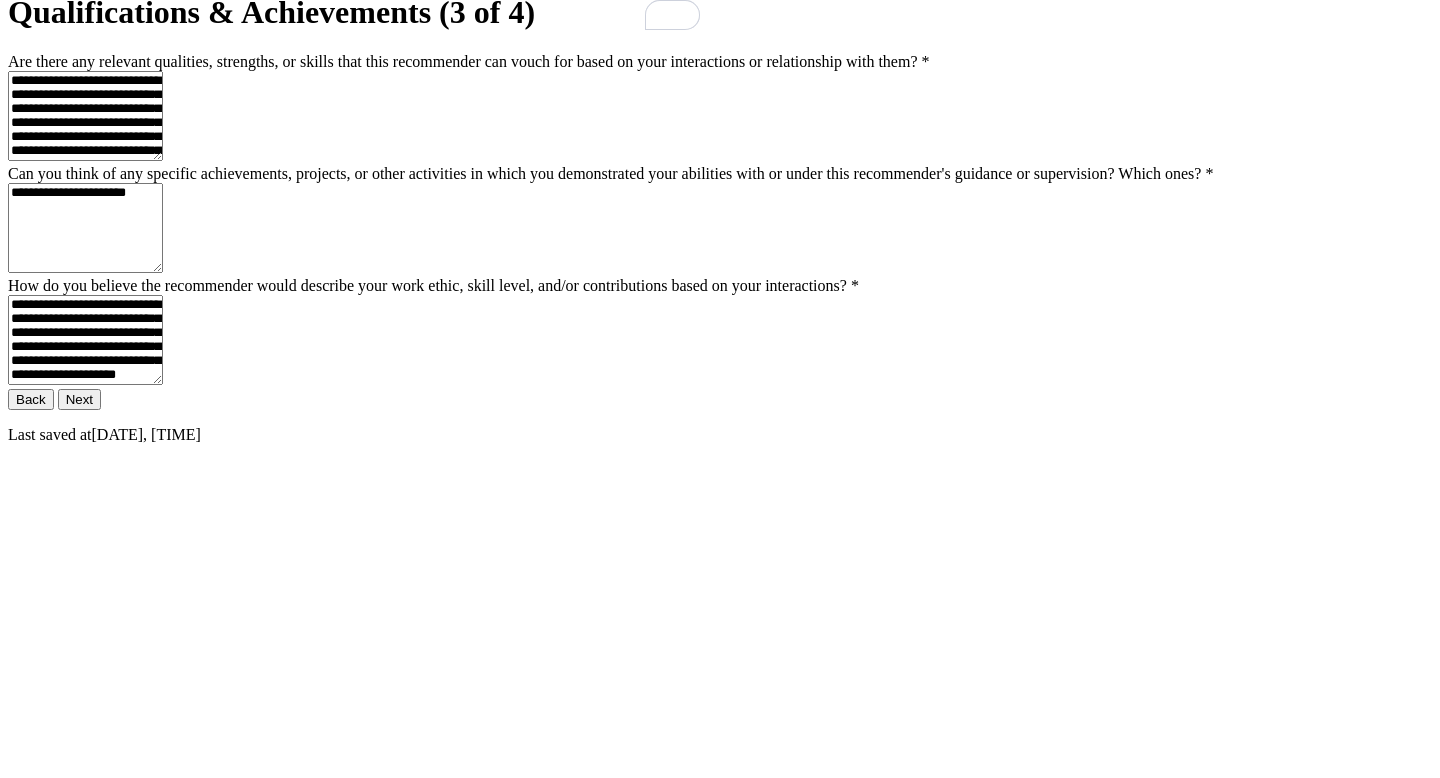 click on "**********" at bounding box center [85, 340] 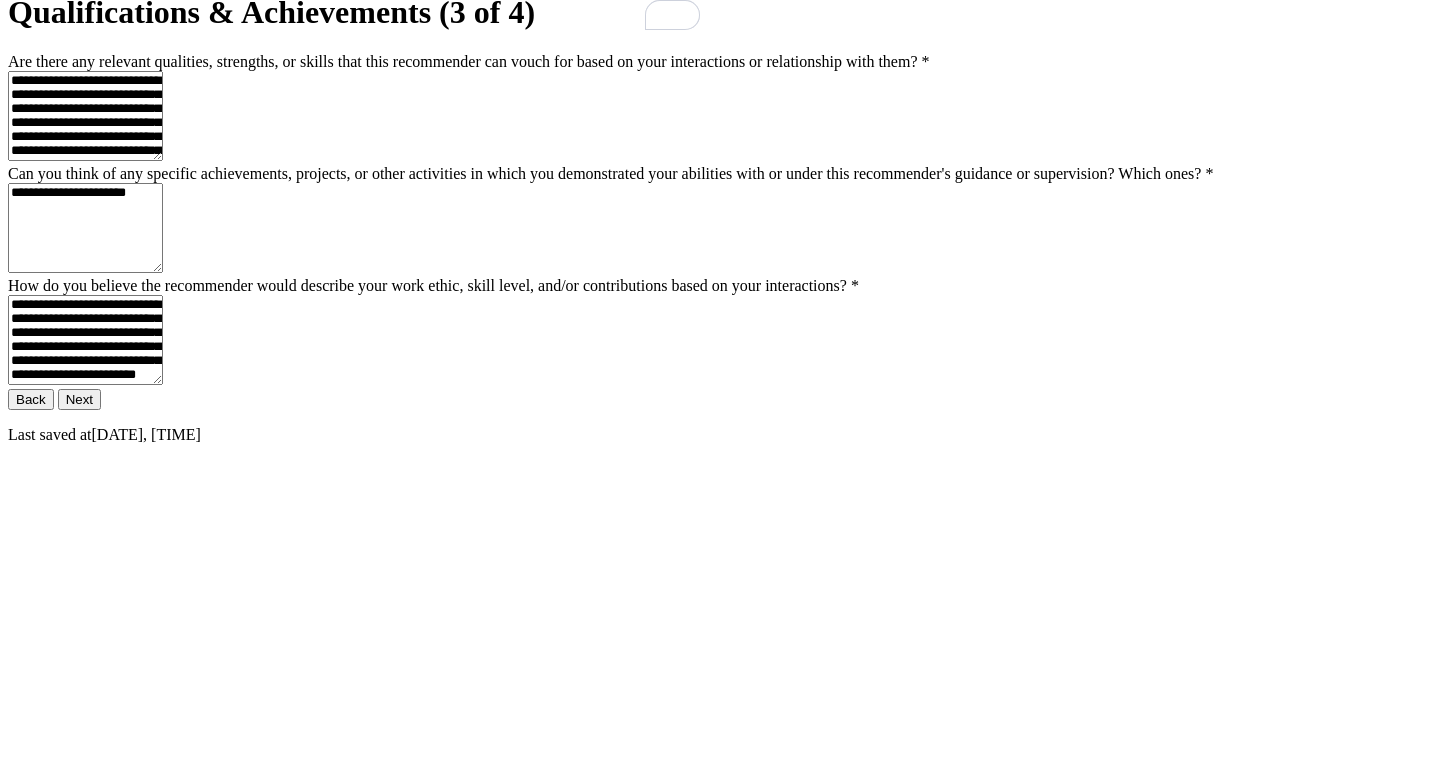 type on "**********" 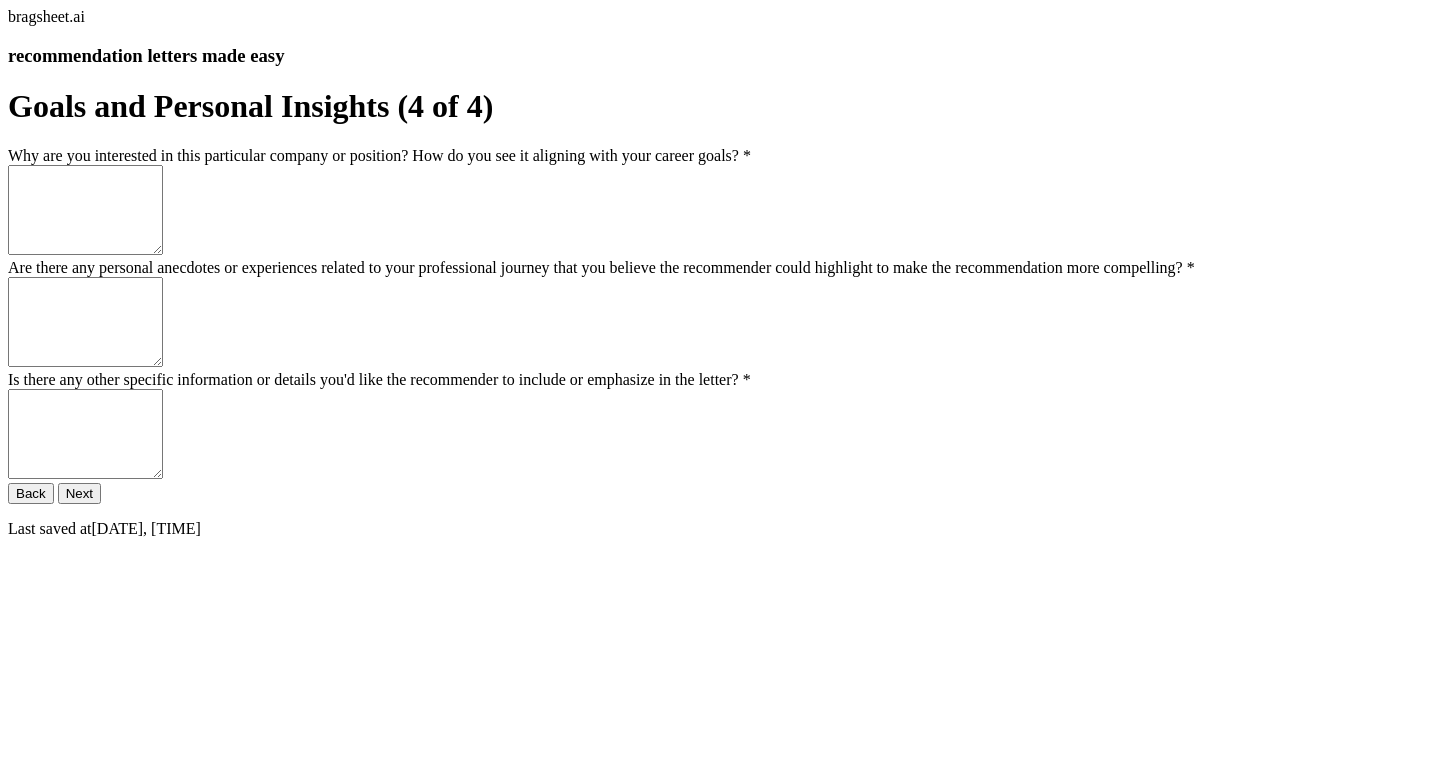 scroll, scrollTop: 0, scrollLeft: 0, axis: both 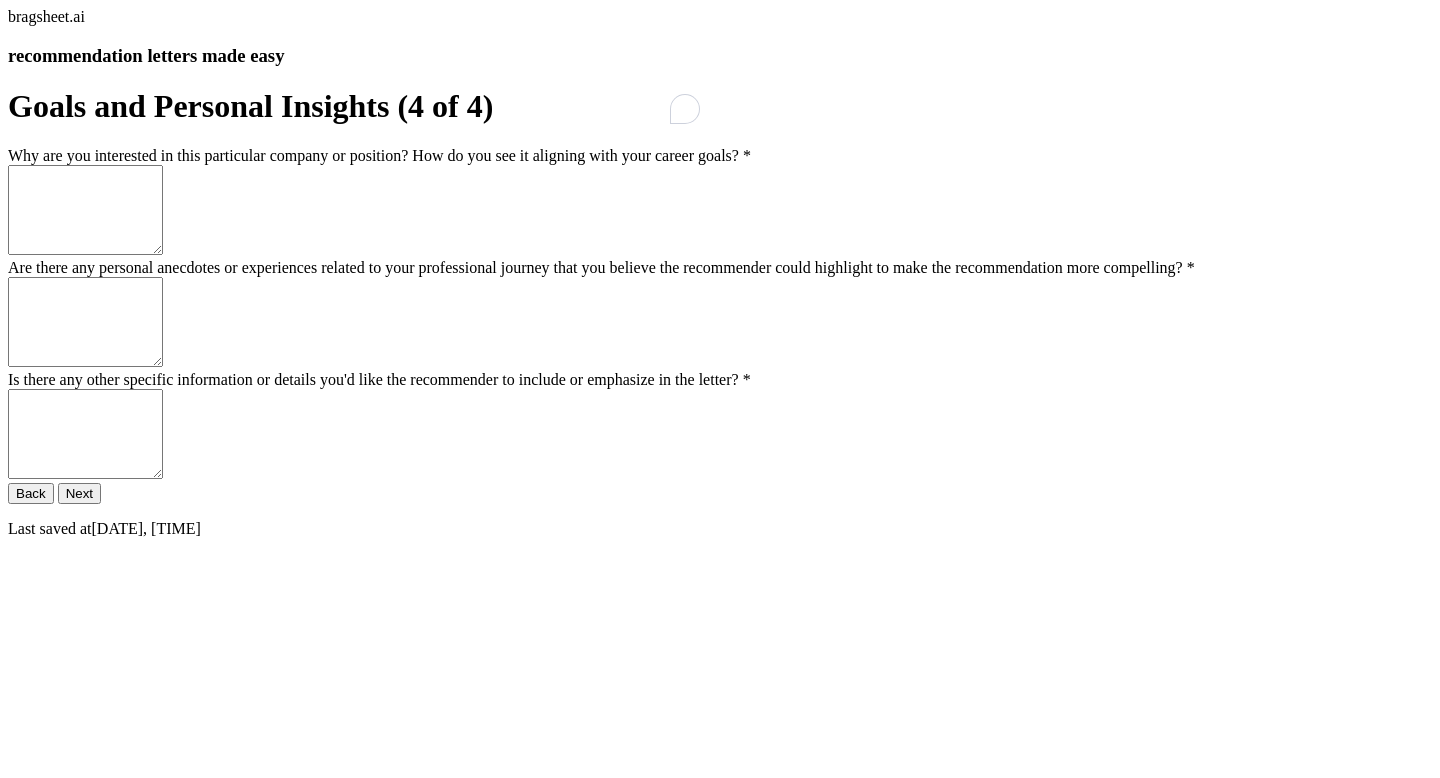 click on "Why are you interested in this particular company or position?
How do you see it aligning with your career goals?   *" at bounding box center (85, 210) 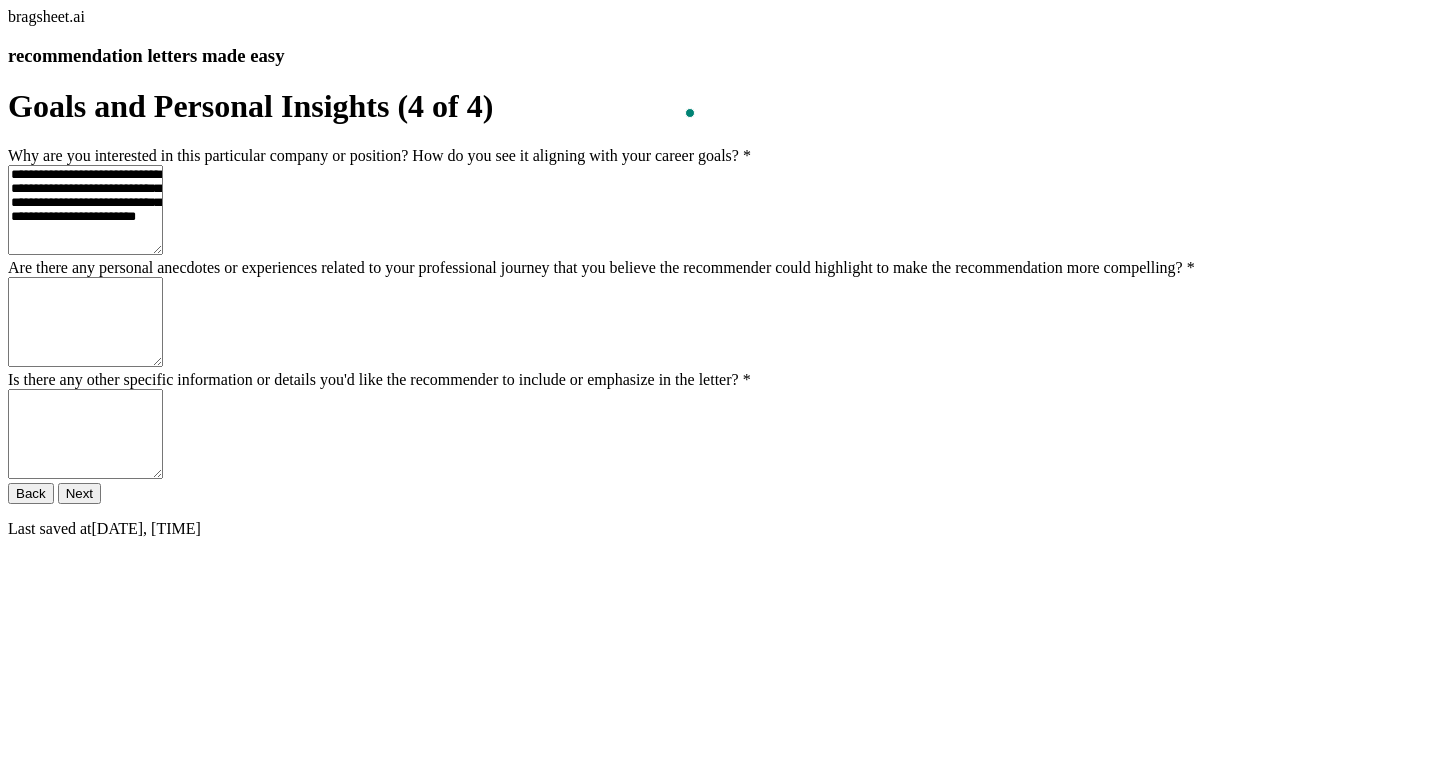 type on "**********" 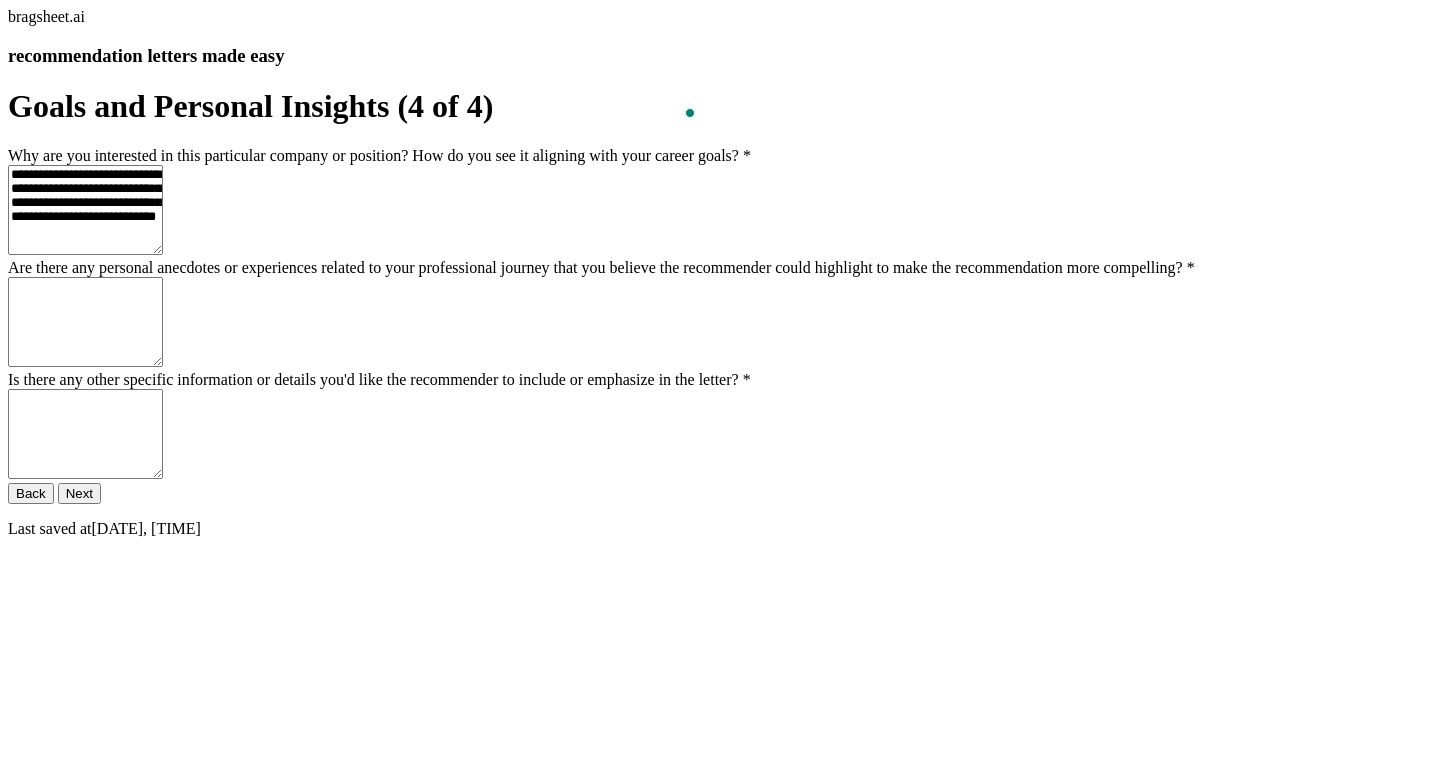 scroll, scrollTop: 0, scrollLeft: 0, axis: both 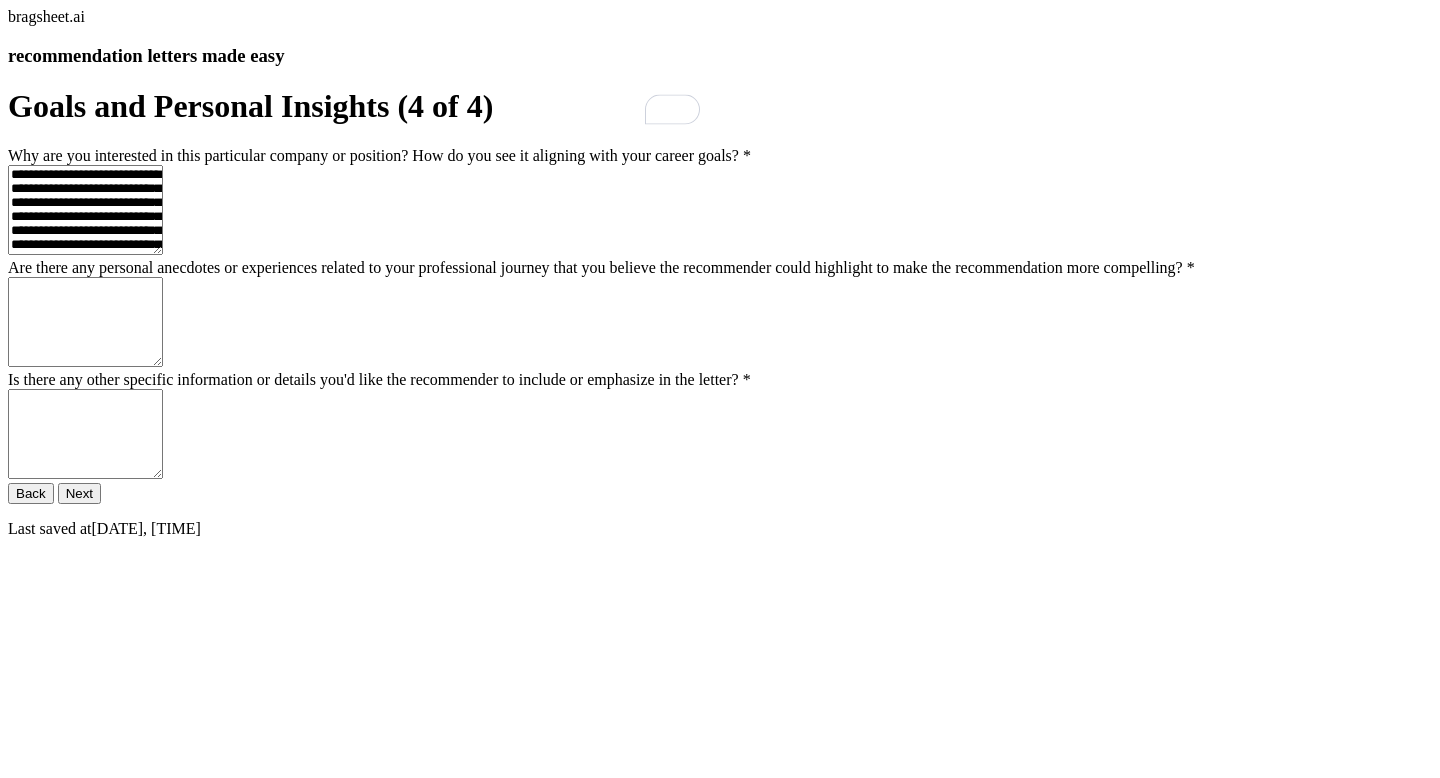 click on "**********" at bounding box center (85, 210) 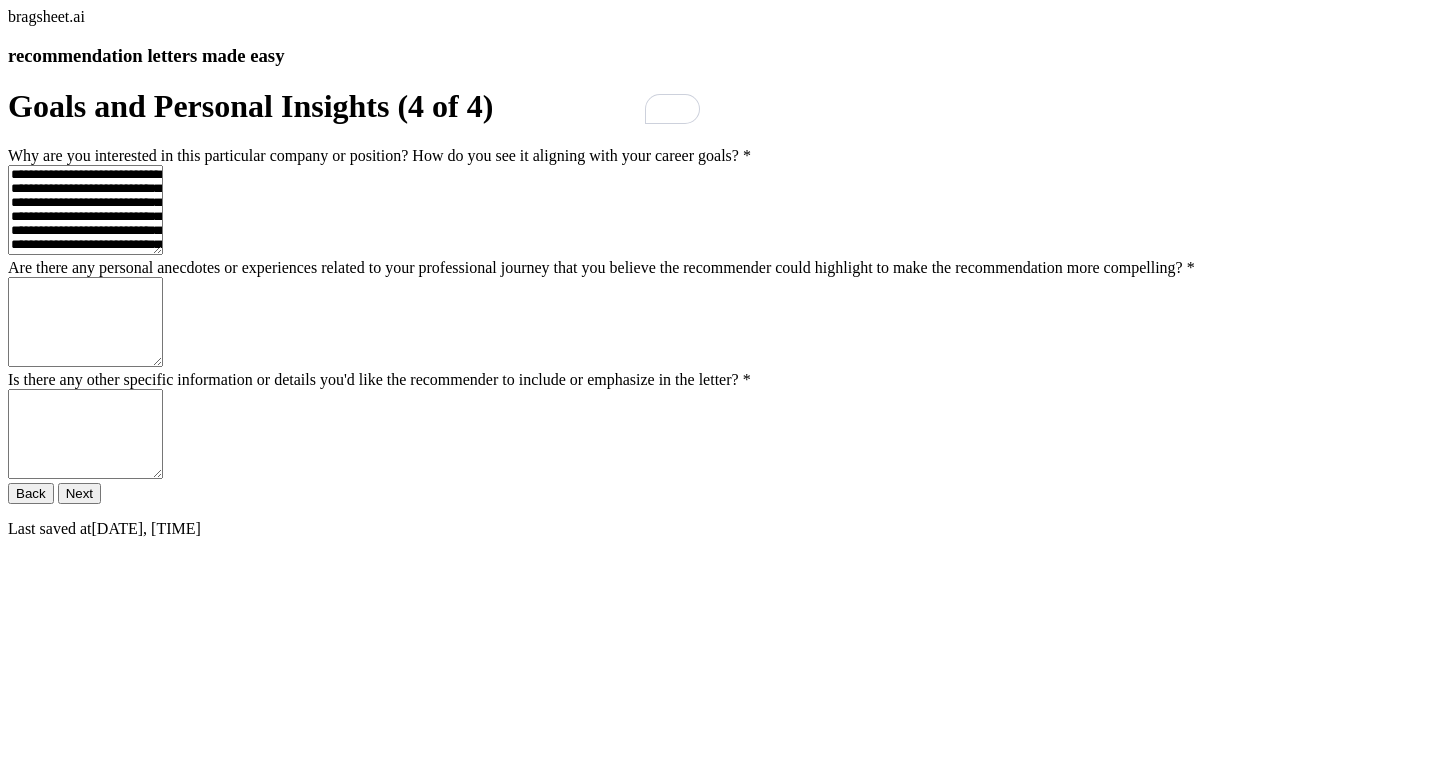 scroll, scrollTop: 55, scrollLeft: 0, axis: vertical 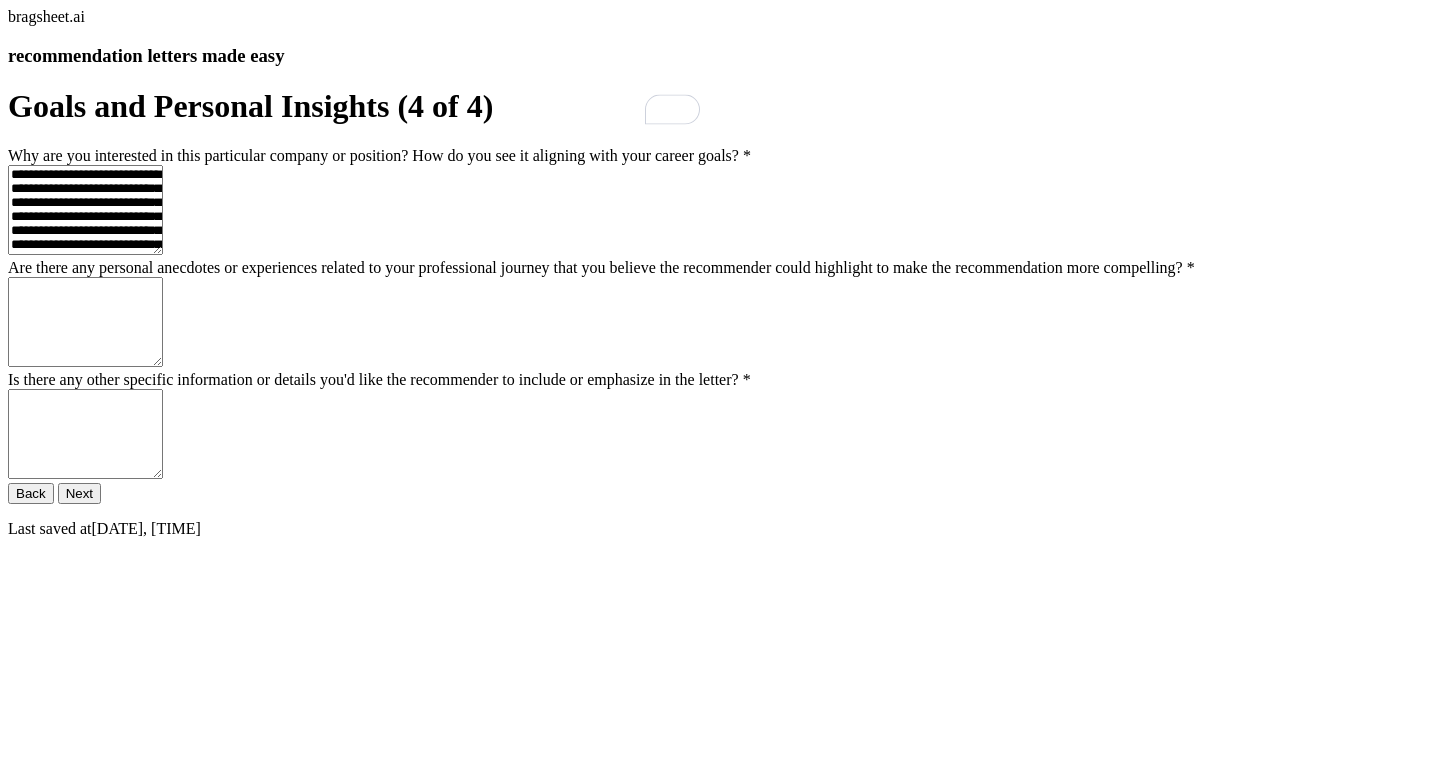 click on "**********" at bounding box center (85, 210) 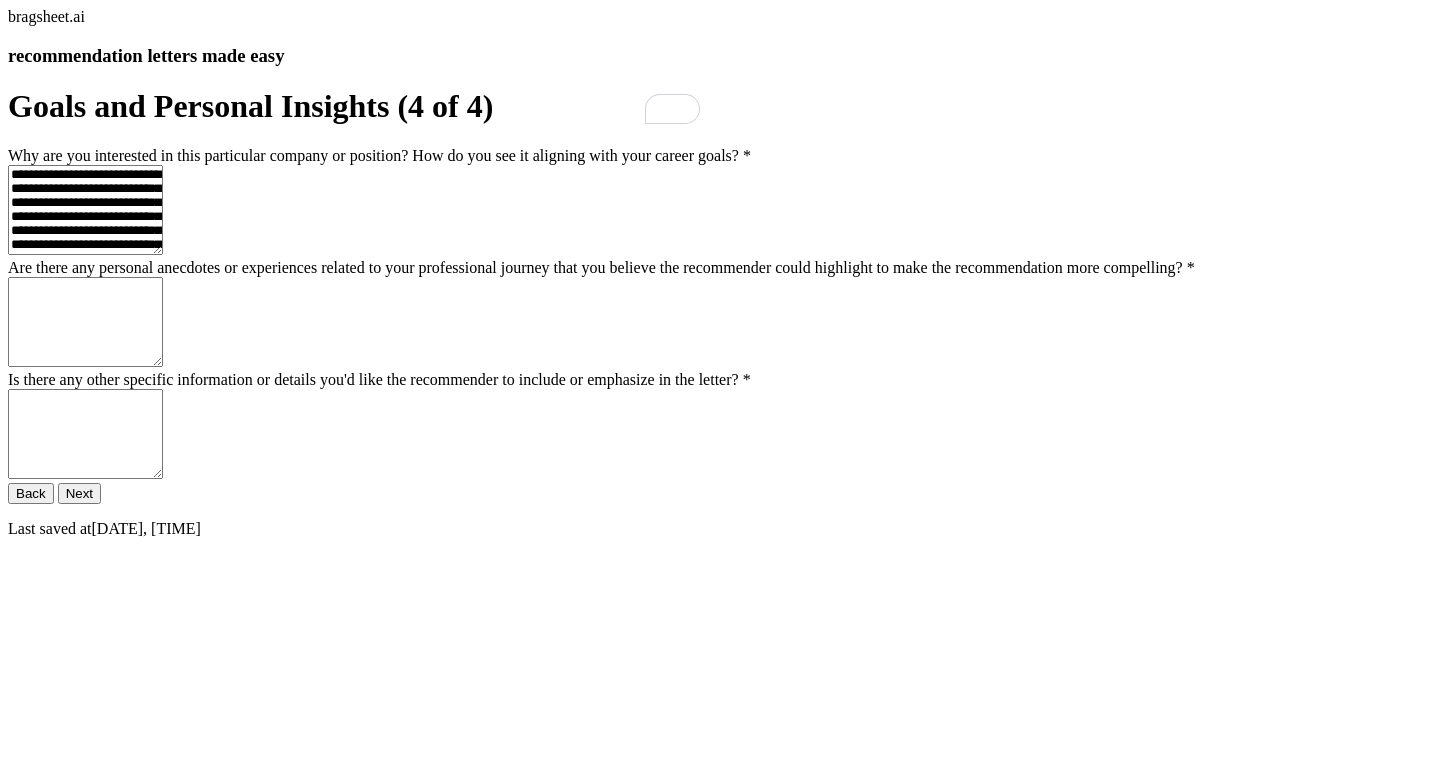 scroll, scrollTop: 212, scrollLeft: 0, axis: vertical 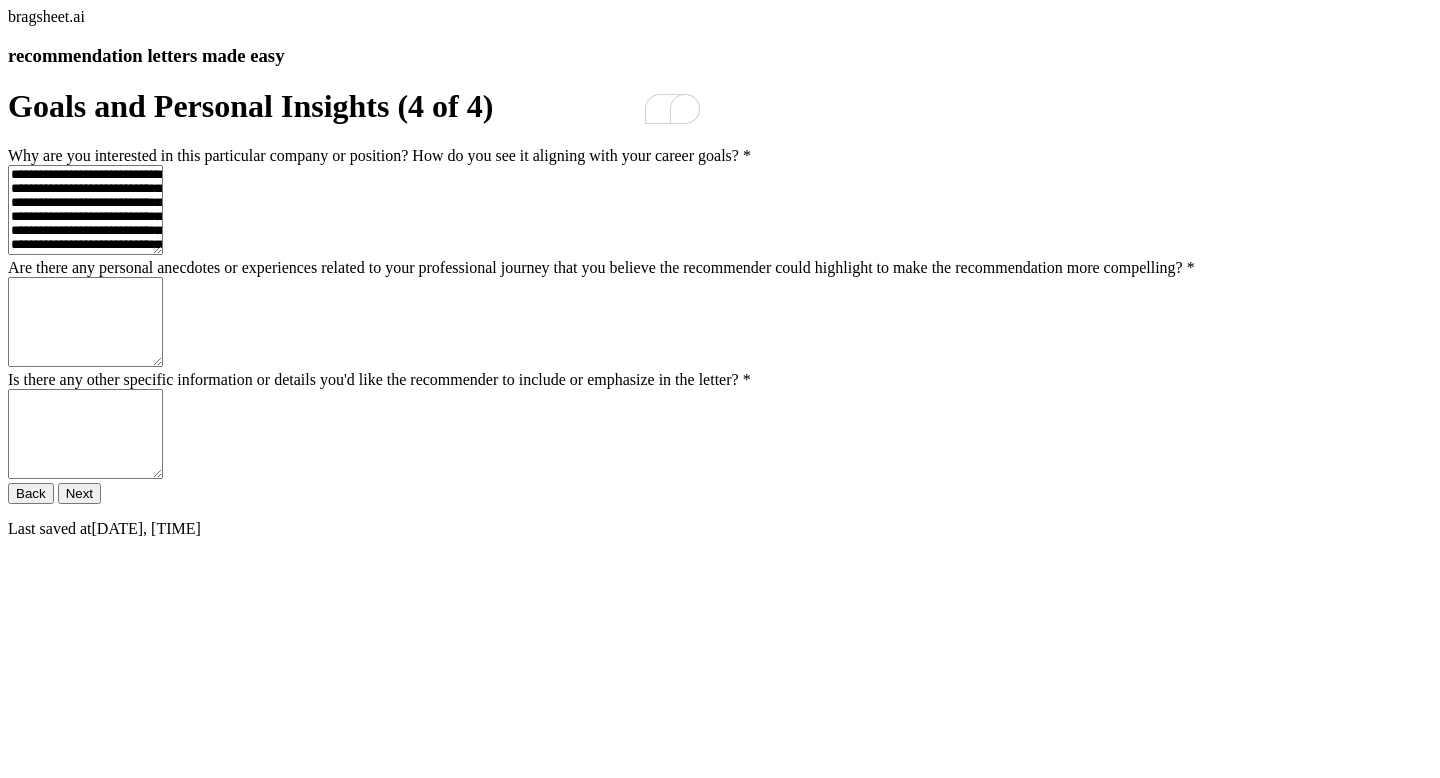 click on "Are there any personal anecdotes or experiences related to your
professional journey that you believe the recommender could
highlight to make the recommendation more compelling?   *" at bounding box center (85, 322) 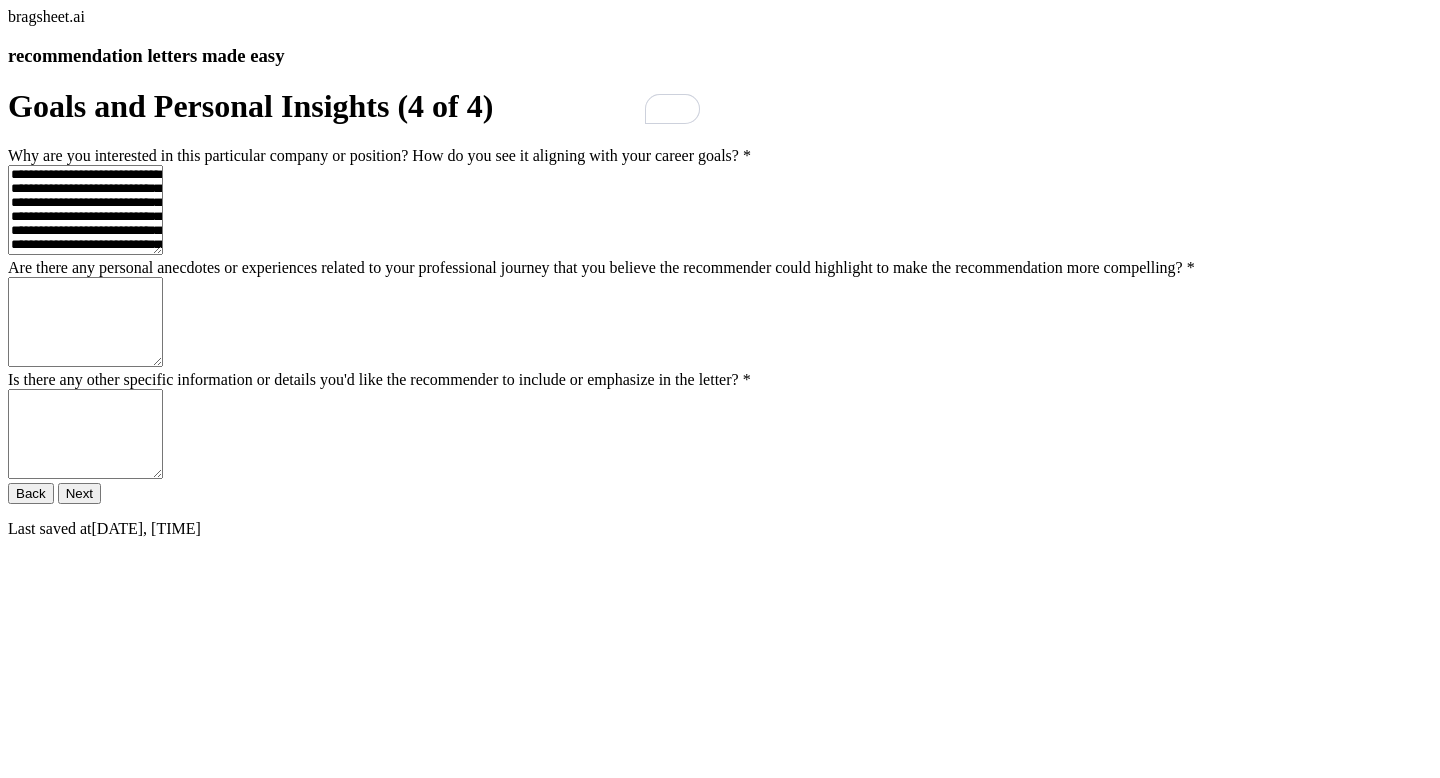 type on "*" 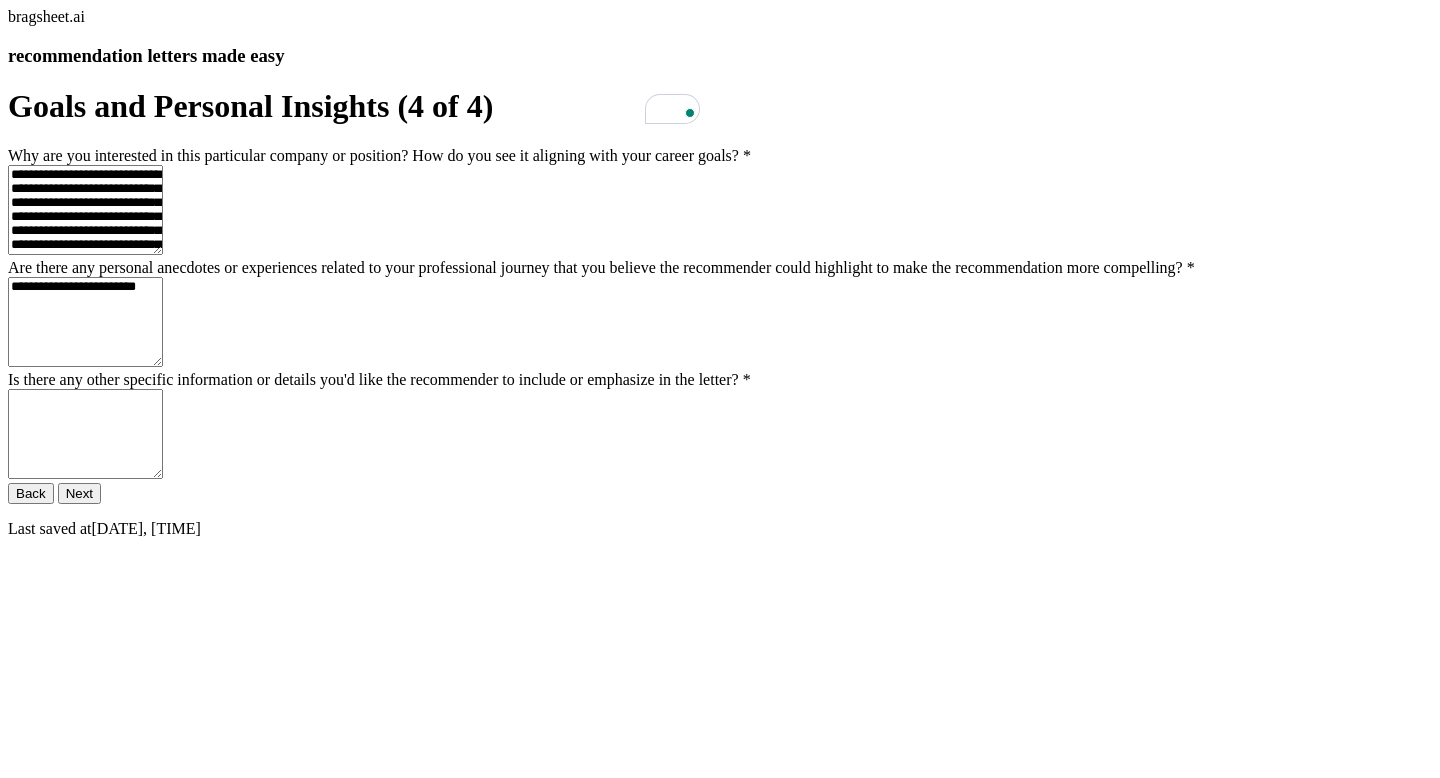 type on "**********" 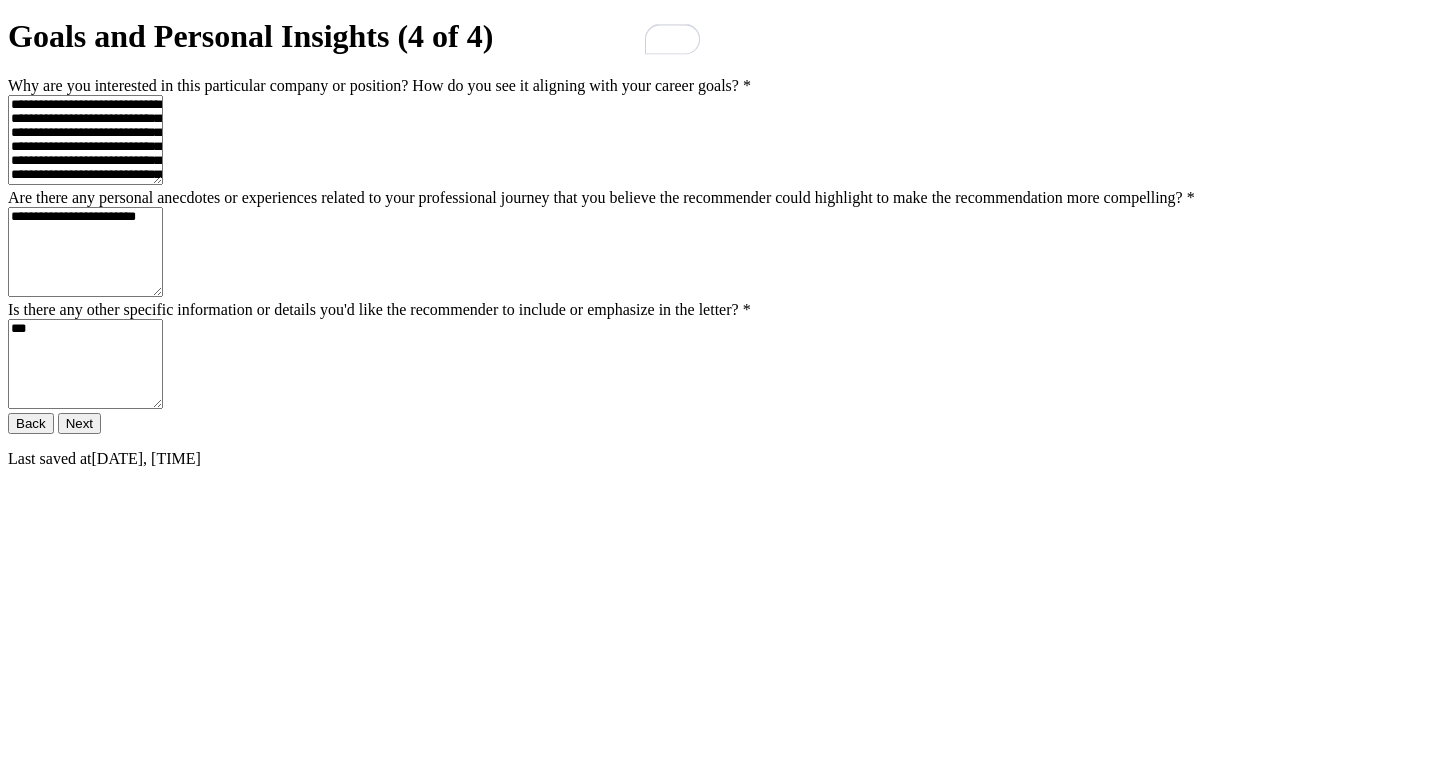 type on "**" 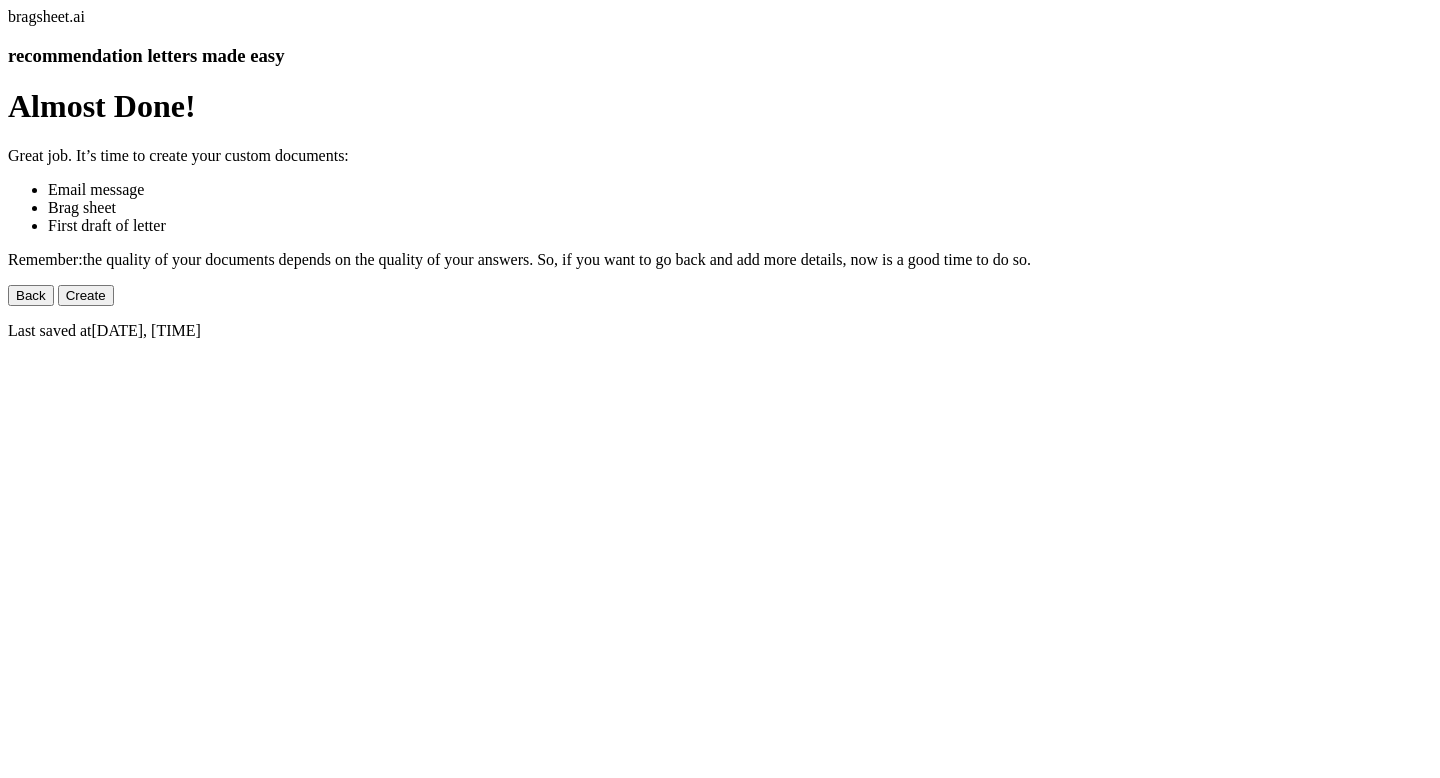 scroll, scrollTop: 0, scrollLeft: 0, axis: both 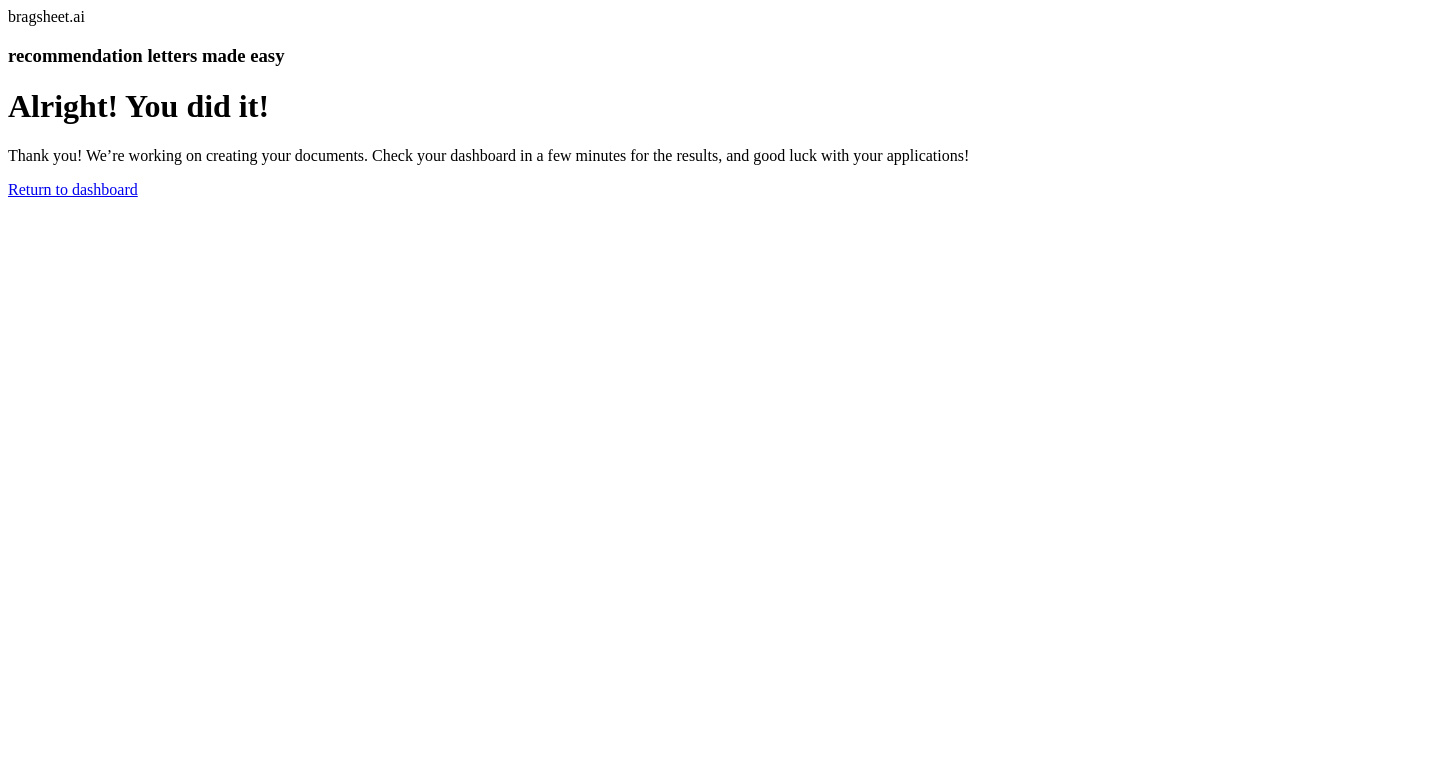 click on "Return to dashboard" at bounding box center (73, 189) 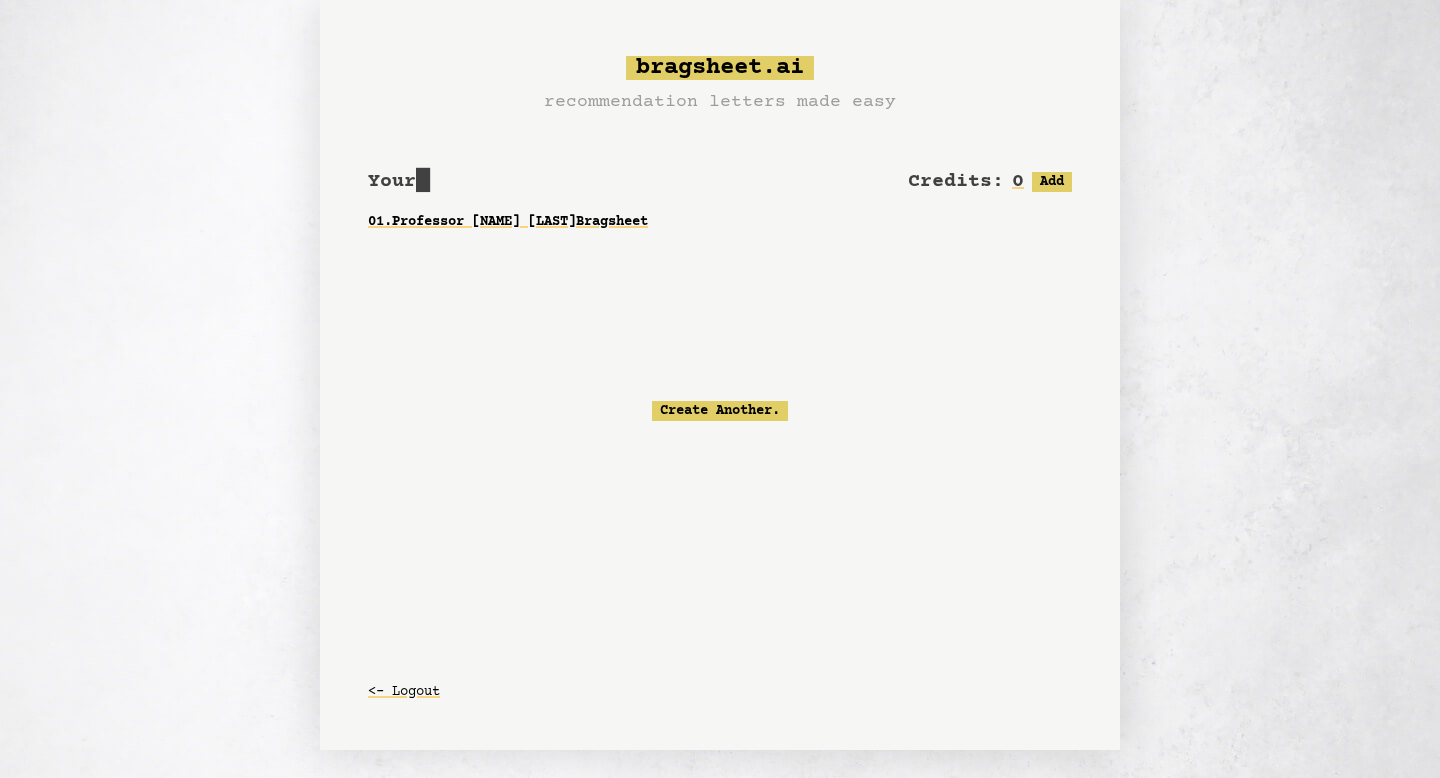 scroll, scrollTop: 0, scrollLeft: 0, axis: both 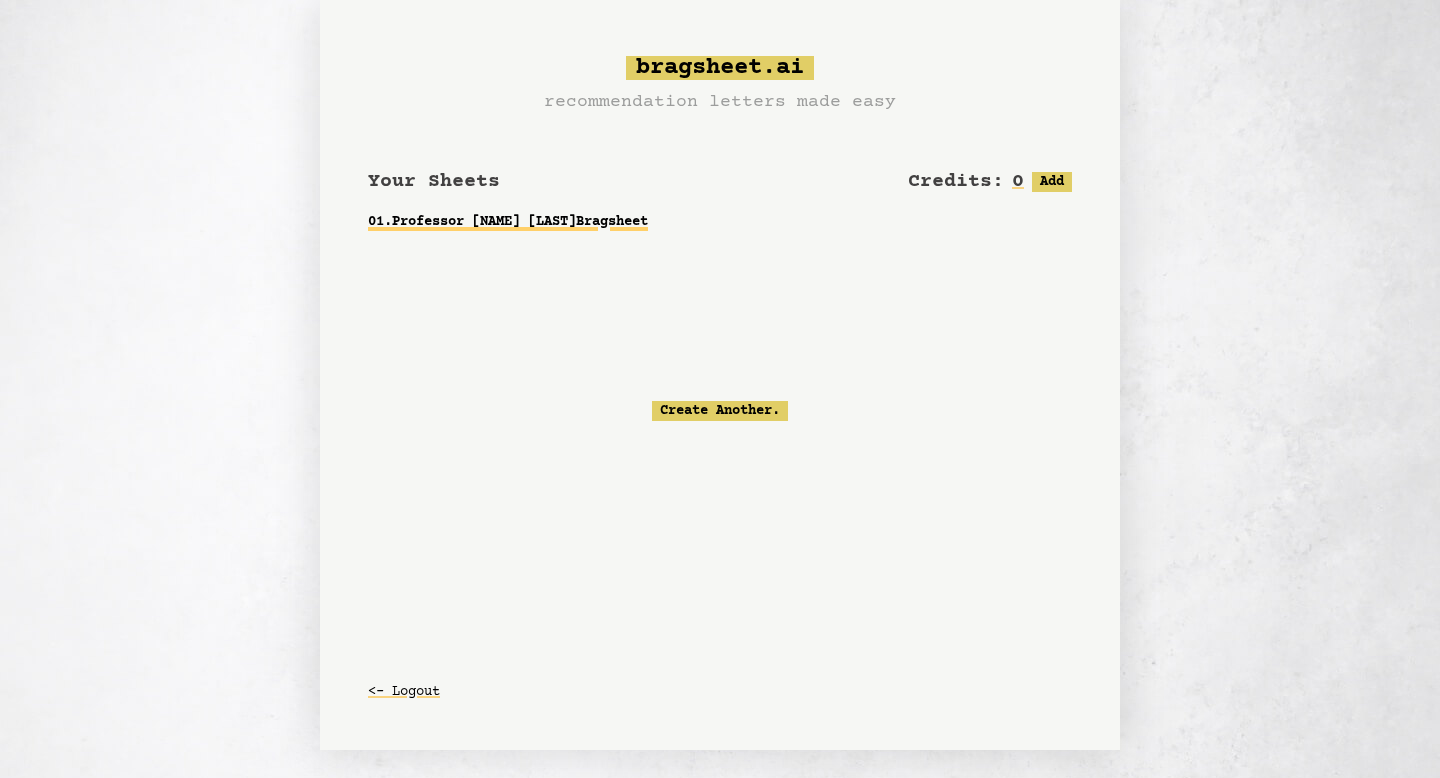 click on "01 . Professor [NAME] [LAST]
Bragsheet" at bounding box center (720, 222) 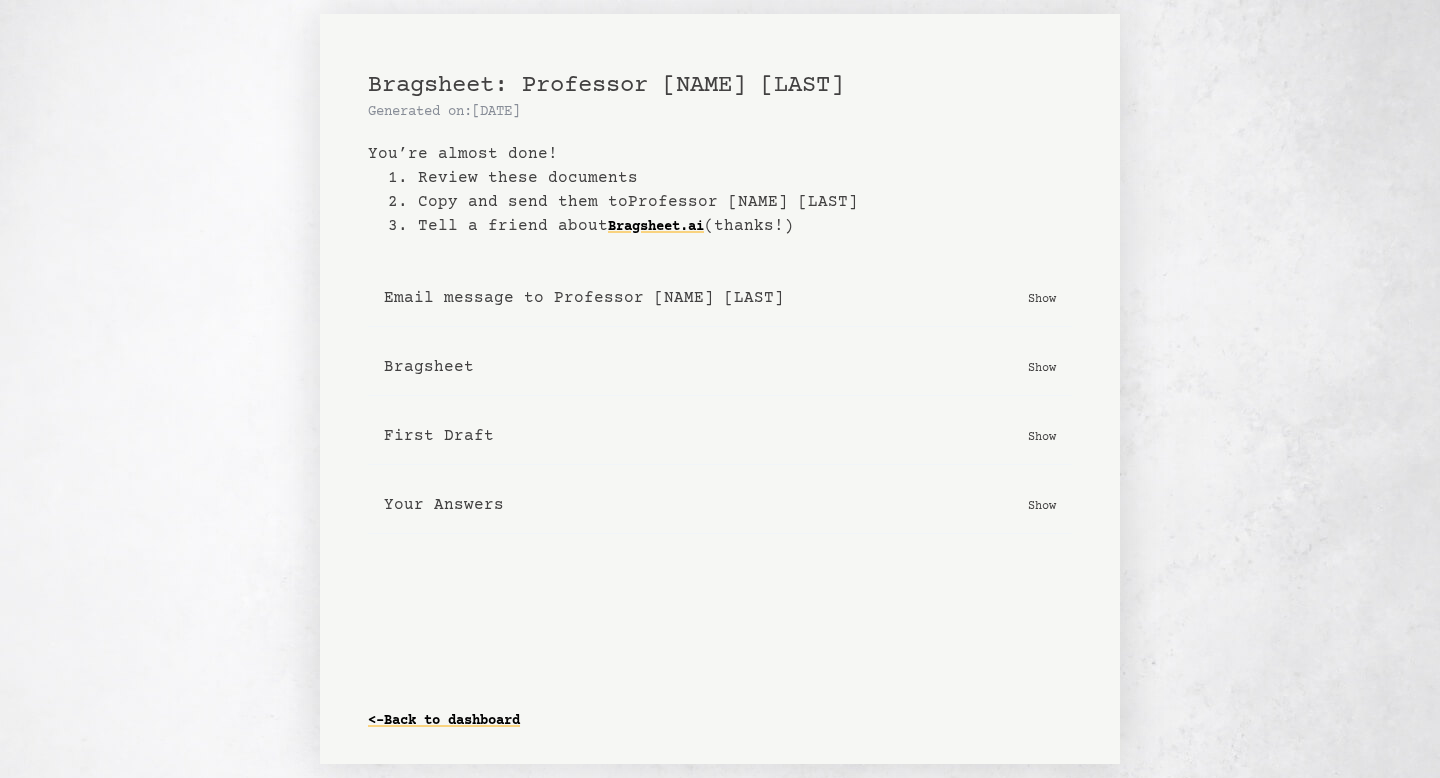 click on "Show" at bounding box center [1042, 367] 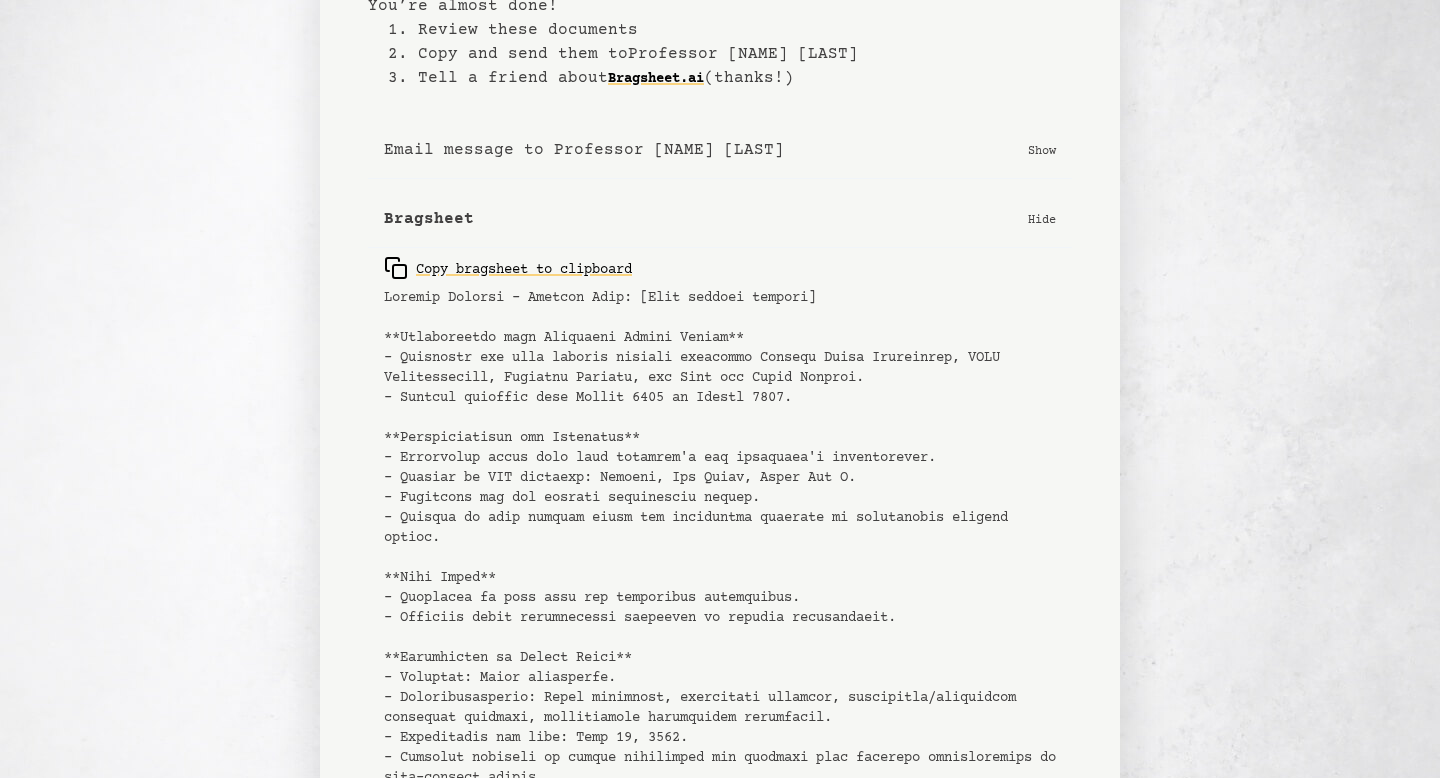 scroll, scrollTop: 138, scrollLeft: 0, axis: vertical 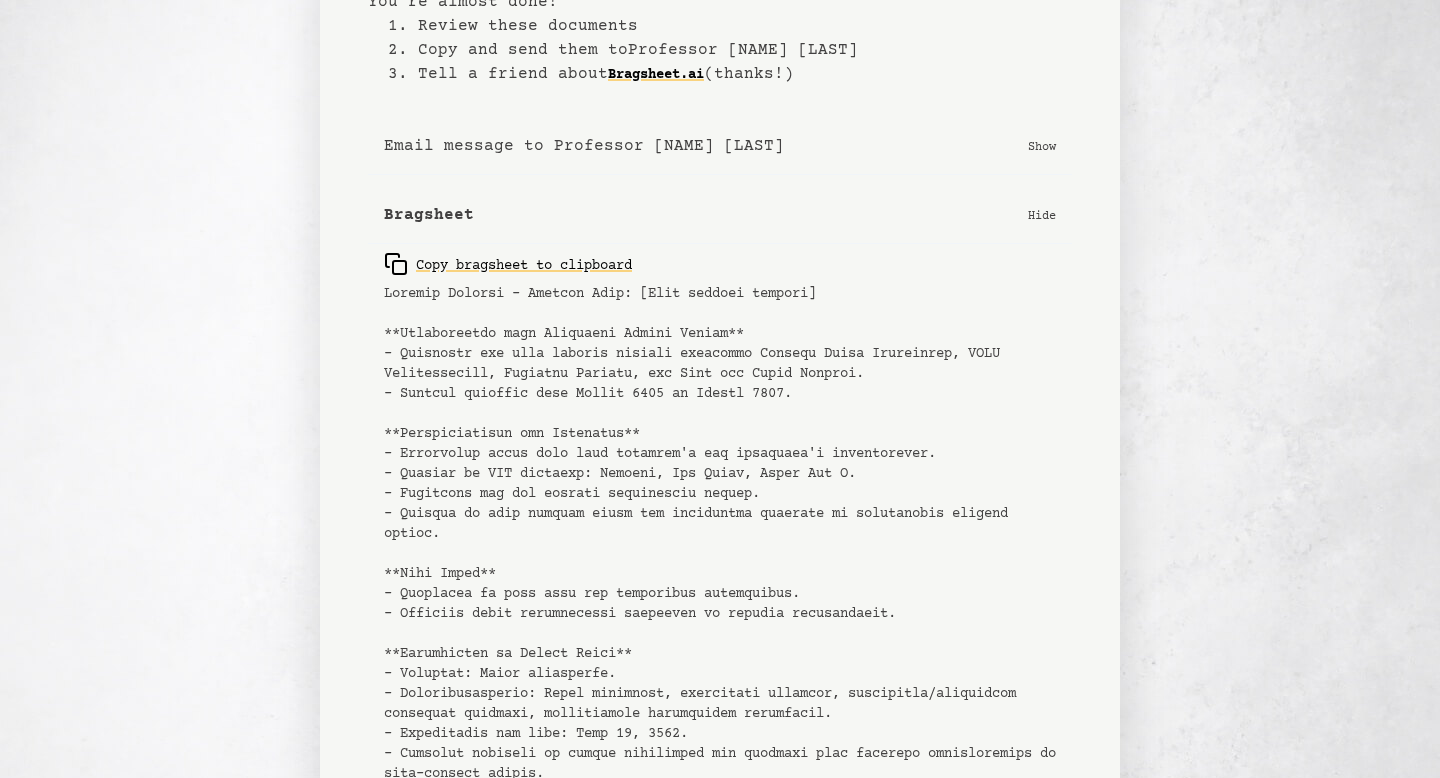 click on "Hide" at bounding box center (1042, 215) 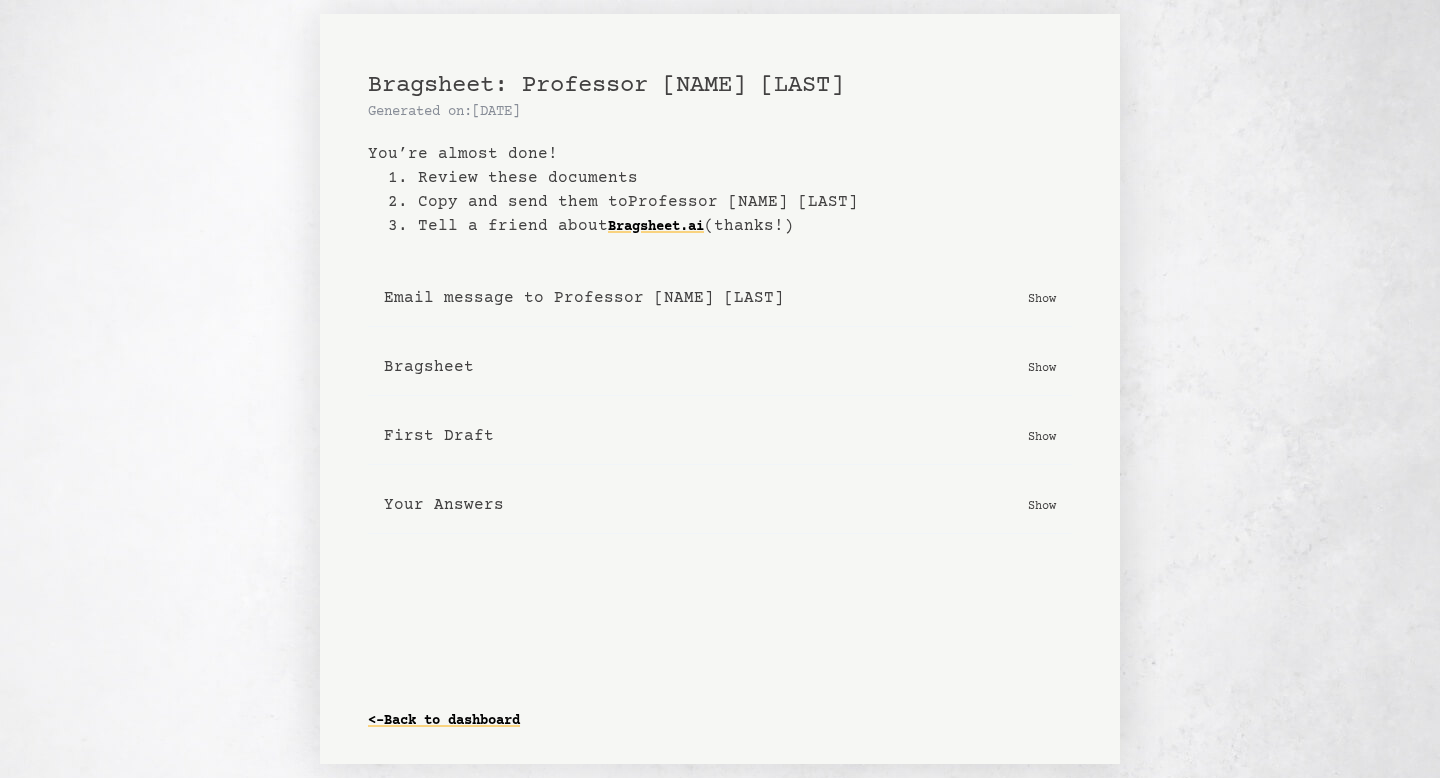 scroll, scrollTop: 0, scrollLeft: 0, axis: both 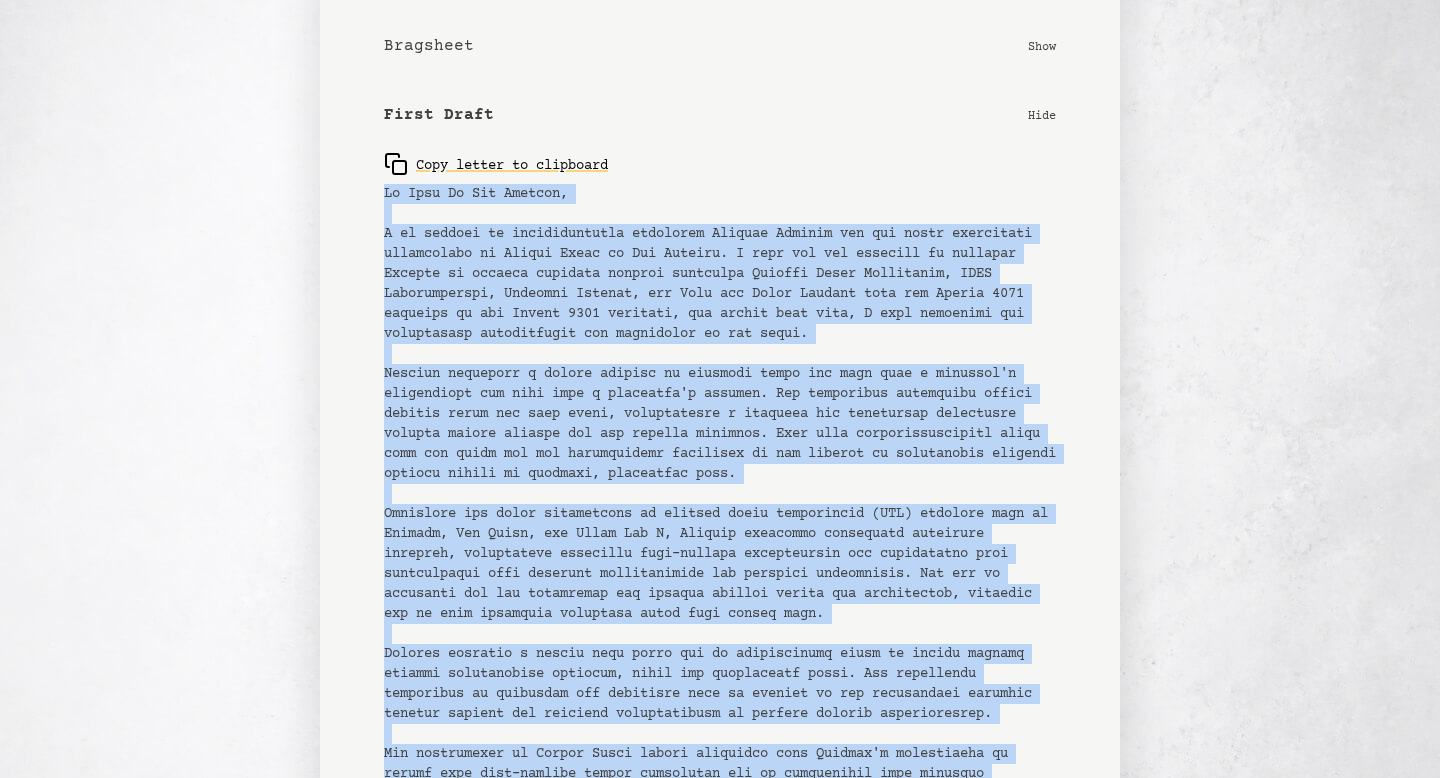 drag, startPoint x: 944, startPoint y: 554, endPoint x: 370, endPoint y: 198, distance: 675.4347 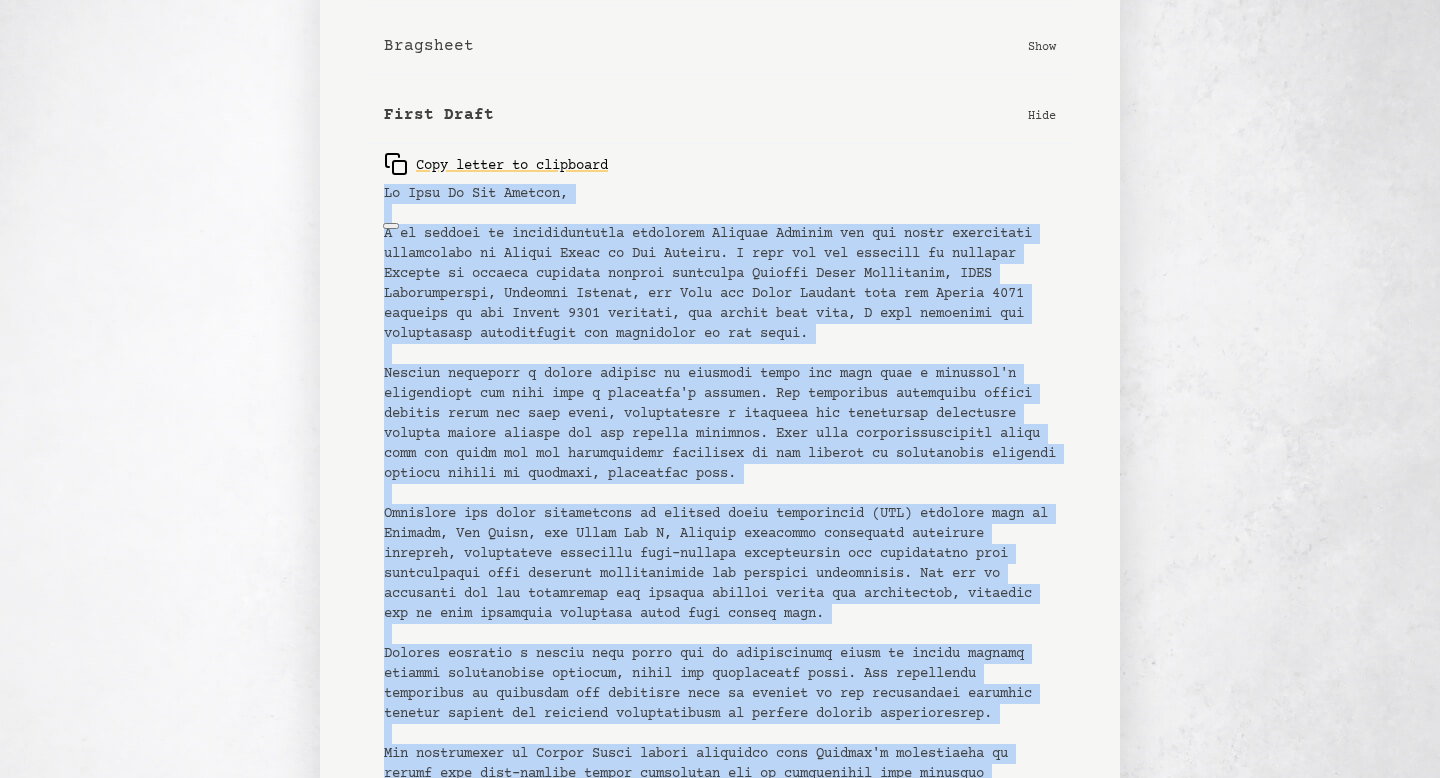 copy on "To Whom It May Concern,
I am writing to wholeheartedly recommend [PERSON] for the music internship opportunity at [COMPANY] in [CITY]. I have had the pleasure of teaching [PERSON] in various advanced courses including Digital Music Production, MIDI Orchestration, Dramatic Scoring, and Film and Media Scoring from the Summer [YEAR] semester to the Spring [YEAR] semester, and during this time, I have witnessed her exceptional capabilities and dedication to her craft.
[PERSON] possesses a unique ability to approach music not only from a composer's perspective but also from a filmmaker's mindset. She seamlessly visualizes scenes through music and vice versa, establishing a powerful and insightful connection between motion picture and its musical ambiance. This rare interdisciplinary skill sets her apart and was consistently evidenced in her ability to reinterpret familiar musical tropes in exciting, innovative ways.
Utilizing her adept proficiency in digital audio workstation (DAW) software such as Abl..." 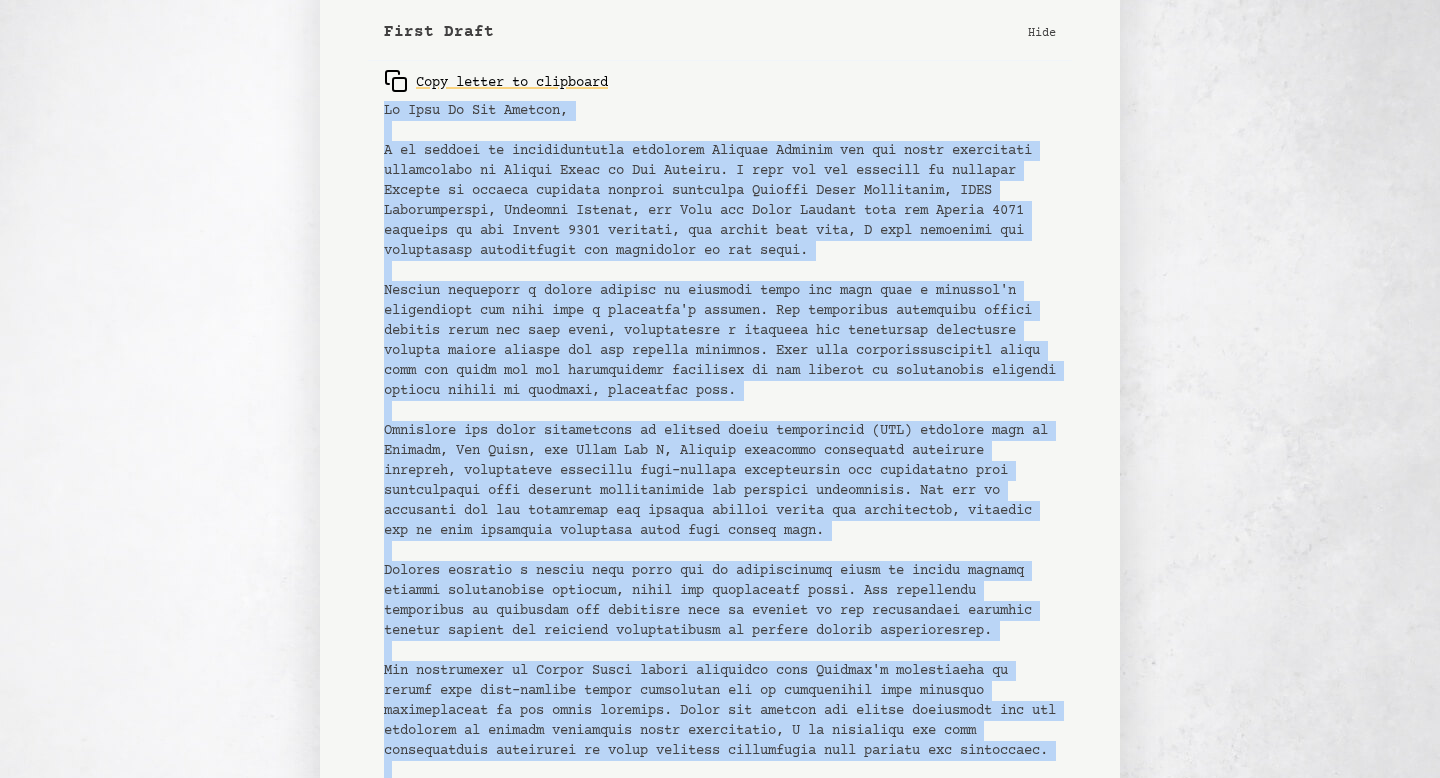 scroll, scrollTop: 388, scrollLeft: 0, axis: vertical 